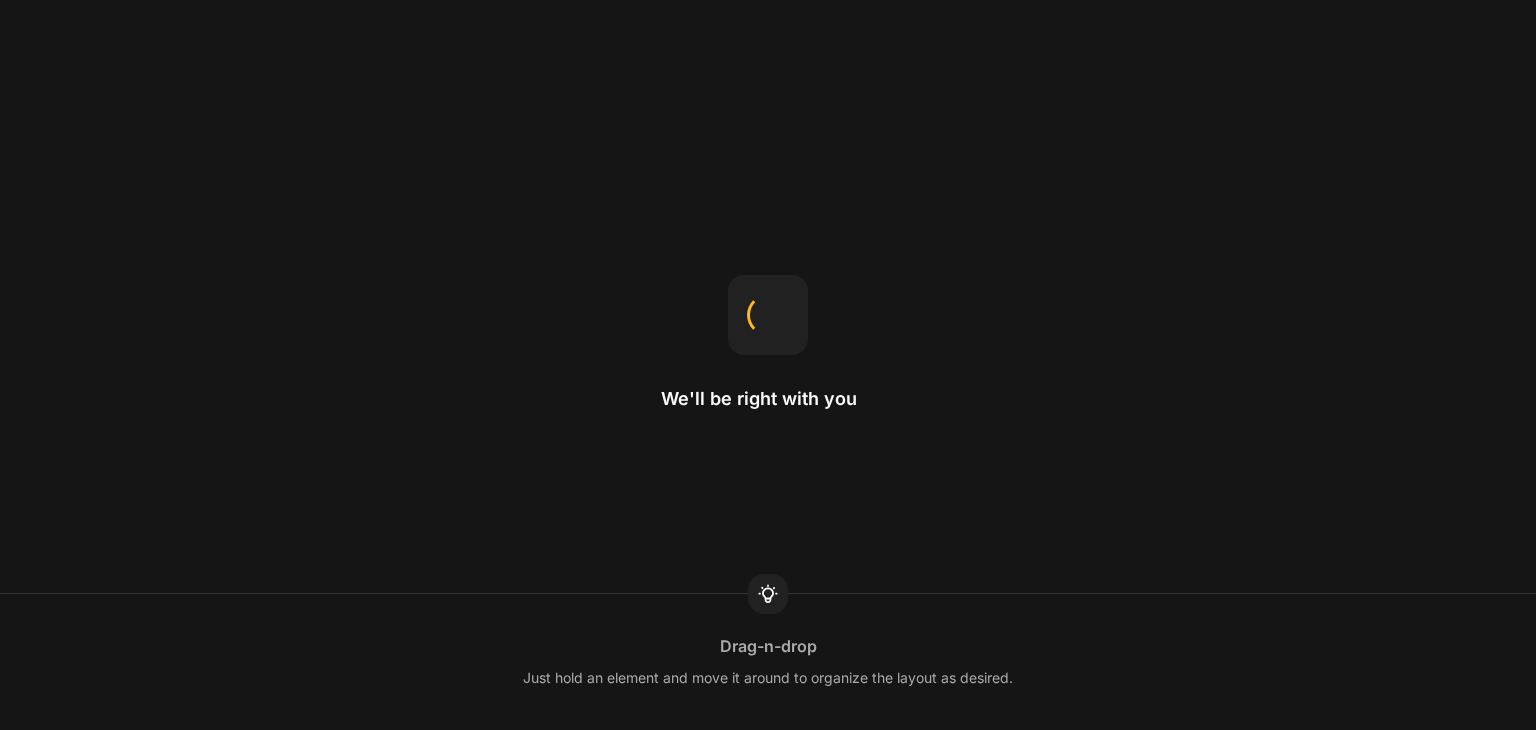 scroll, scrollTop: 0, scrollLeft: 0, axis: both 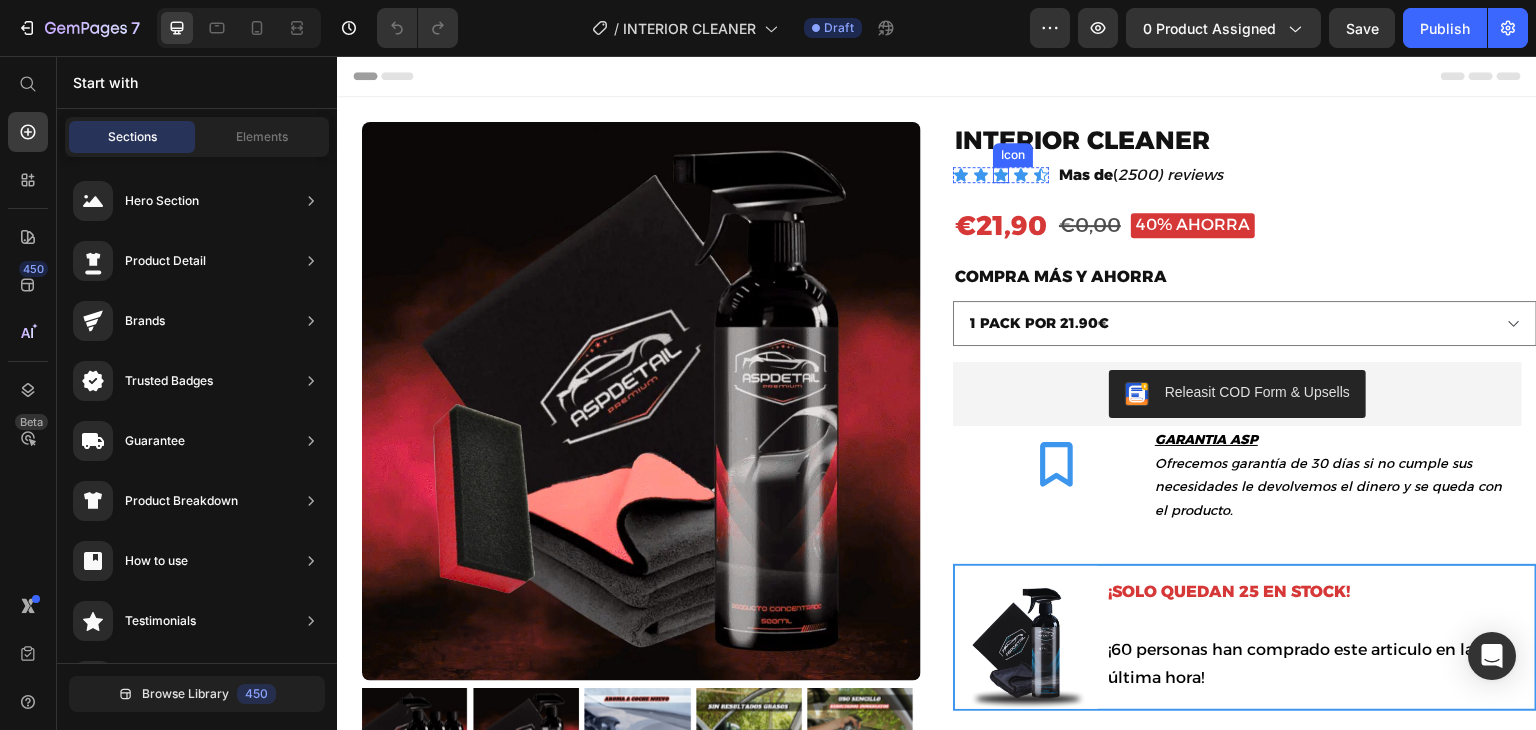 click 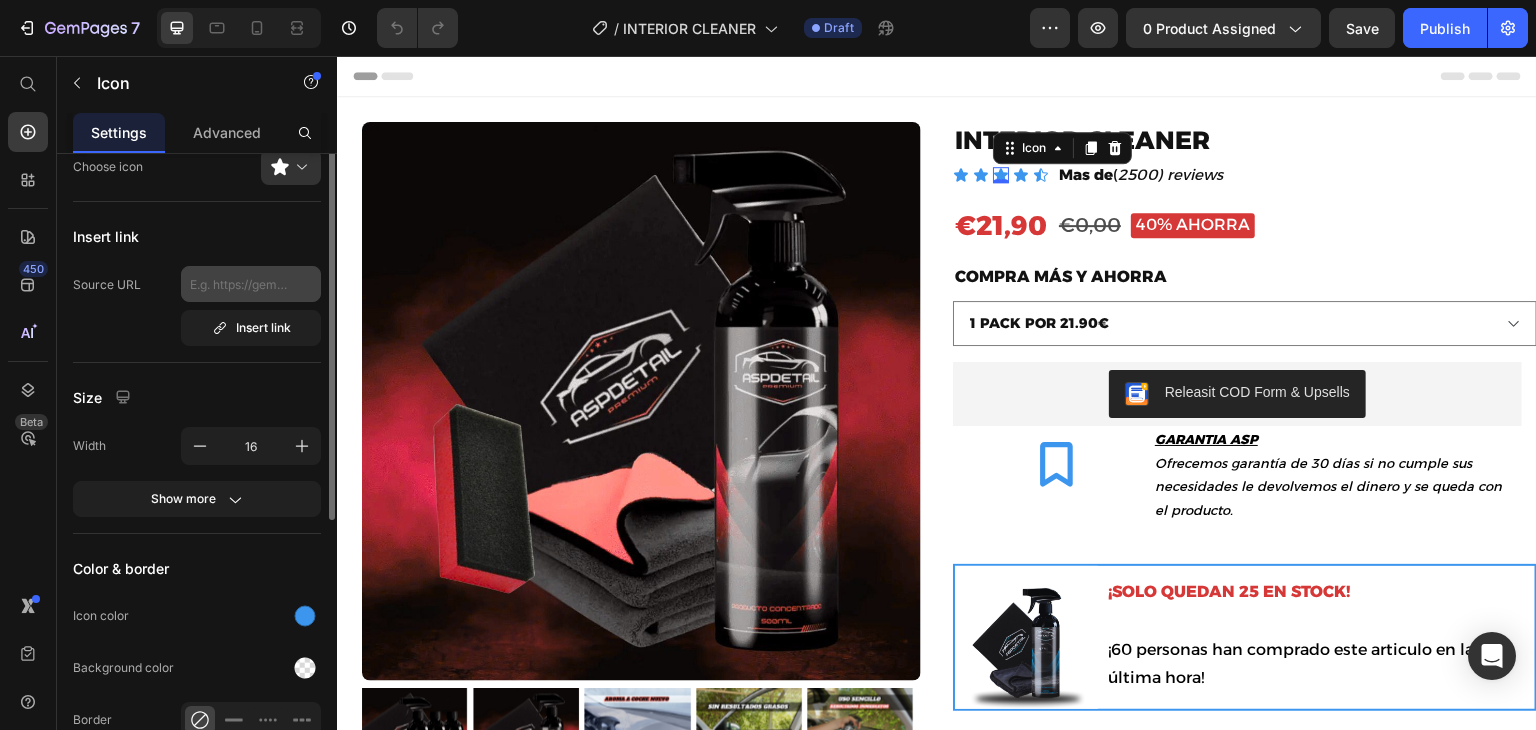 scroll, scrollTop: 0, scrollLeft: 0, axis: both 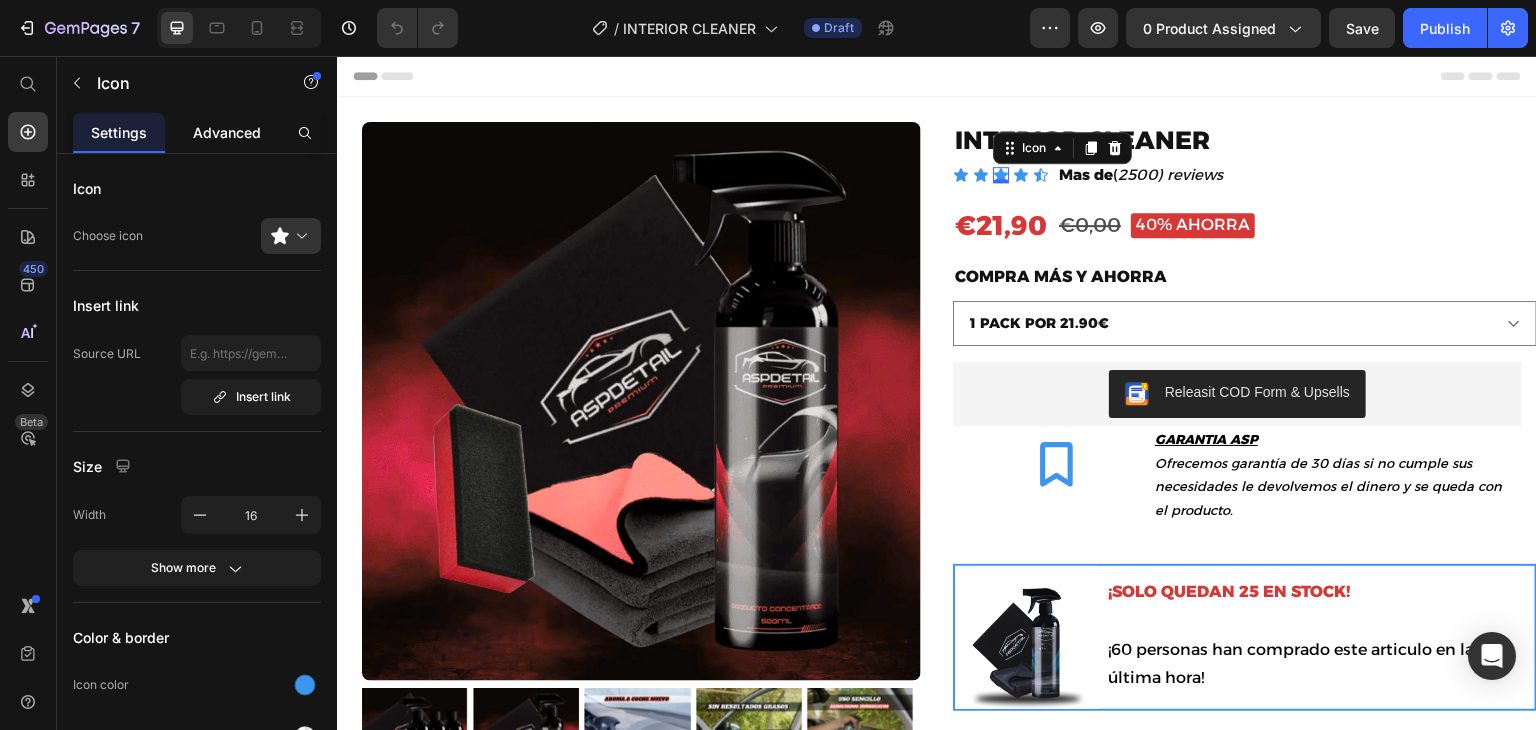 click on "Advanced" 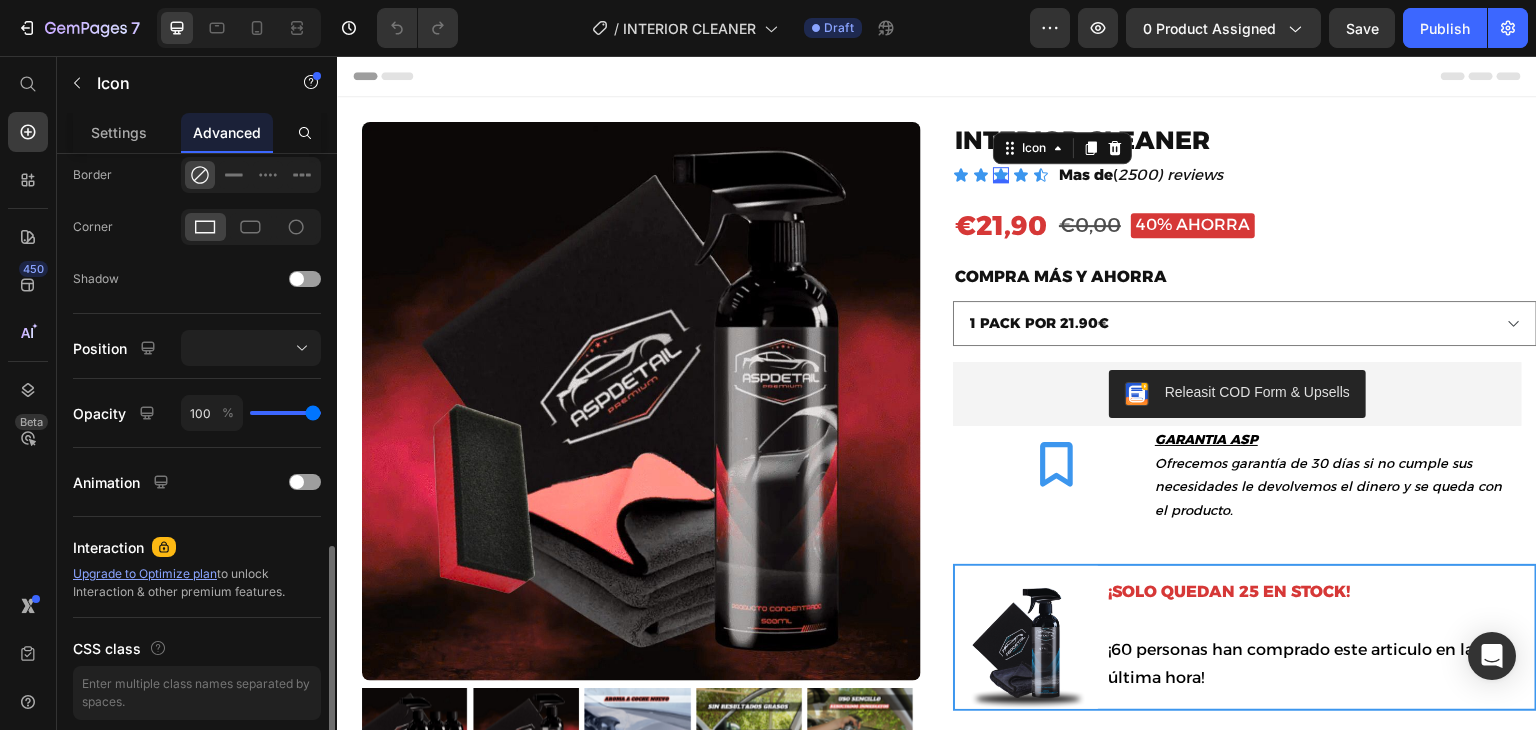 scroll, scrollTop: 634, scrollLeft: 0, axis: vertical 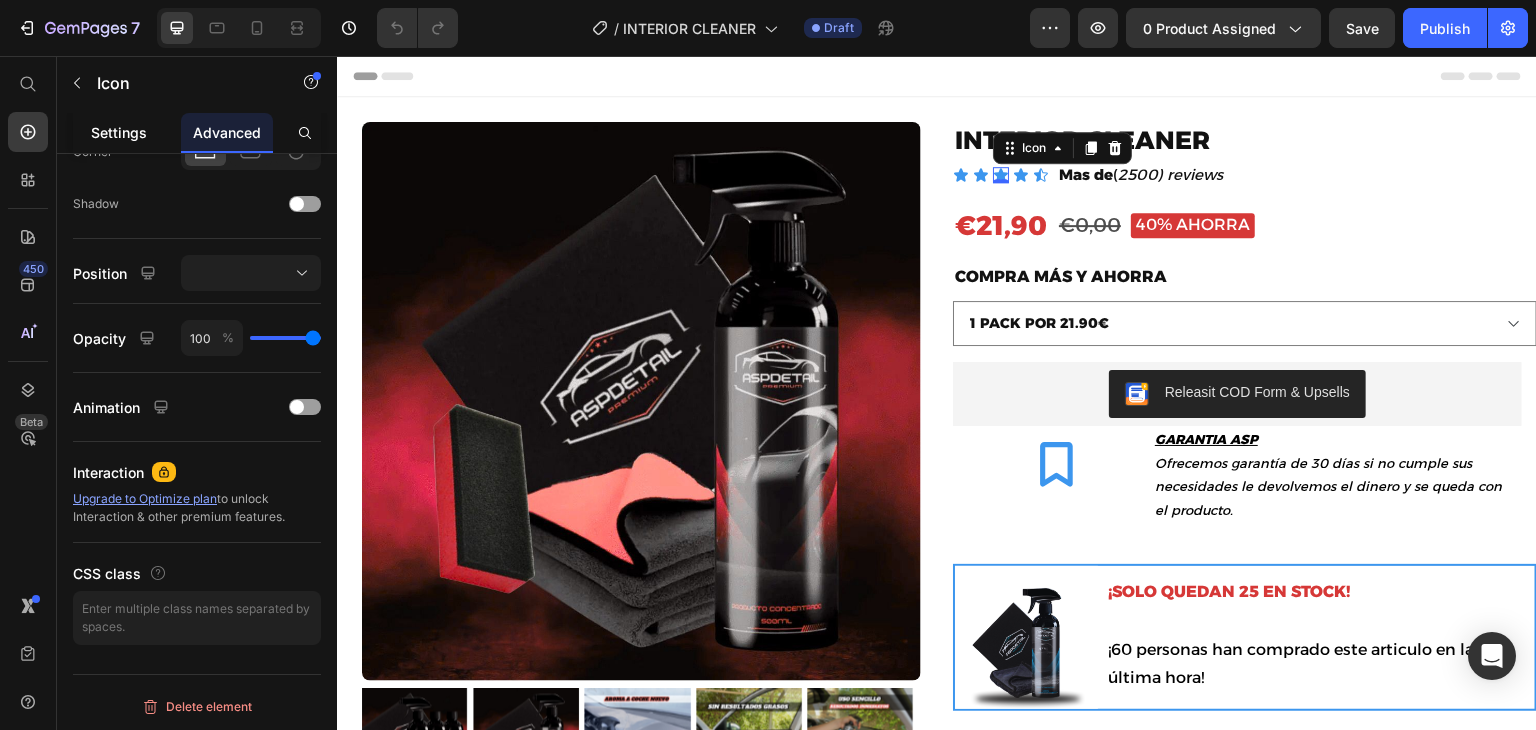 click on "Settings" at bounding box center (119, 132) 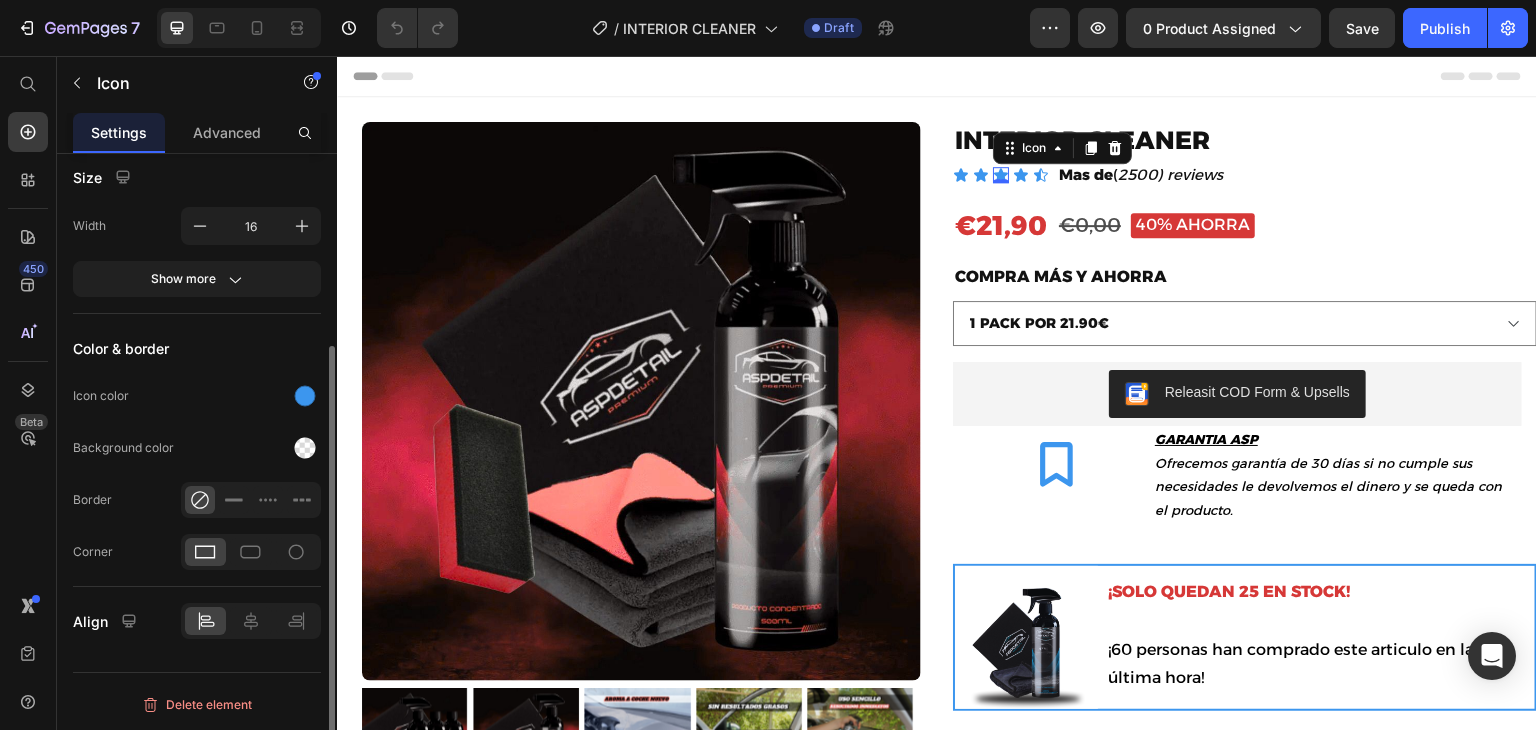 scroll, scrollTop: 0, scrollLeft: 0, axis: both 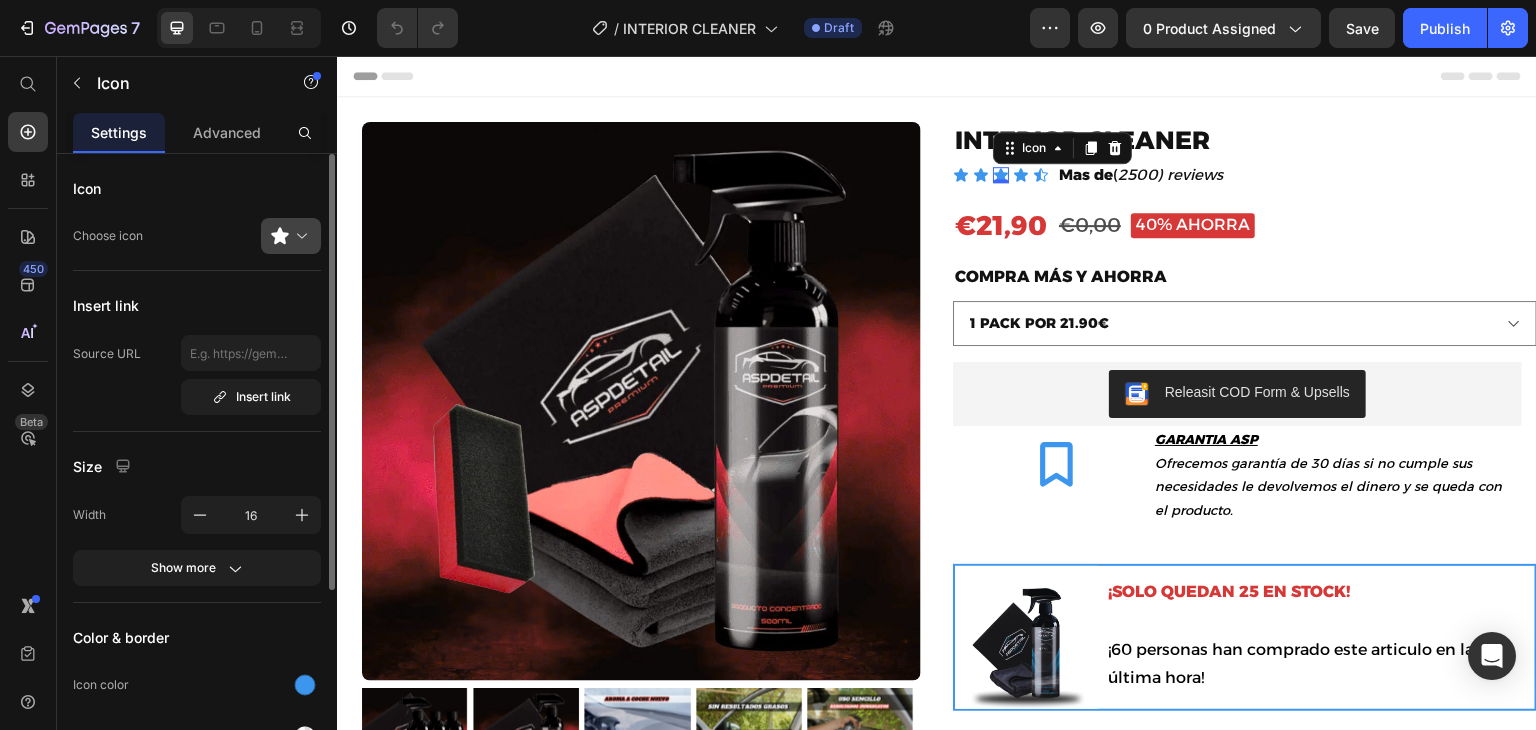 click at bounding box center [299, 236] 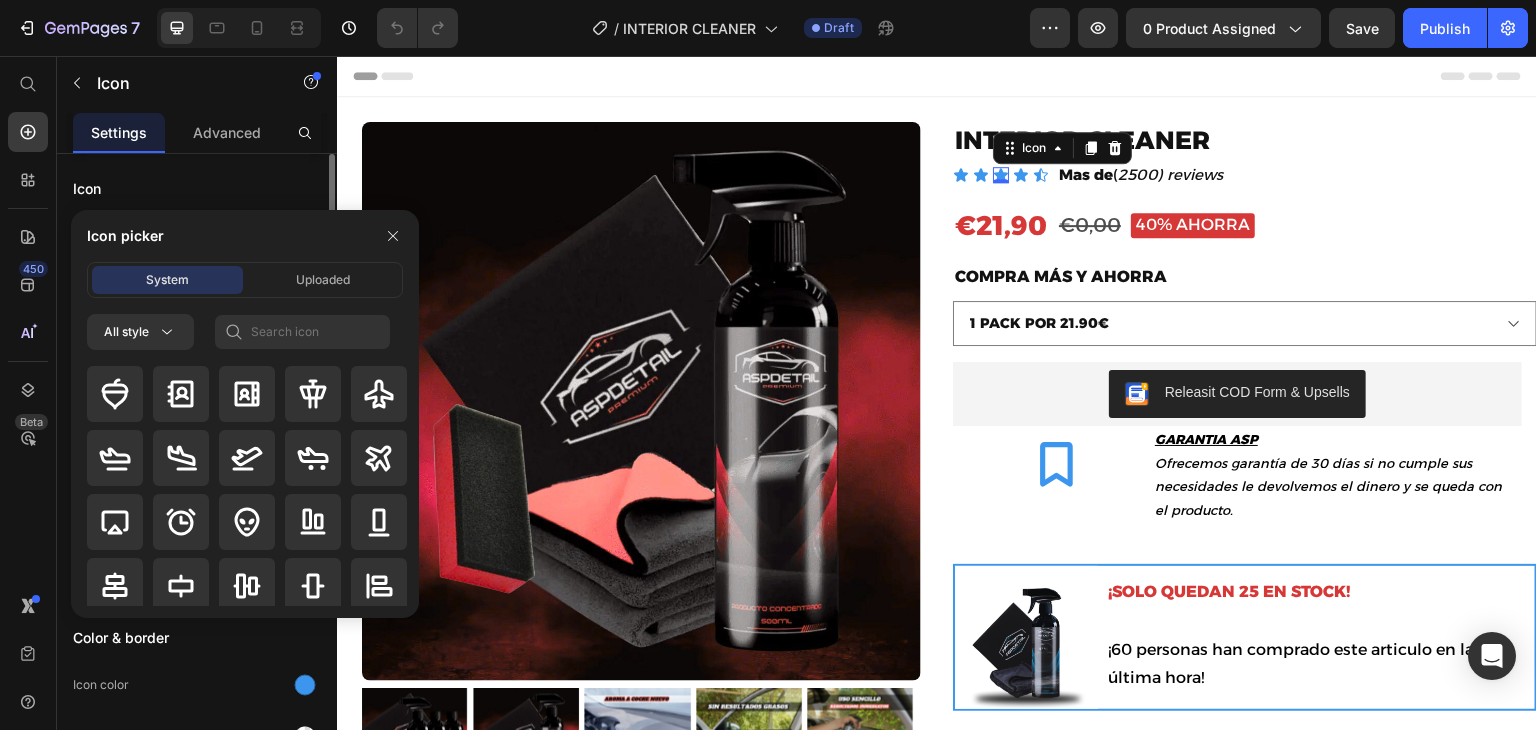 click on "Icon" at bounding box center [197, 188] 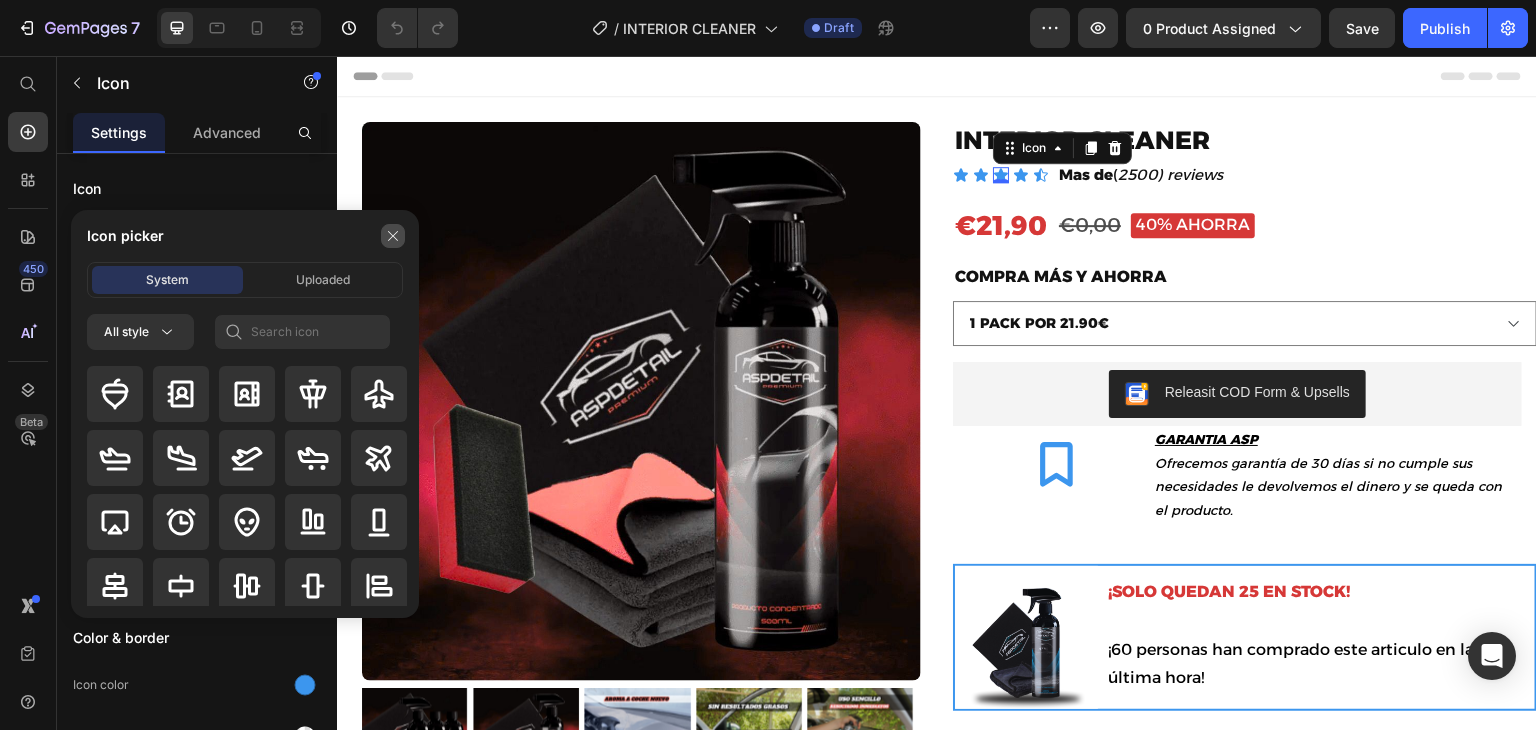 click 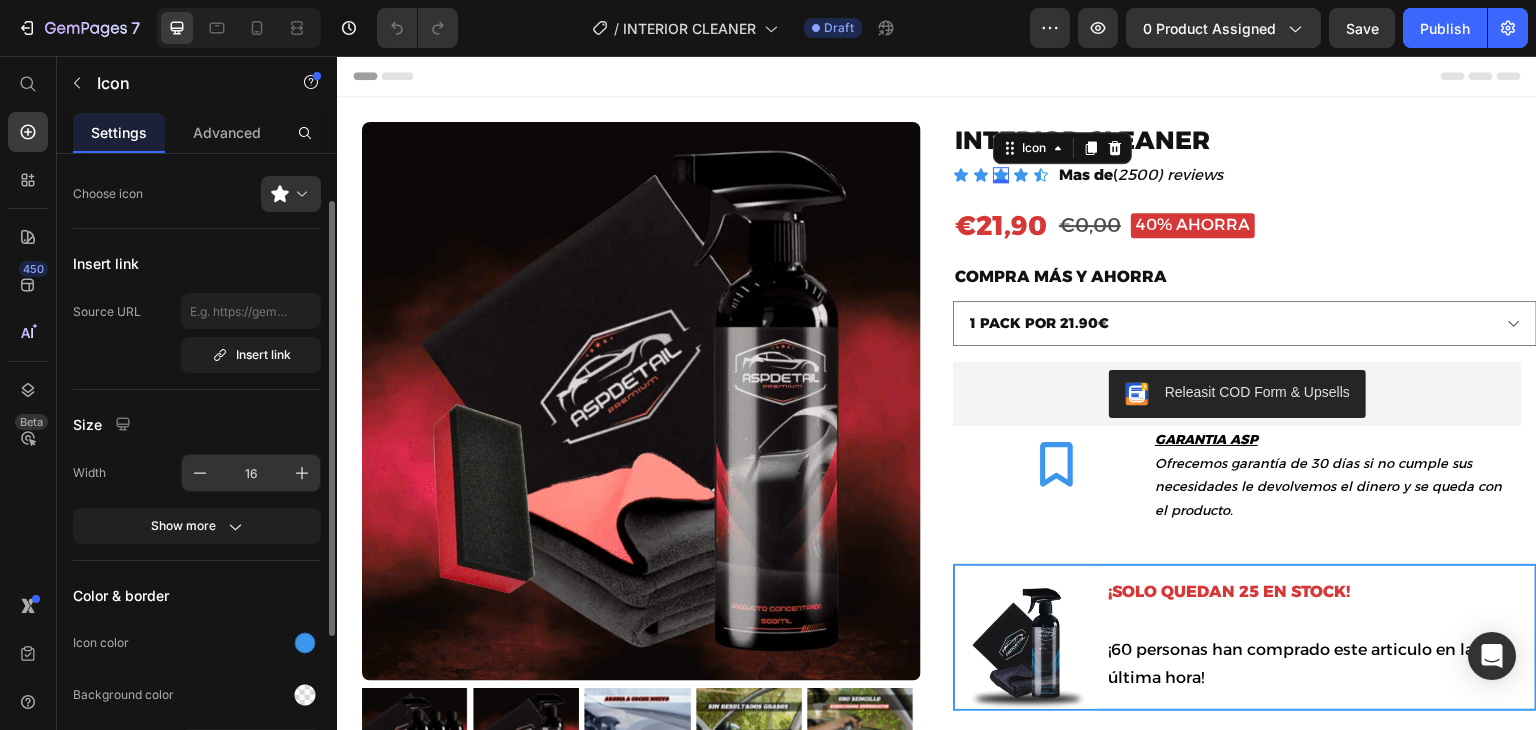 scroll, scrollTop: 55, scrollLeft: 0, axis: vertical 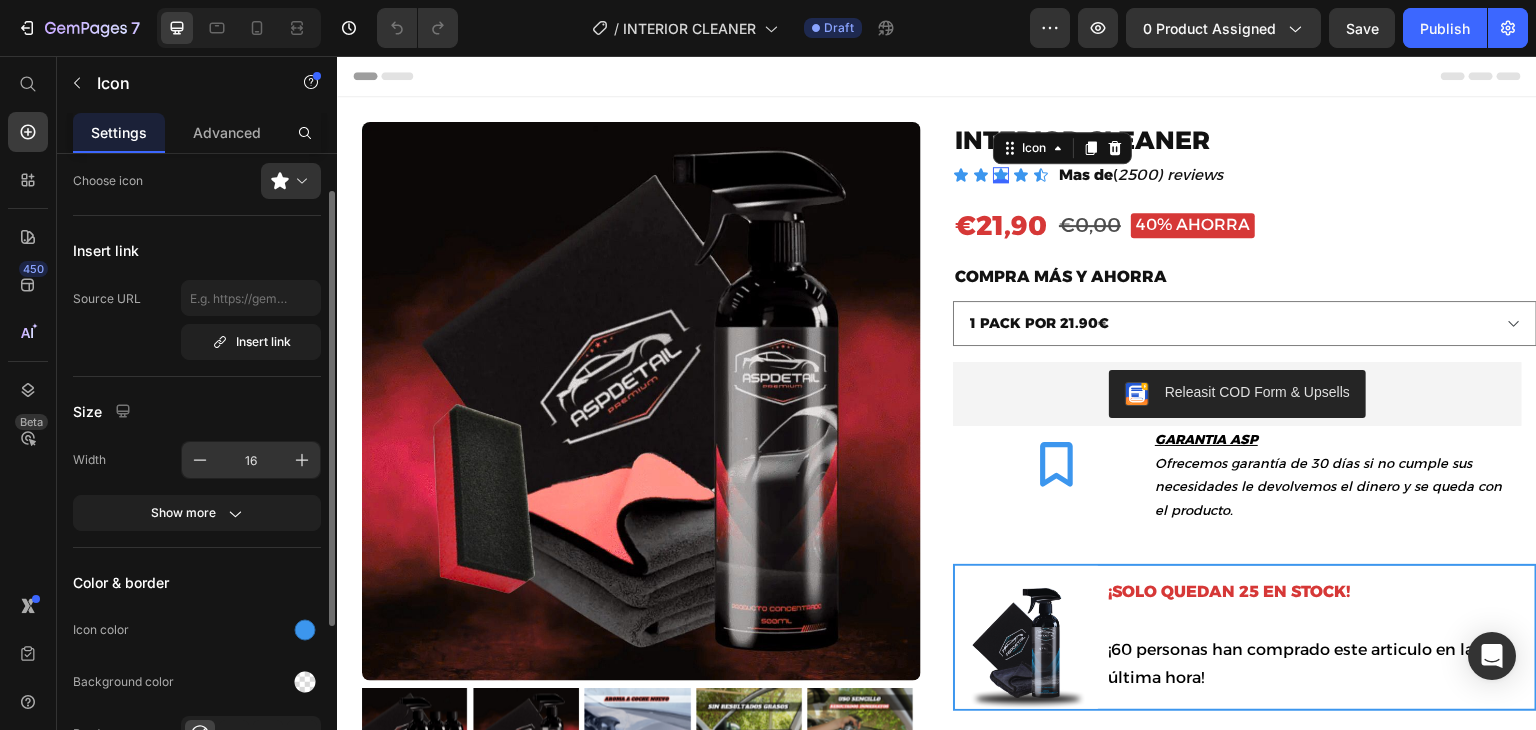 click 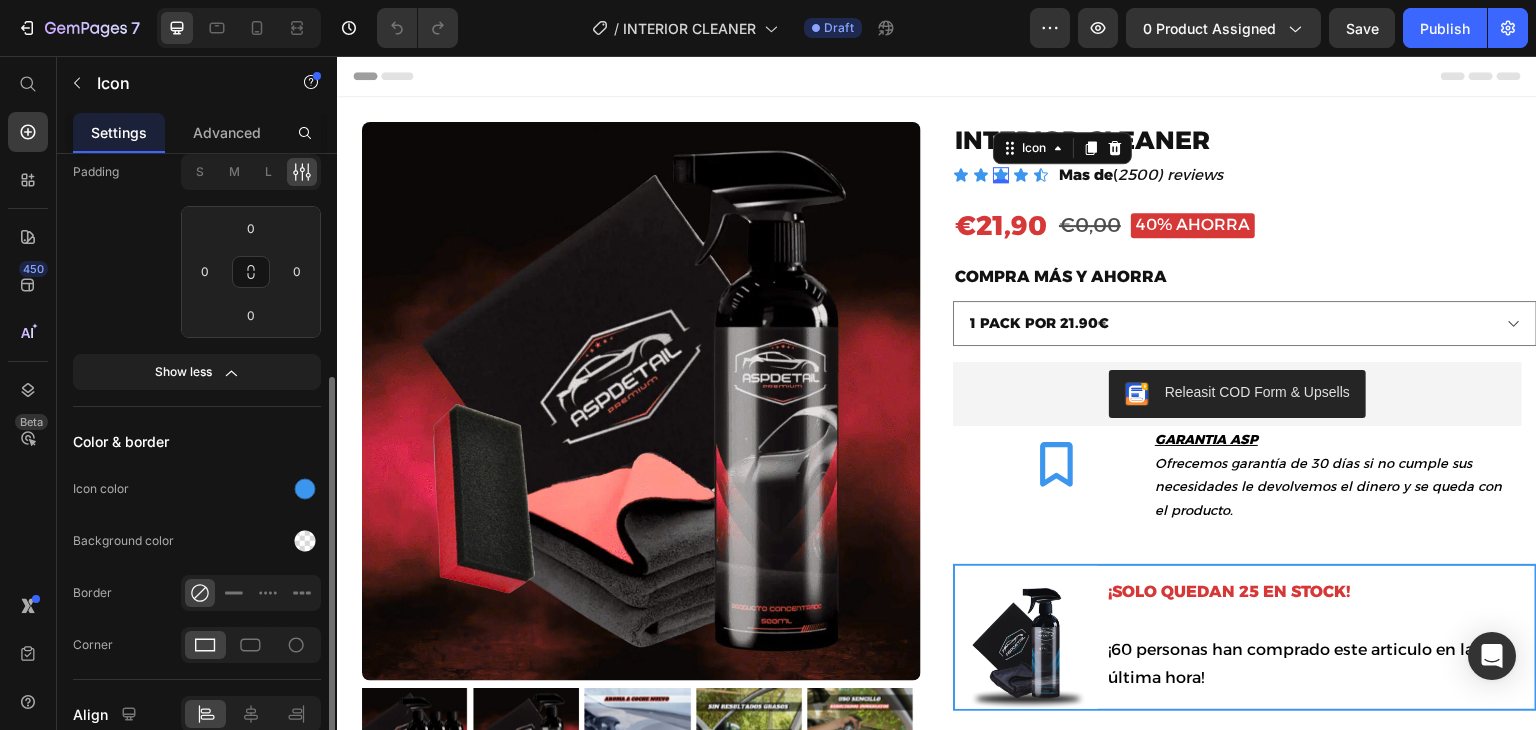 scroll, scrollTop: 414, scrollLeft: 0, axis: vertical 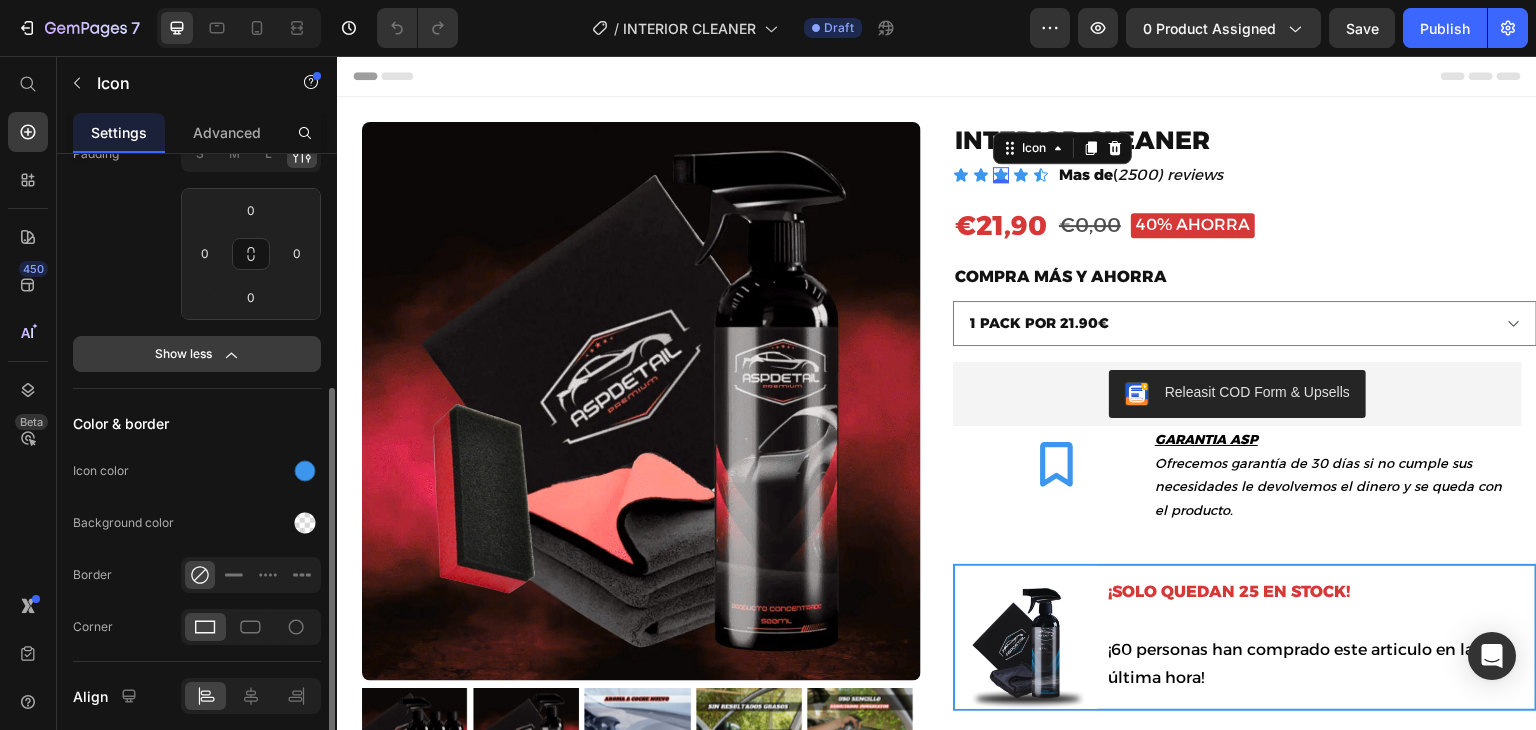 click on "Show less" at bounding box center (197, 354) 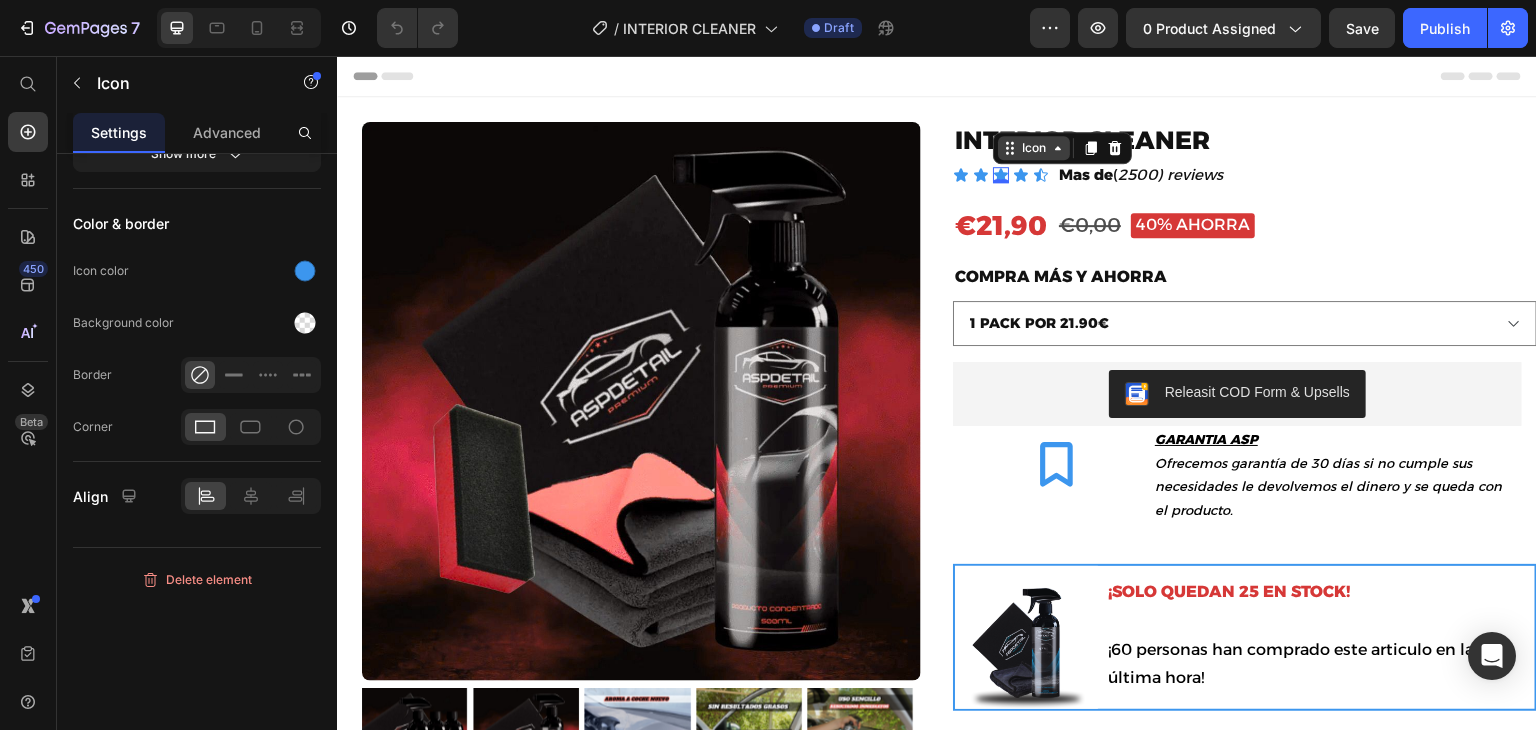 click on "Icon" at bounding box center [1034, 148] 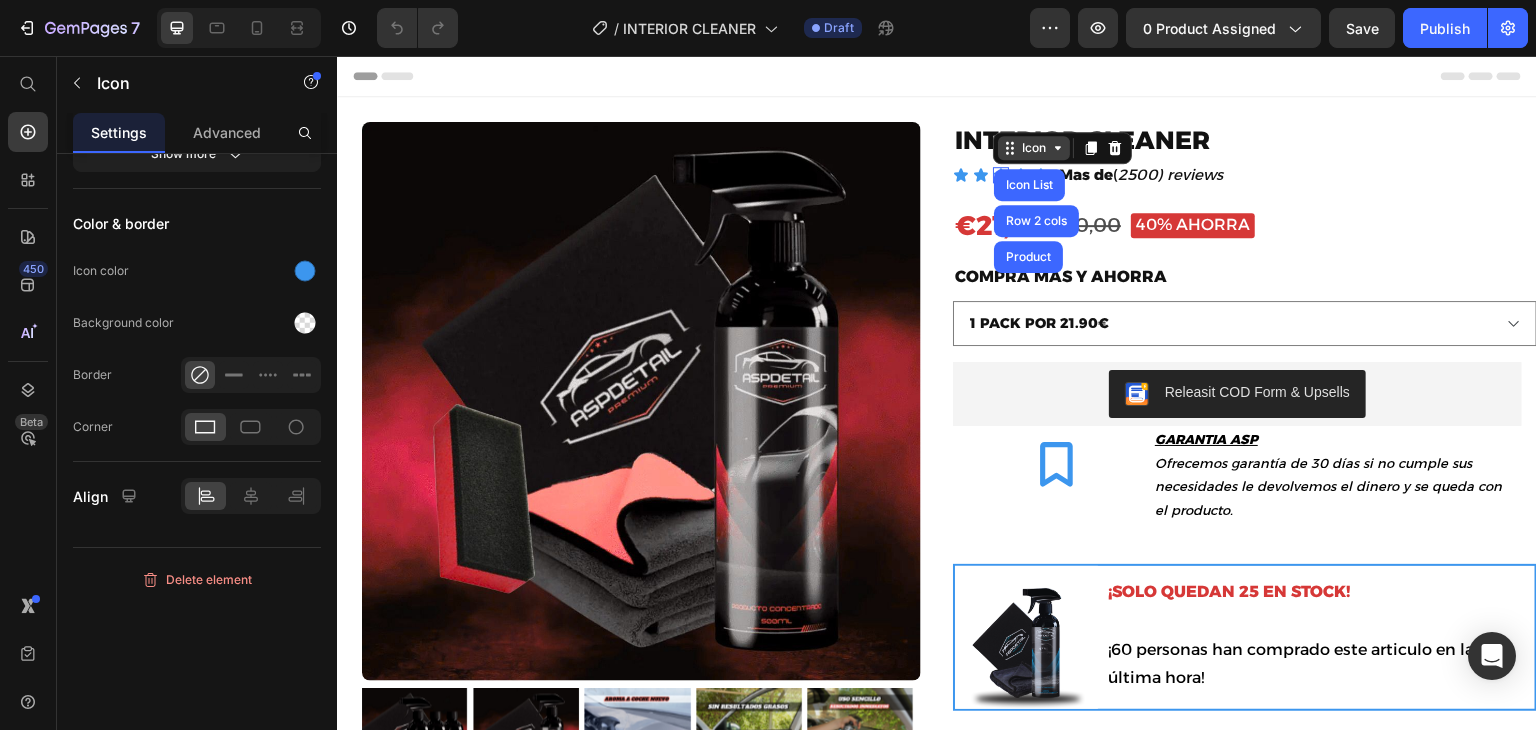 click on "Icon" at bounding box center (1034, 148) 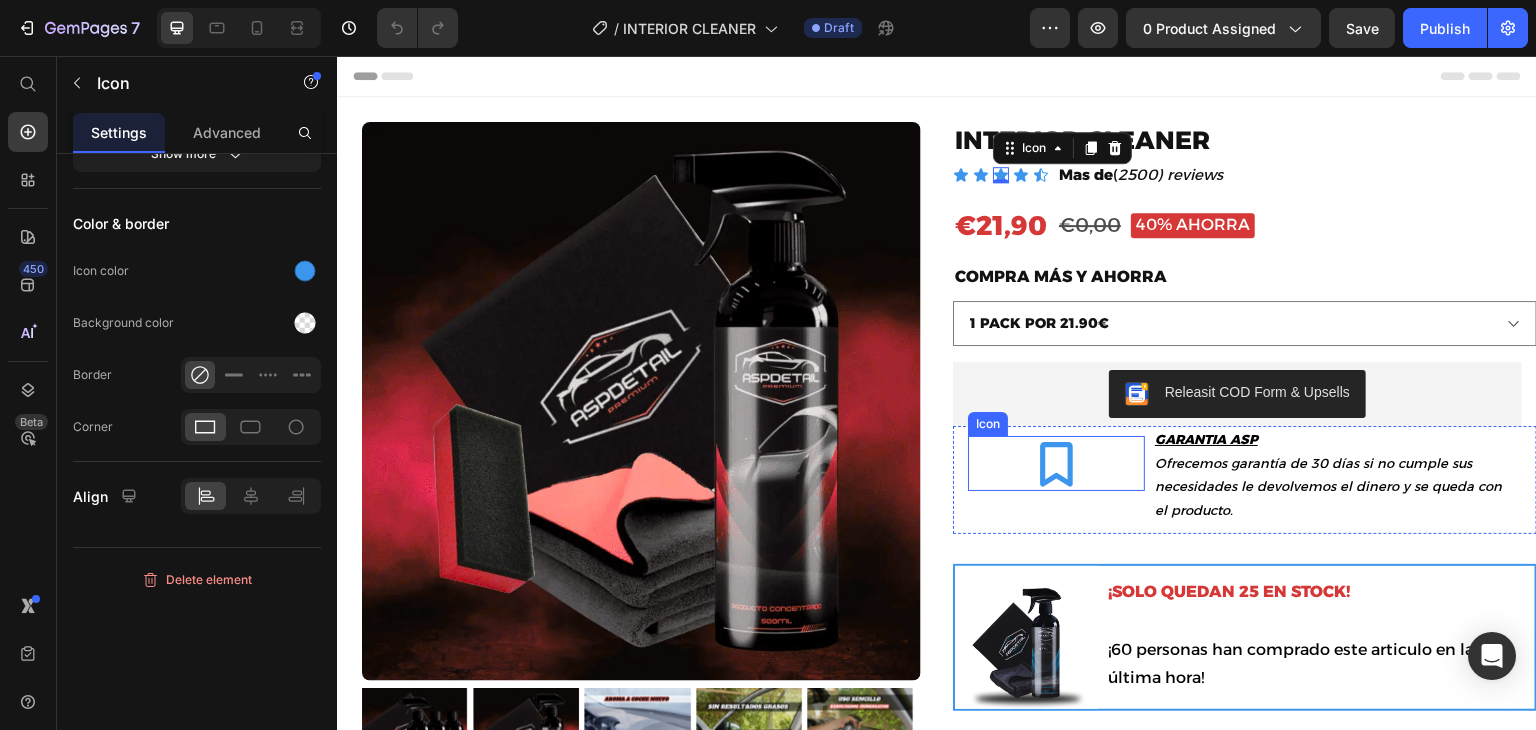 click 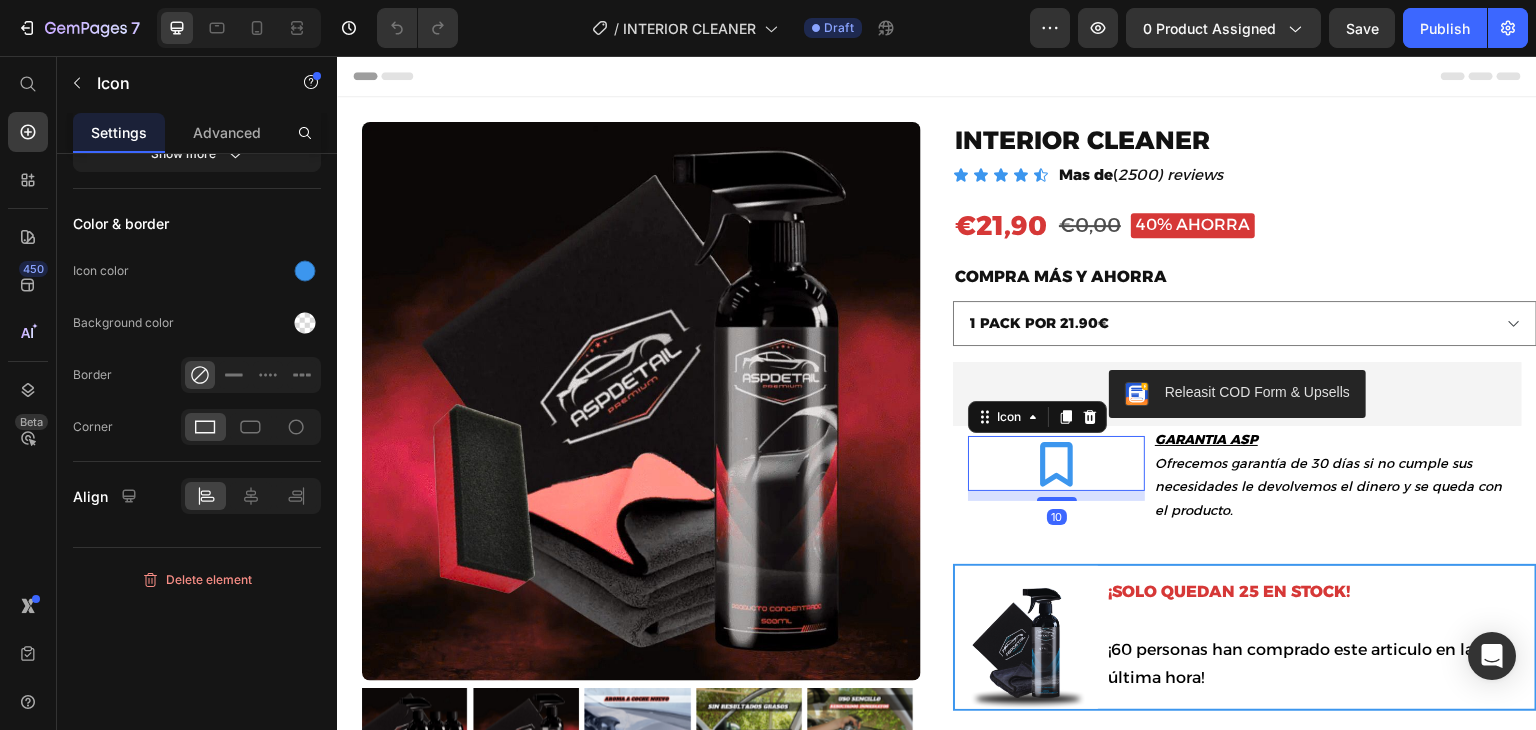 scroll, scrollTop: 288, scrollLeft: 0, axis: vertical 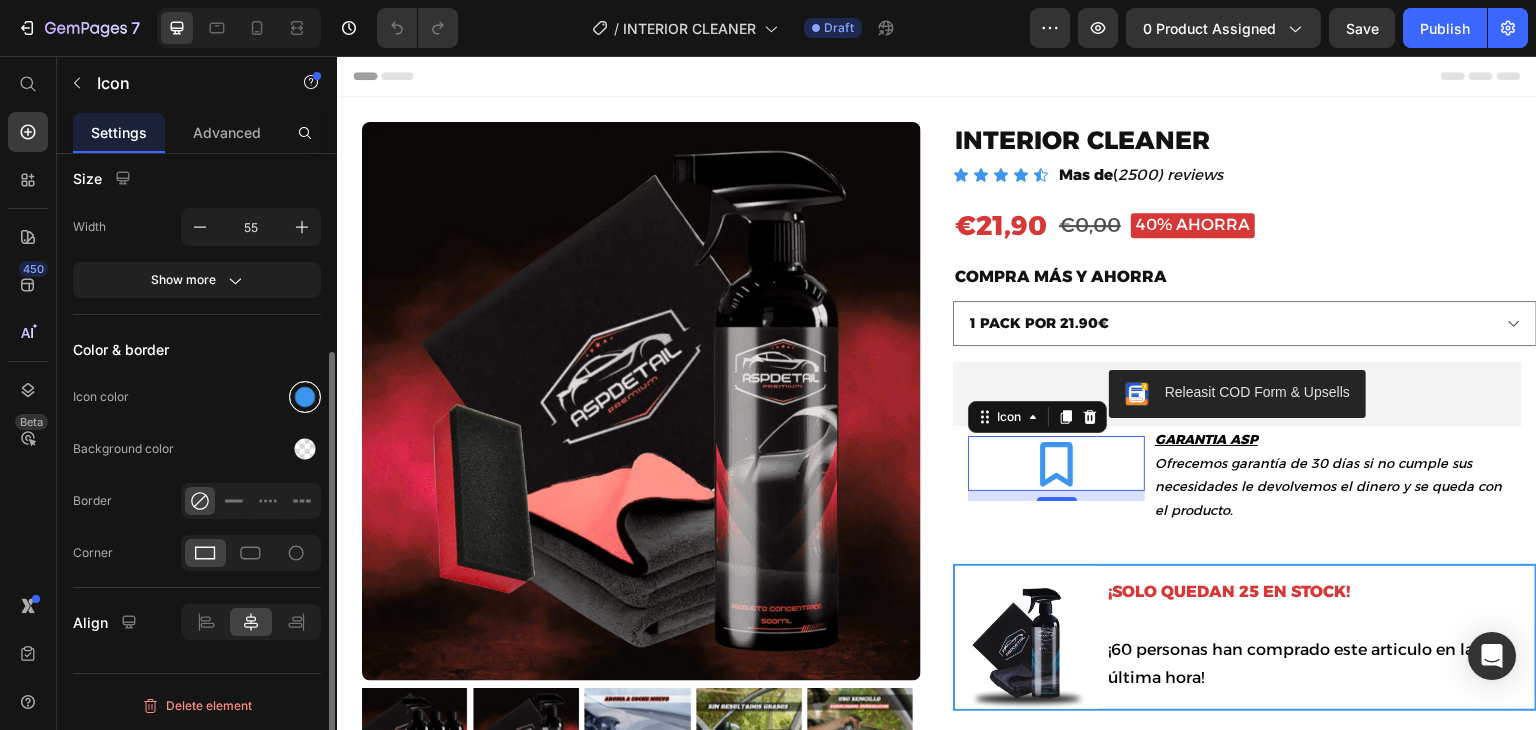 click at bounding box center (305, 397) 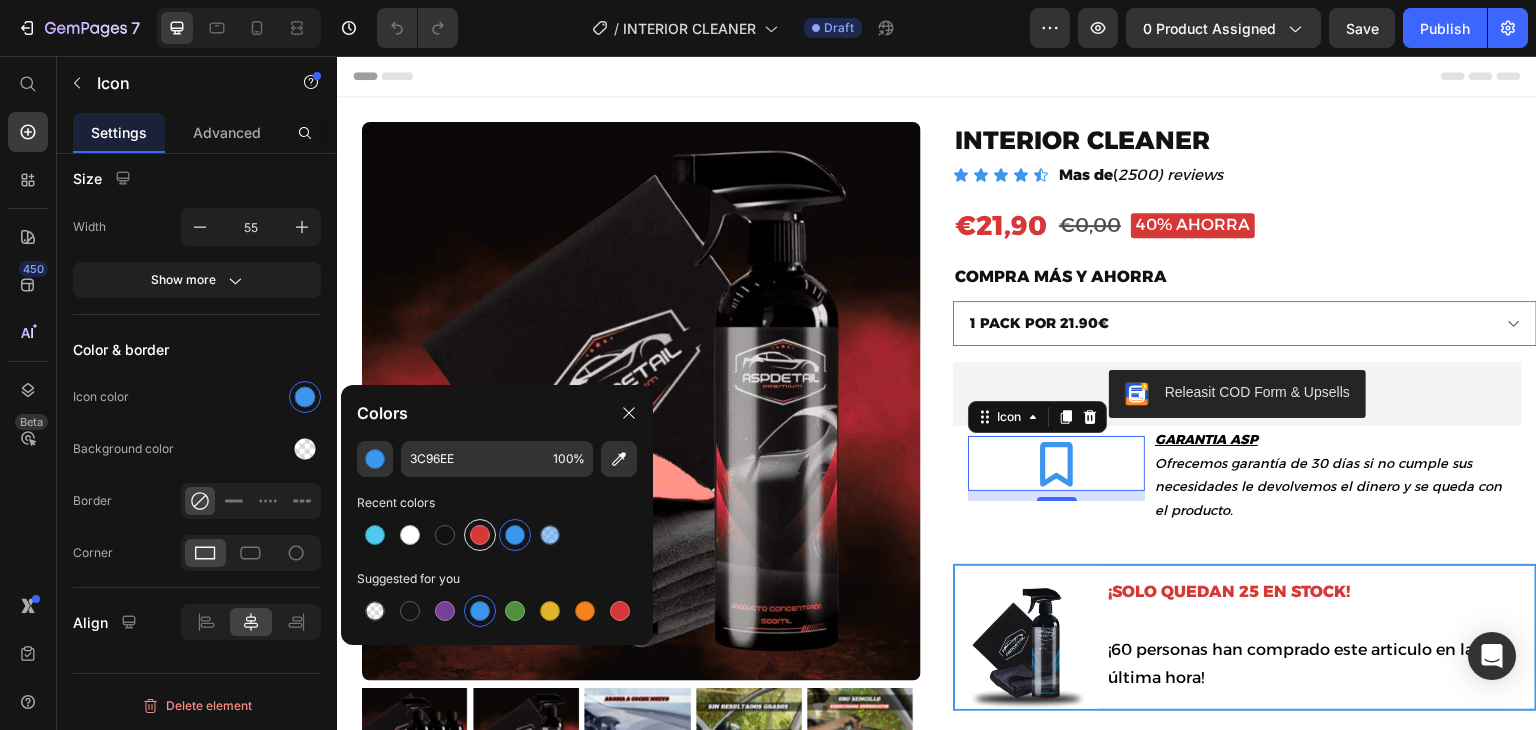 click at bounding box center (480, 535) 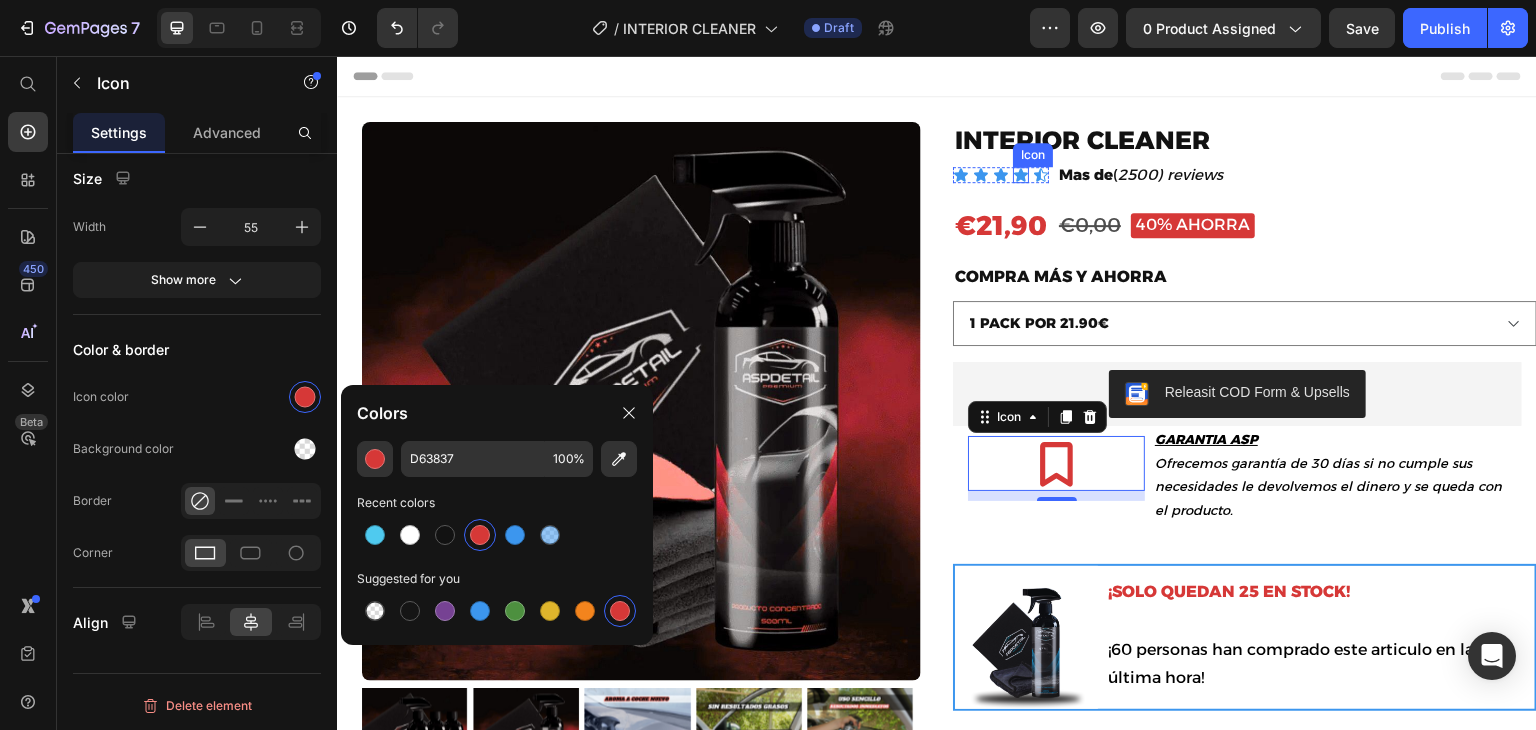 click on "Icon Icon Icon Icon Icon" at bounding box center (1001, 175) 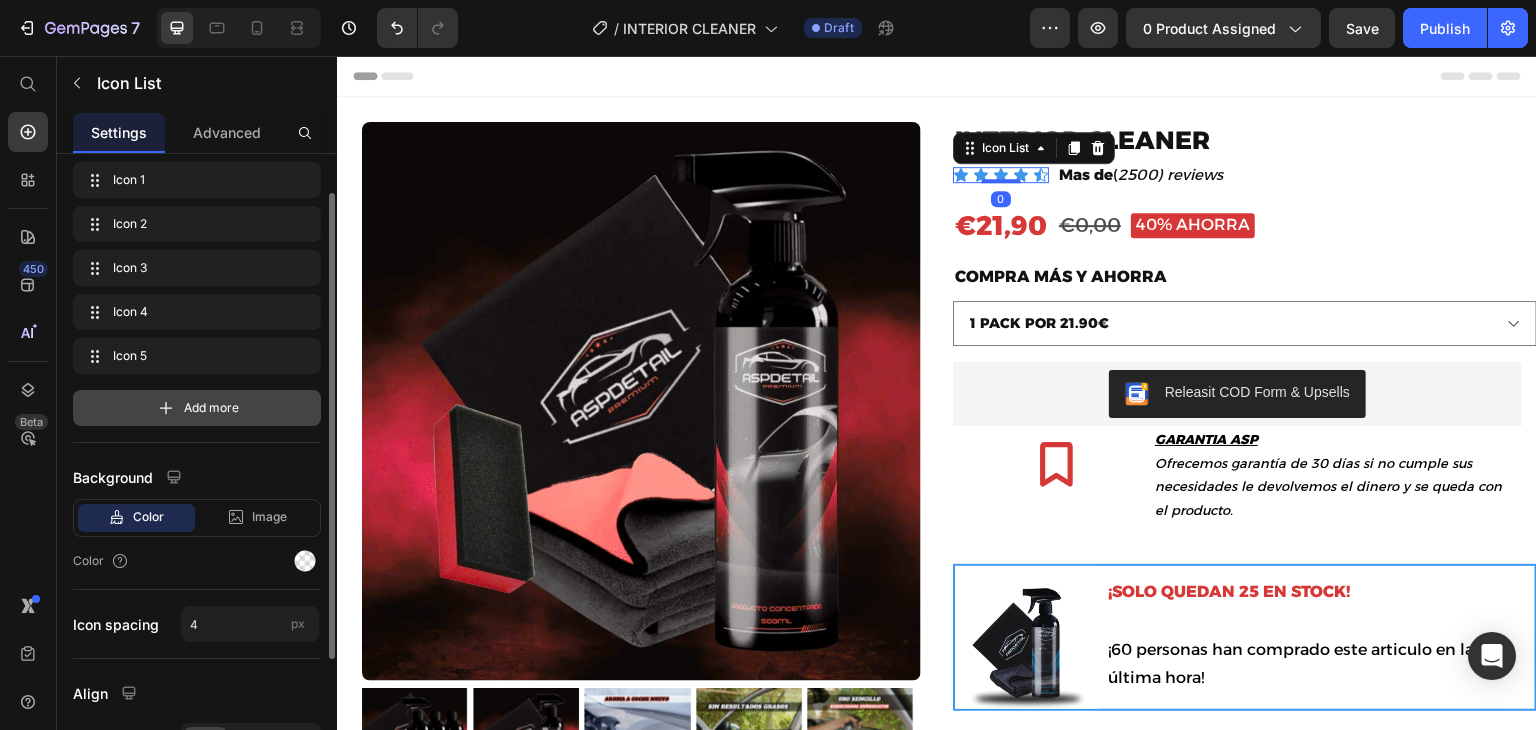 scroll, scrollTop: 55, scrollLeft: 0, axis: vertical 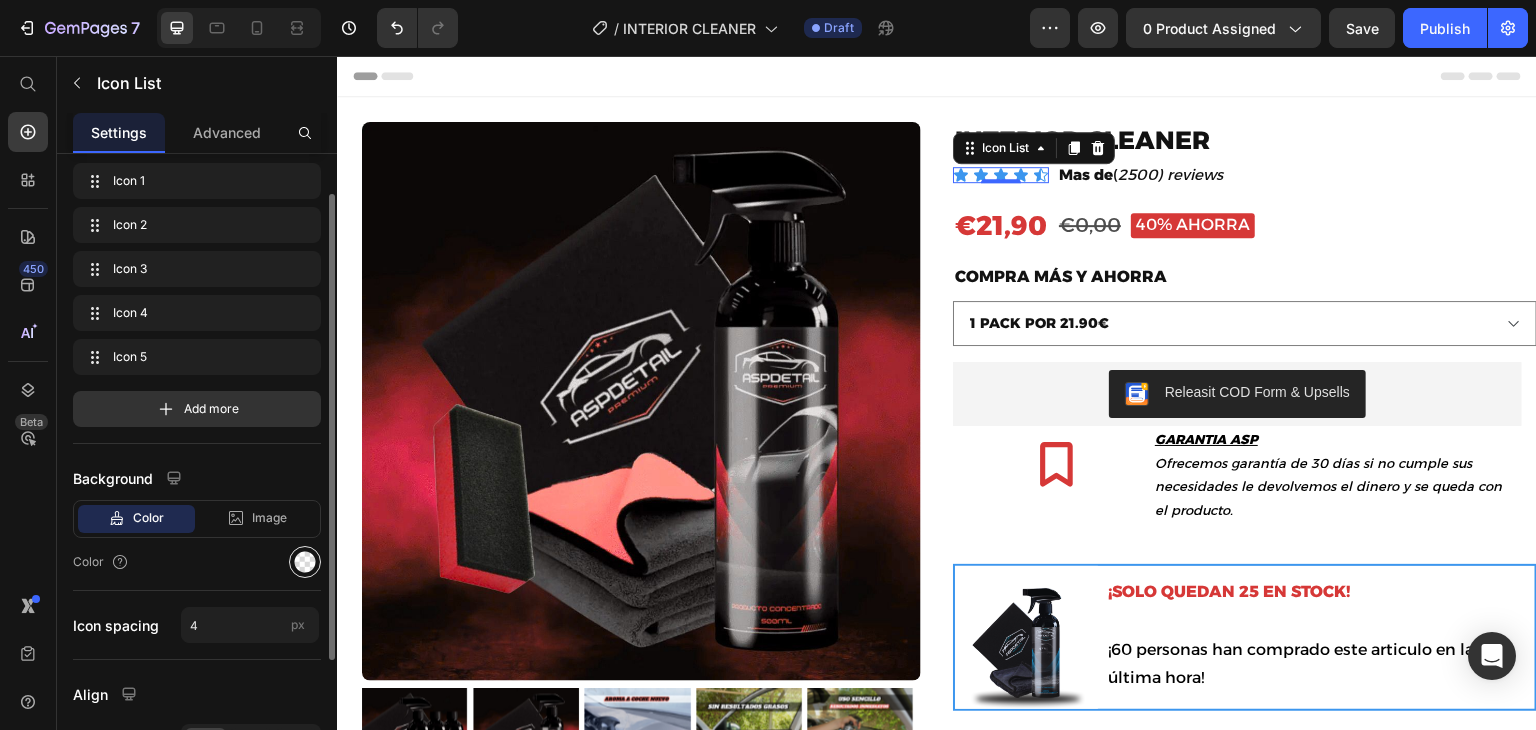 click at bounding box center (305, 562) 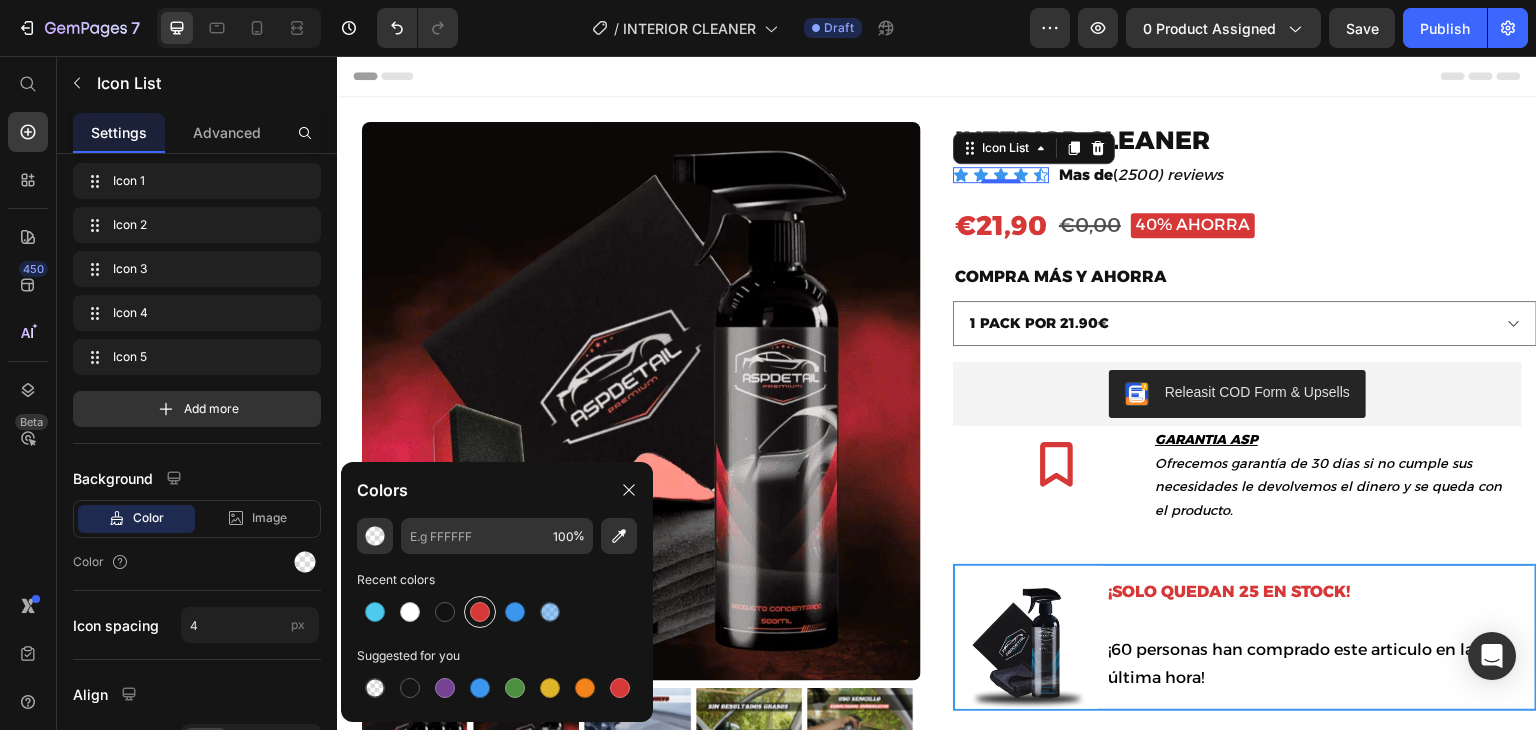 click at bounding box center (480, 612) 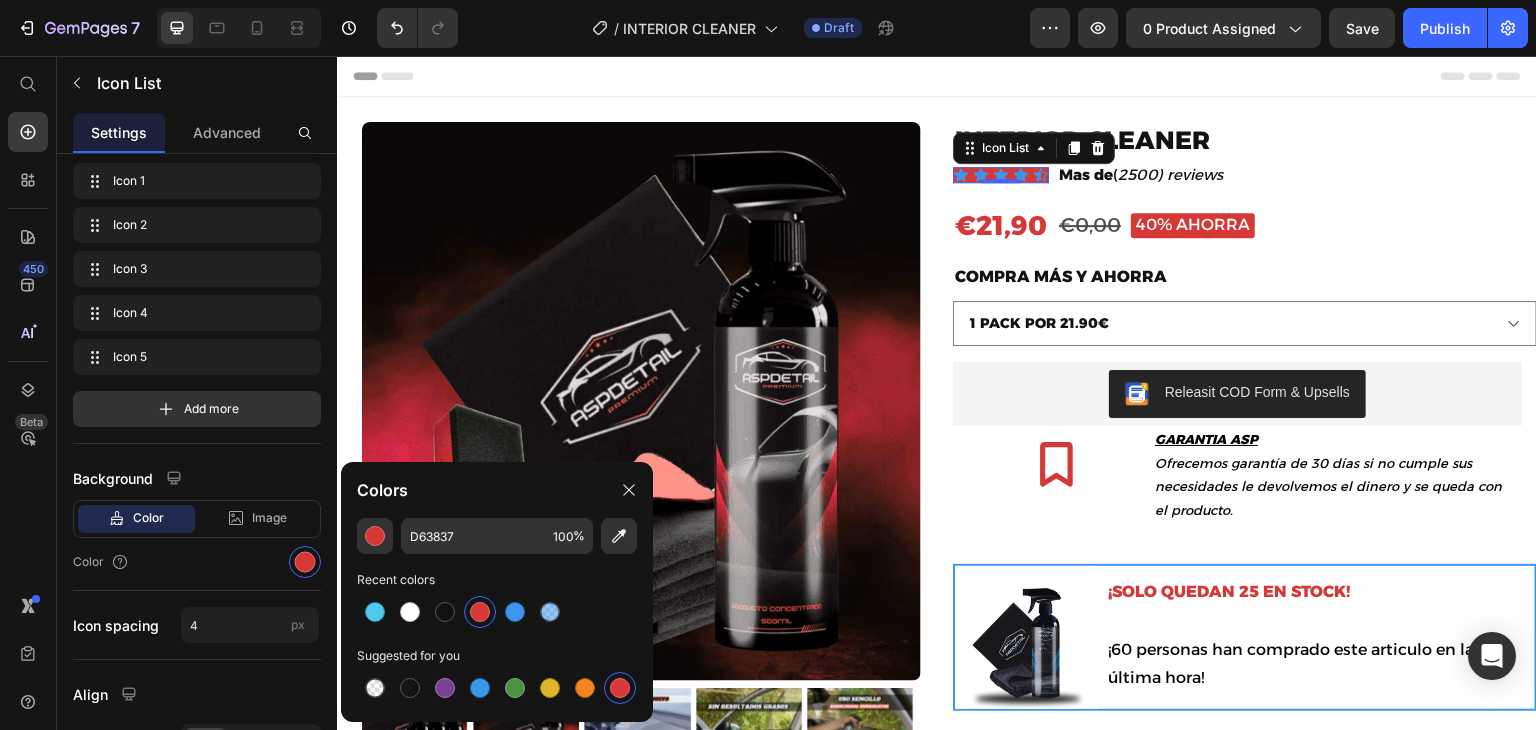 click at bounding box center (480, 612) 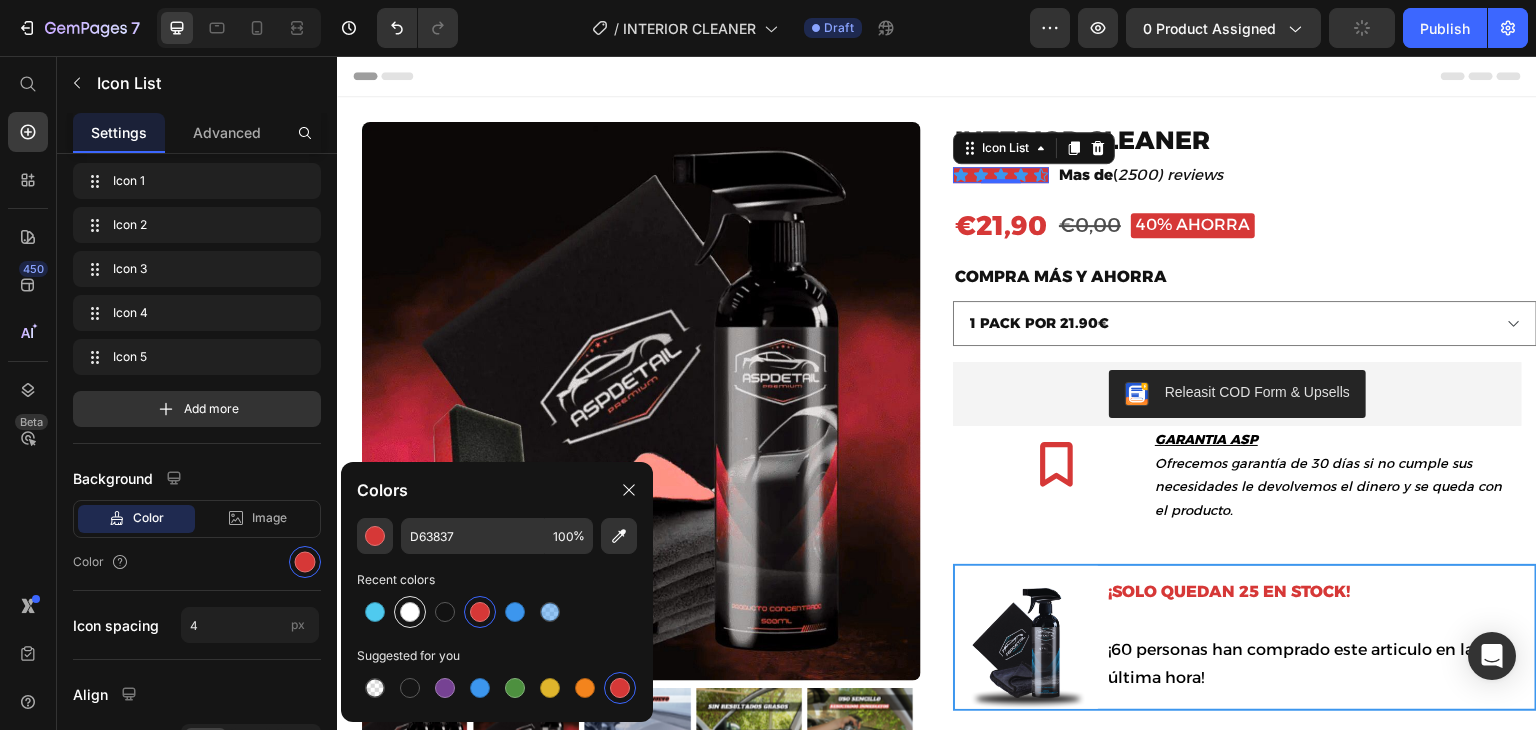 click at bounding box center (410, 612) 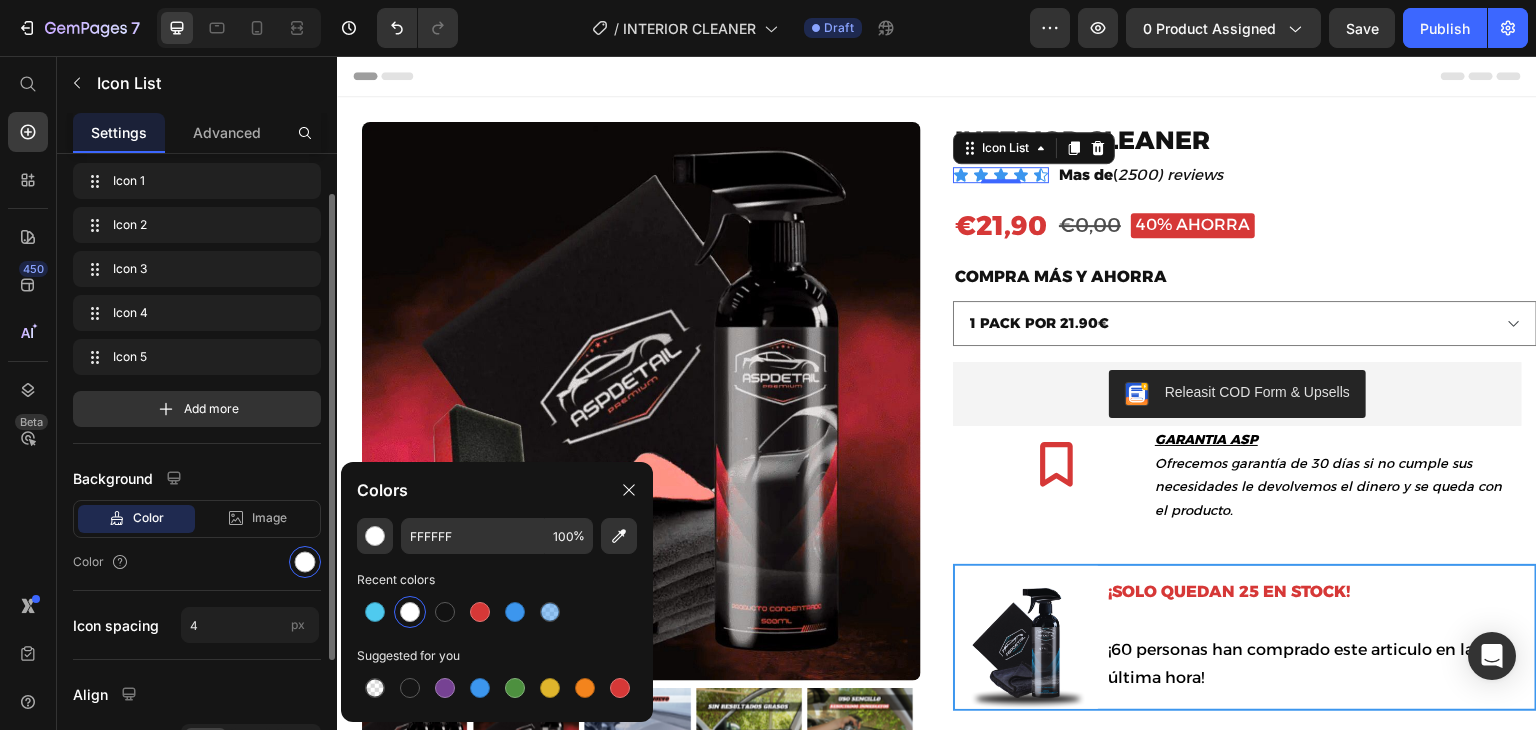 click on "Color" at bounding box center [197, 562] 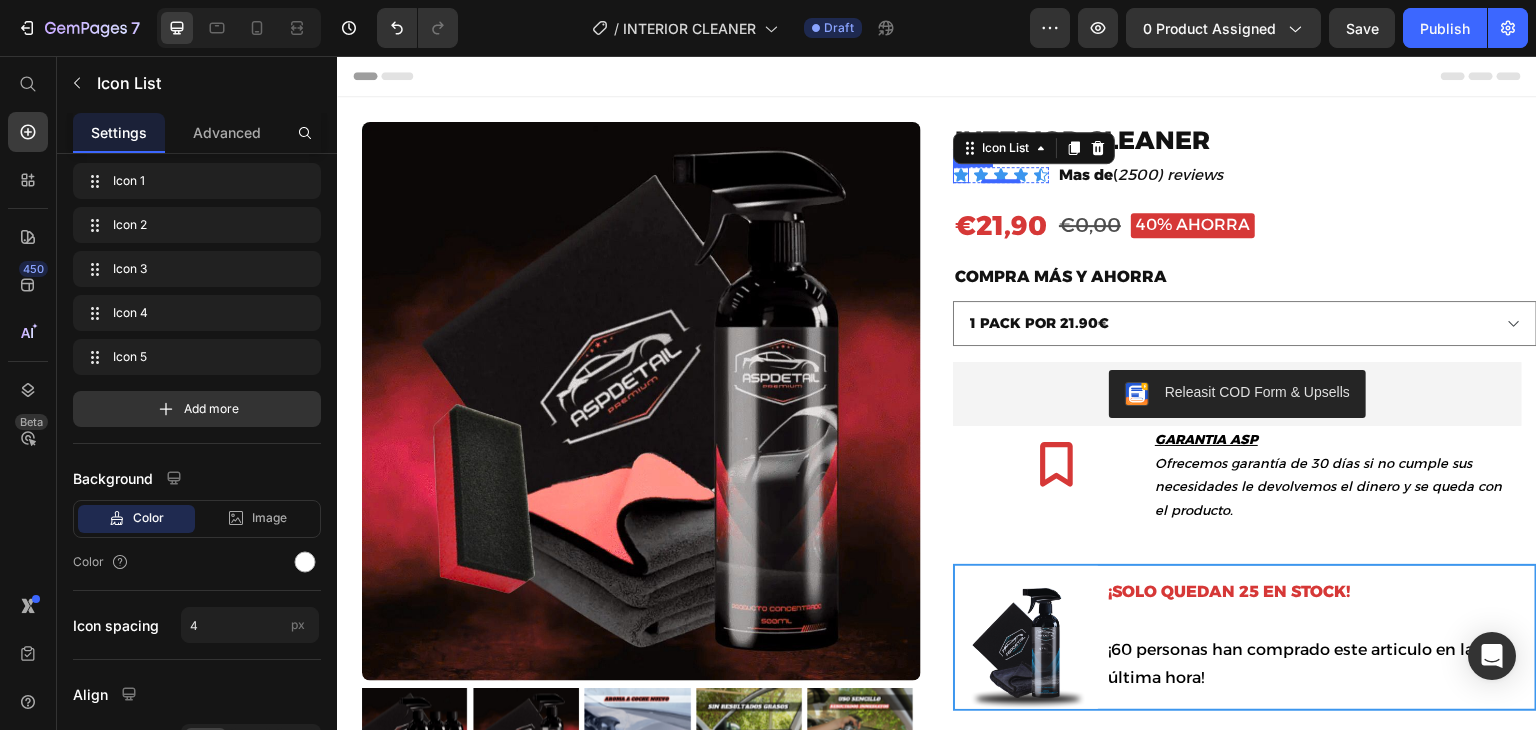 click 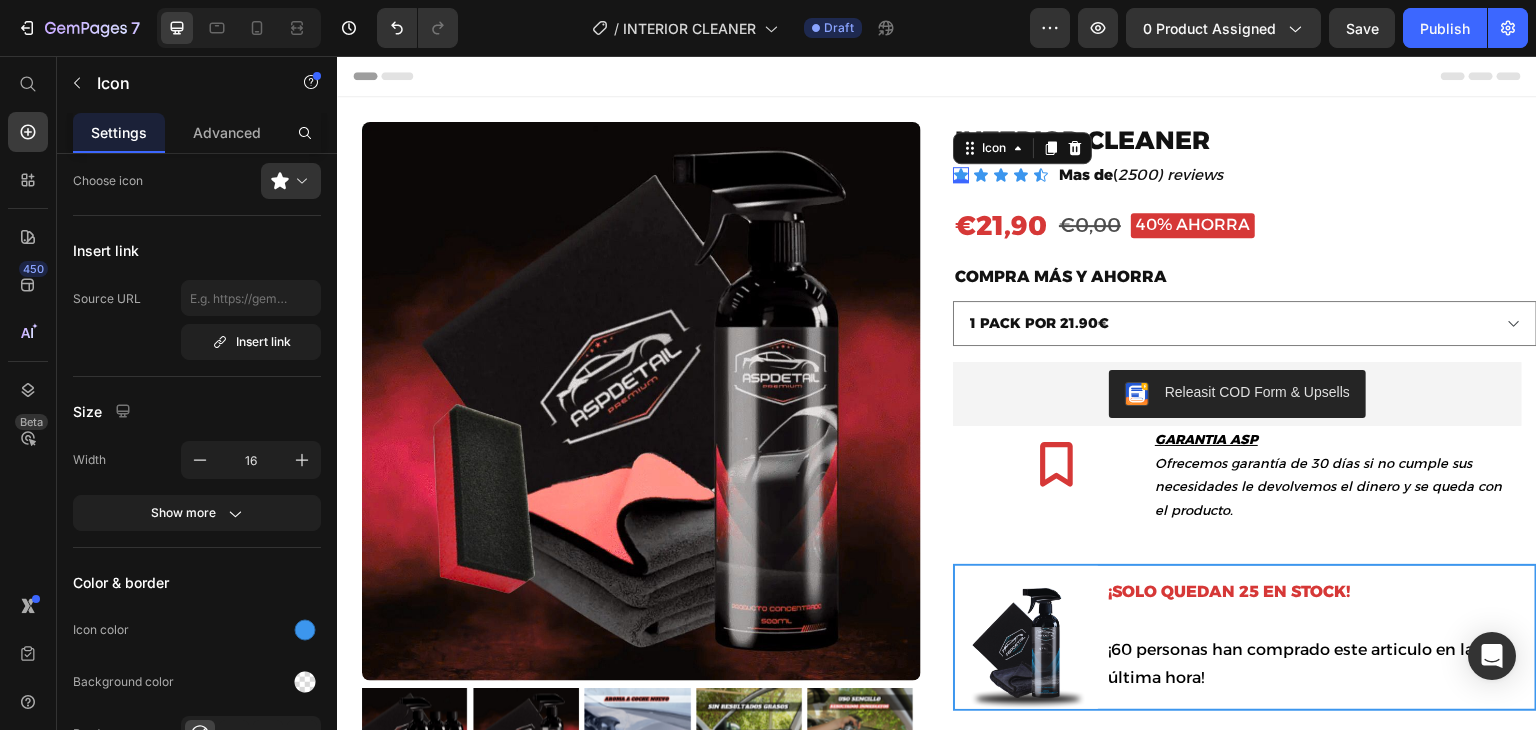 scroll, scrollTop: 0, scrollLeft: 0, axis: both 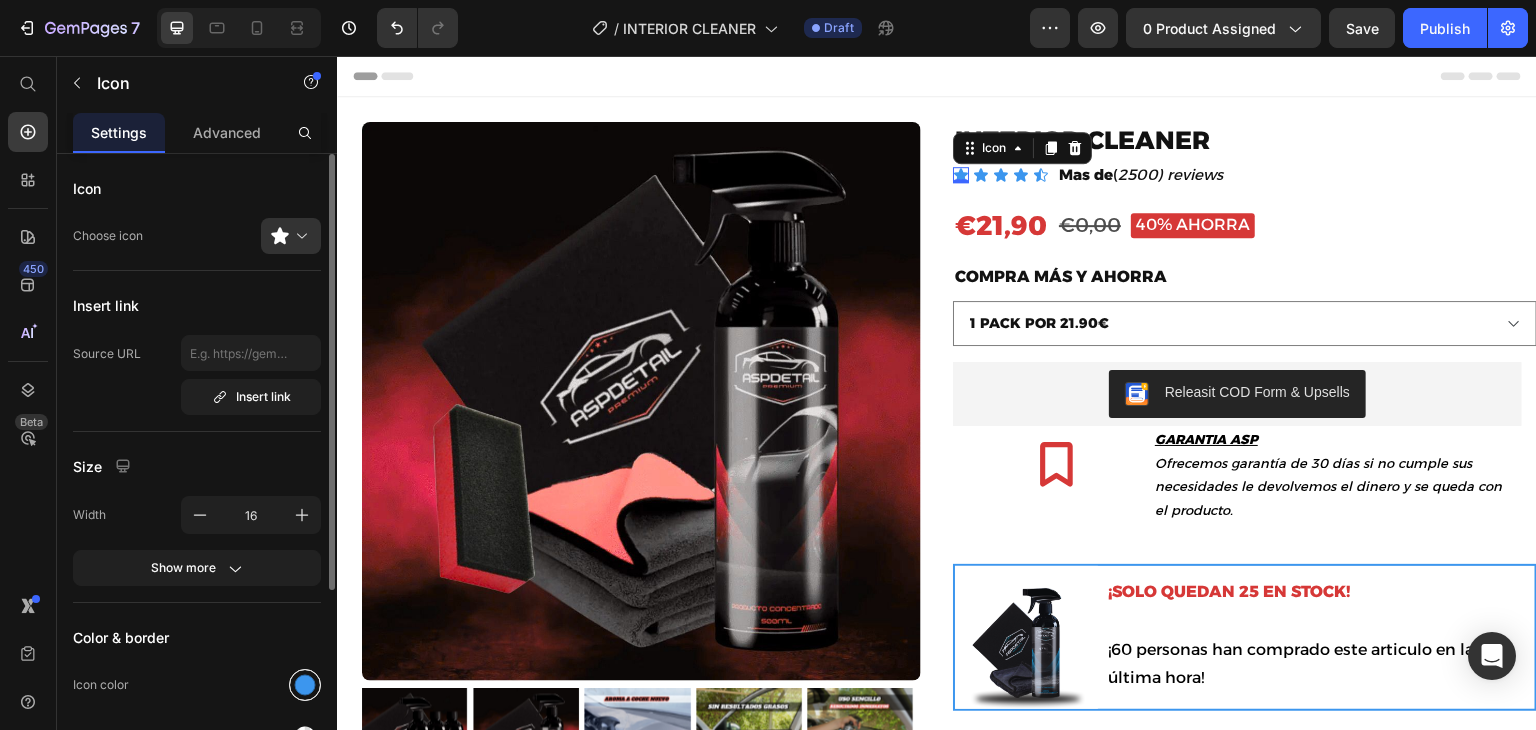 click at bounding box center (305, 685) 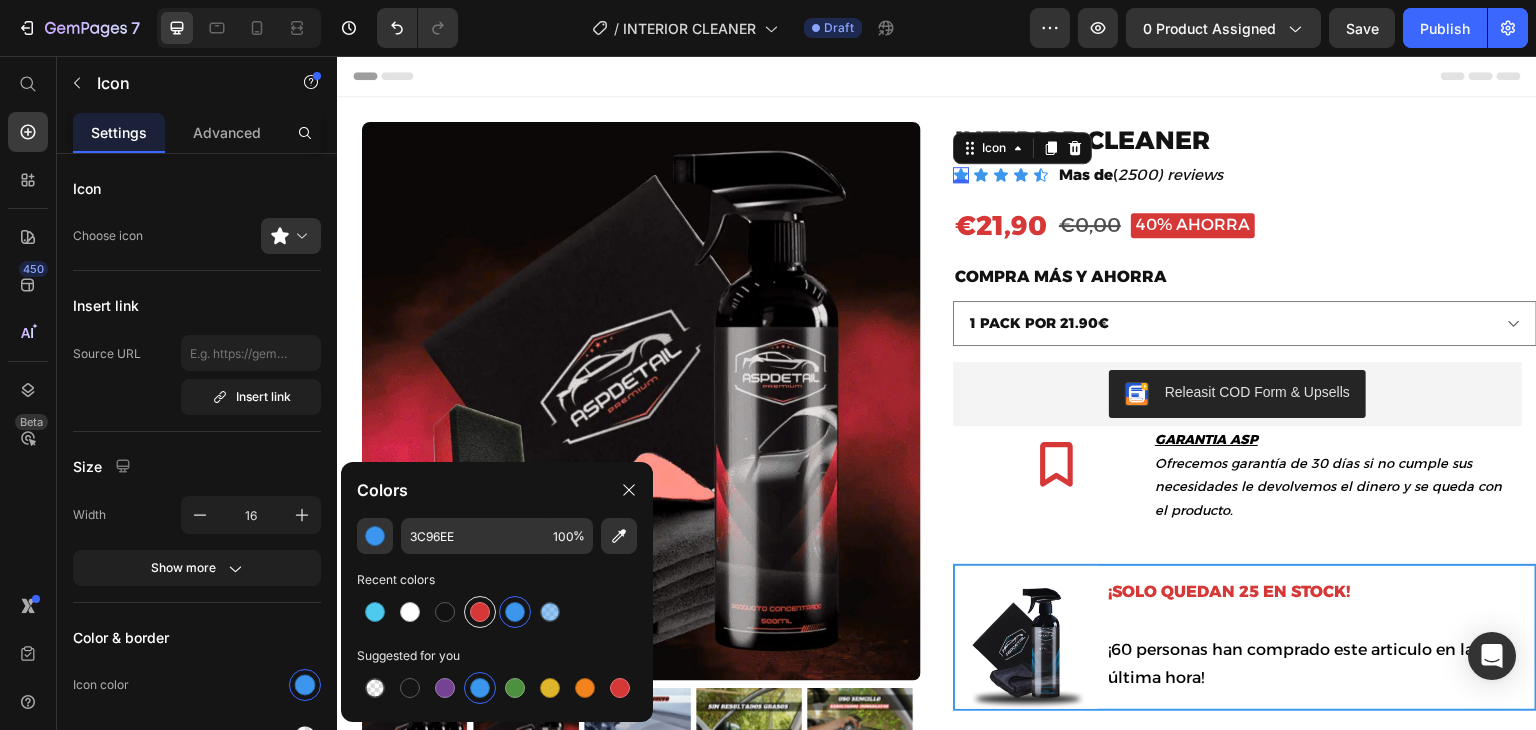 click at bounding box center (480, 612) 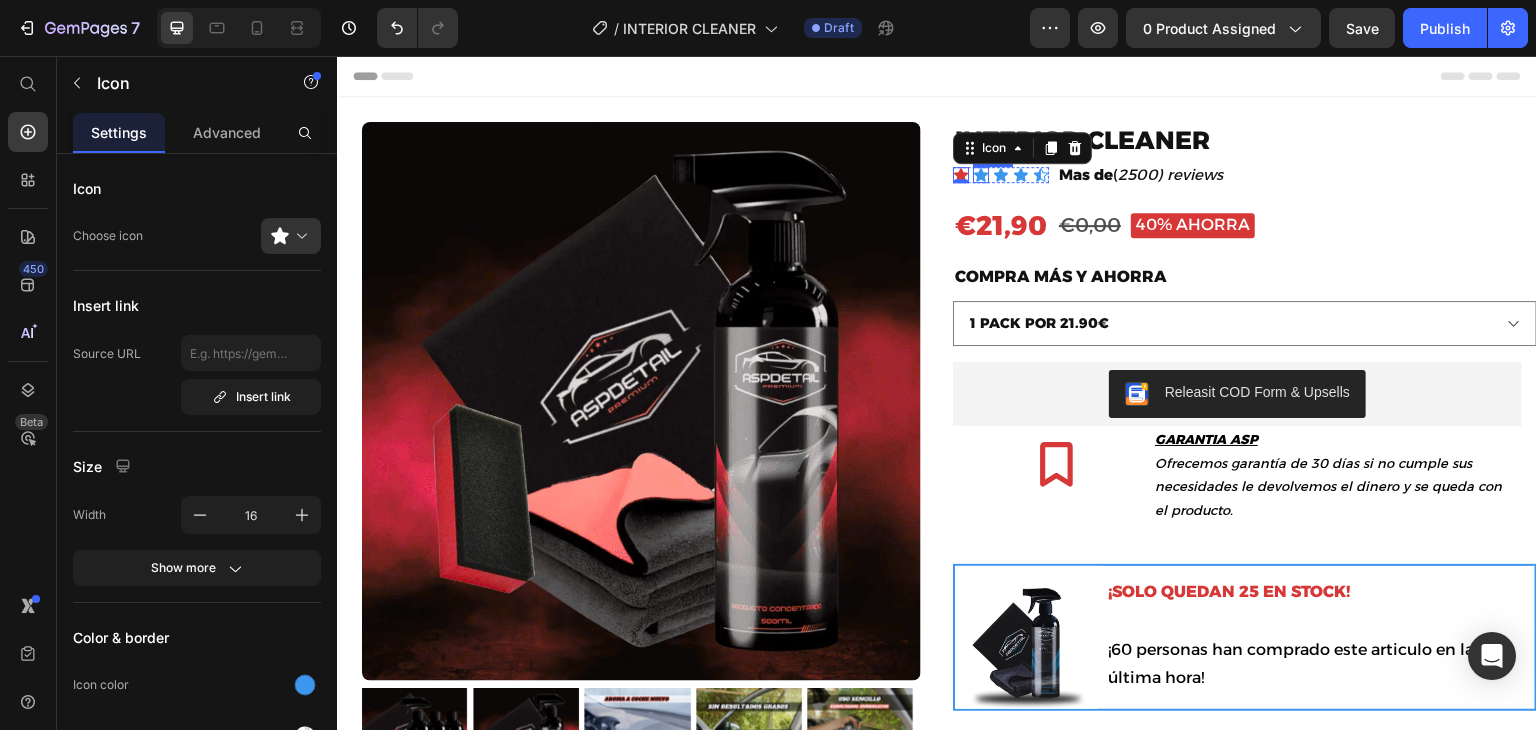 click on "Icon" at bounding box center [981, 175] 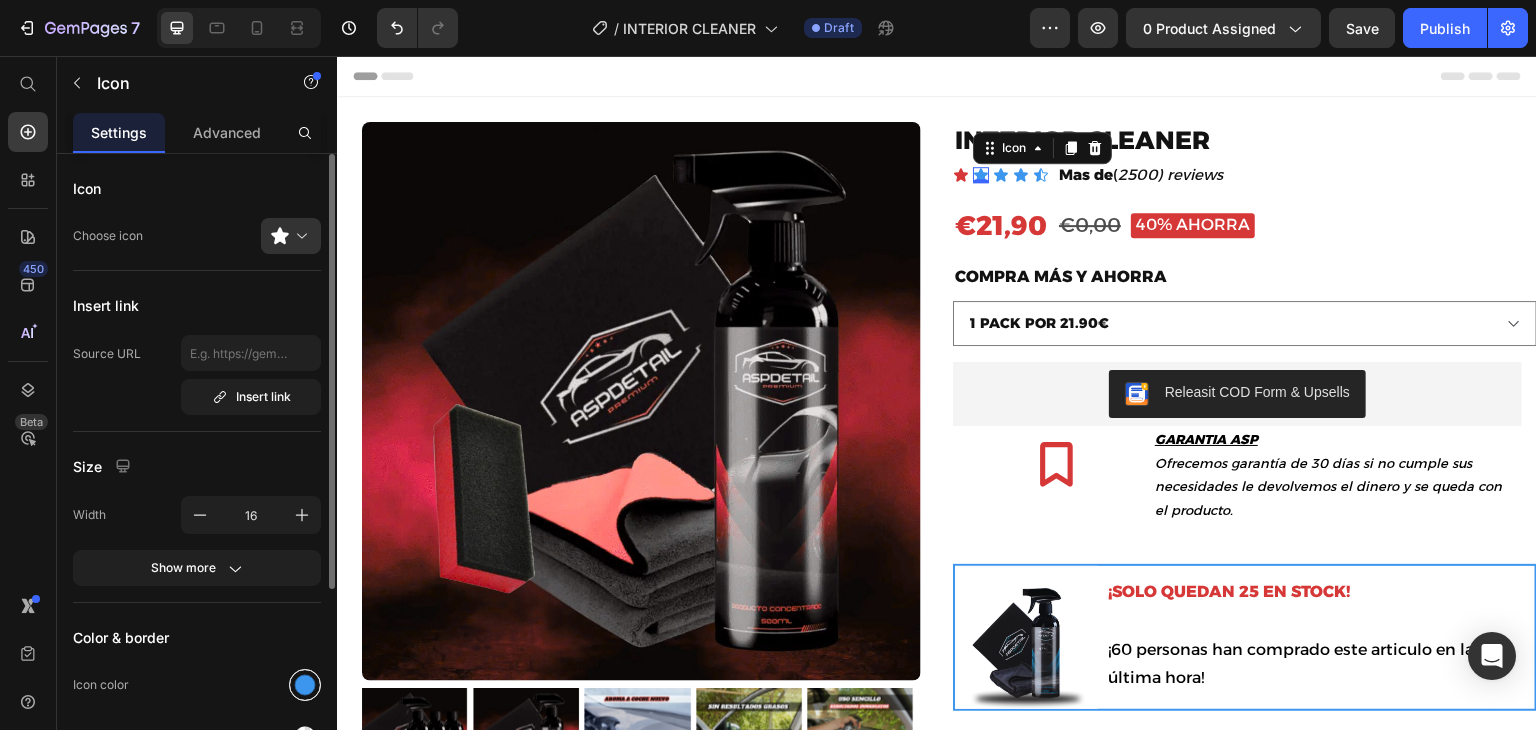 click at bounding box center [305, 685] 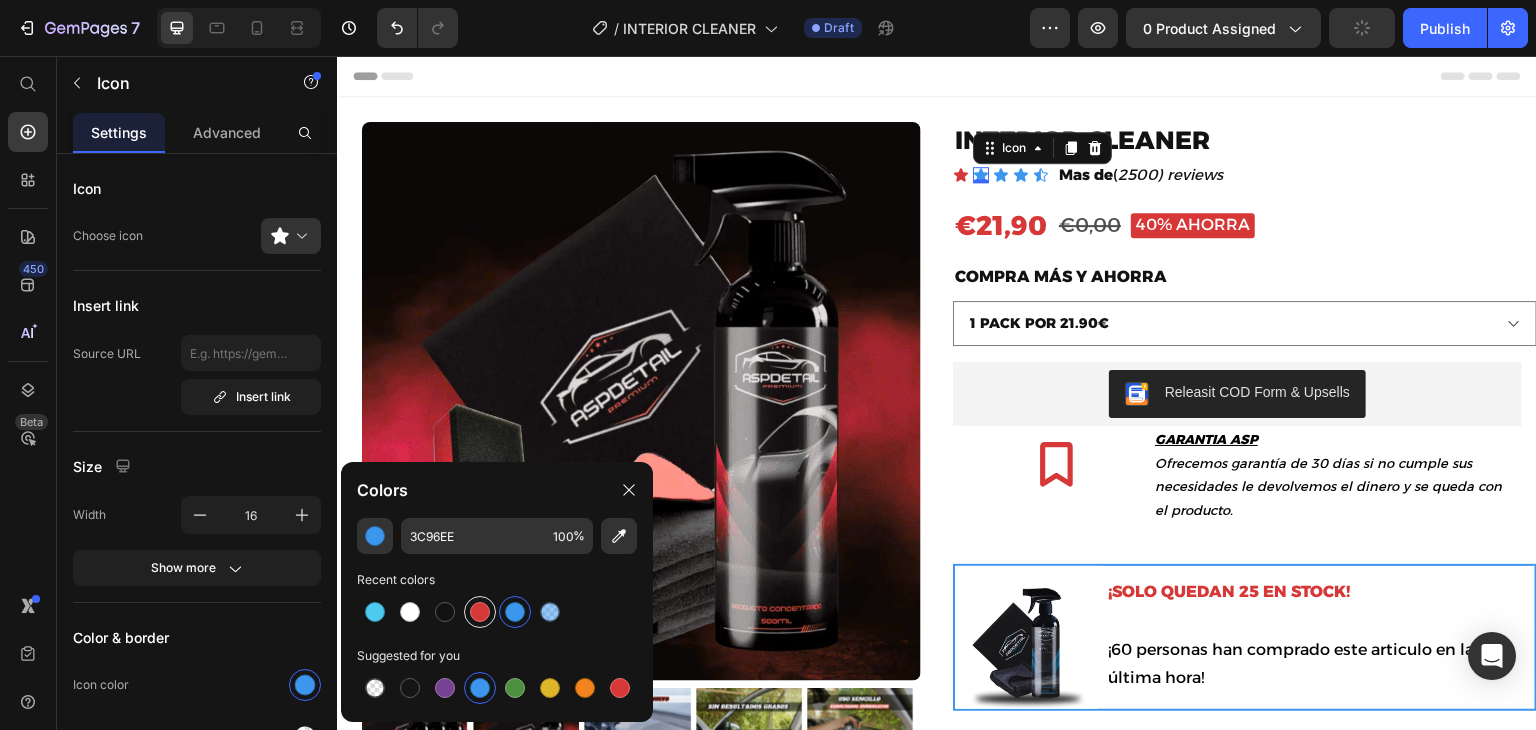 click at bounding box center [480, 612] 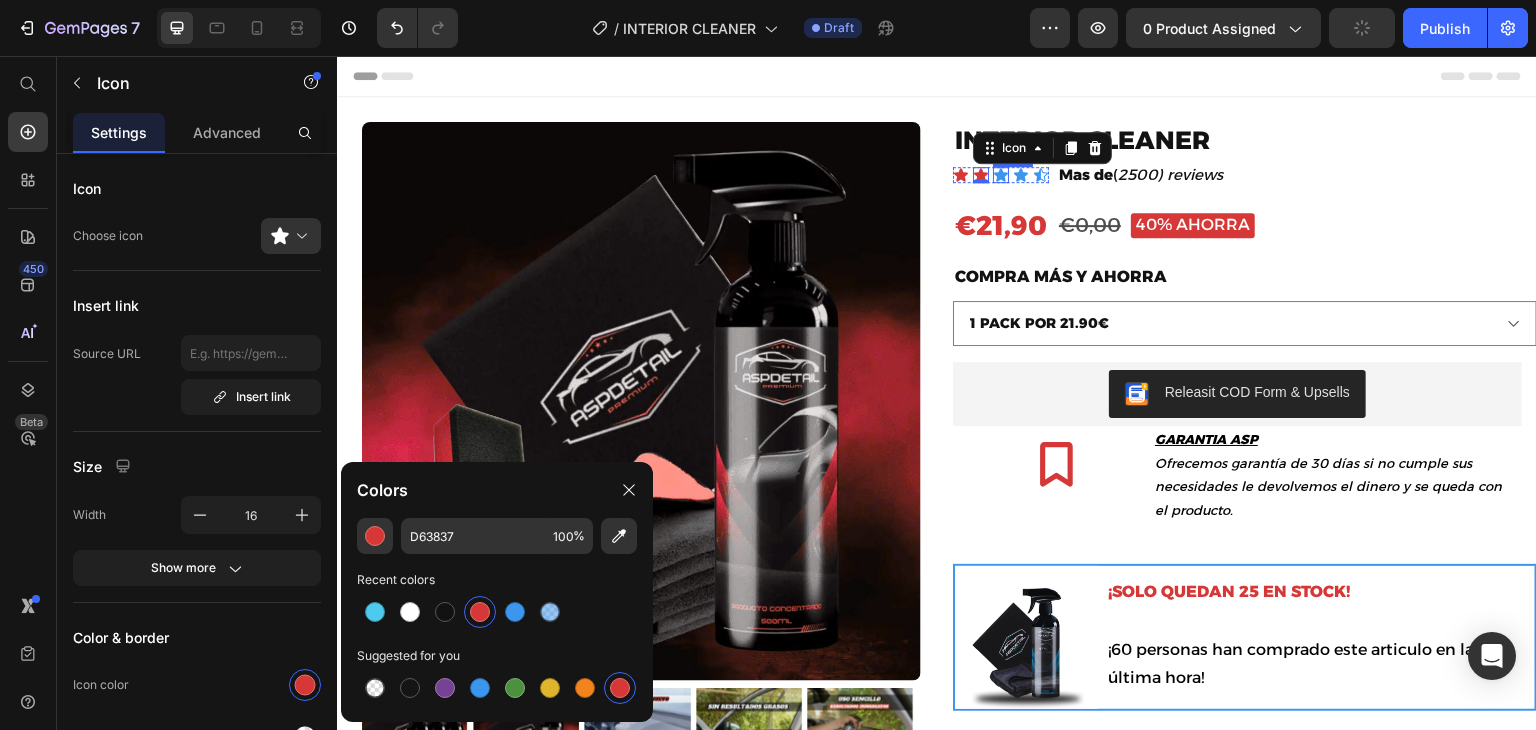 click 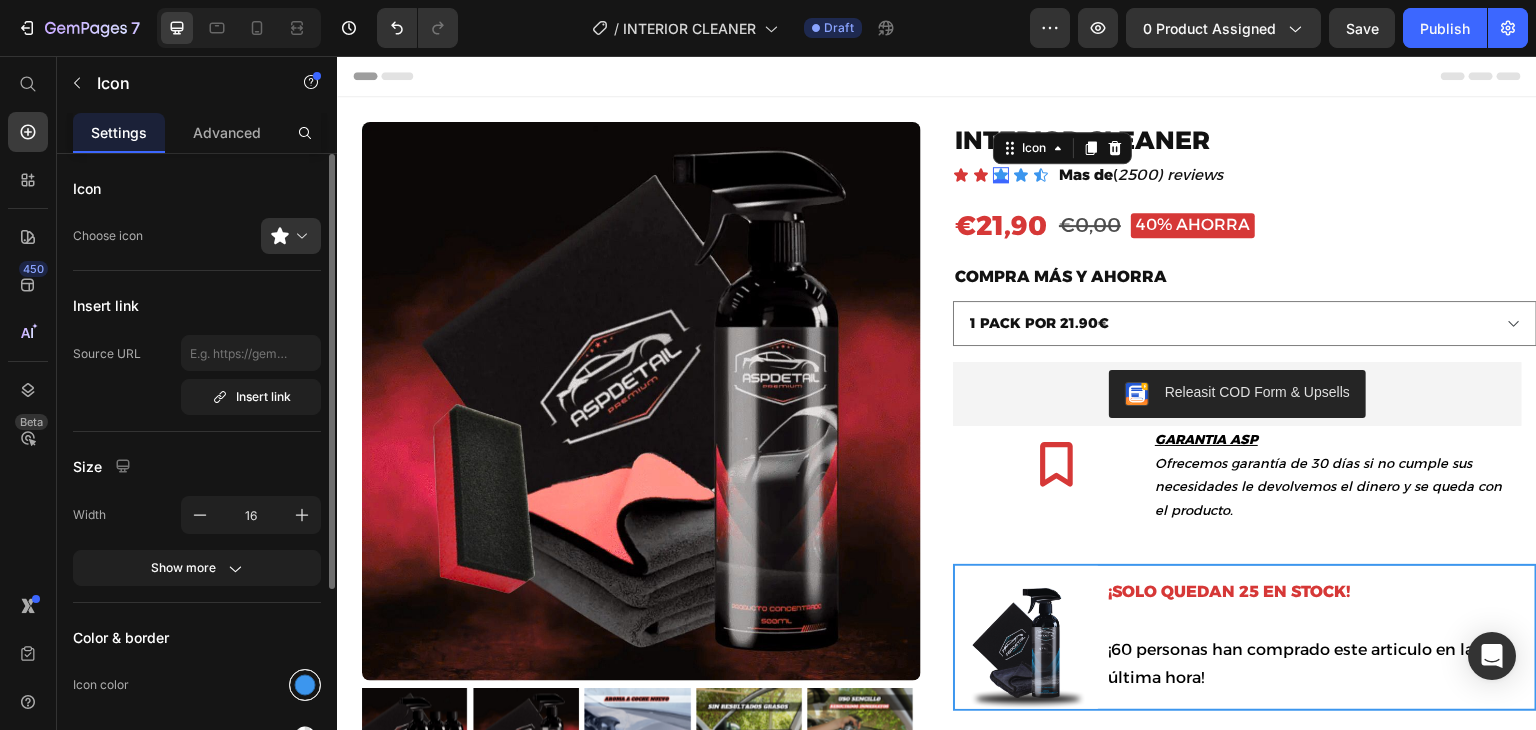 click at bounding box center (305, 685) 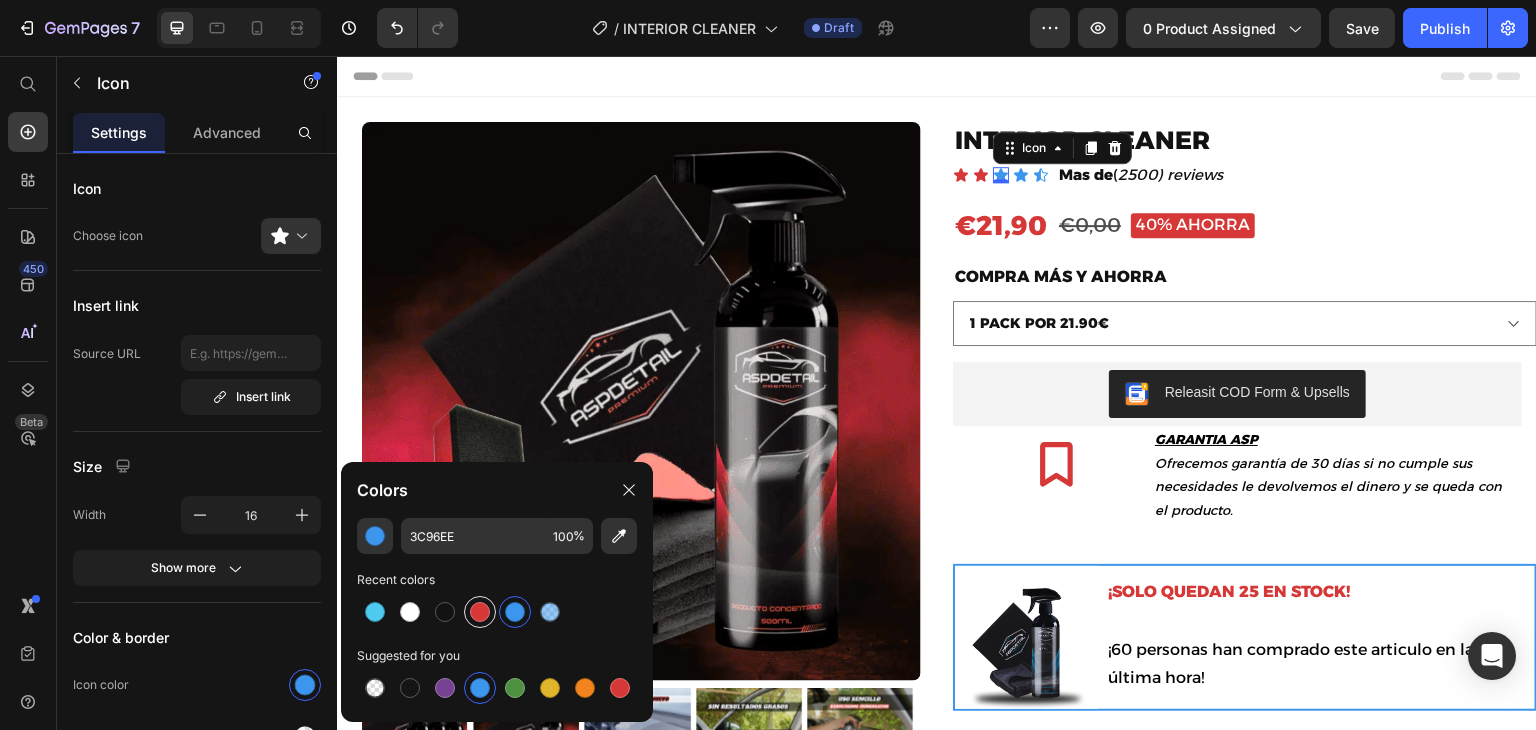 click at bounding box center (480, 612) 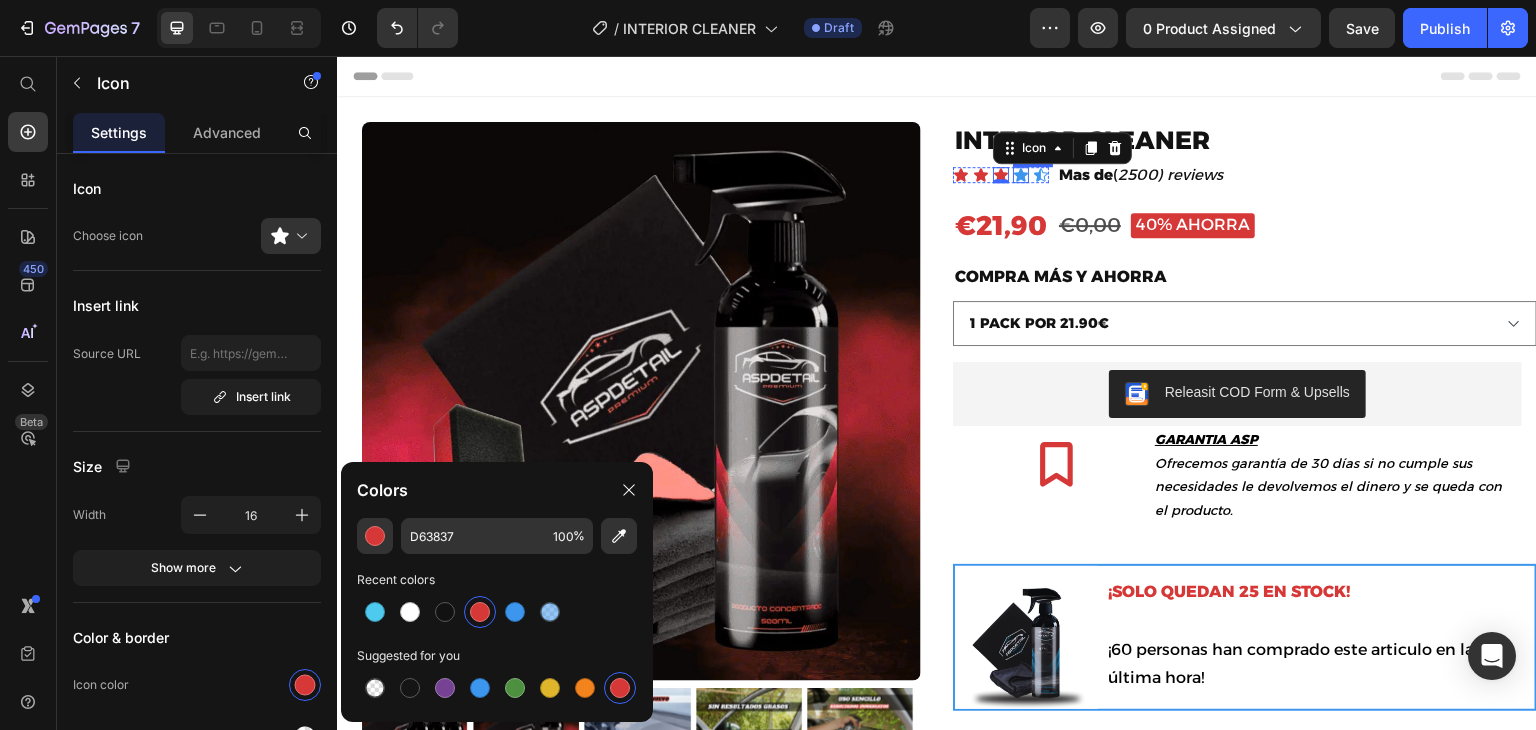 click on "Icon" at bounding box center (1021, 175) 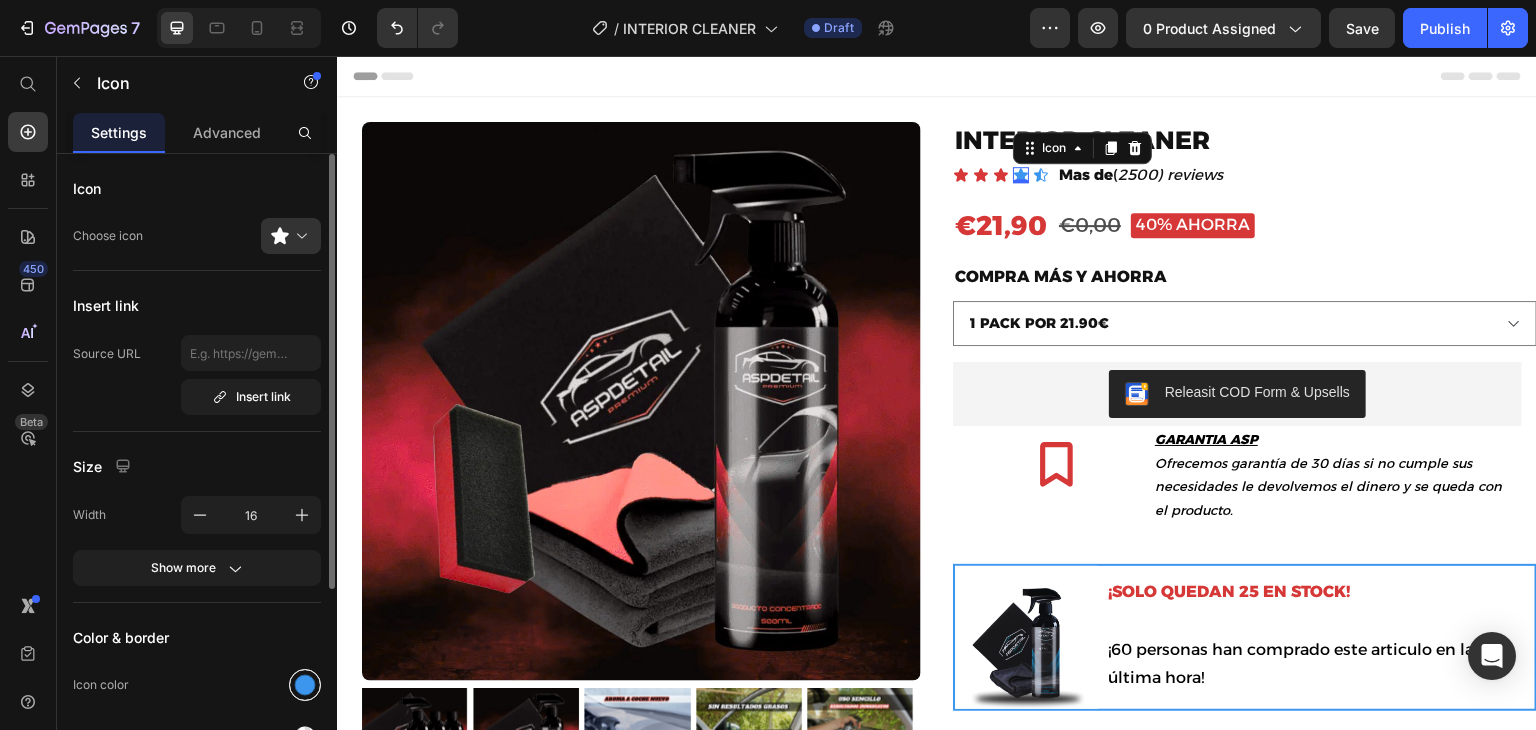 click at bounding box center (305, 685) 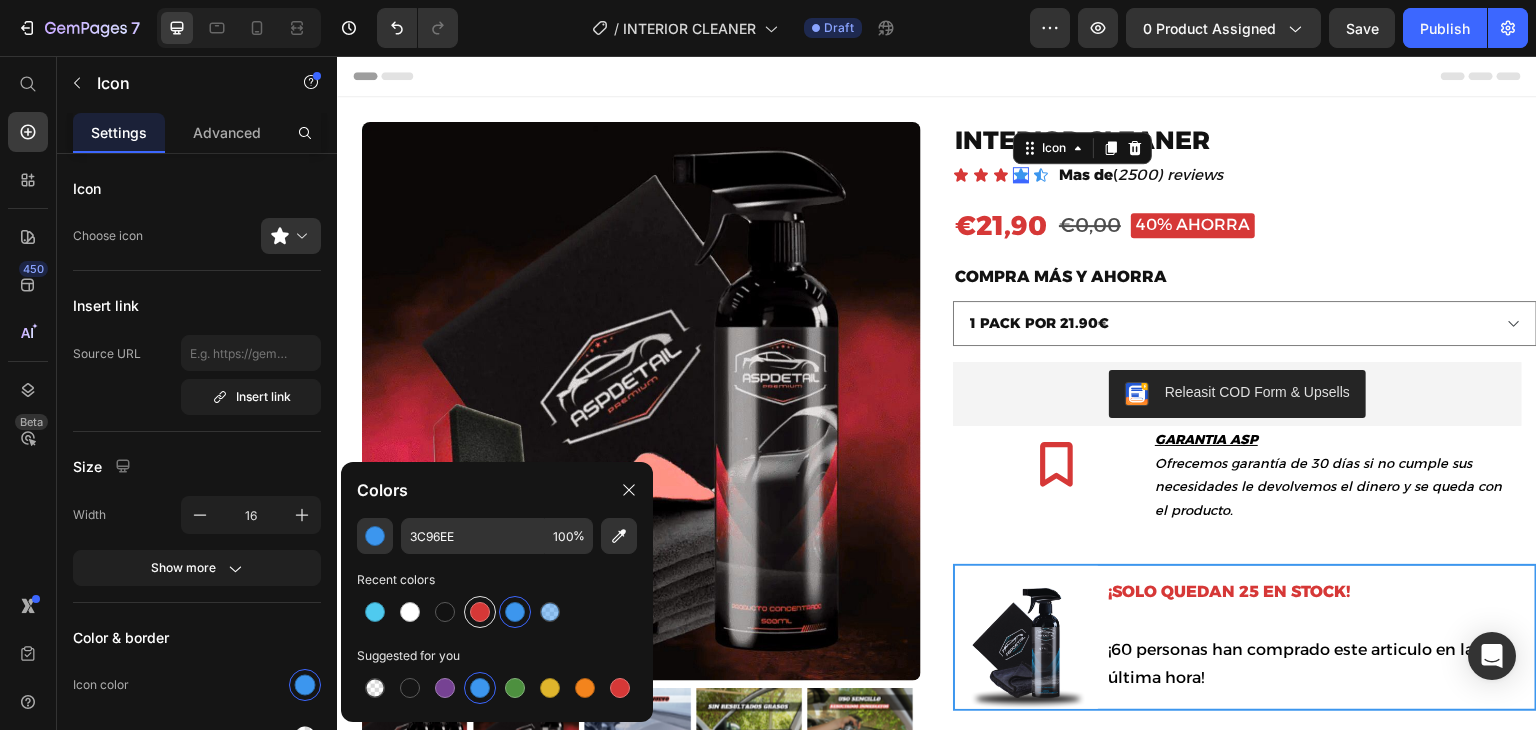 click at bounding box center (480, 612) 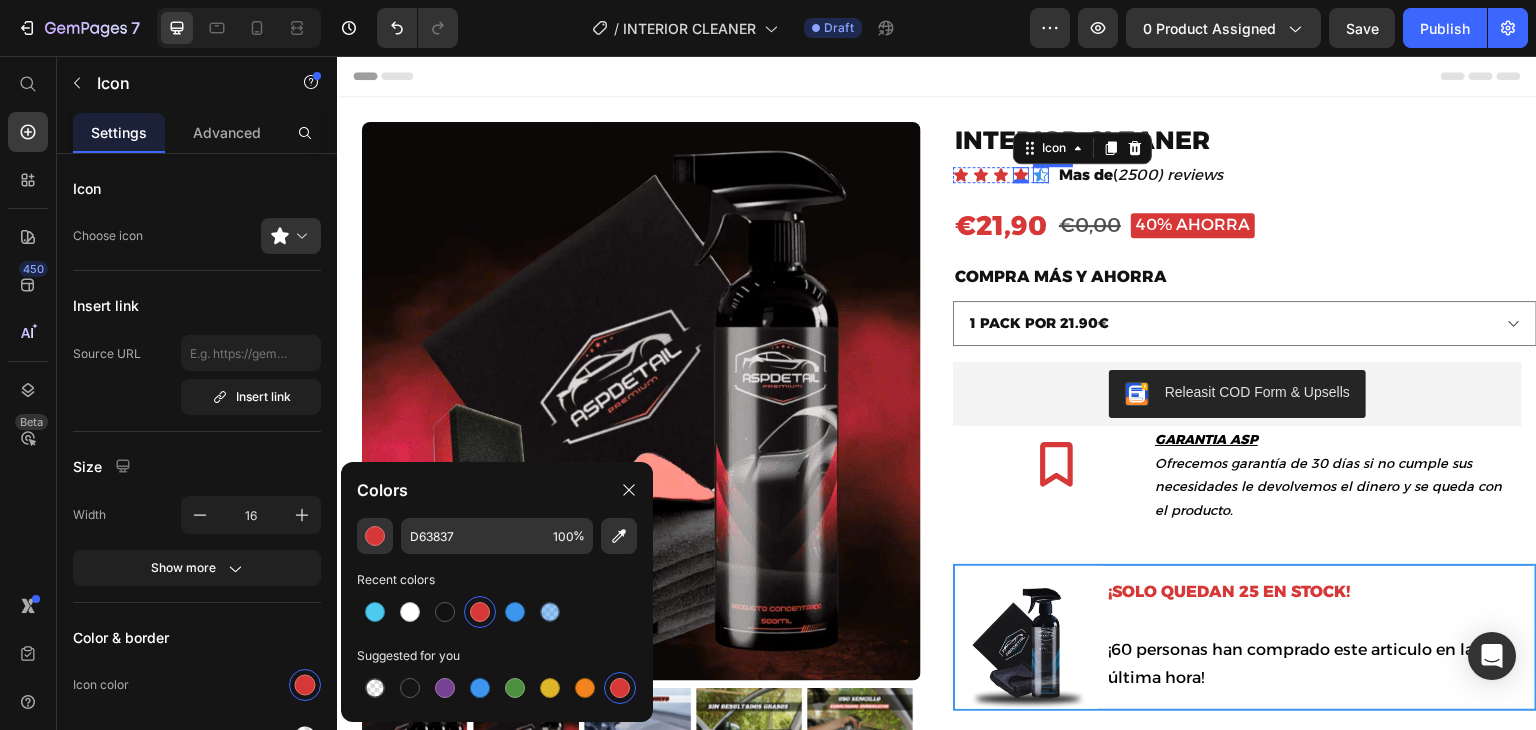 click 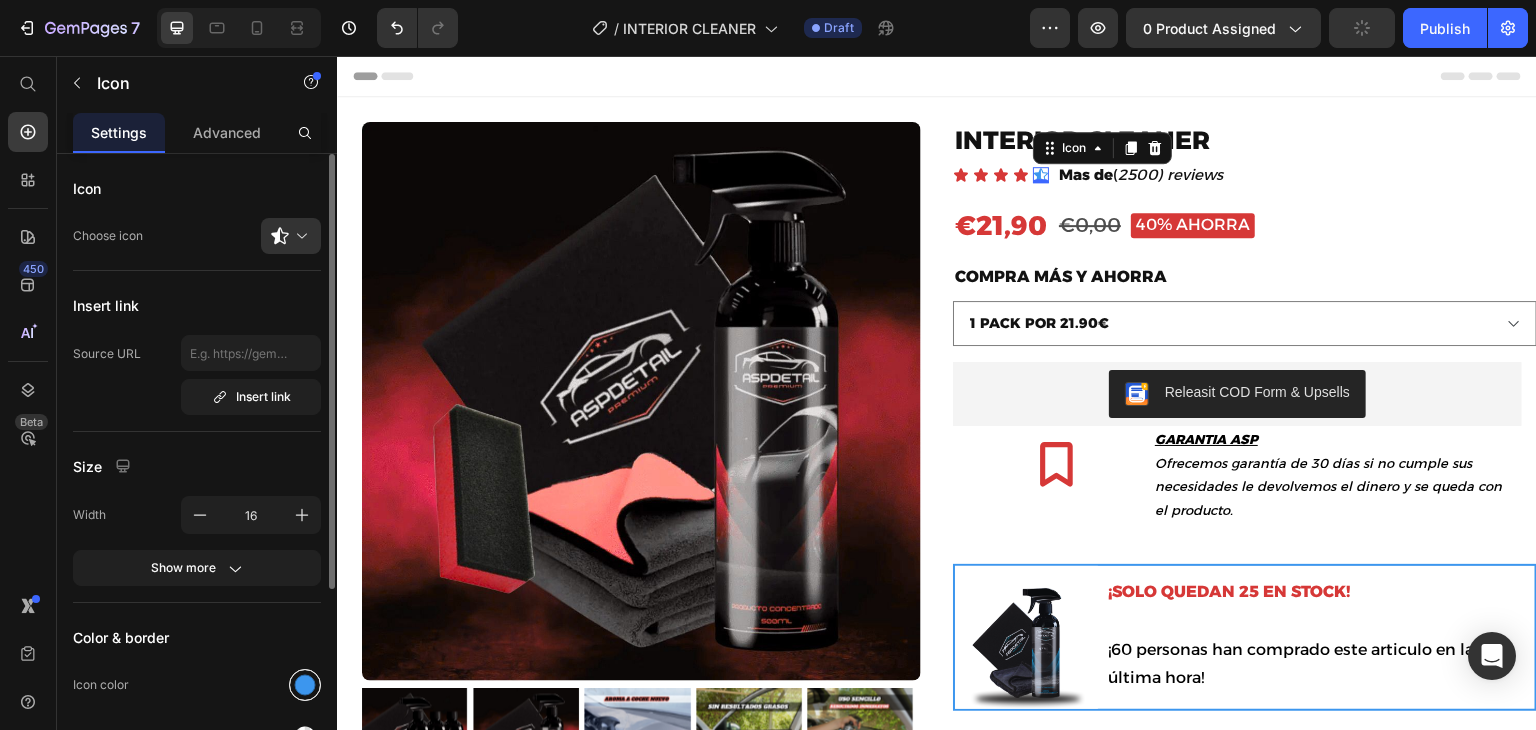 click at bounding box center [305, 685] 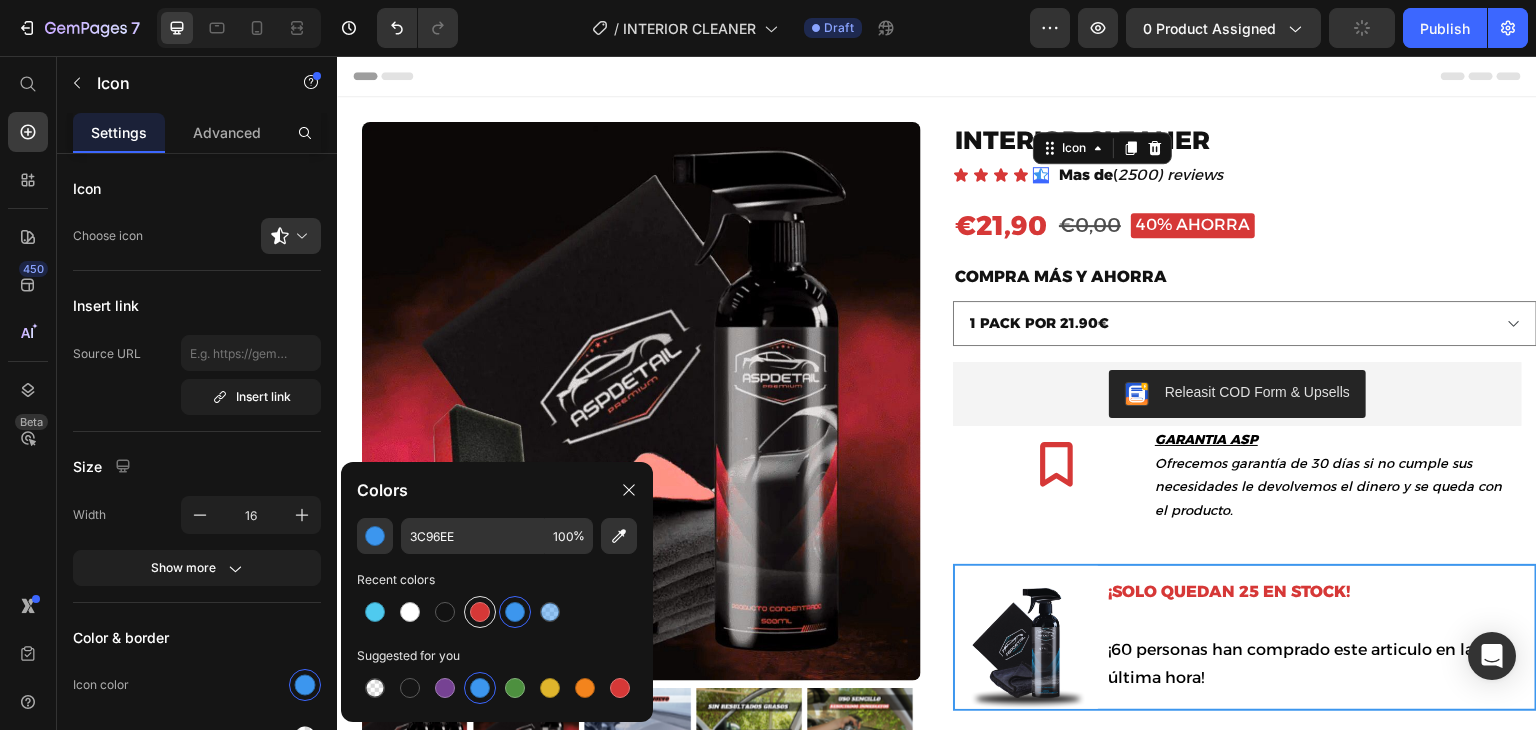 click at bounding box center [480, 612] 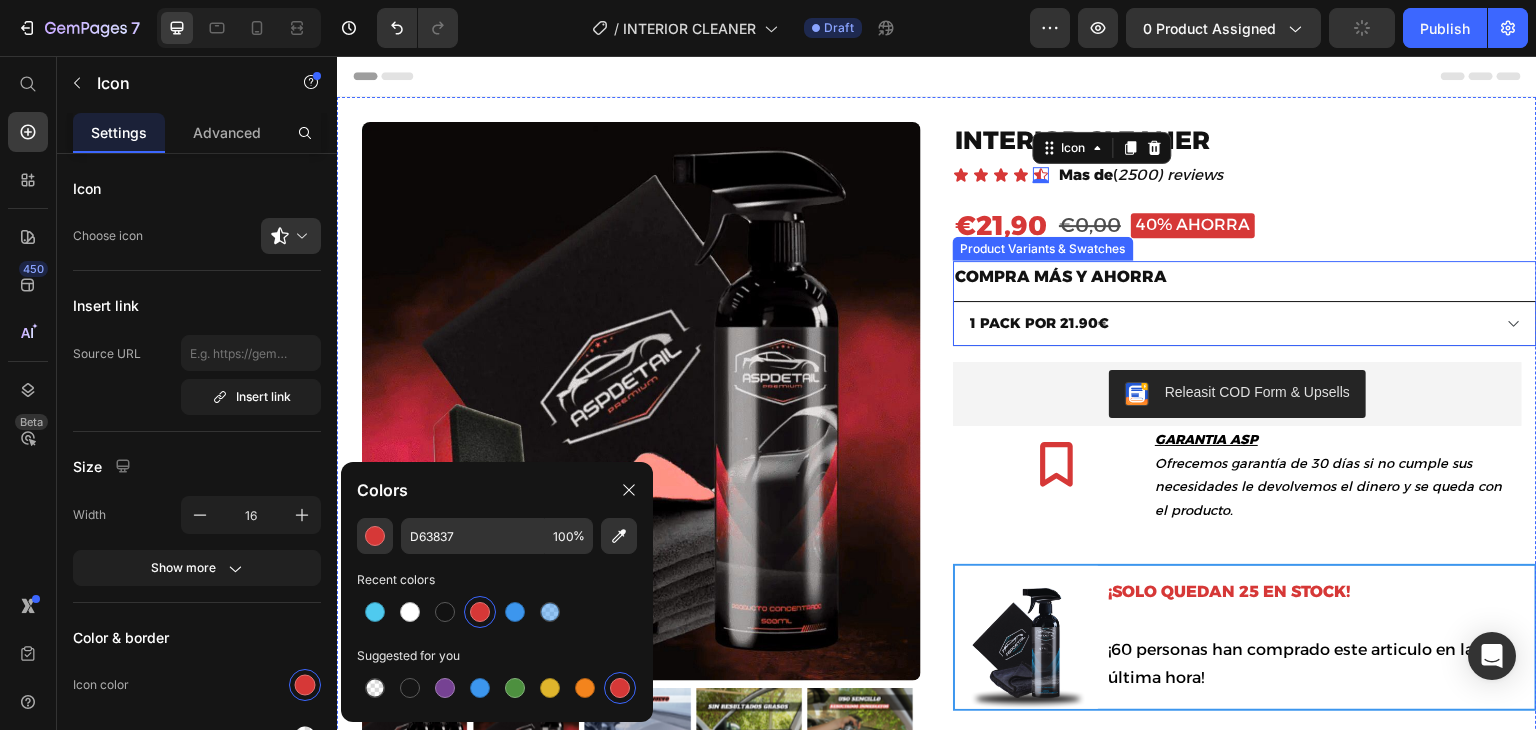 scroll, scrollTop: 24, scrollLeft: 0, axis: vertical 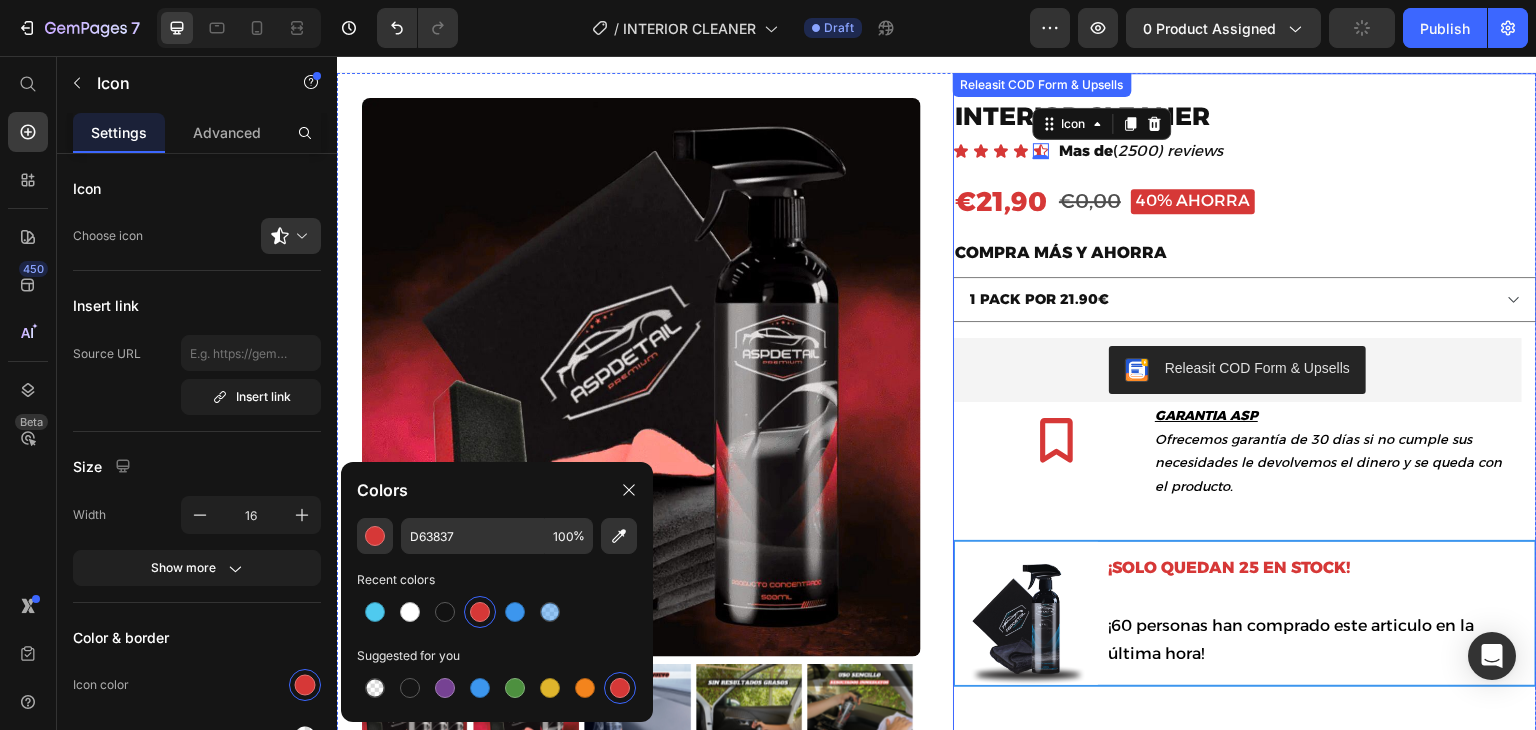 click on "Releasit COD Form & Upsells" at bounding box center (1237, 370) 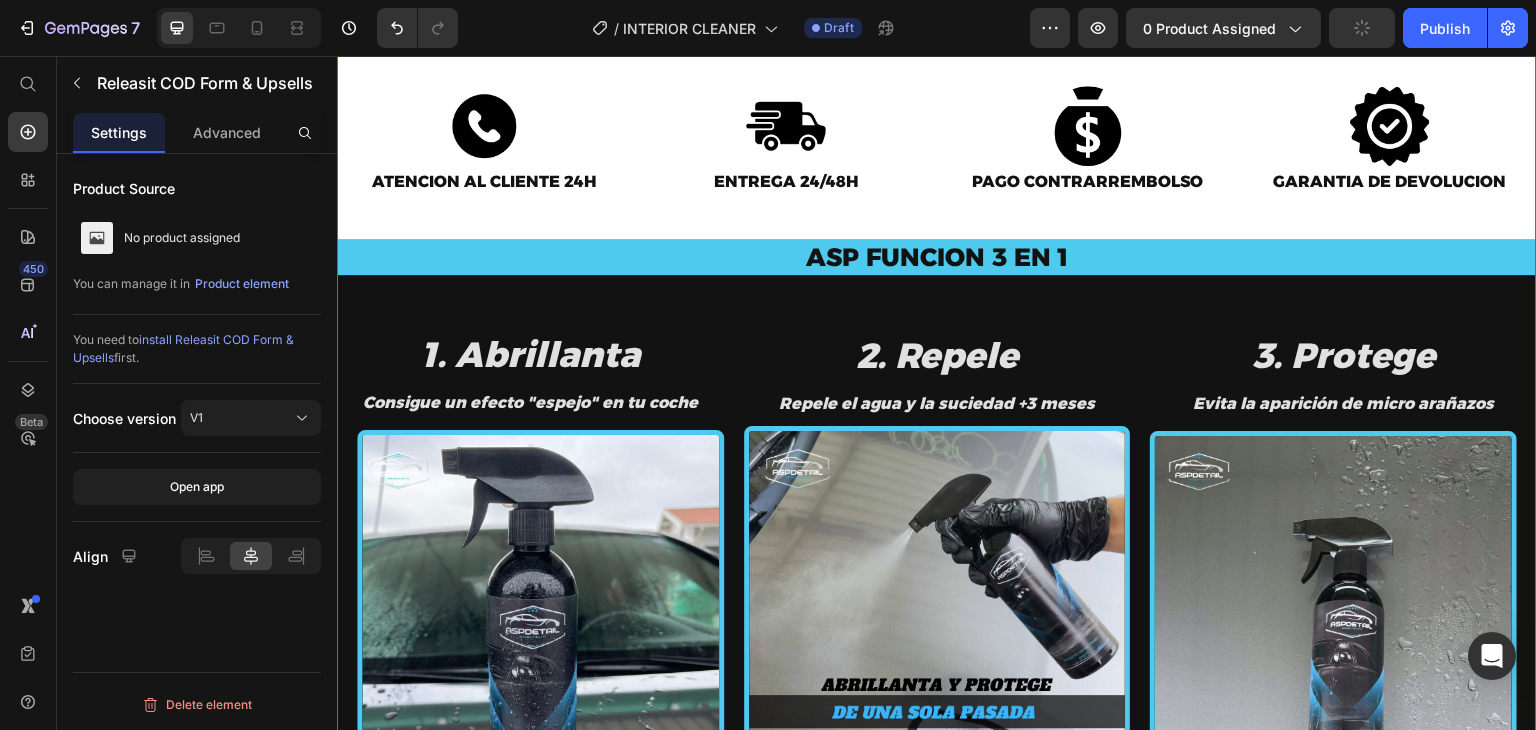 scroll, scrollTop: 1044, scrollLeft: 0, axis: vertical 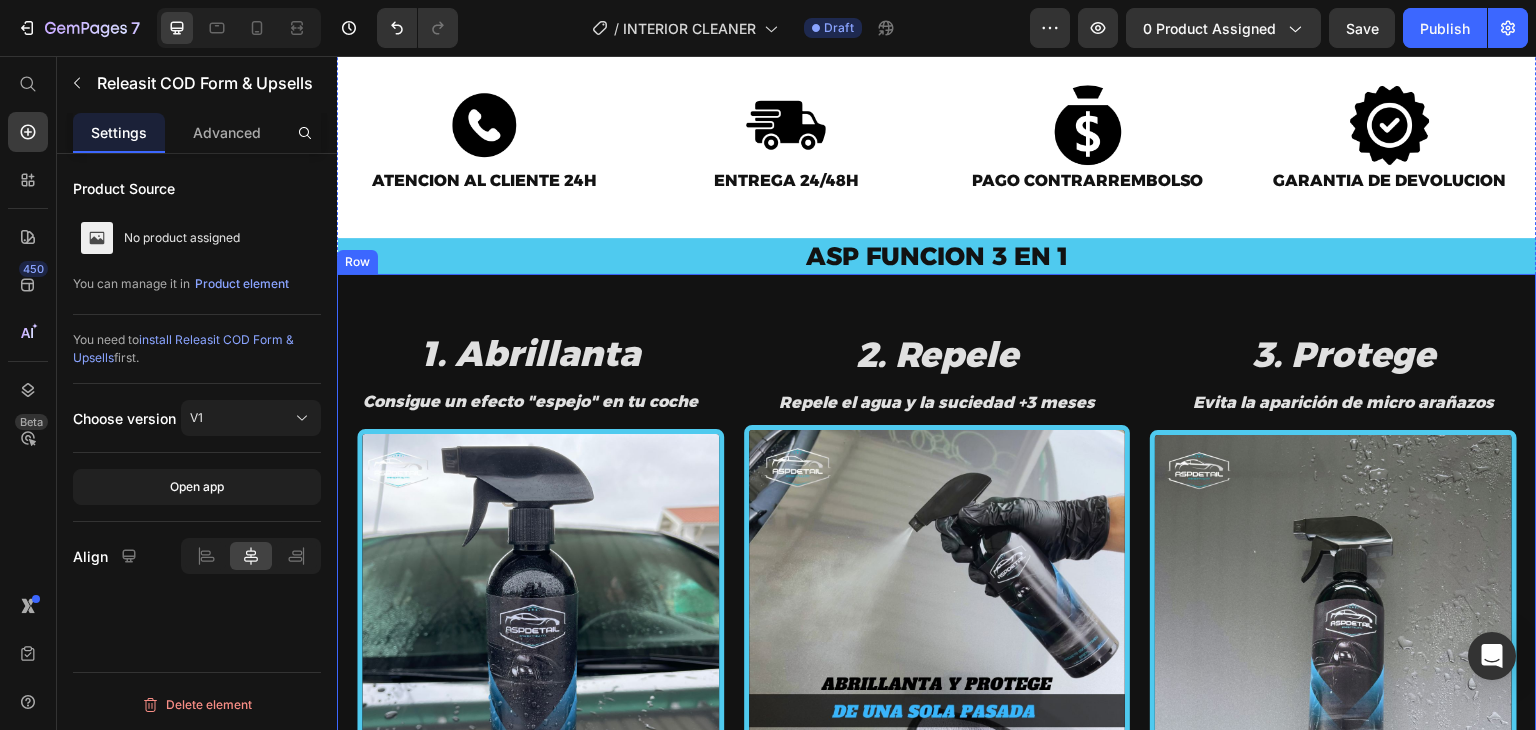 click on "ASP FUNCION 3 EN 1" at bounding box center (937, 256) 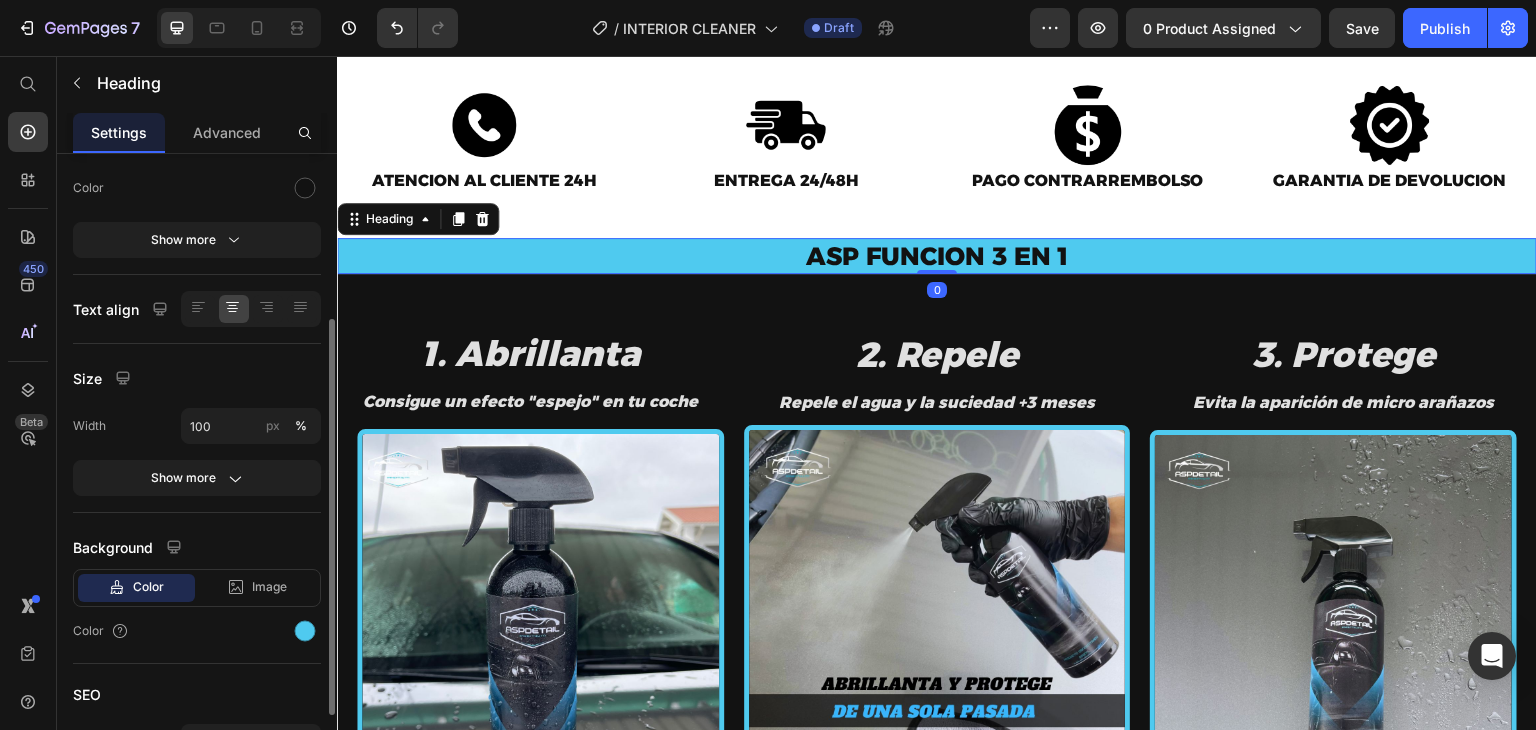 scroll, scrollTop: 260, scrollLeft: 0, axis: vertical 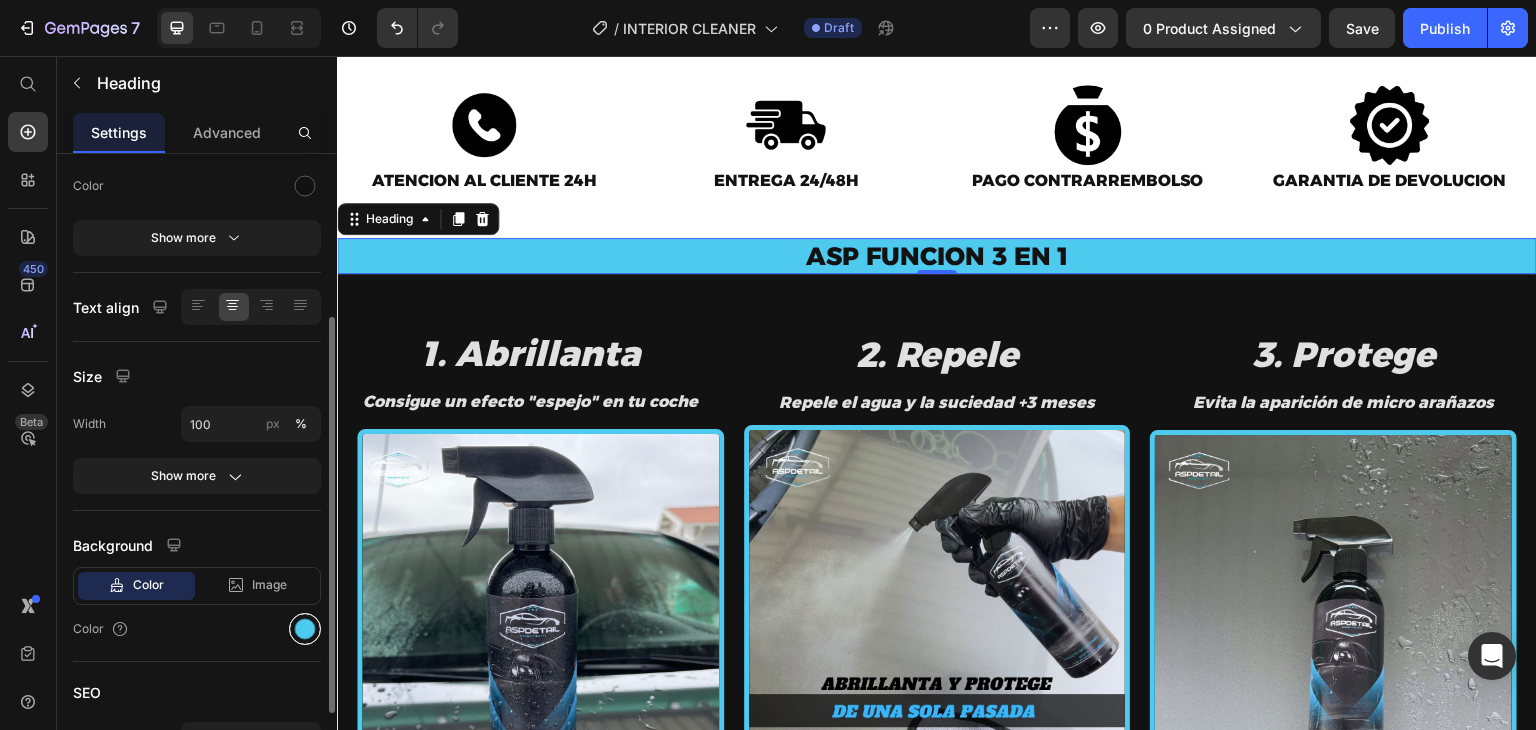 click at bounding box center [305, 629] 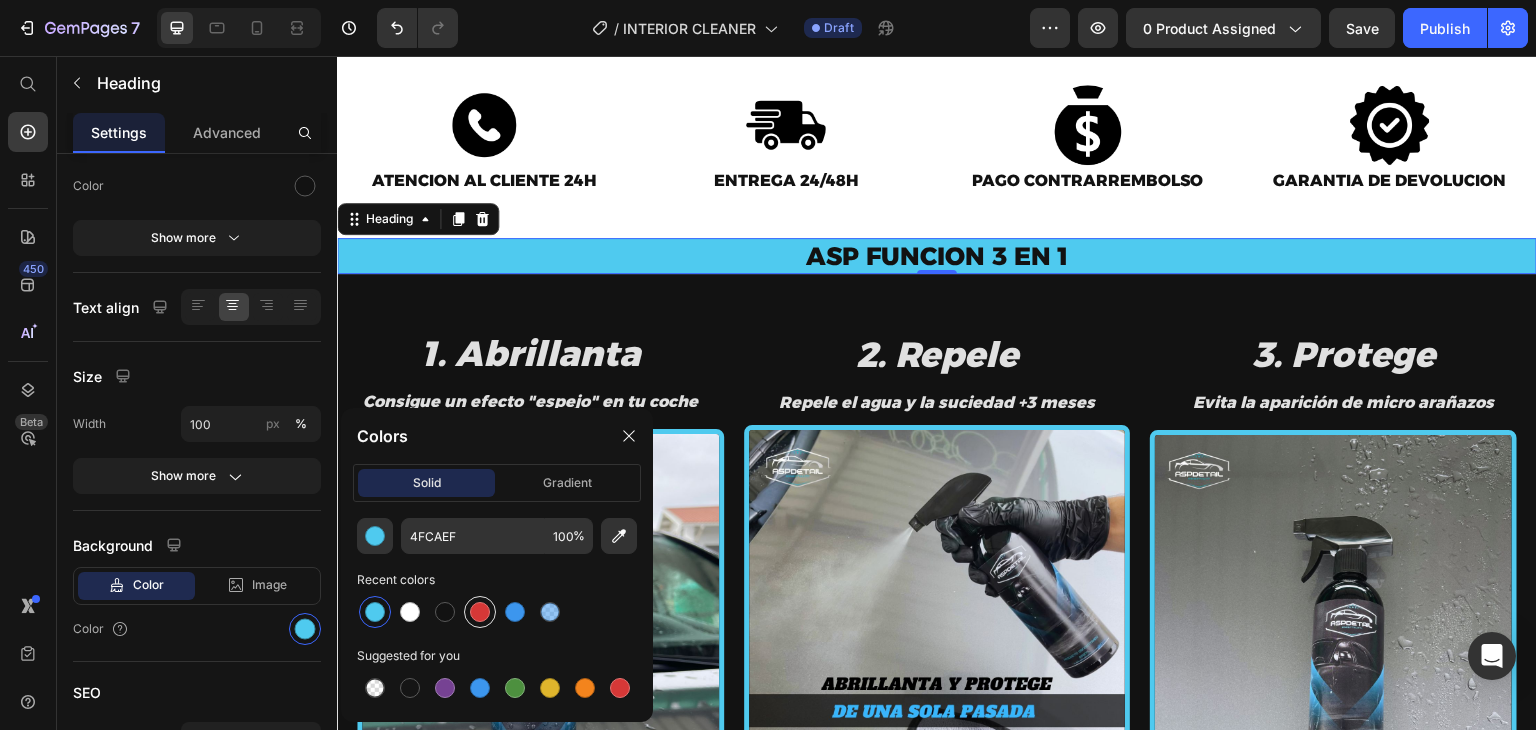 click at bounding box center (480, 612) 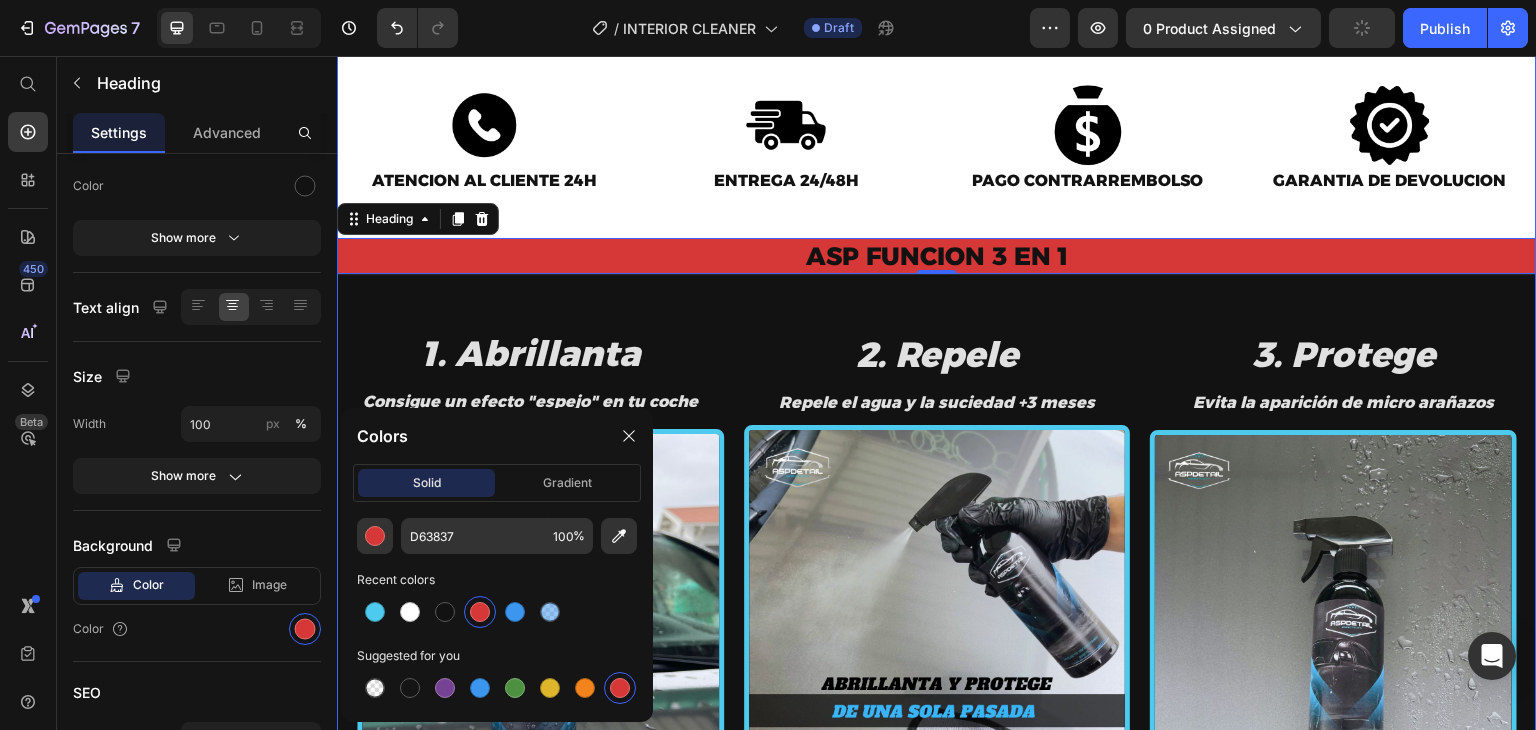 click on "Product Images Icon Icon Icon Icon Icon Icon List 4,9/5  2529 Reseñas Text Block Row ASP INTERIOR CLEANER Heading INTERIOR CLEANER Product Title Icon Icon Icon Icon Icon Icon List Mas de  ( 2500) reviews Text Block Row €21,90 Product Price €0,00 Product Price 40% AHORRA Button Row COMPRA MÁS Y AHORRA  1 PACK POR 21.90€ 2 PACK POR 29.90€ 3 PACK POR 35.90€ Product Variants & Swatches Releasit COD Form & Upsells Releasit COD Form & Upsells
Icon GARANTIA ASP Ofrecemos garantía de 30 días si no cumple sus necesidades le devolvemos el dinero y se queda con el producto. Text Block Row Image ¡SOLO QUEDAN 25 EN STOCK!   ¡60 personas han comprado este articulo en la última hora! Text Block Row
DESCRIPCIÓN
GARANTÍA
CONTENIDO DEL PACK
ENVÍOS
PAGO SEGURO  Accordion Product Image Image" at bounding box center (937, 338) 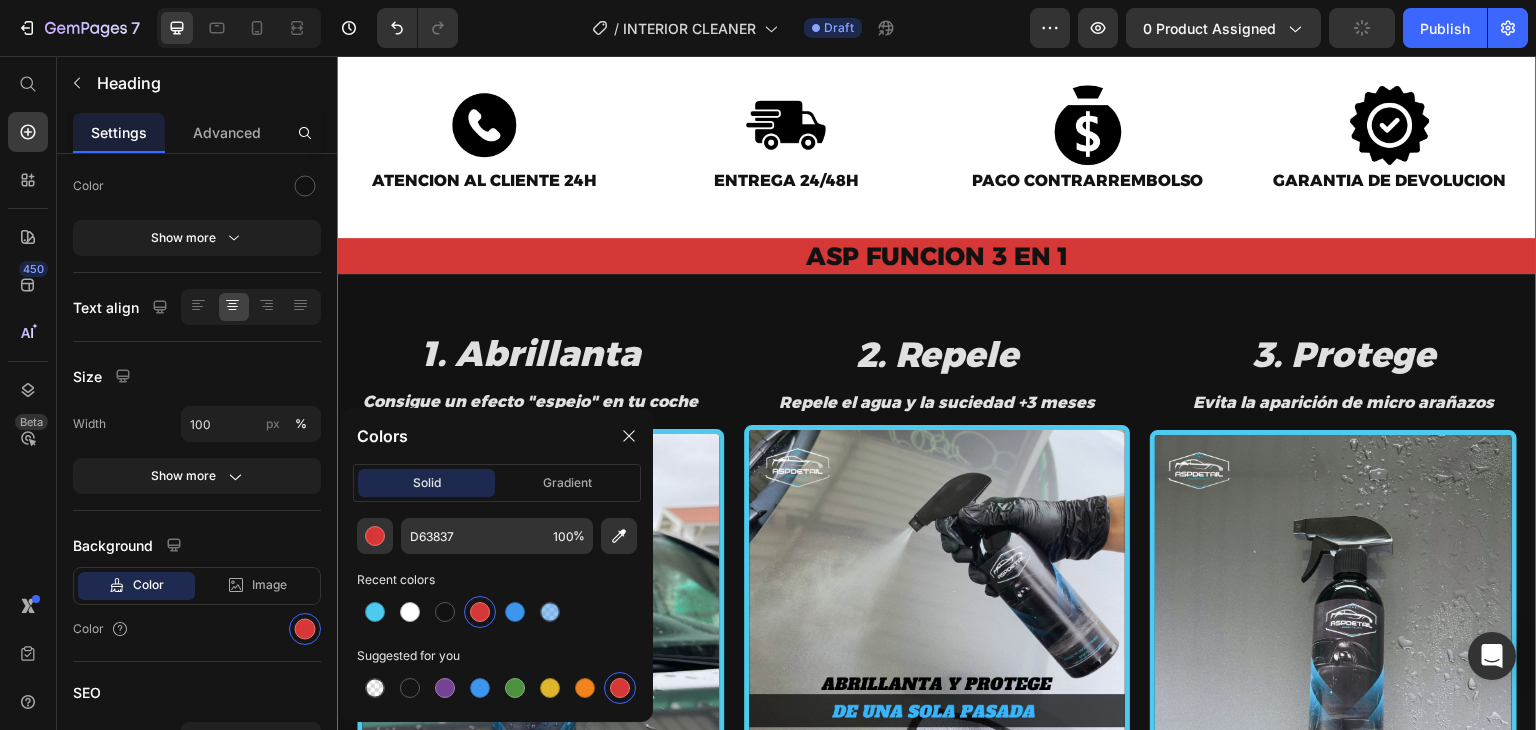 scroll, scrollTop: 0, scrollLeft: 0, axis: both 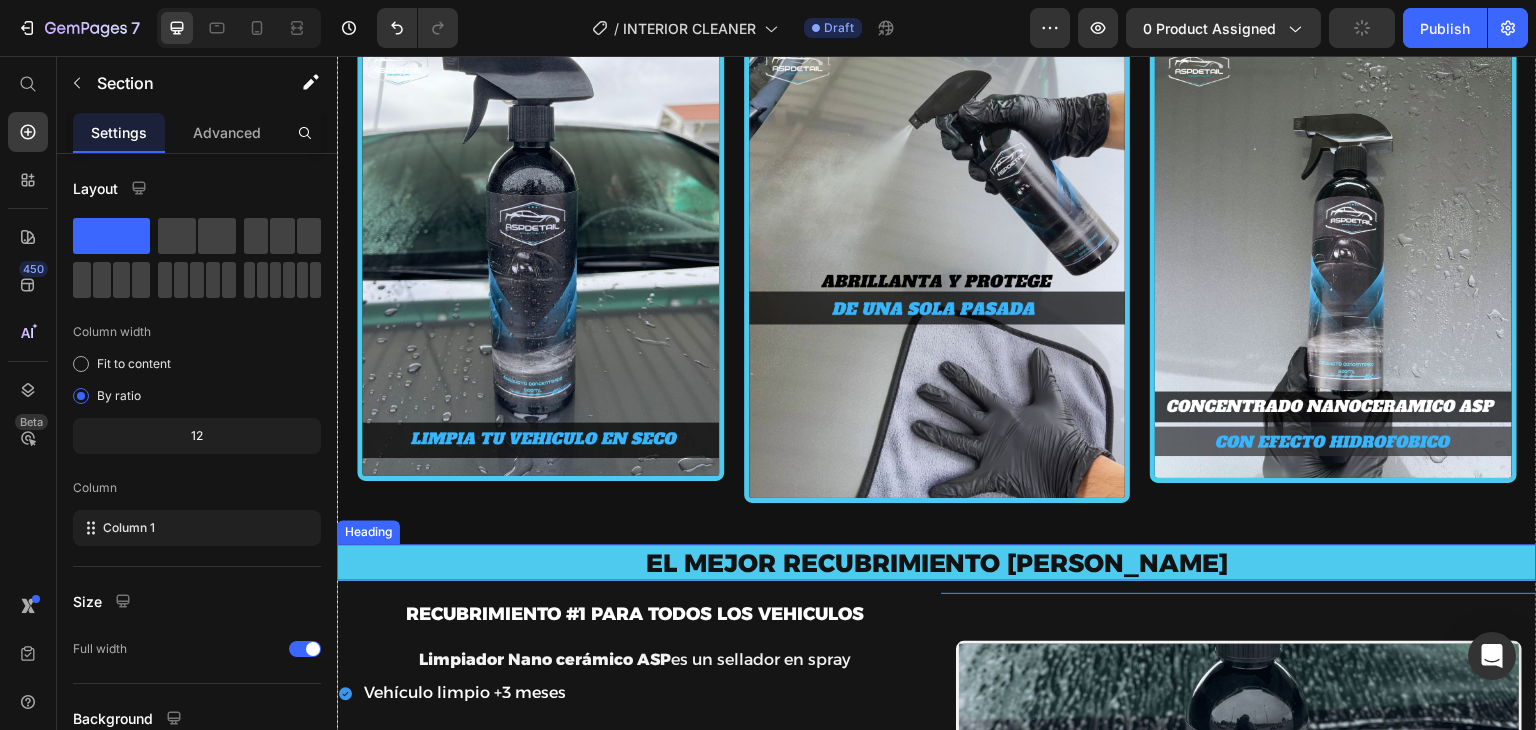 click on "EL MEJOR RECUBRIMIENTO [PERSON_NAME]" at bounding box center (937, 563) 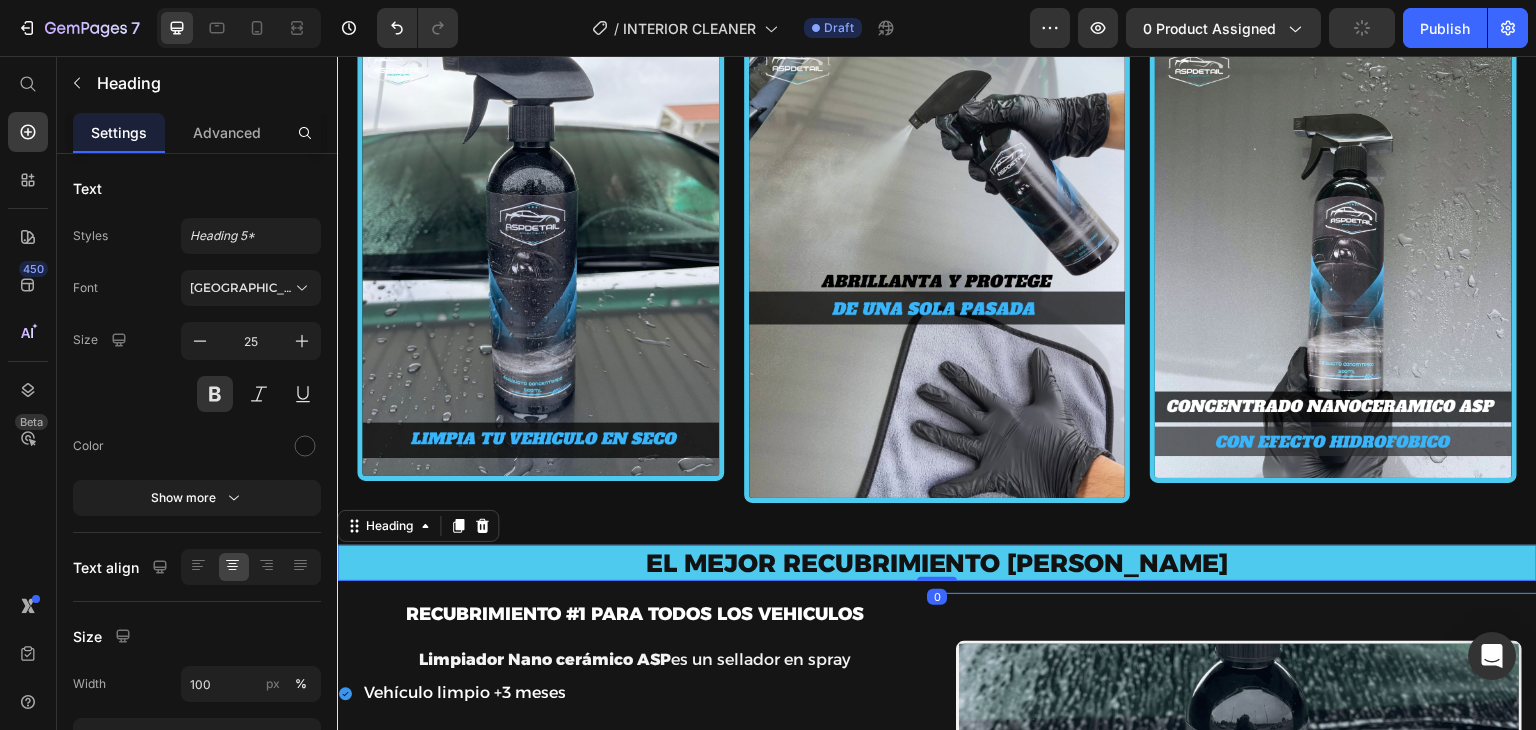 click on "EL MEJOR RECUBRIMIENTO [PERSON_NAME]" at bounding box center [937, 563] 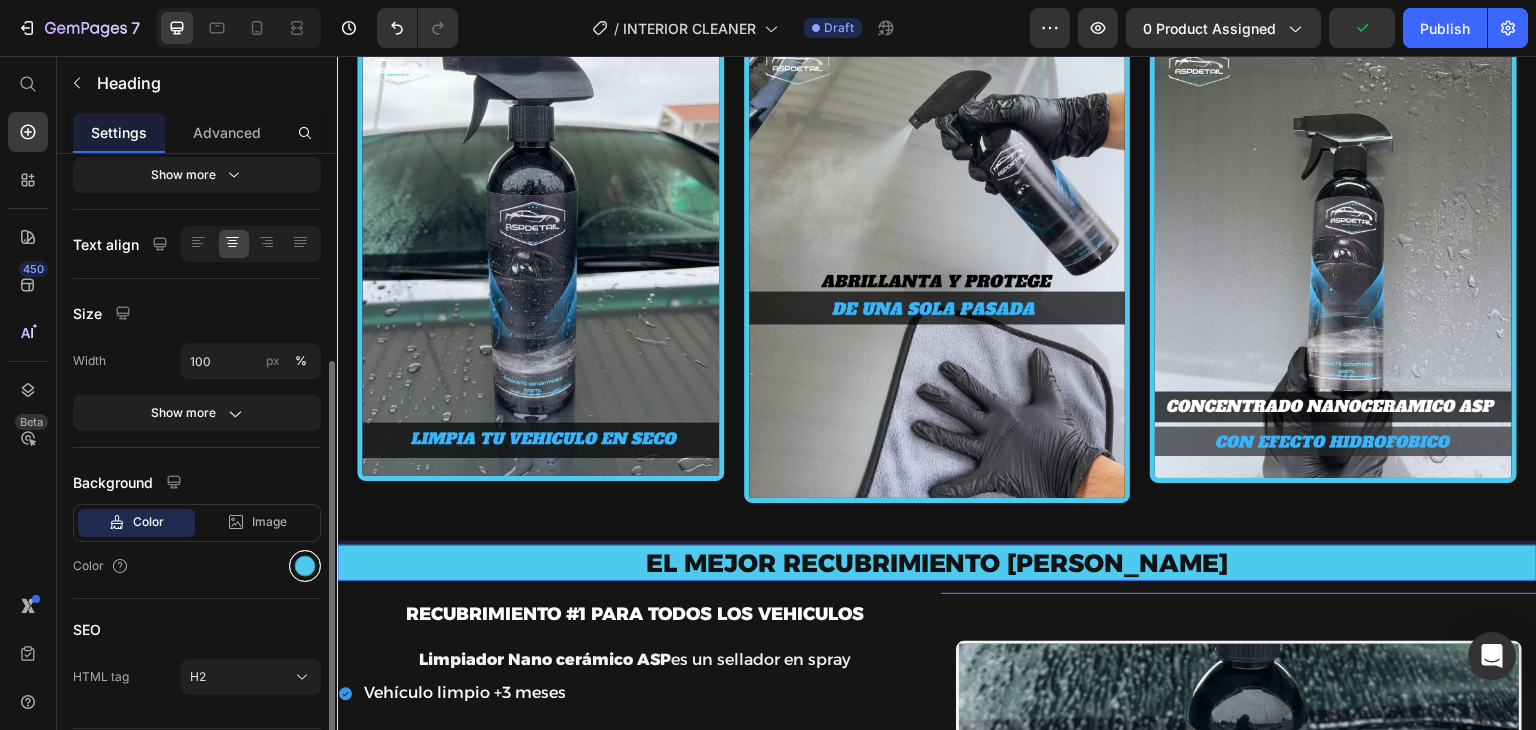 scroll, scrollTop: 326, scrollLeft: 0, axis: vertical 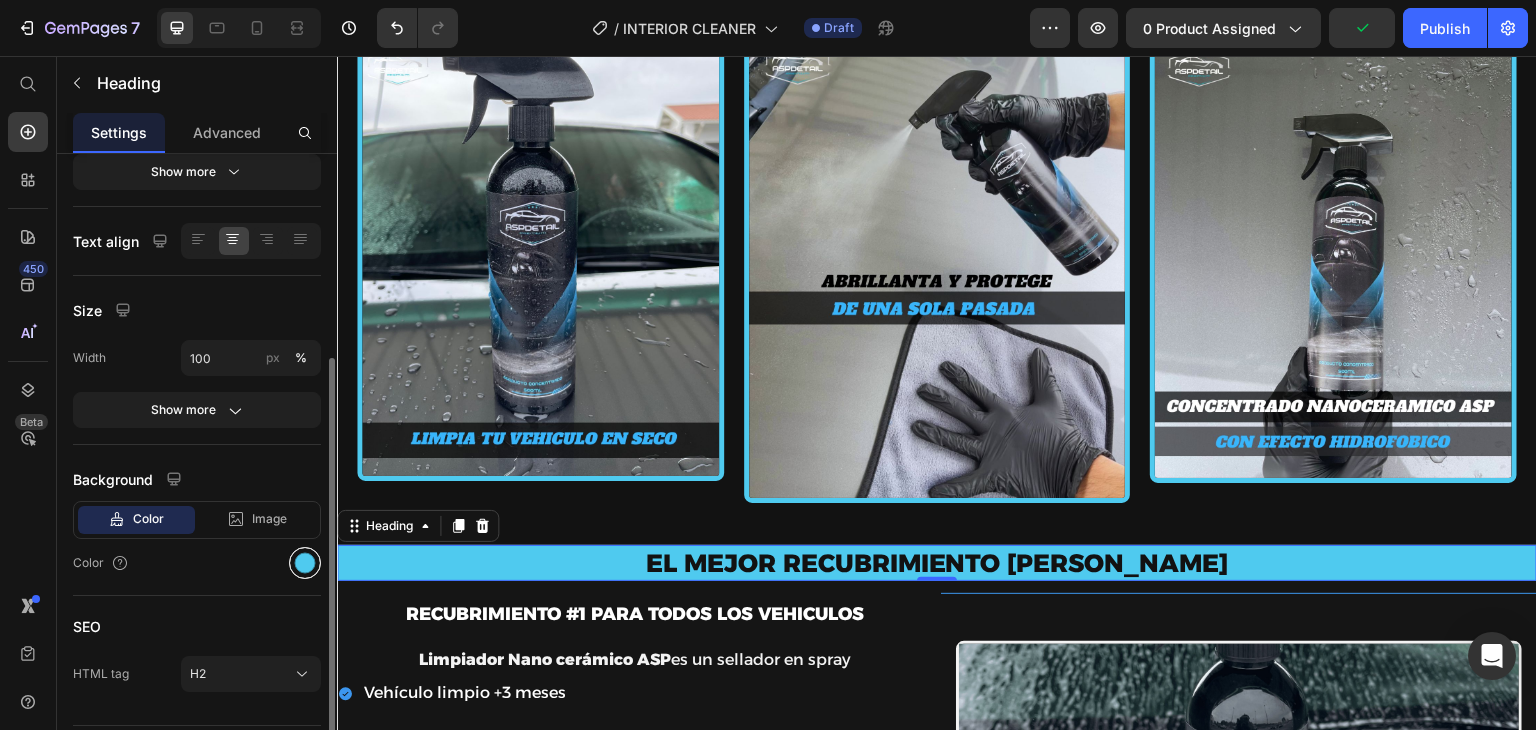 click at bounding box center (305, 563) 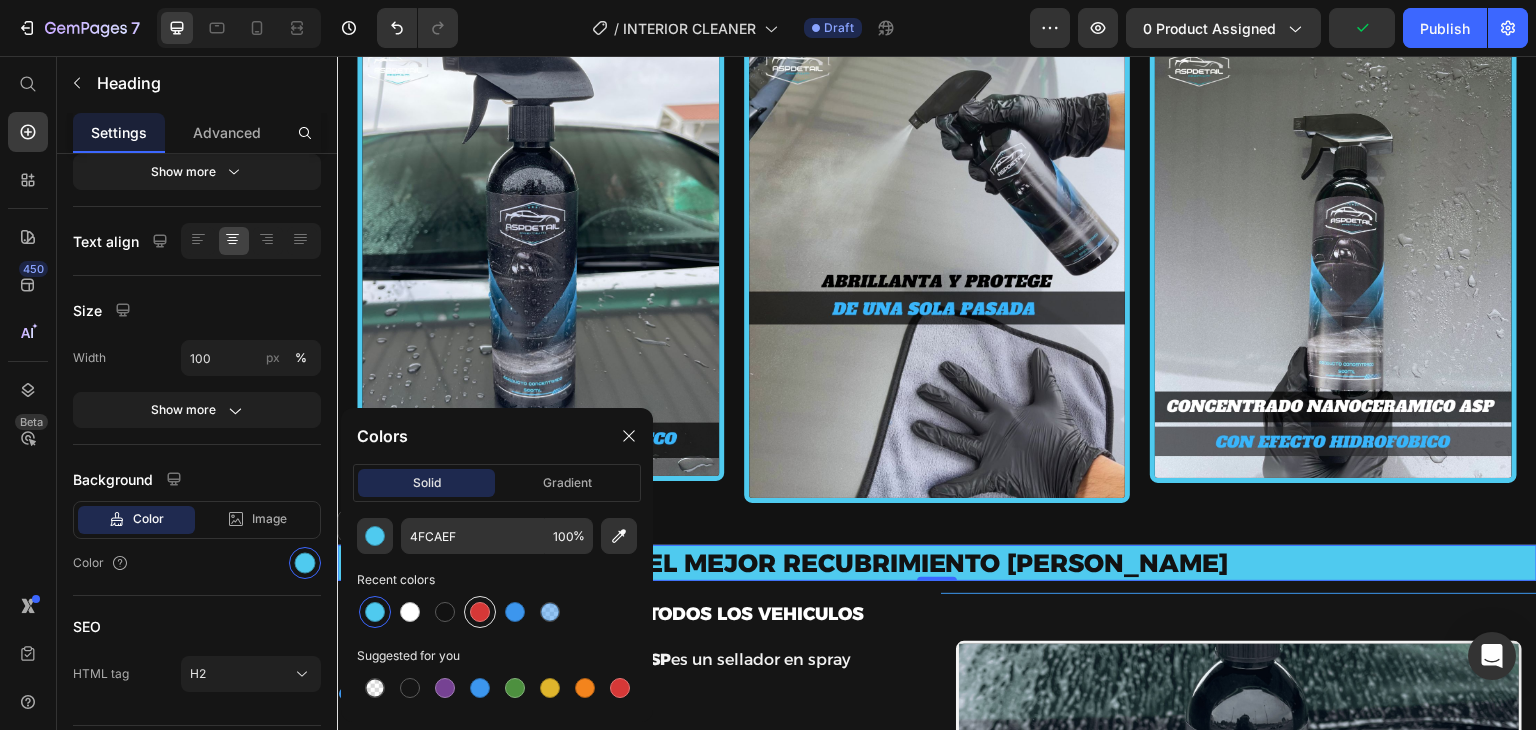 click at bounding box center [480, 612] 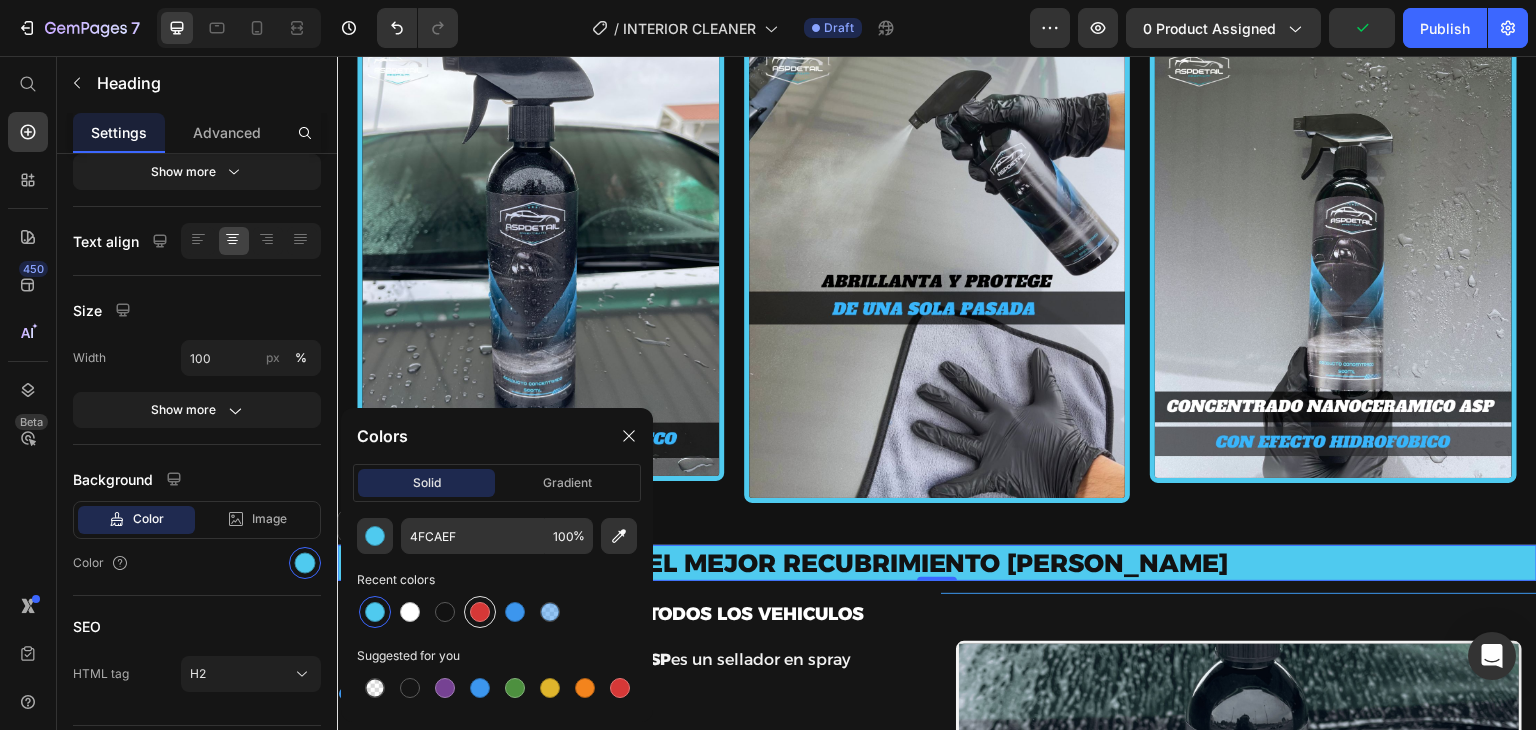 type on "D63837" 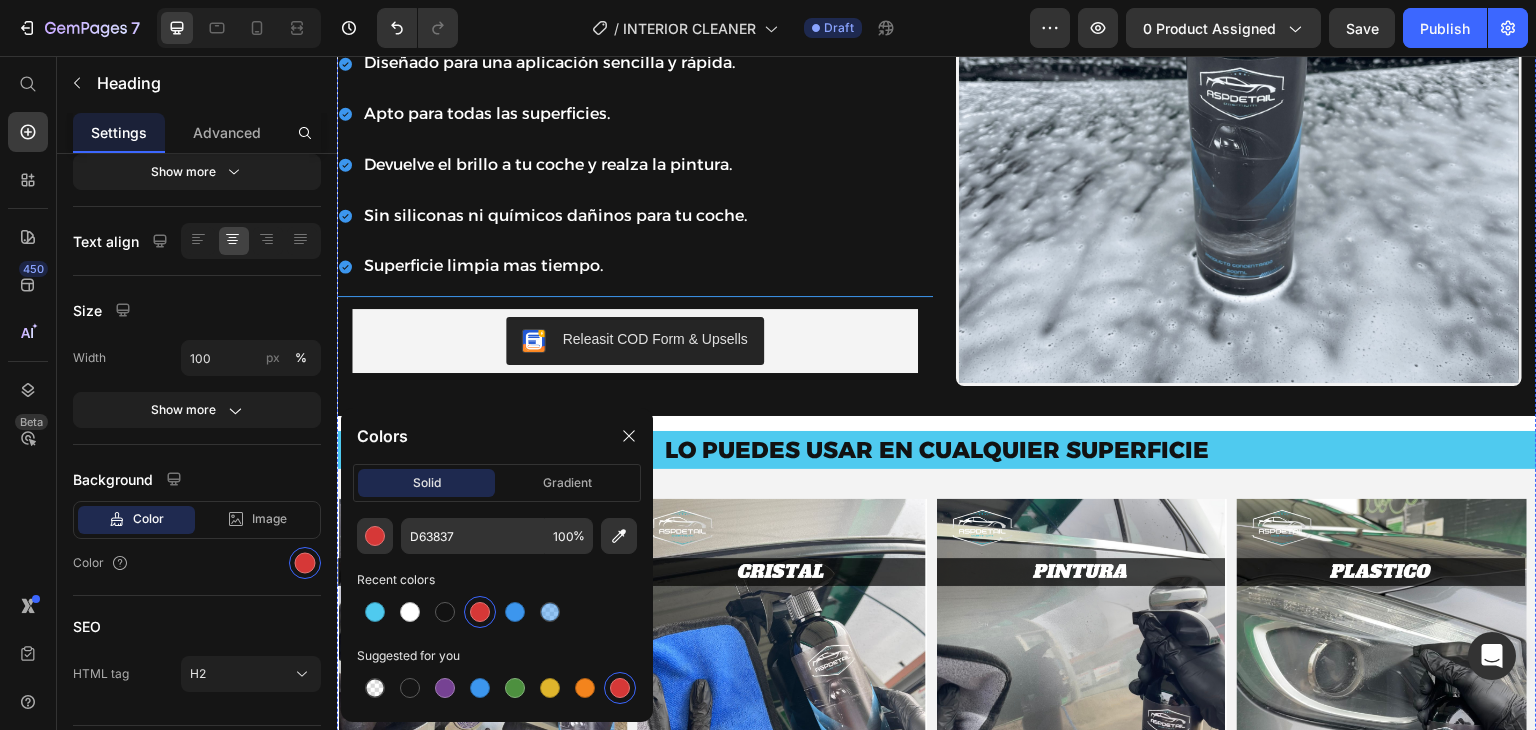 scroll, scrollTop: 2132, scrollLeft: 0, axis: vertical 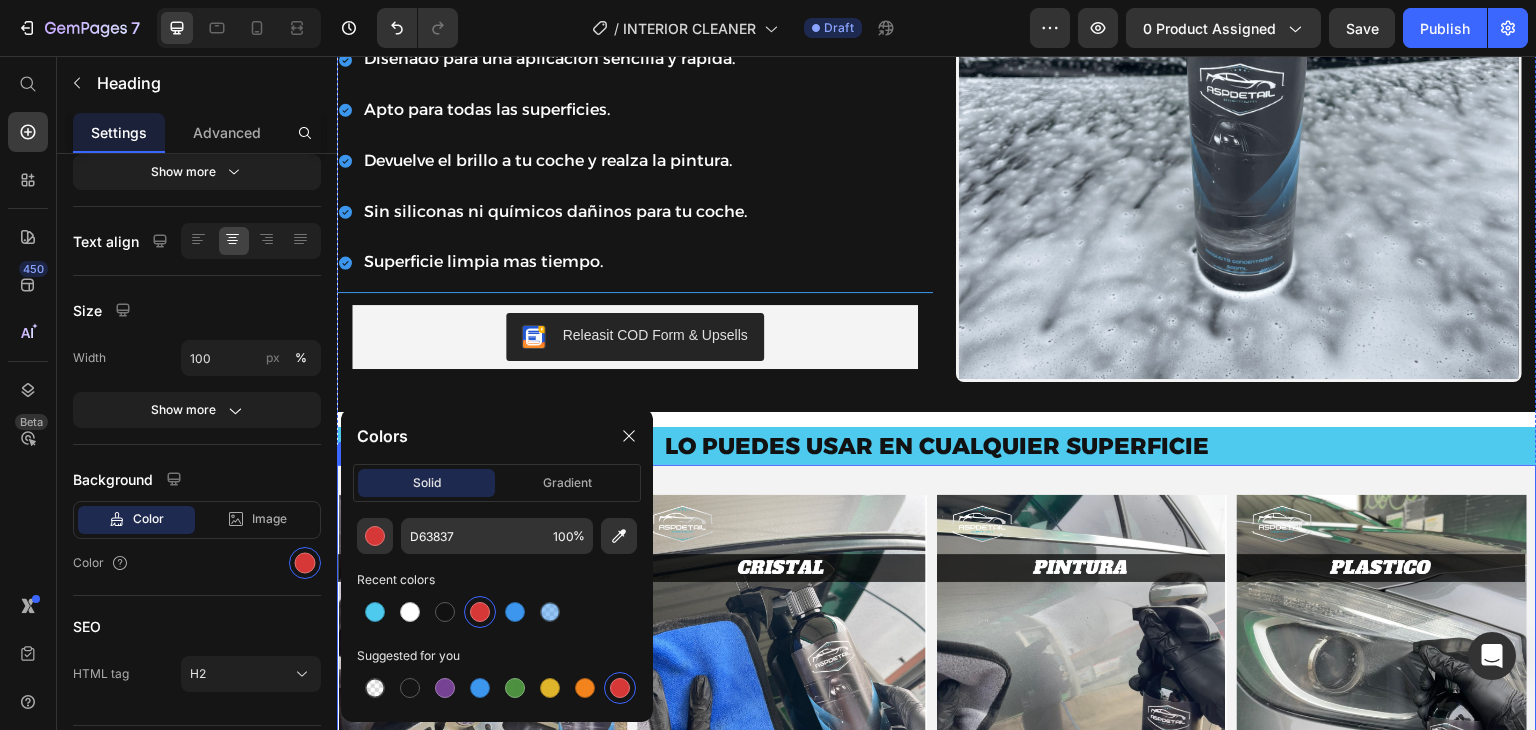click on "LO PUEDES USAR EN CUALQUIER SUPERFICIE" at bounding box center (937, 446) 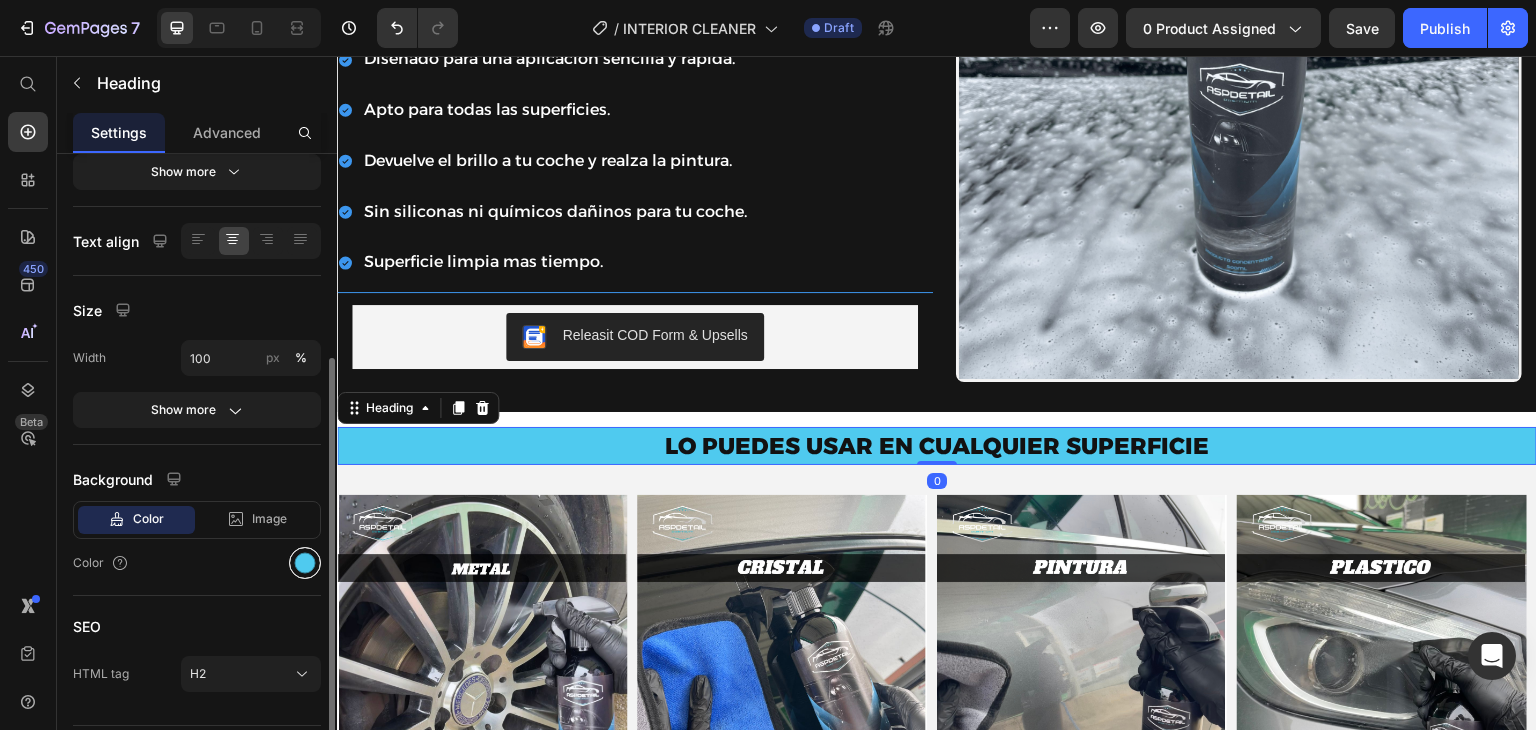 click at bounding box center [305, 563] 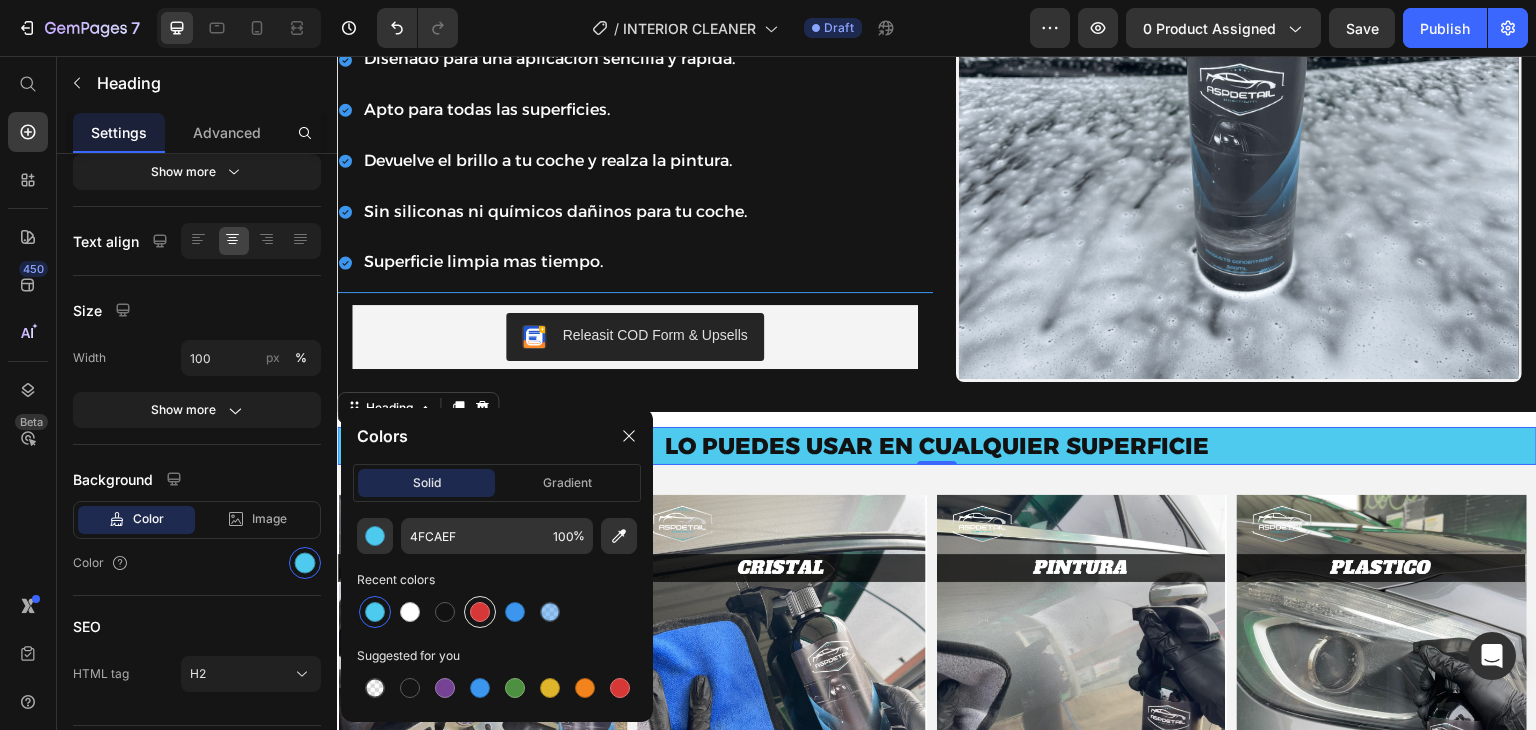 click at bounding box center (480, 612) 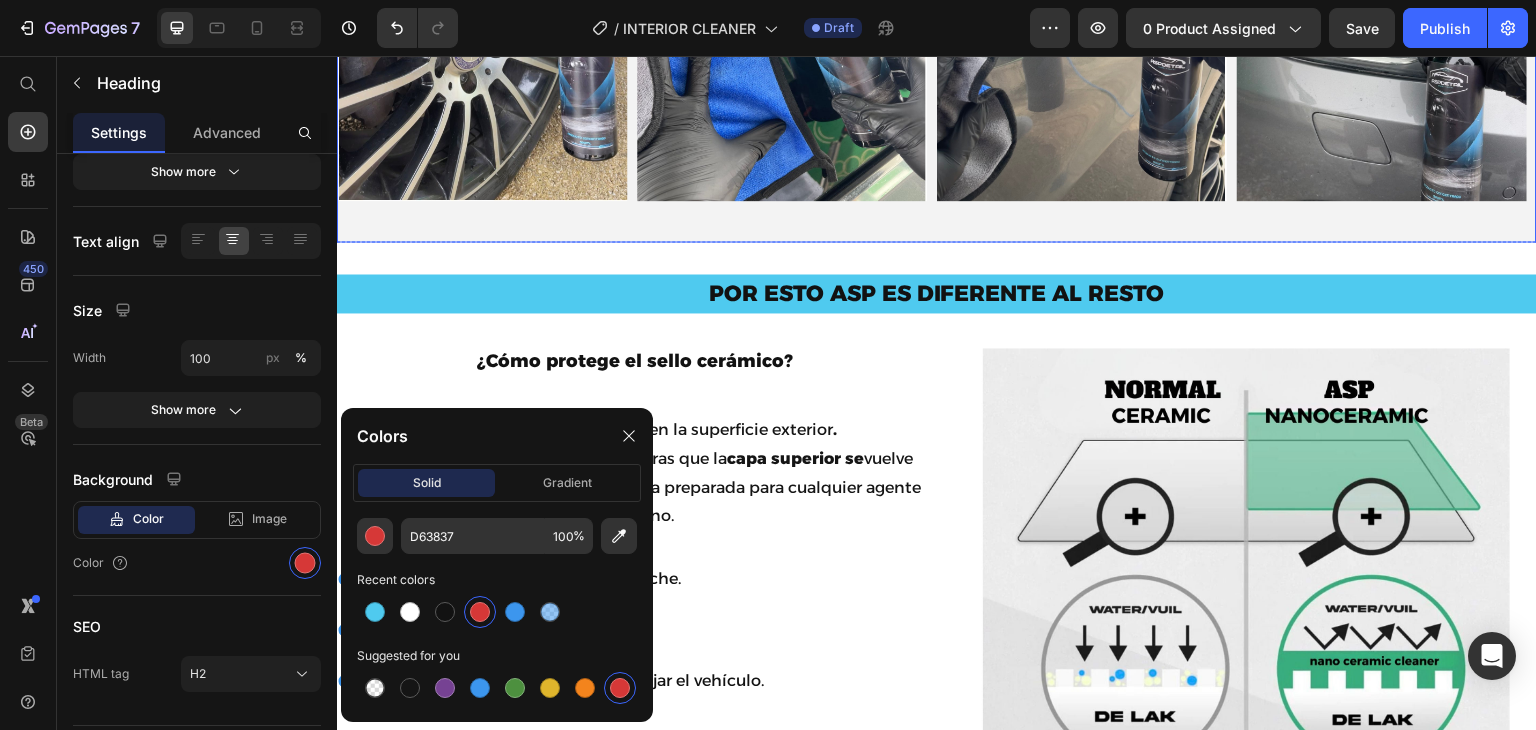 scroll, scrollTop: 2790, scrollLeft: 0, axis: vertical 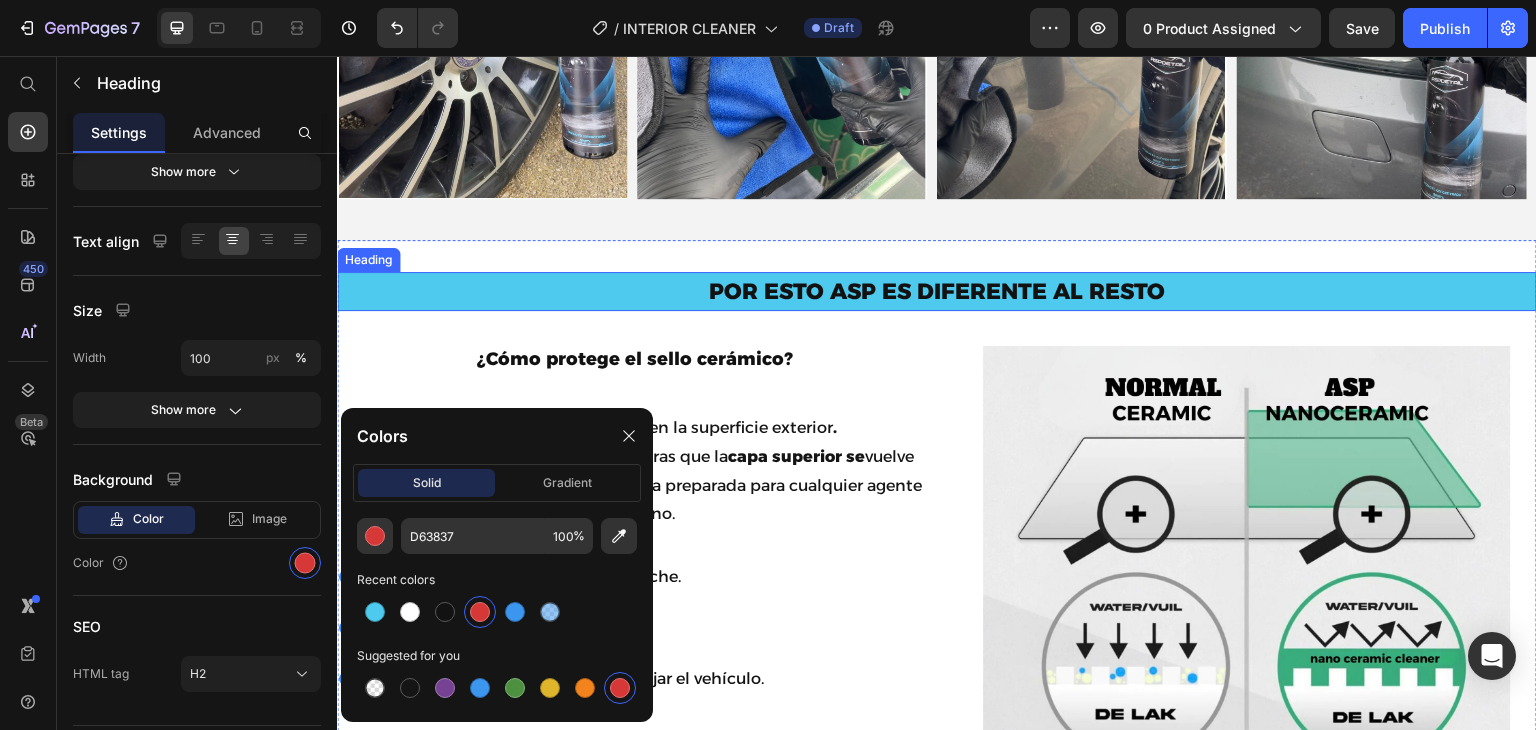 click on "POR ESTO ASP ES DIFERENTE AL RESTO" at bounding box center [937, 291] 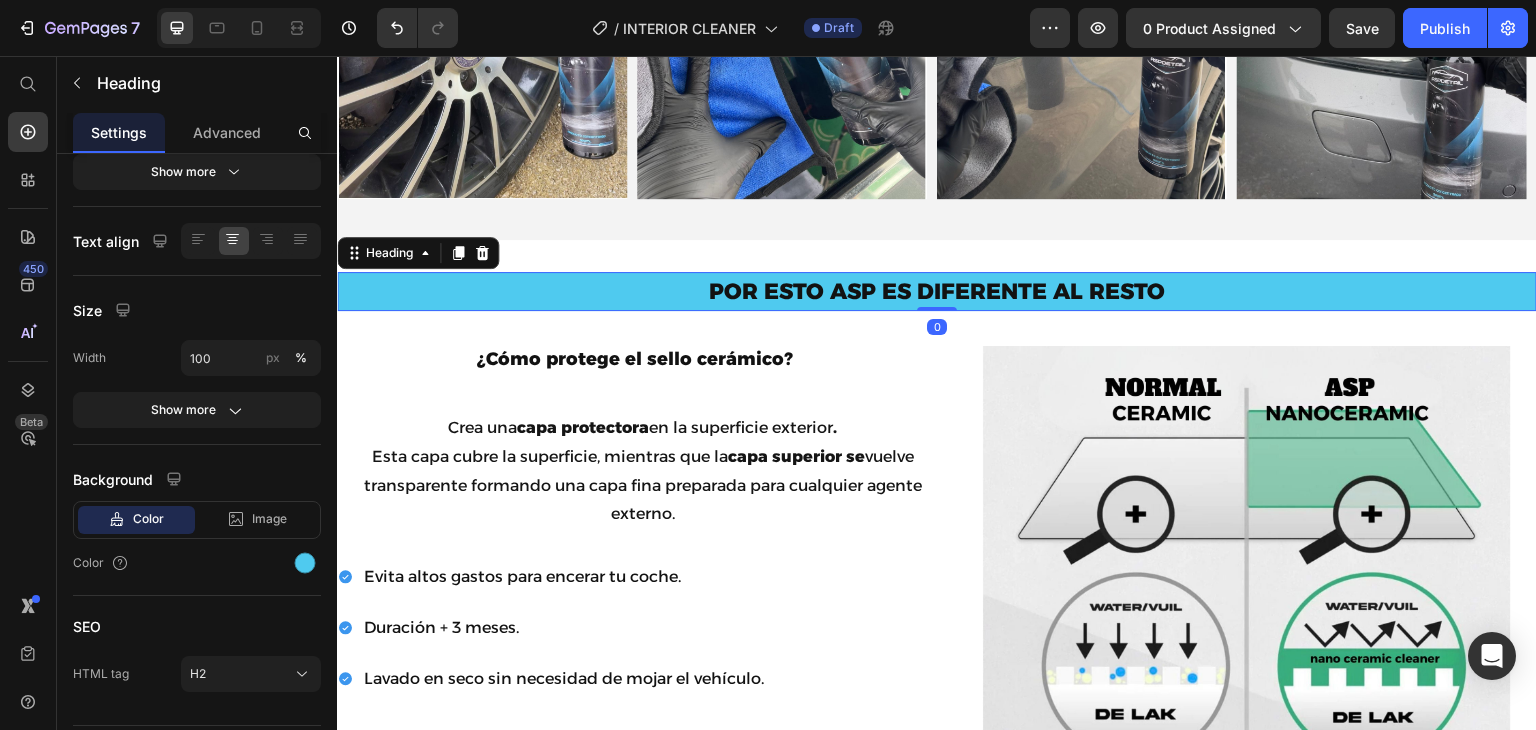 click on "POR ESTO ASP ES DIFERENTE AL RESTO" at bounding box center (937, 291) 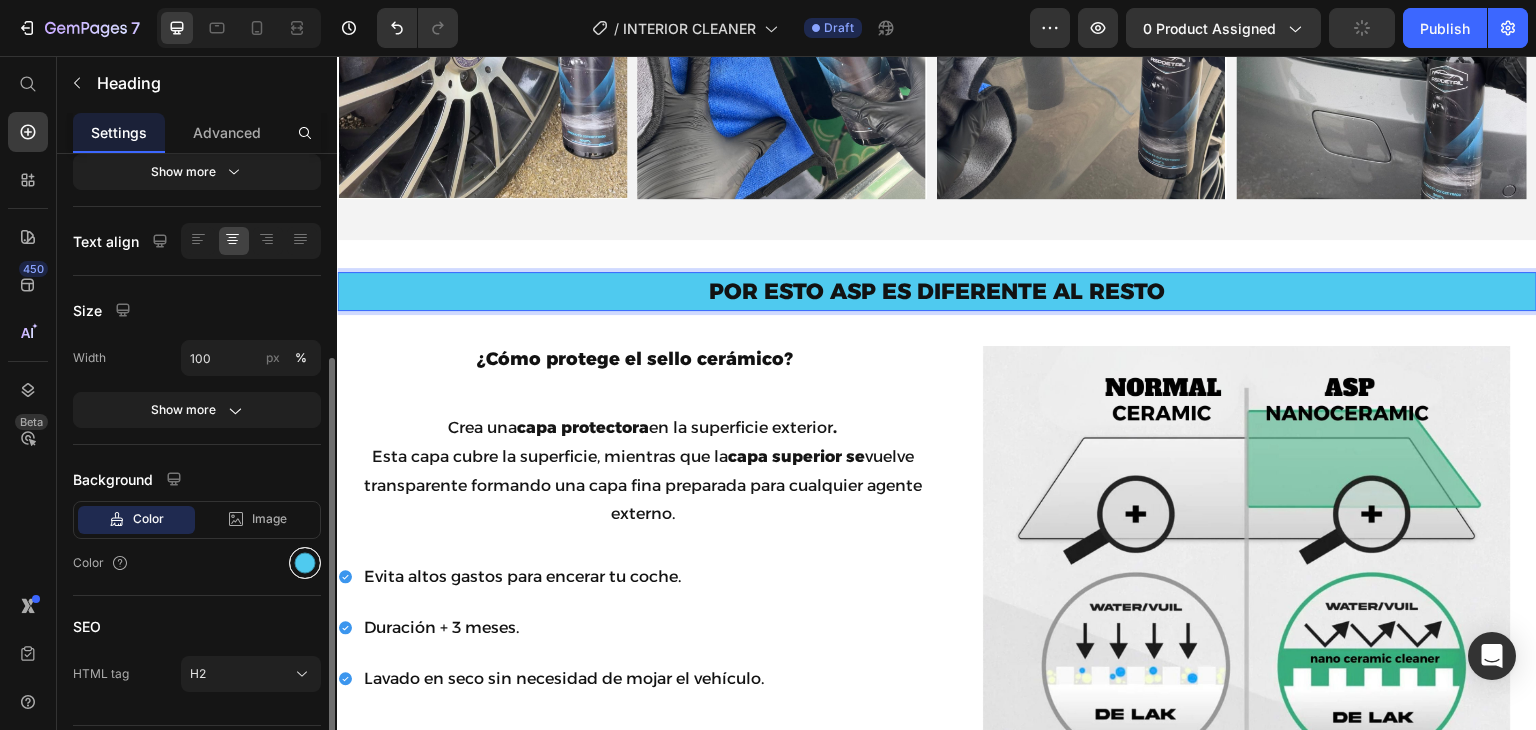 click at bounding box center [305, 563] 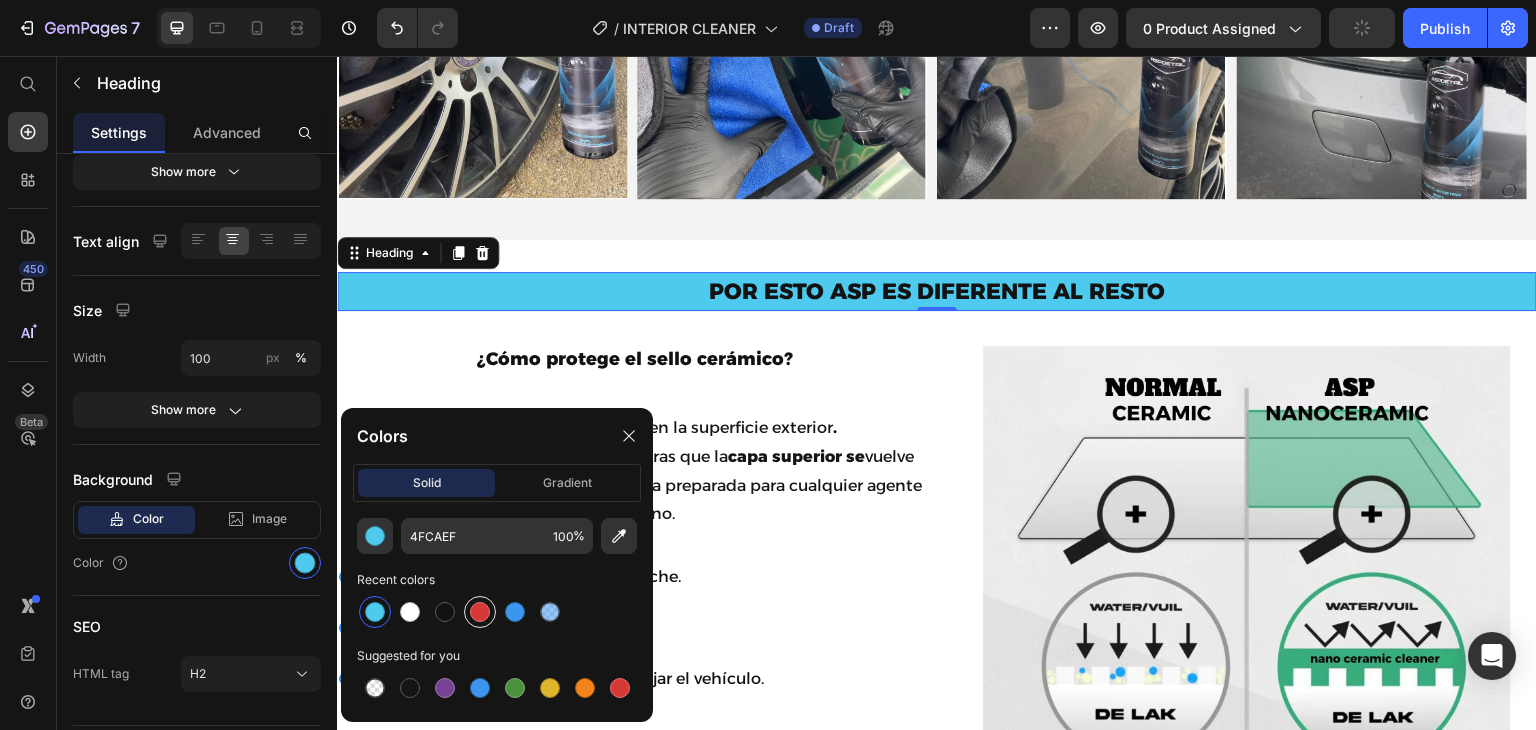 click at bounding box center (480, 612) 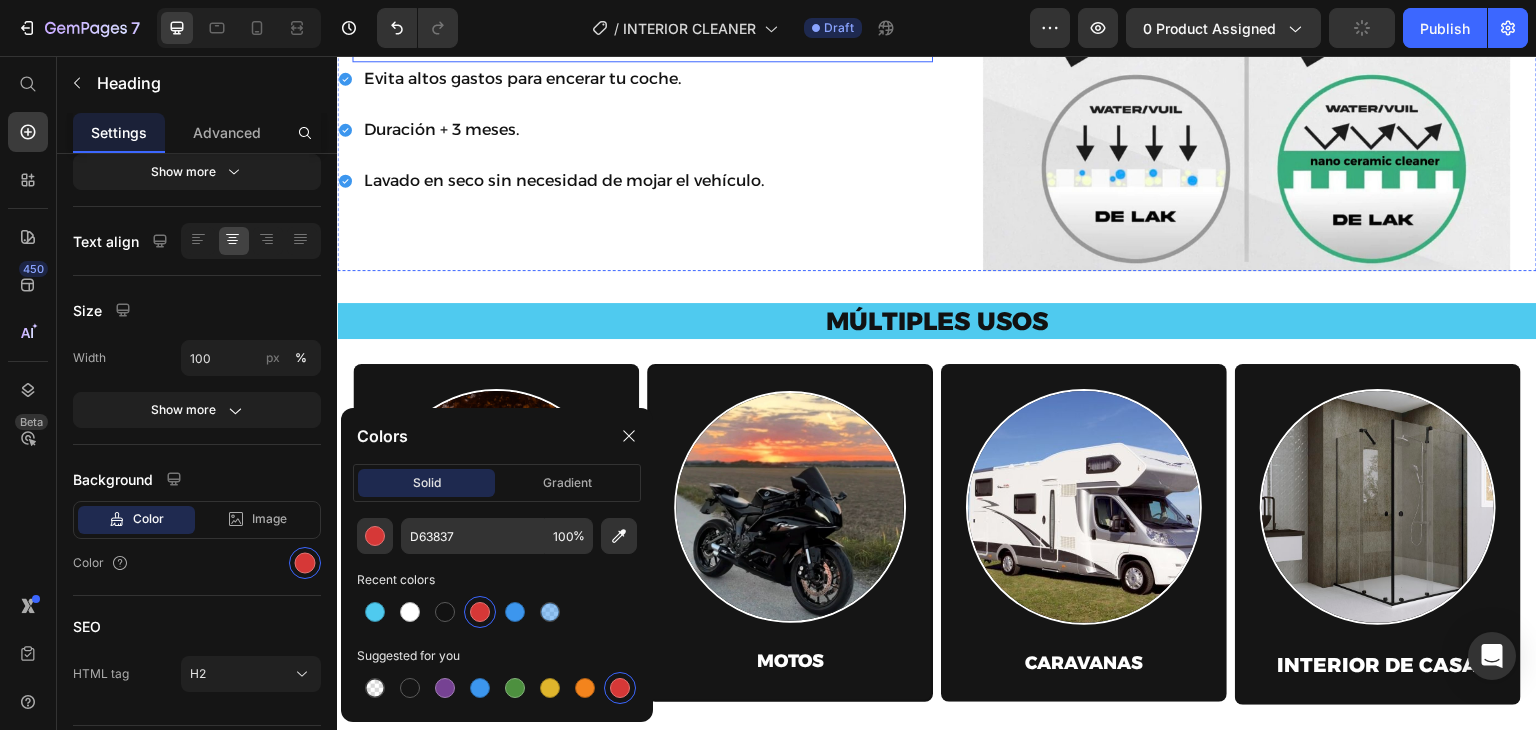 scroll, scrollTop: 3292, scrollLeft: 0, axis: vertical 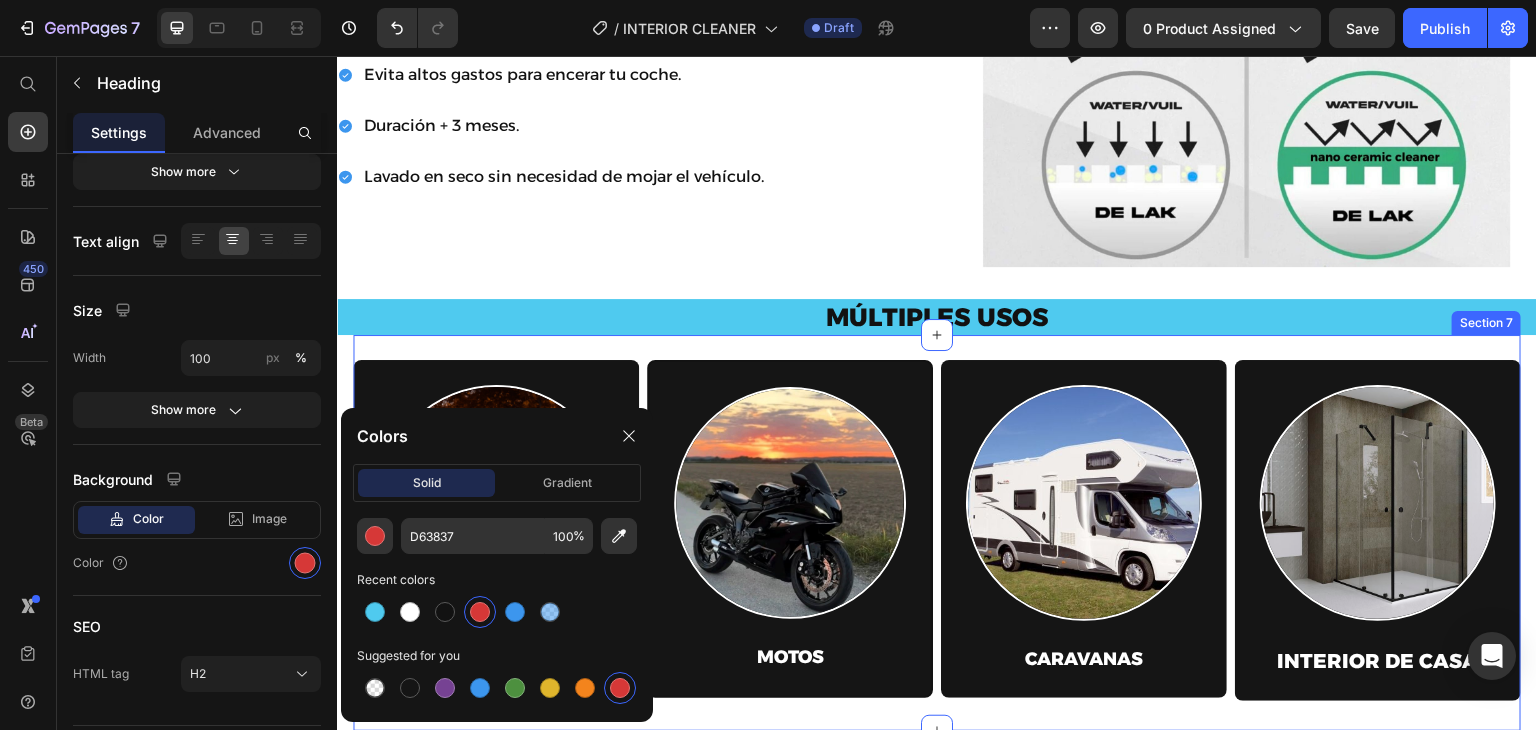 click on "MÚLTIPLES USOS" at bounding box center [937, 317] 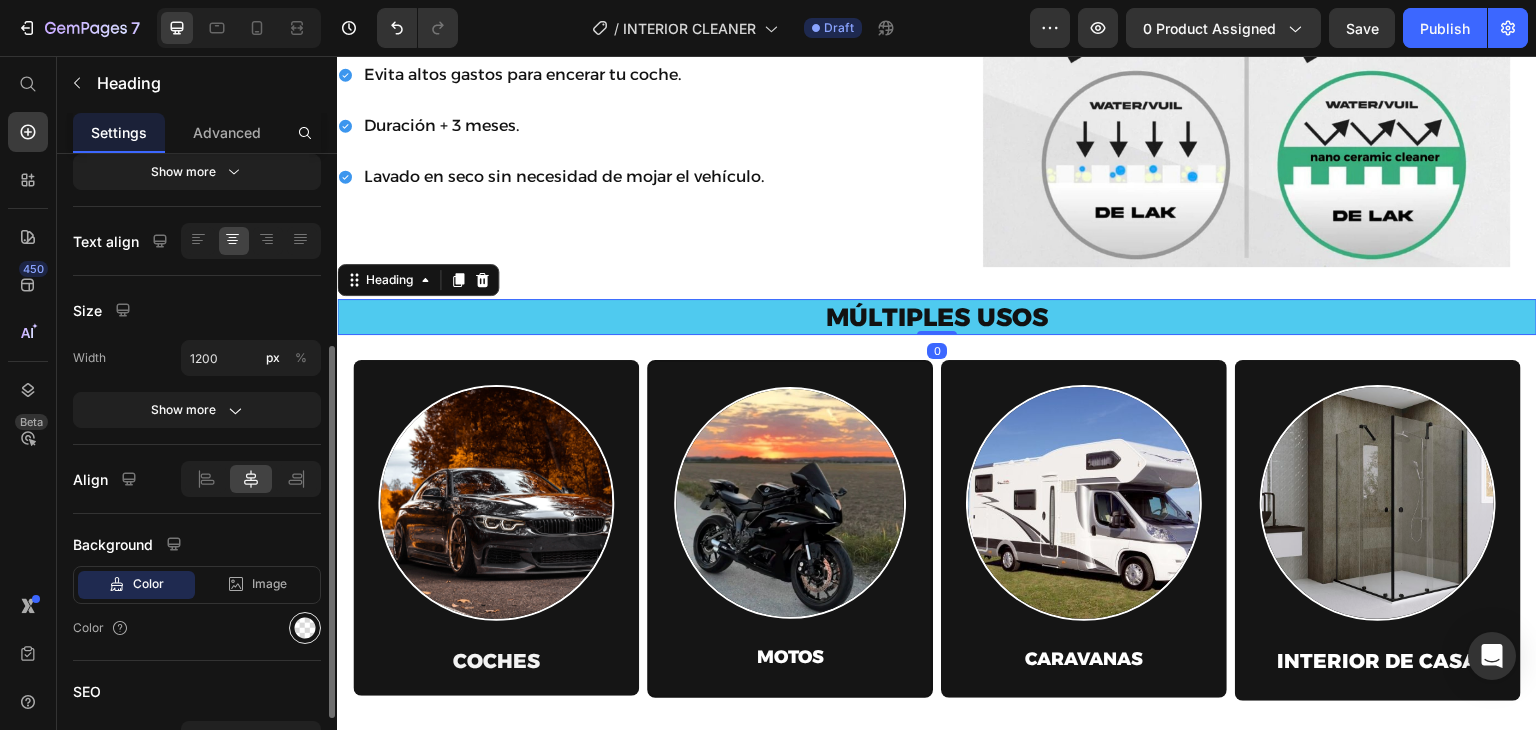 click 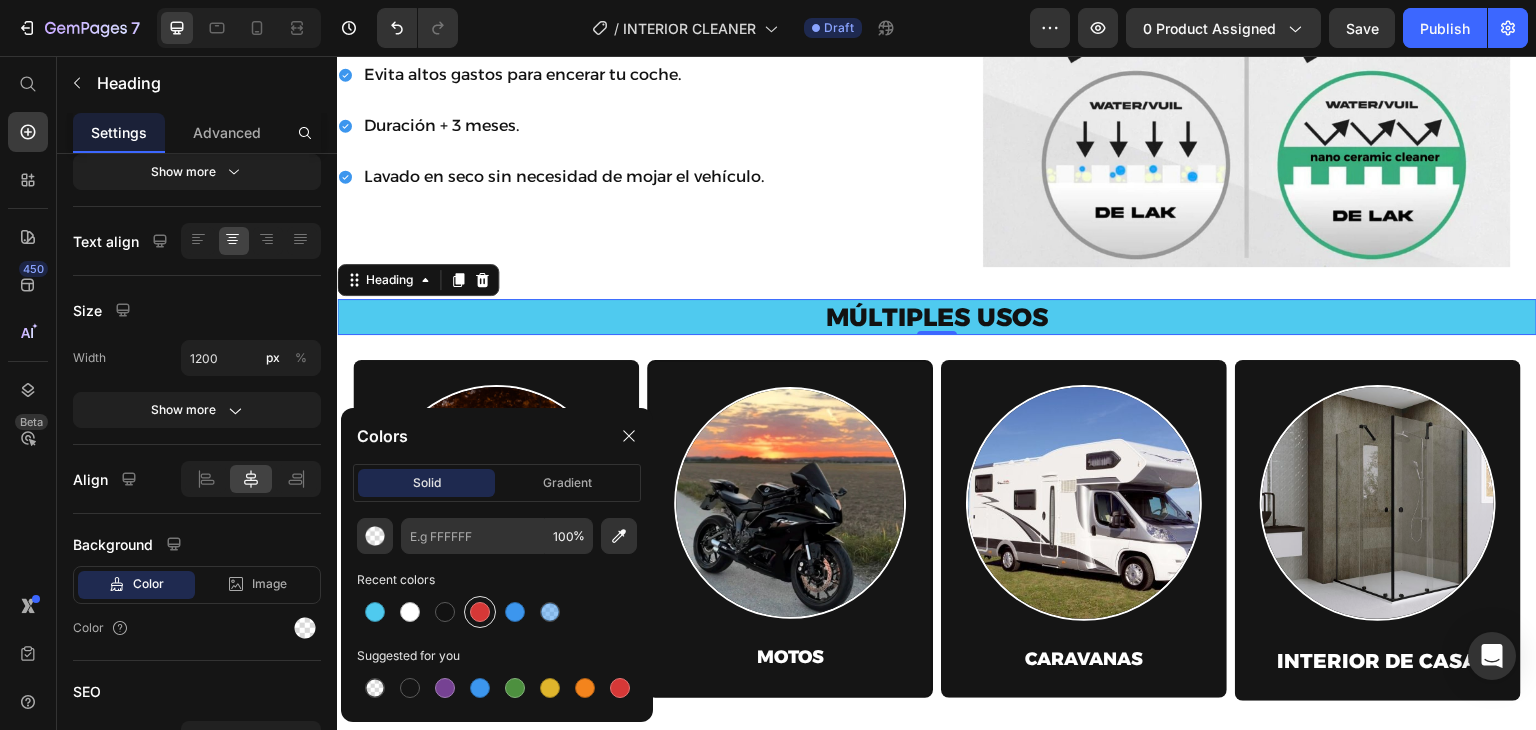 click at bounding box center (480, 612) 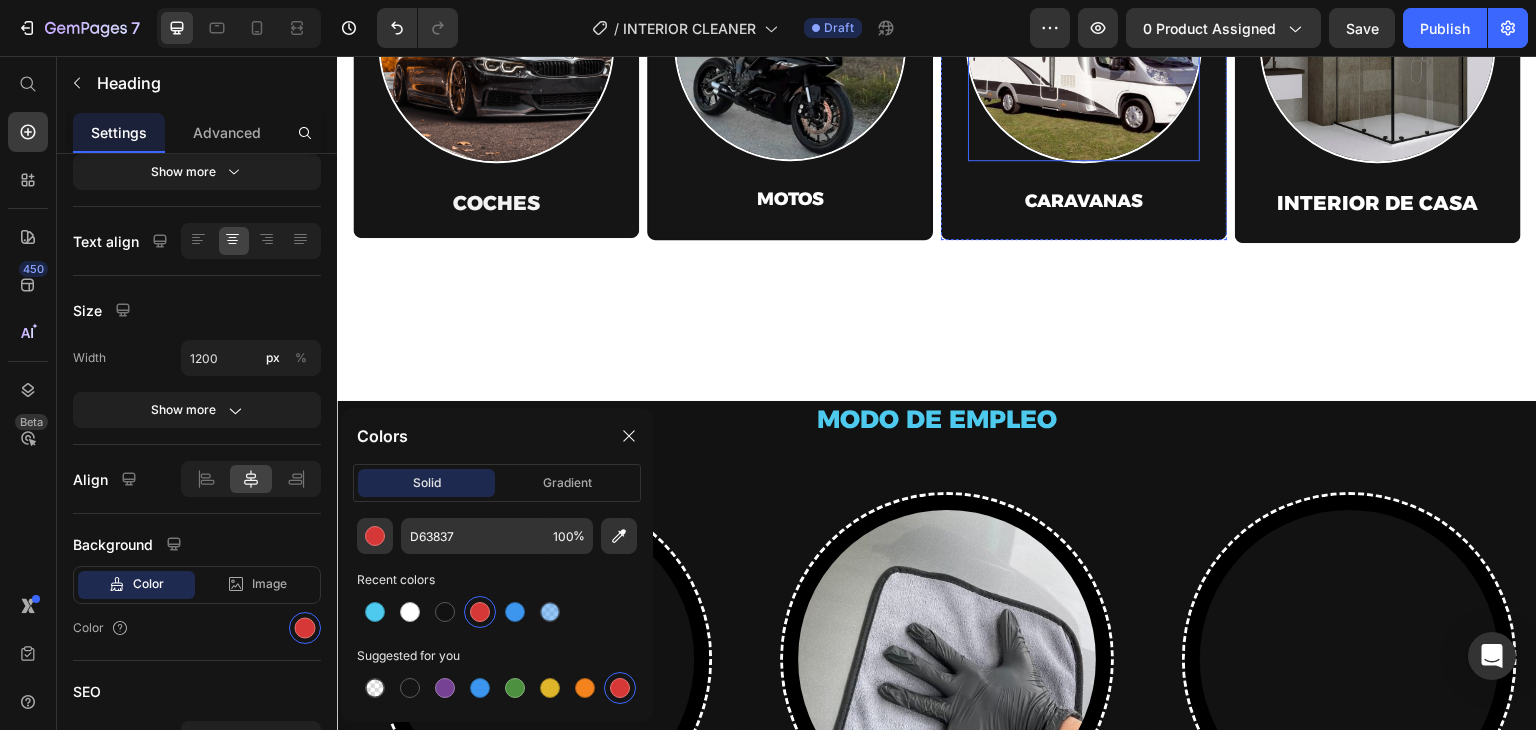 scroll, scrollTop: 3752, scrollLeft: 0, axis: vertical 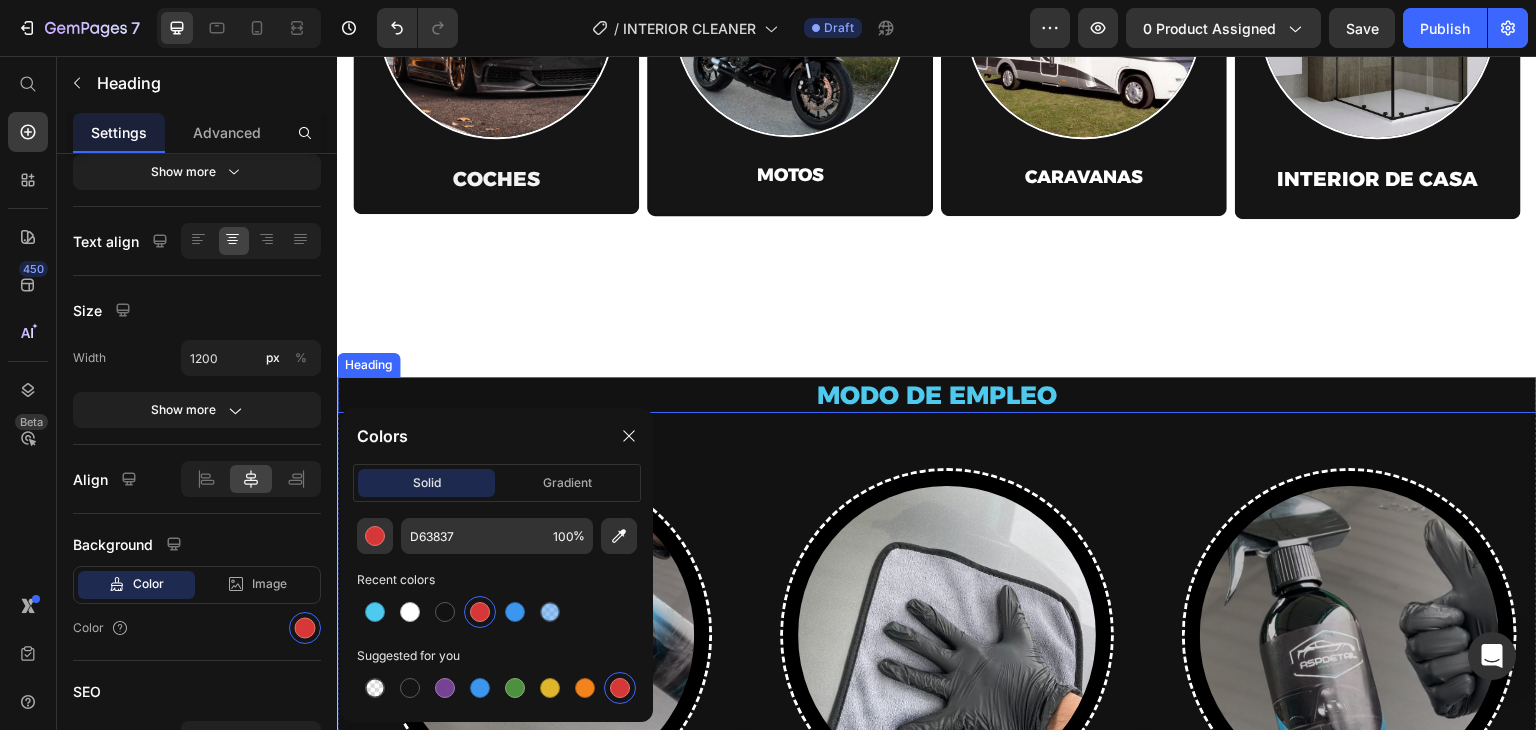 click on "MODO DE EMPLEO" at bounding box center [937, 395] 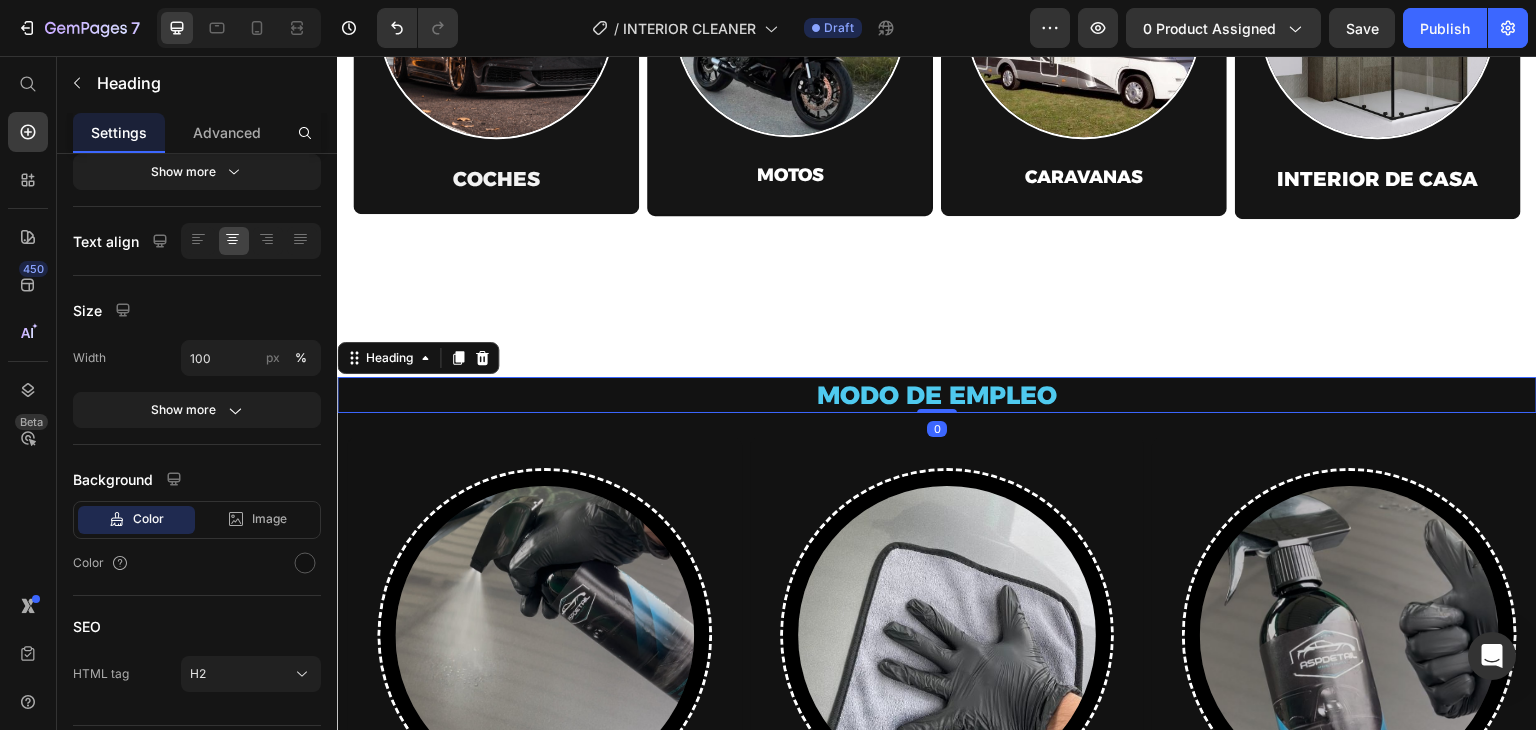 click on "MODO DE EMPLEO" at bounding box center [937, 395] 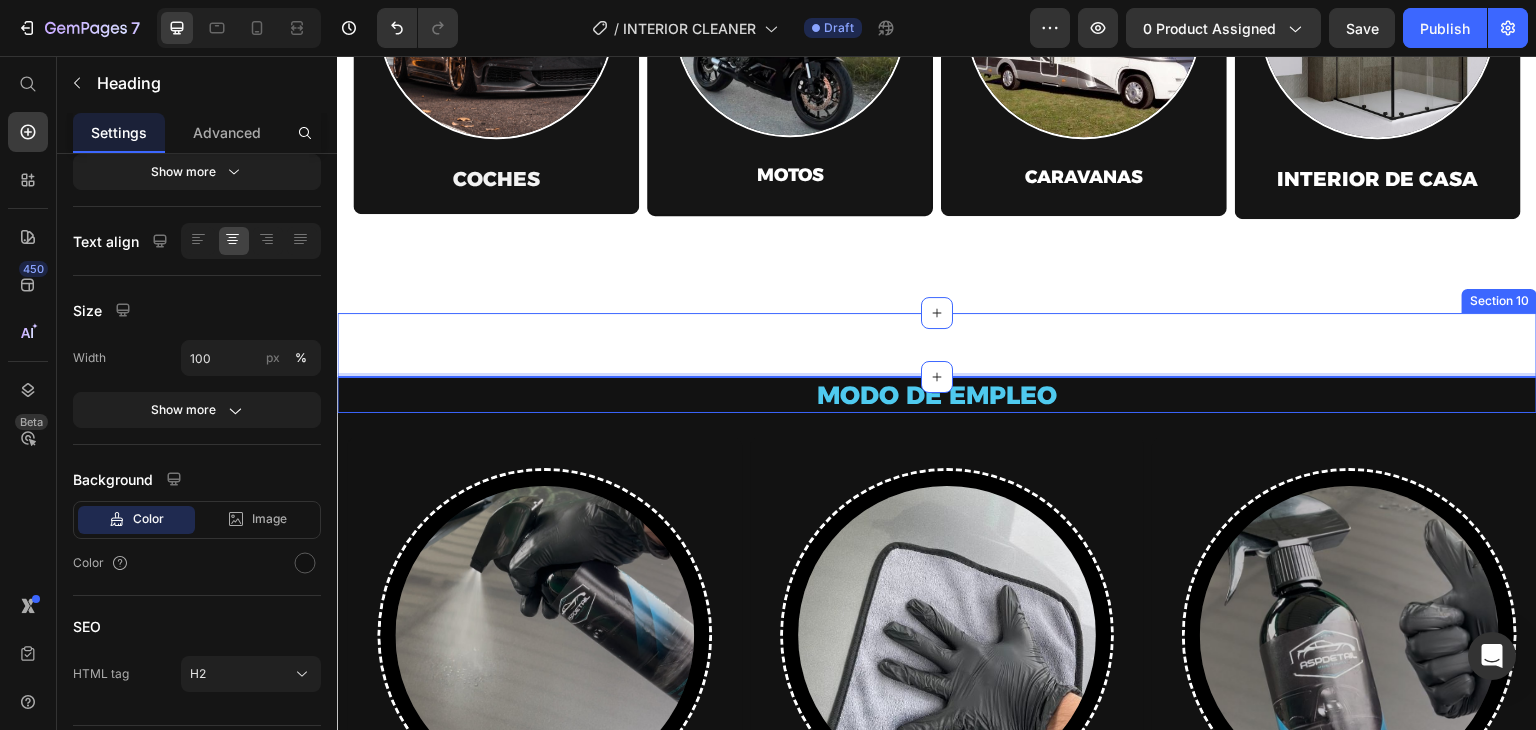 drag, startPoint x: 799, startPoint y: 382, endPoint x: 1060, endPoint y: 365, distance: 261.55304 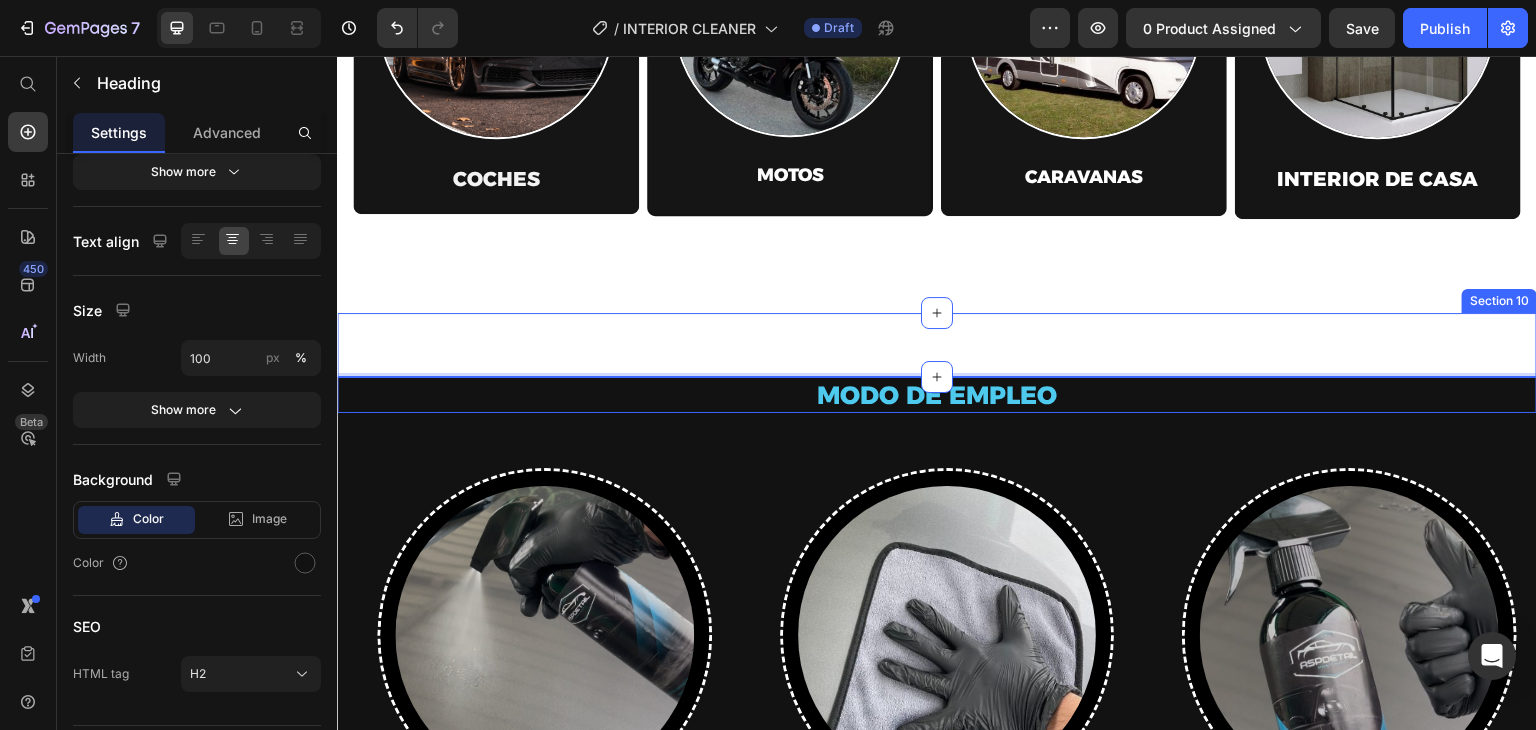 click on "LO PUEDES USAR EN CUALQUIER SUPERFICIE Heading Section 2 Image Image Image Image Row Section 3 ⁠⁠⁠⁠⁠⁠⁠ POR ESTO ASP ES DIFERENTE AL RESTO  Heading ¿Cómo protege el sello cerámico? Heading   Crea una  capa protectora  en la superficie exterior . Esta capa cubre la superficie, mientras que la  capa superior se  vuelve transparente formando una capa fina preparada para cualquier agente externo.   Text Block Evita altos gastos para encerar tu coche. Duración + 3 meses. Lavado en seco sin necesidad de mojar el vehículo. Item List Image
Icon CONTROL DE CALIDAD Este producto ha sido testado por profesionales.  Text Block Row Row Section 4 MULTIPLES FUNCIONES  Heading Section 5 MÚLTIPLES USOS  Heading Section 6 Image COCHES Text Block Row Image MOTOS Text Block Row Image CARAVANAS Text Block Row Image INTERIOR DE CASA  Text Block Row Row Section 7
Image COCHES Text Block Row Row Image MOTOS Text Block Row Image CARAVANAS Row" at bounding box center [937, -1012] 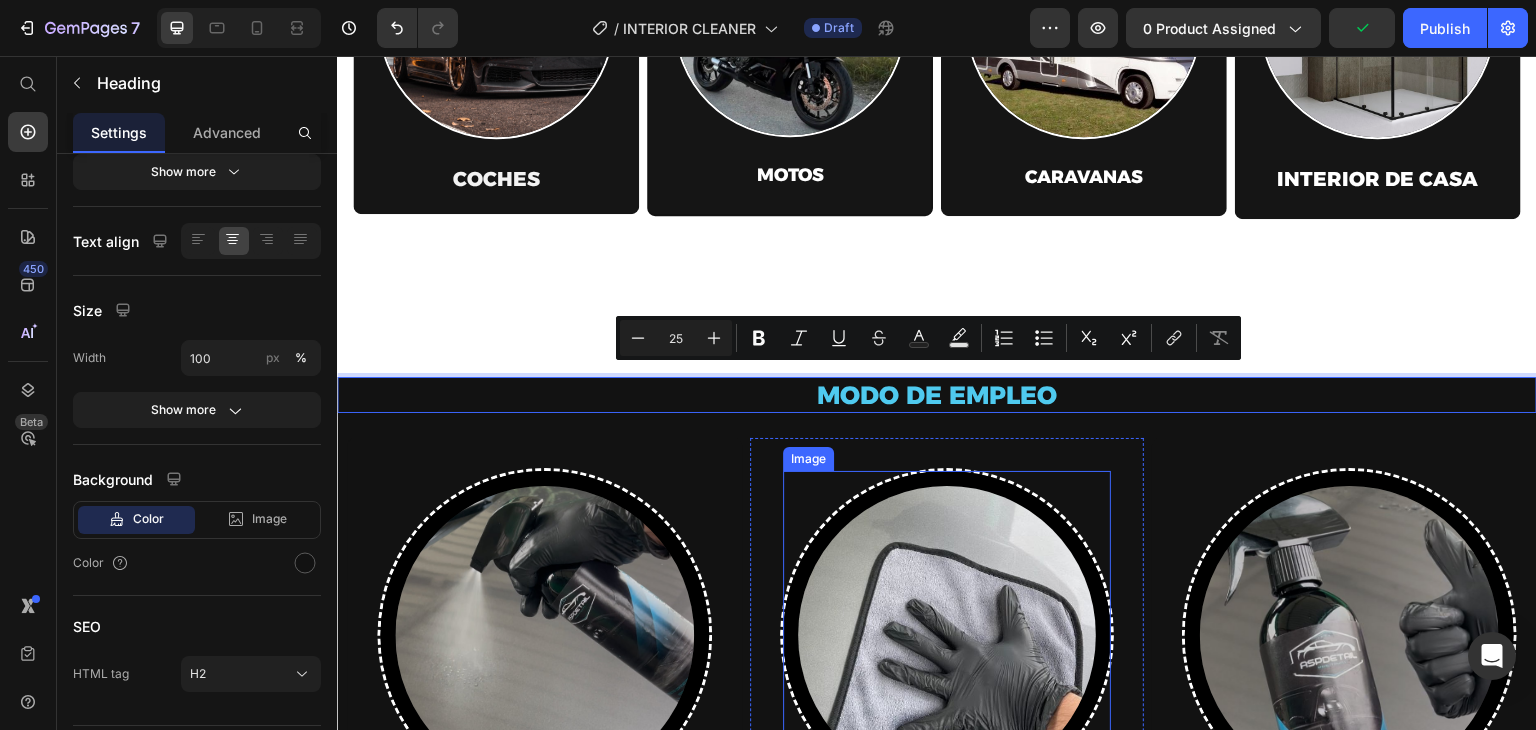 click at bounding box center (947, 635) 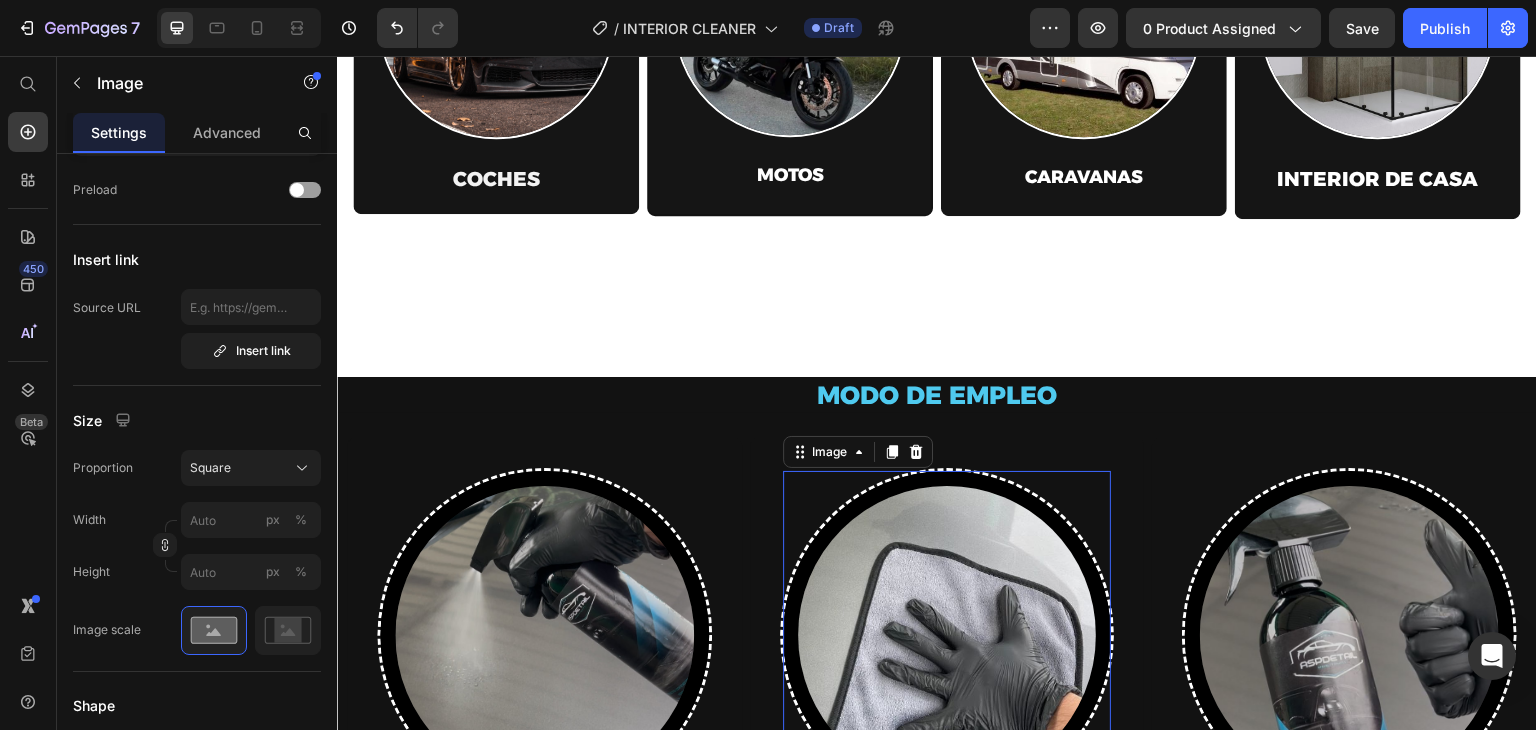 scroll, scrollTop: 0, scrollLeft: 0, axis: both 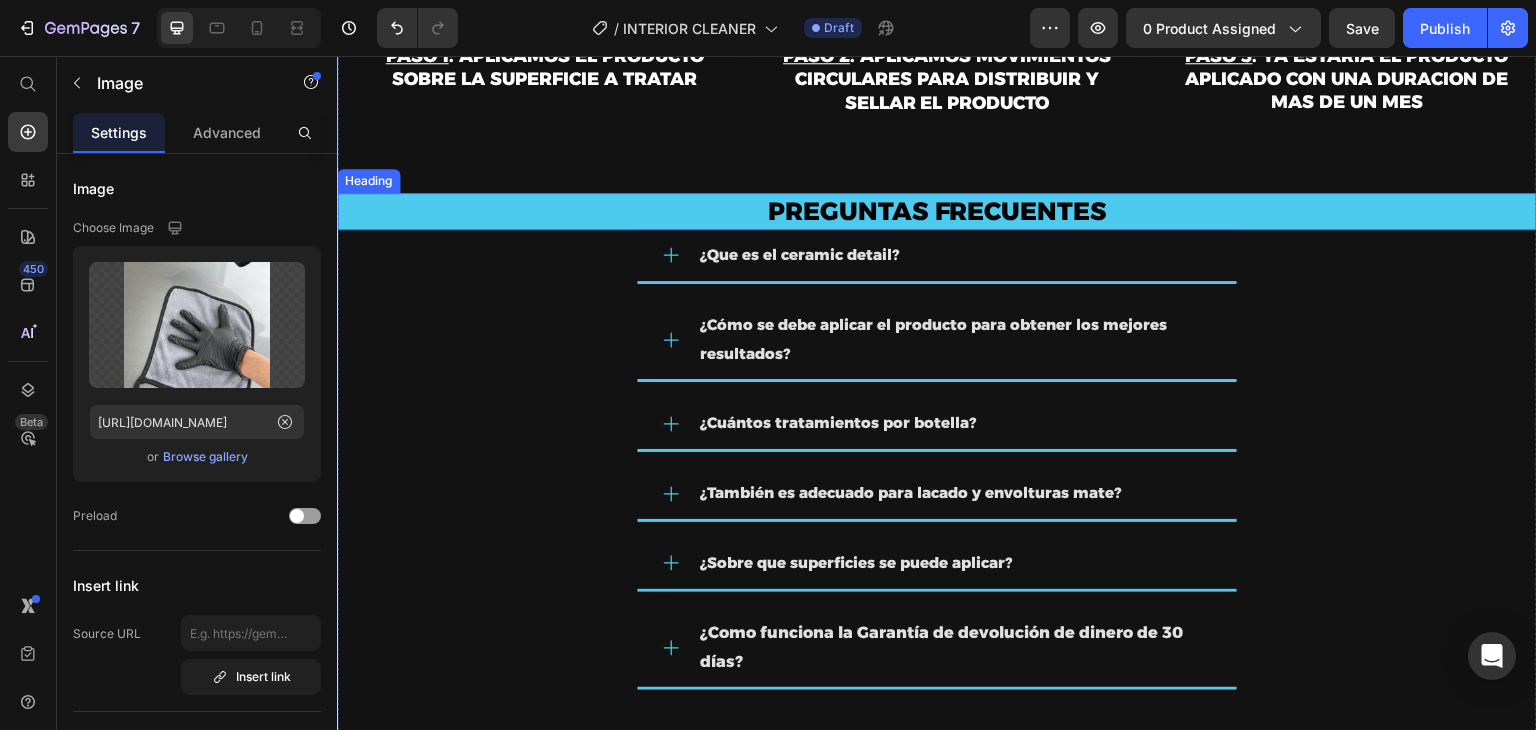 click on "PREGUNTAS FRECUENTES" at bounding box center (937, 211) 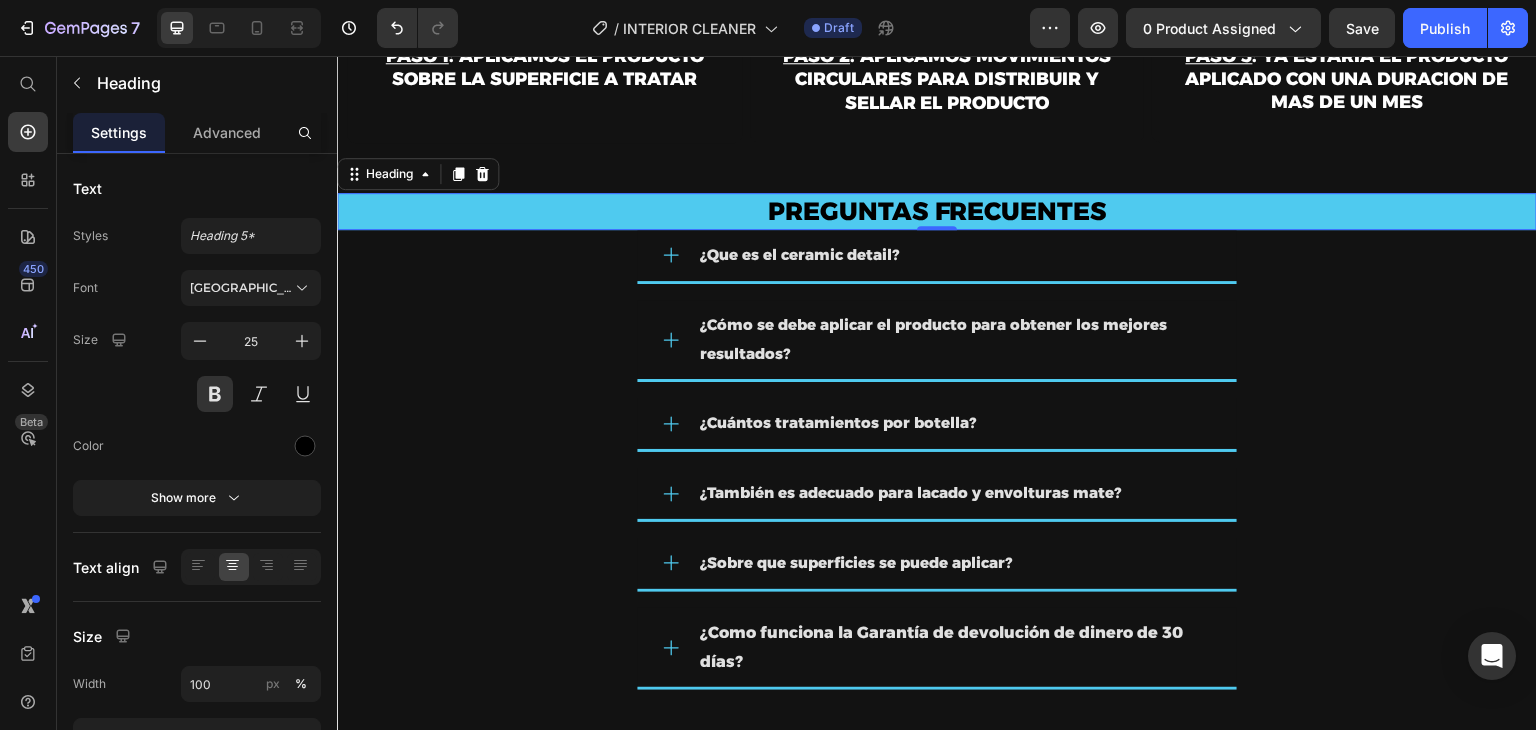 click on "PREGUNTAS FRECUENTES" at bounding box center (937, 211) 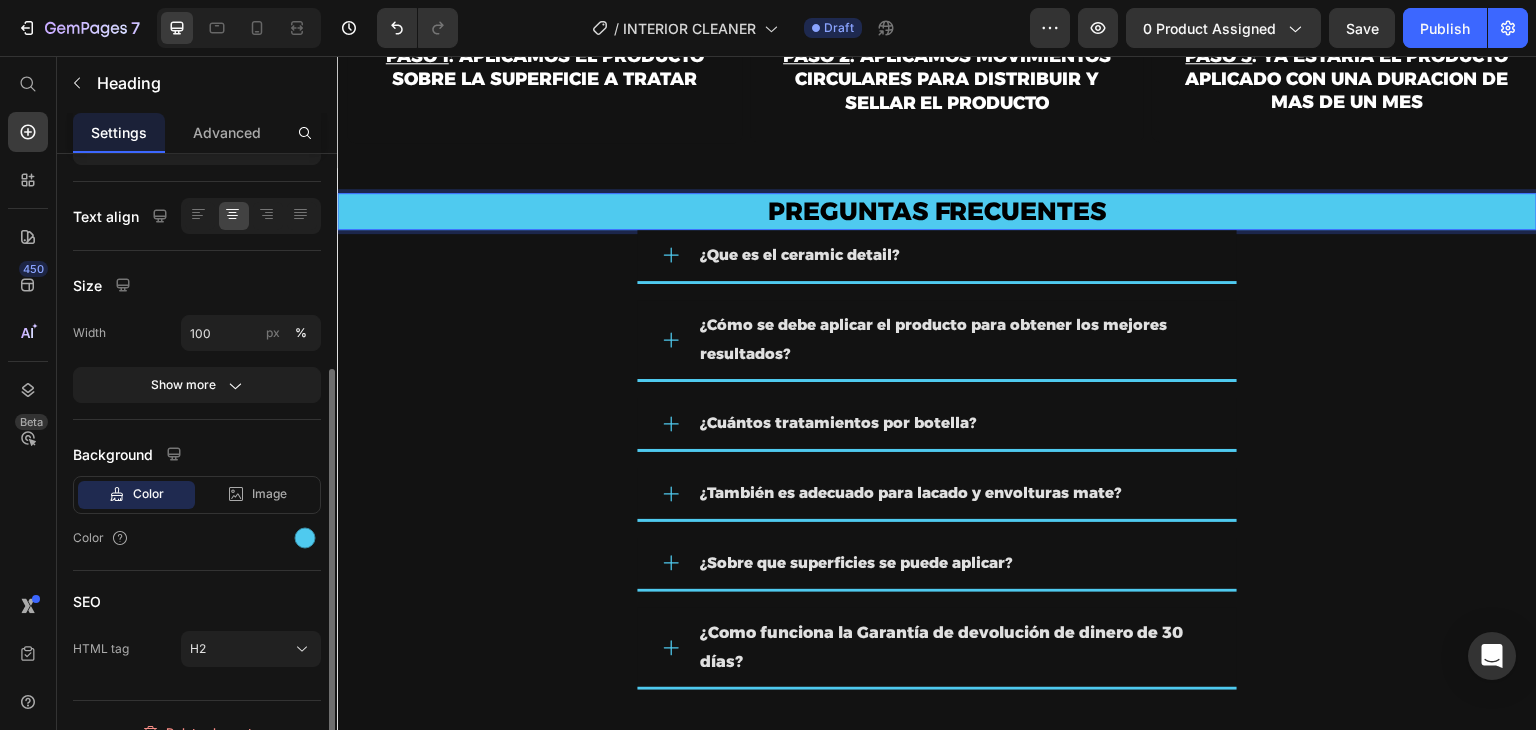 scroll, scrollTop: 352, scrollLeft: 0, axis: vertical 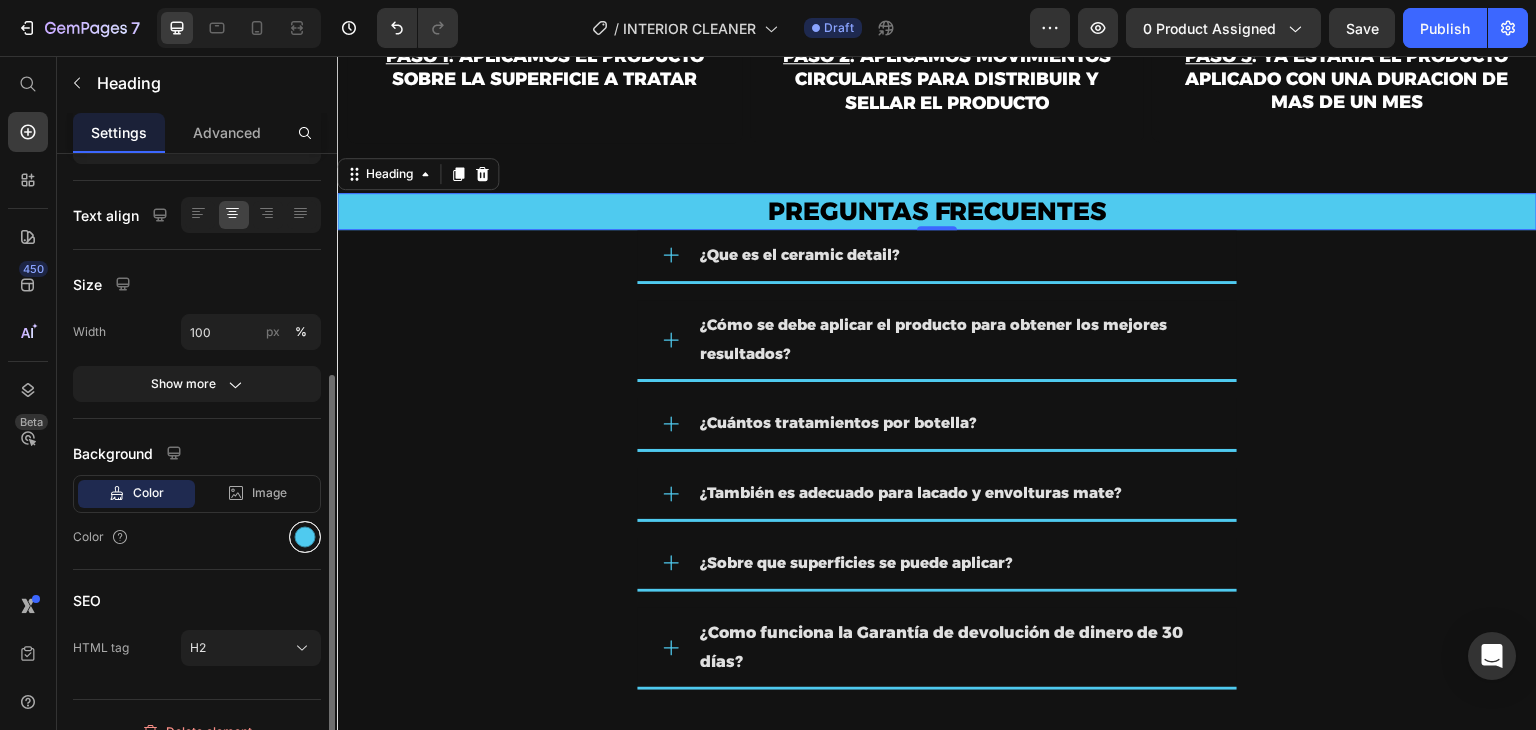 click at bounding box center [305, 537] 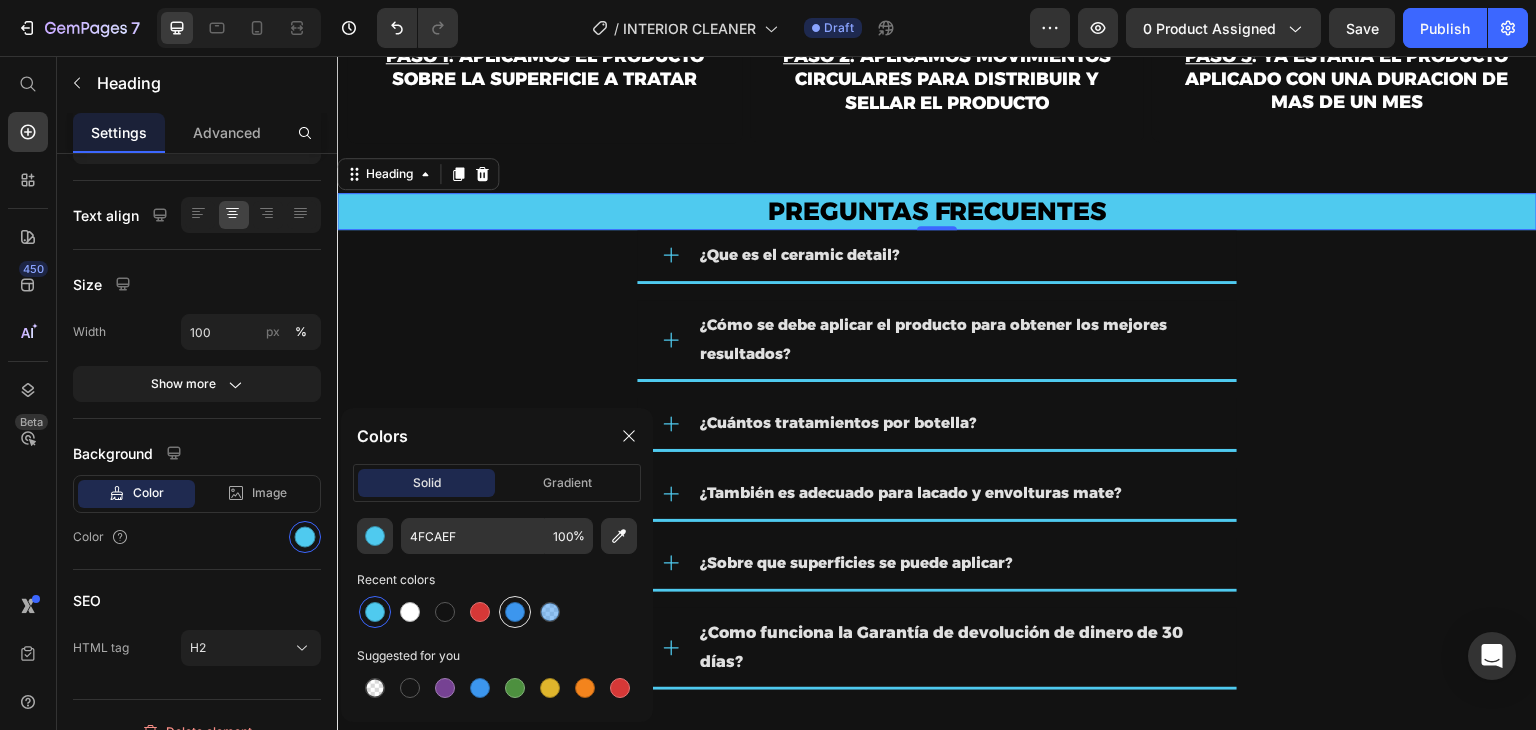 click at bounding box center [515, 612] 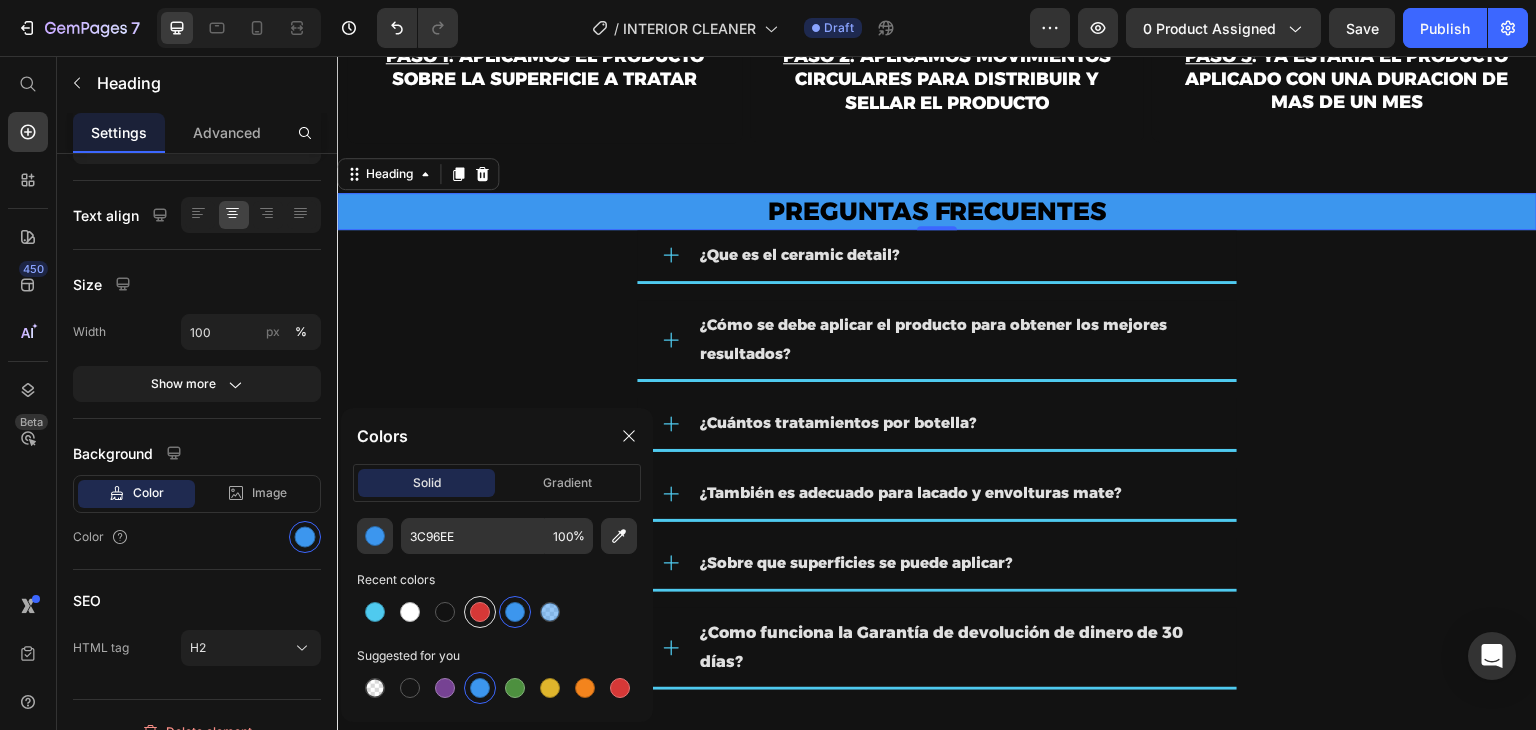 click at bounding box center [480, 612] 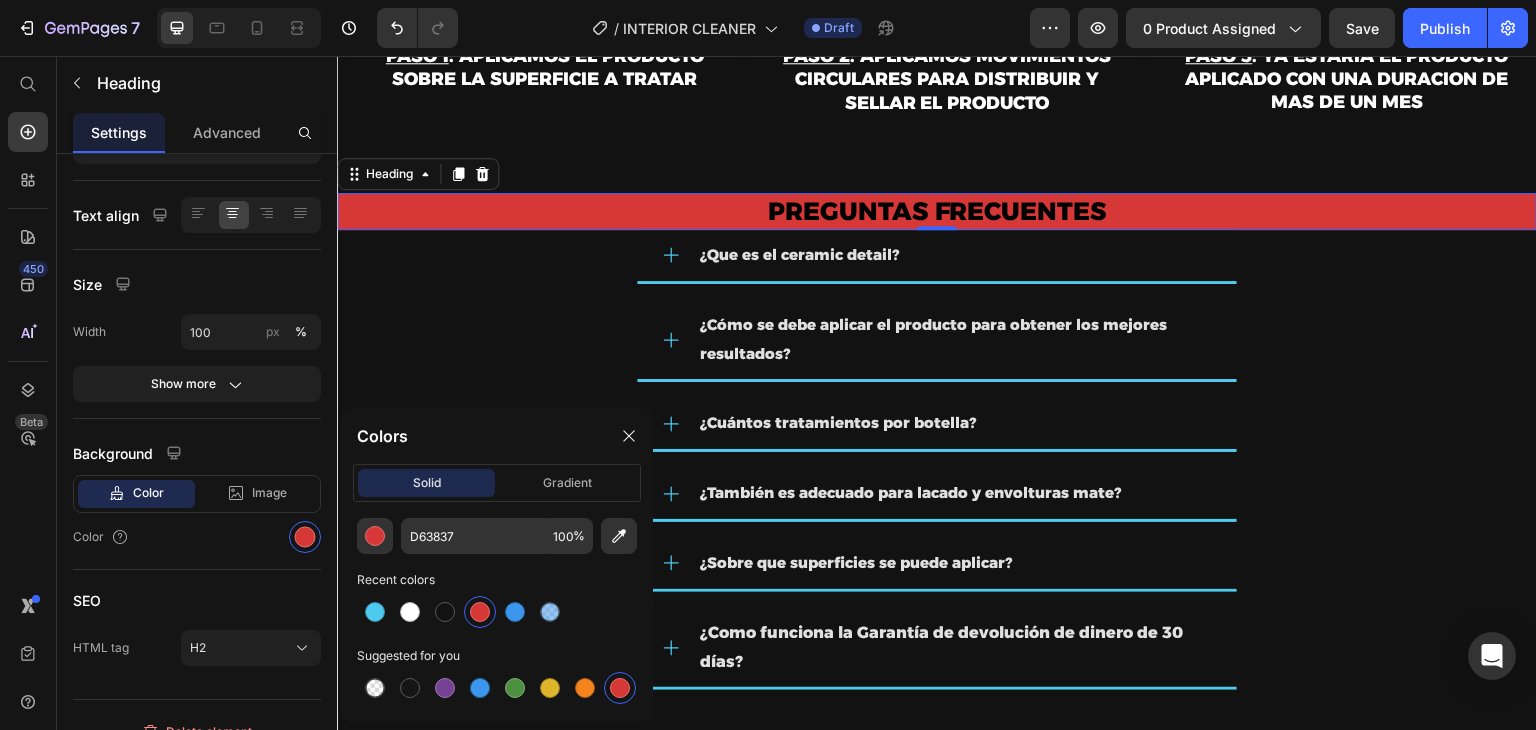 scroll, scrollTop: 4988, scrollLeft: 0, axis: vertical 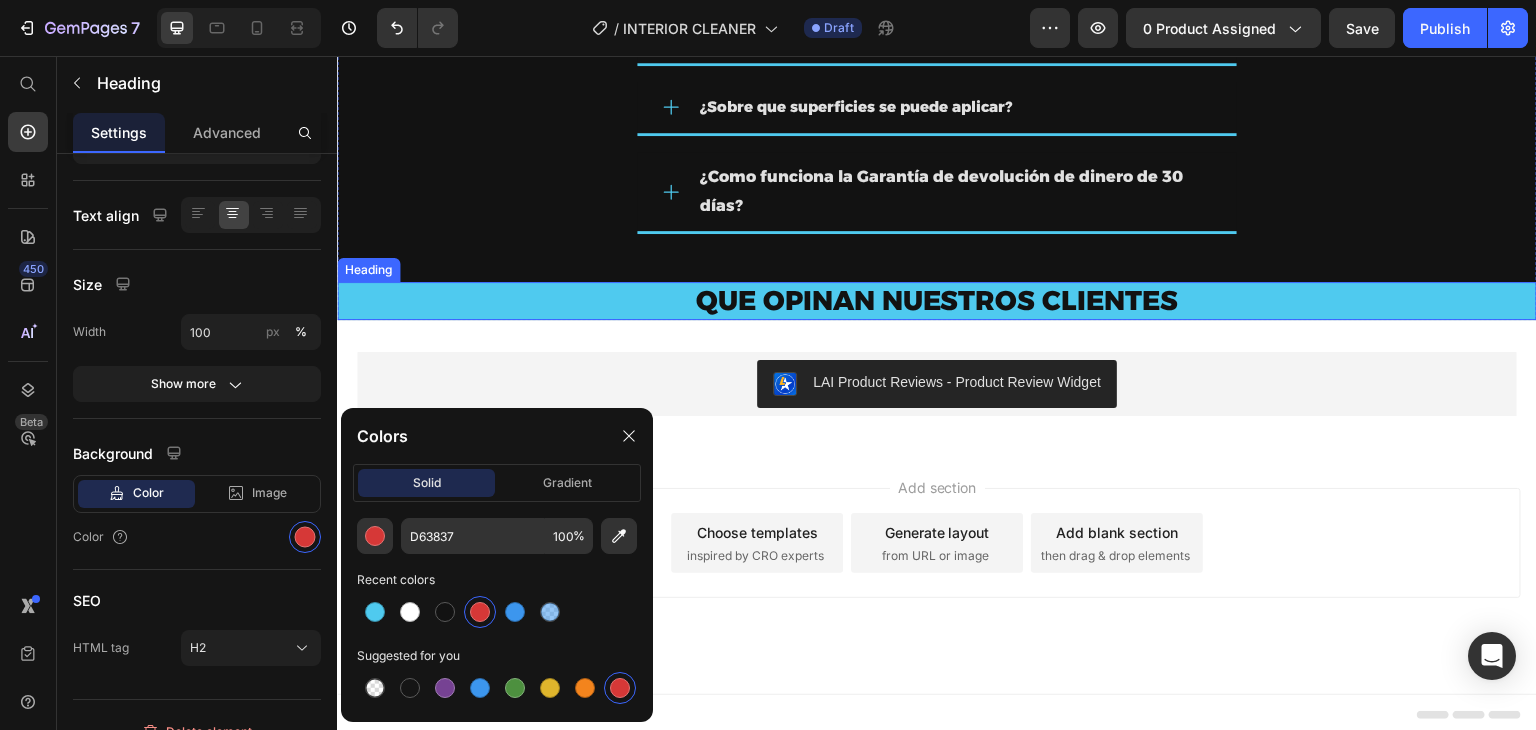 click on "QUE OPINAN NUESTROS CLIENTES" at bounding box center (937, 301) 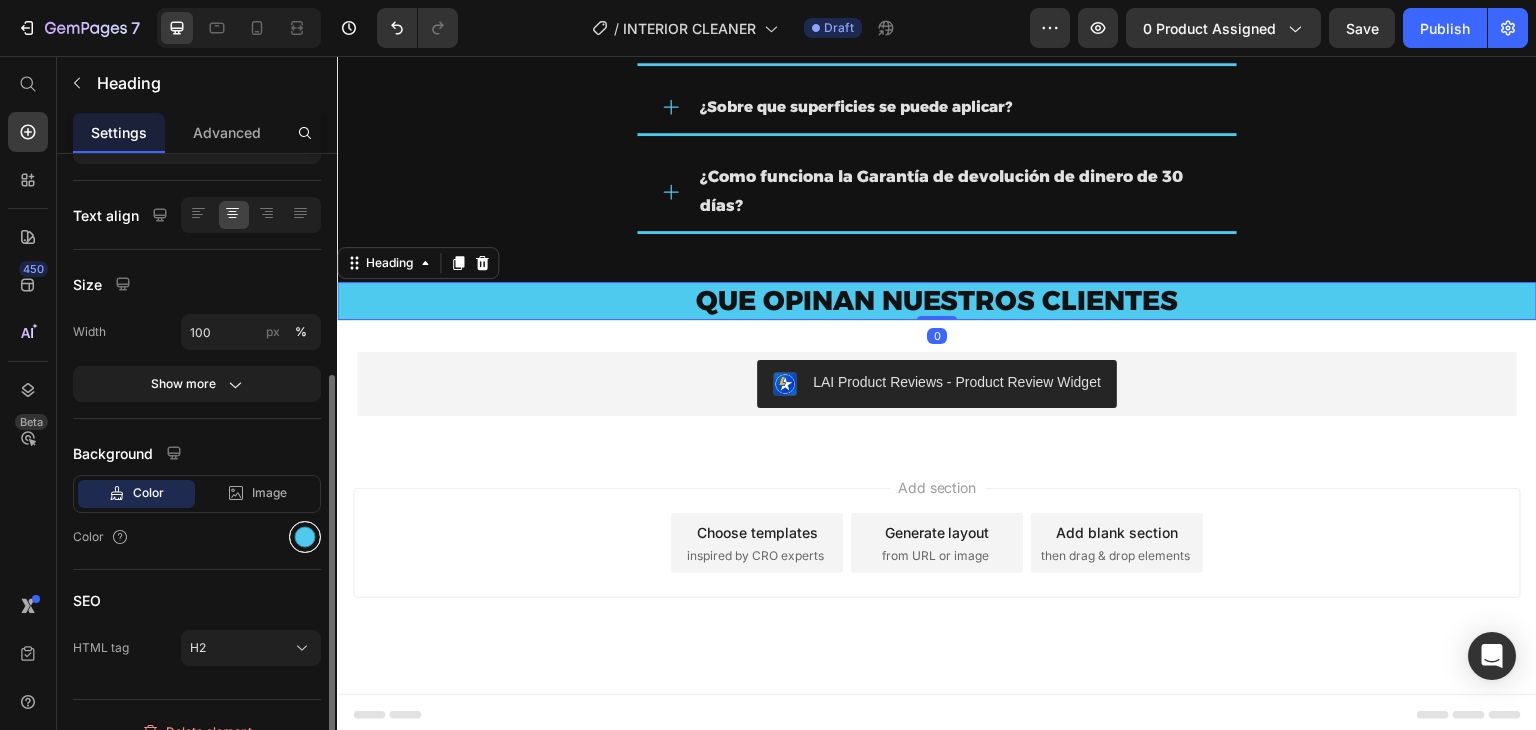 click at bounding box center (305, 537) 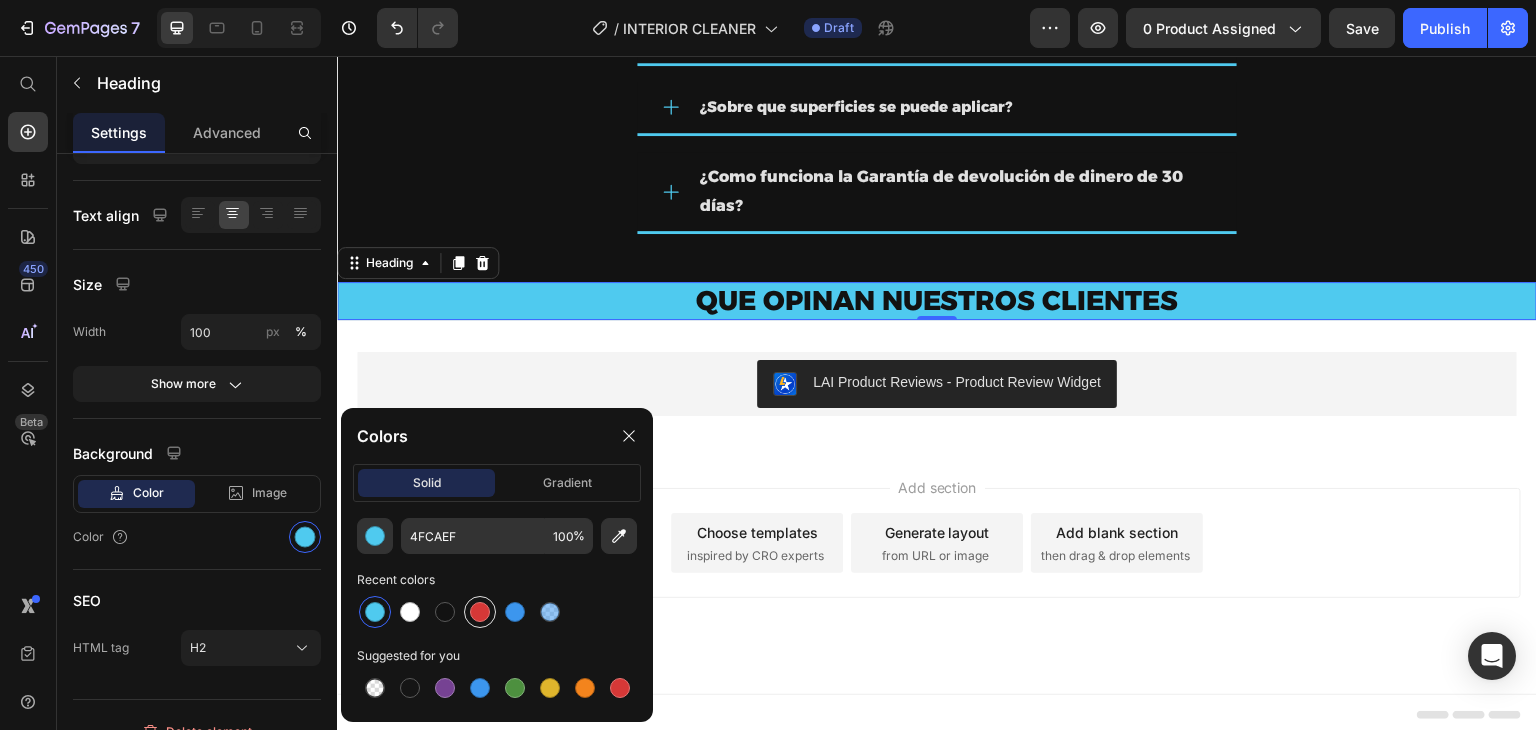 click at bounding box center [480, 612] 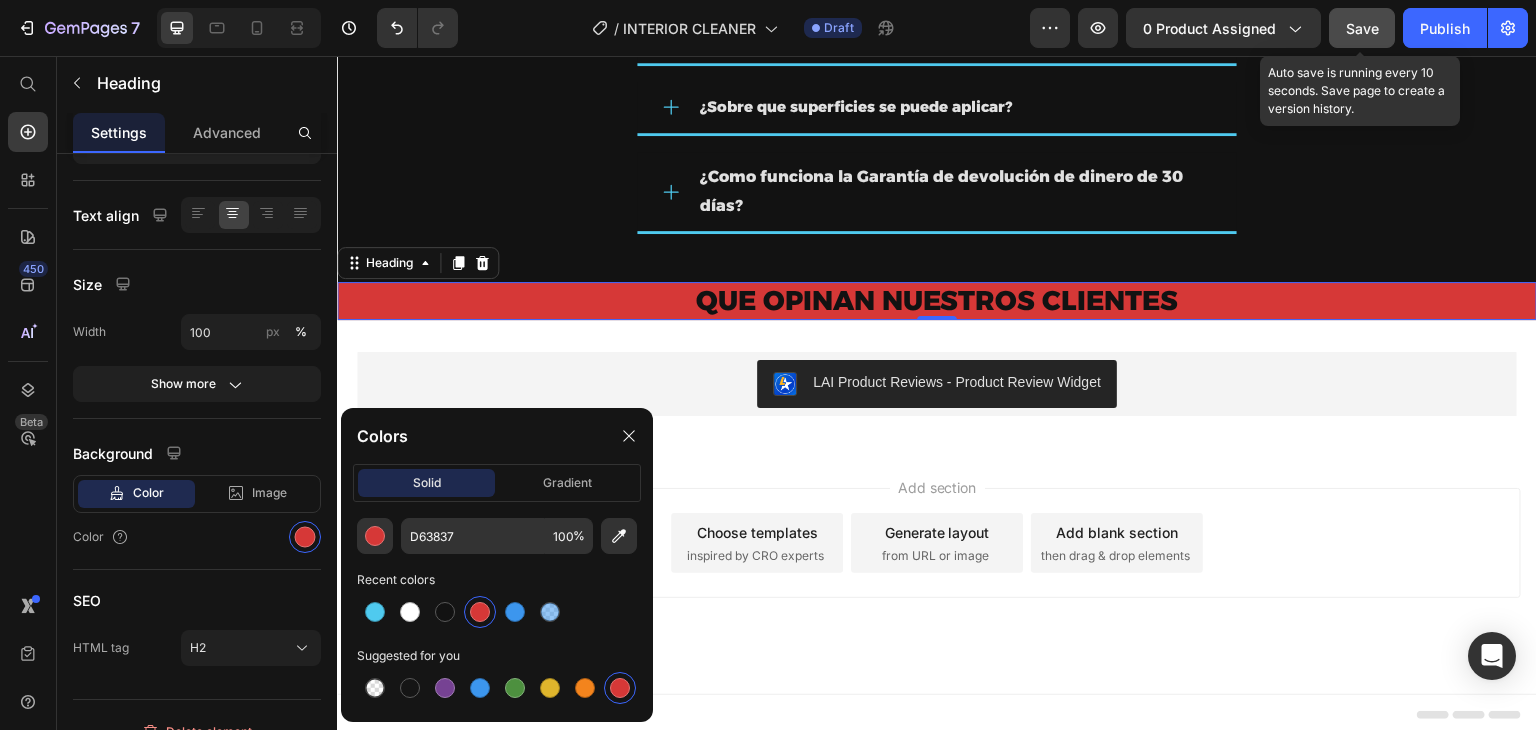 click on "Save" at bounding box center [1362, 28] 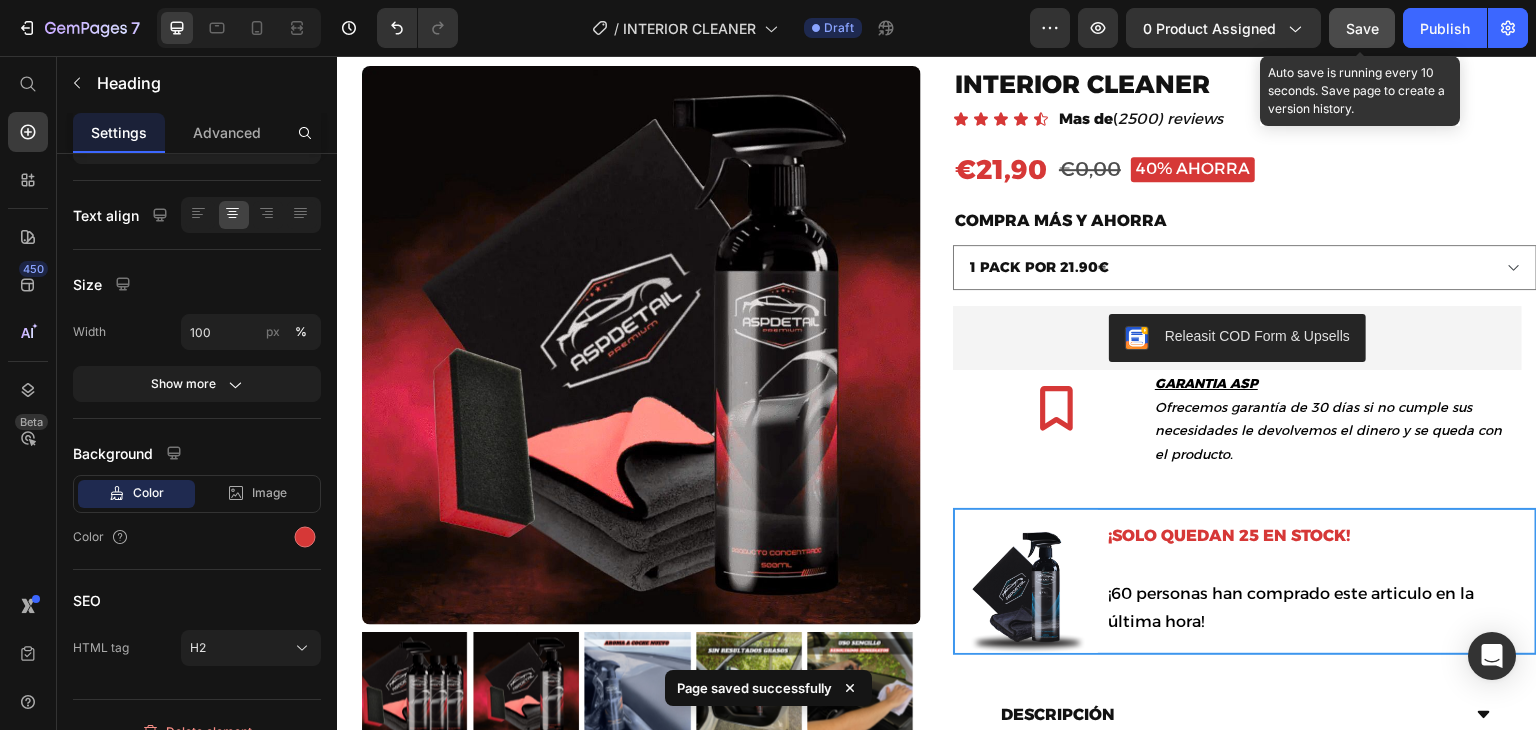 scroll, scrollTop: 0, scrollLeft: 0, axis: both 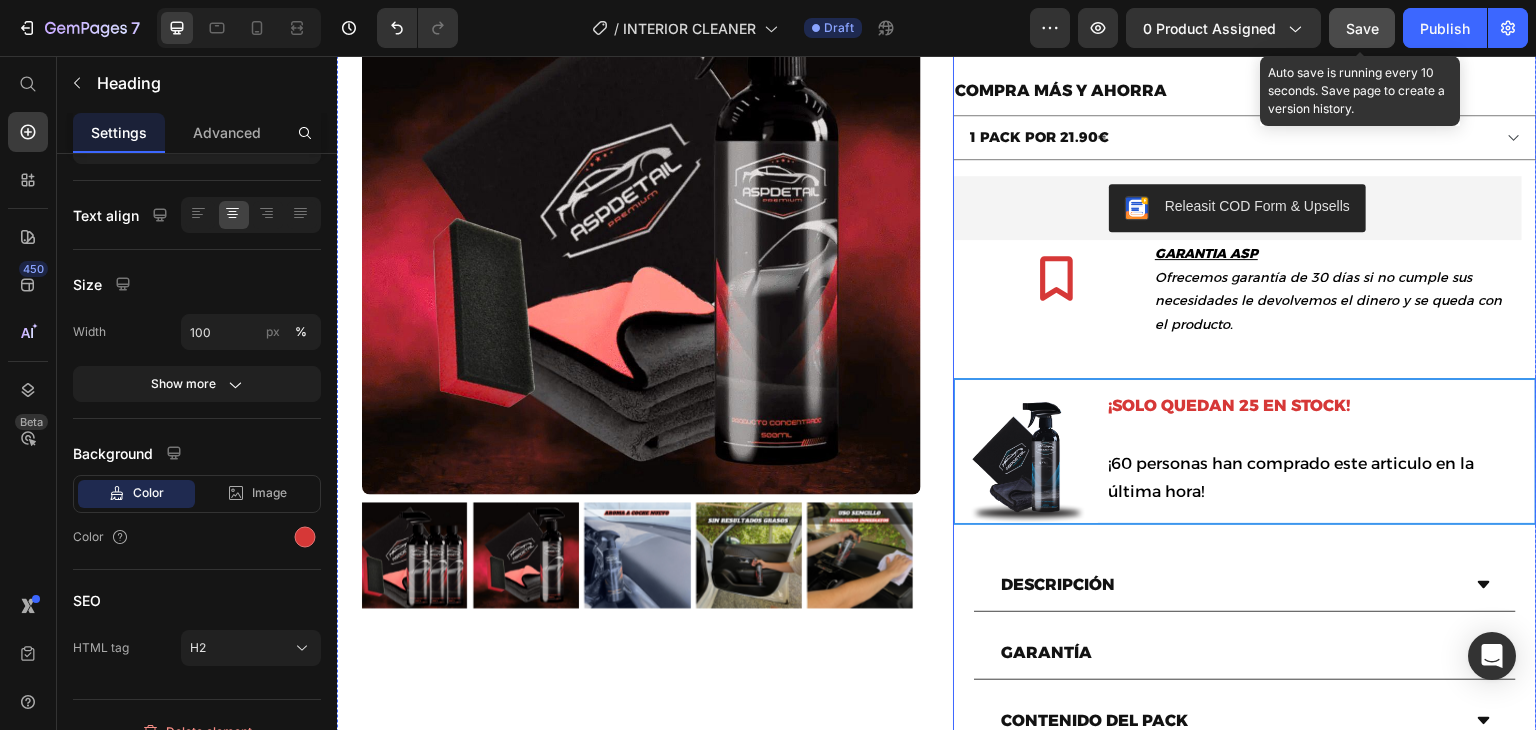 click on "Releasit COD Form & Upsells" at bounding box center (1237, 208) 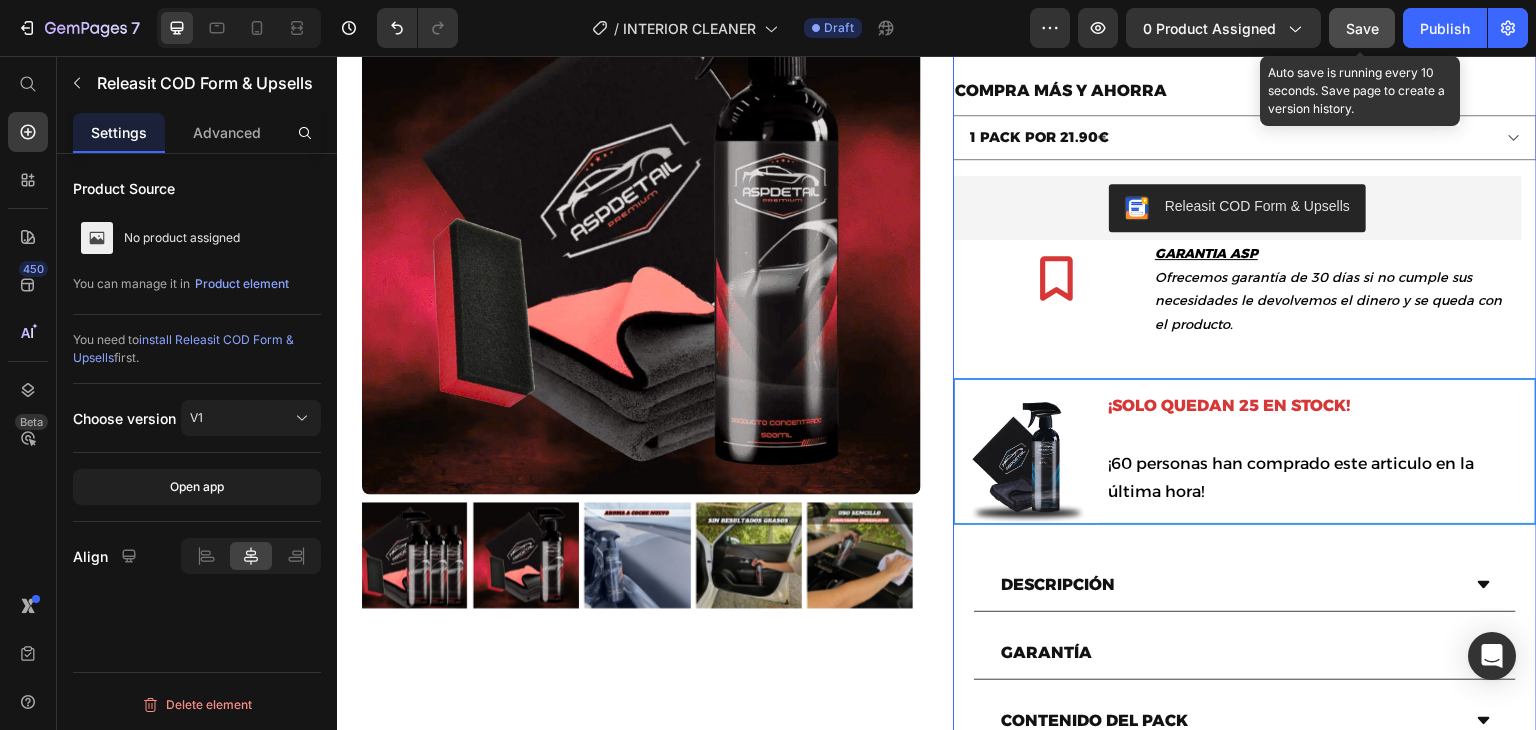 scroll, scrollTop: 0, scrollLeft: 0, axis: both 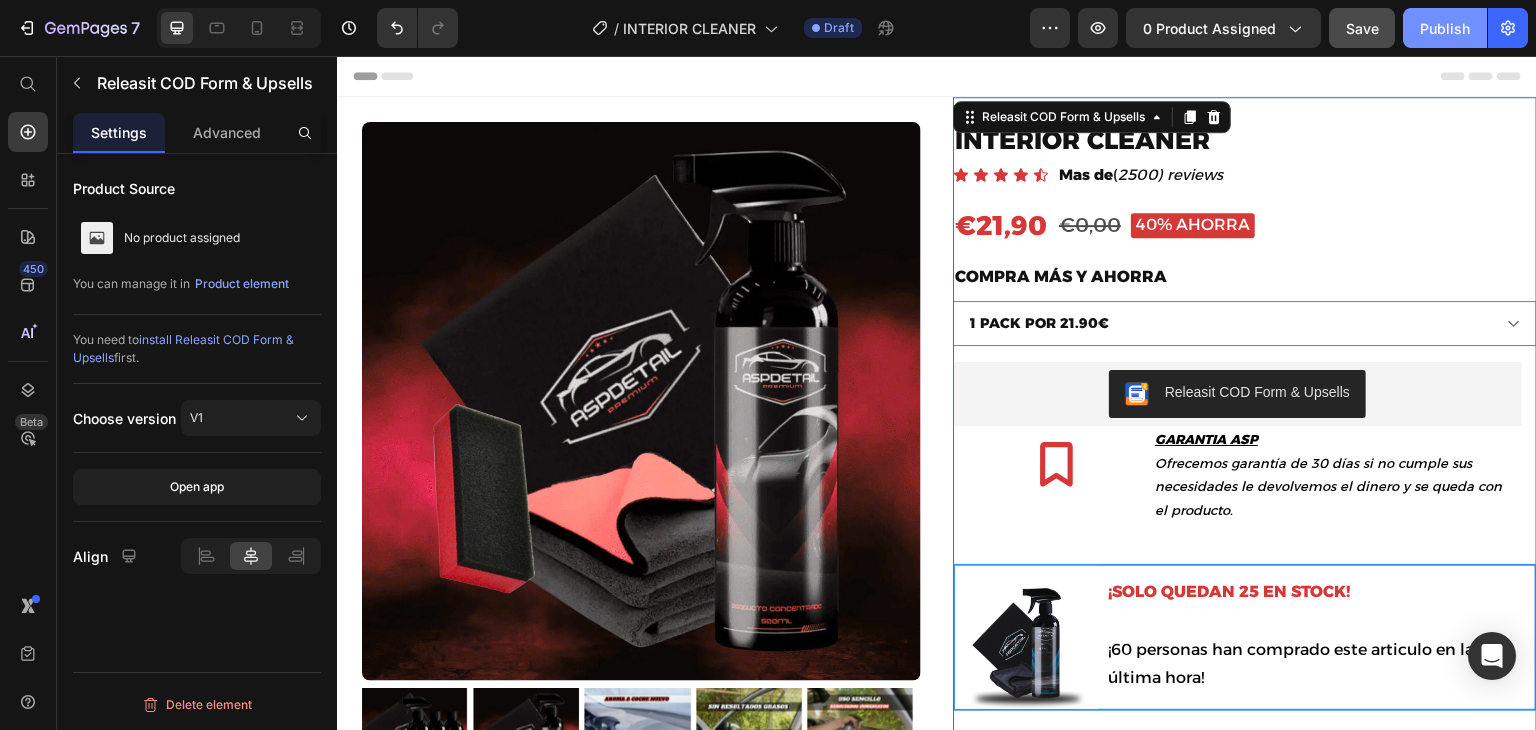 click on "Publish" at bounding box center (1445, 28) 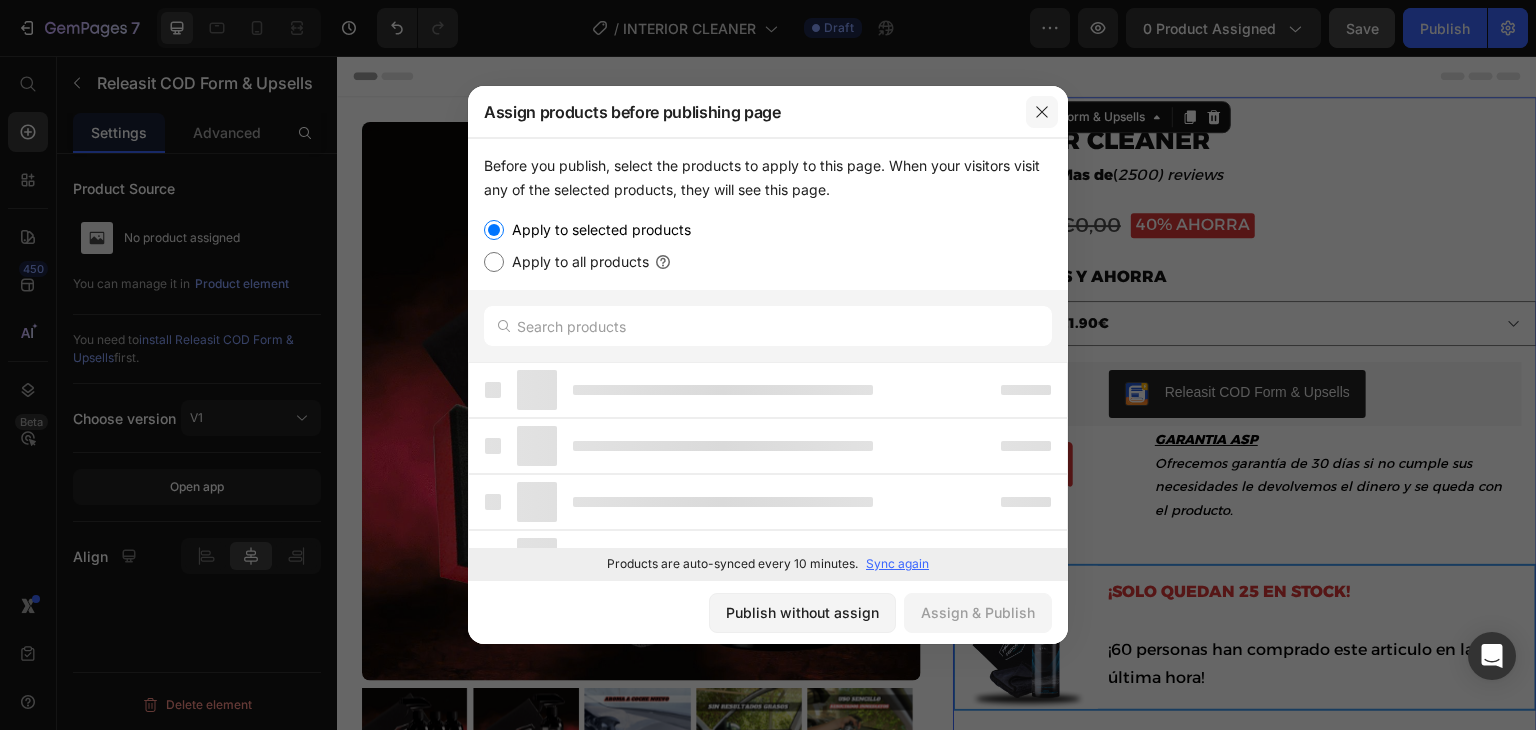 click at bounding box center [1042, 112] 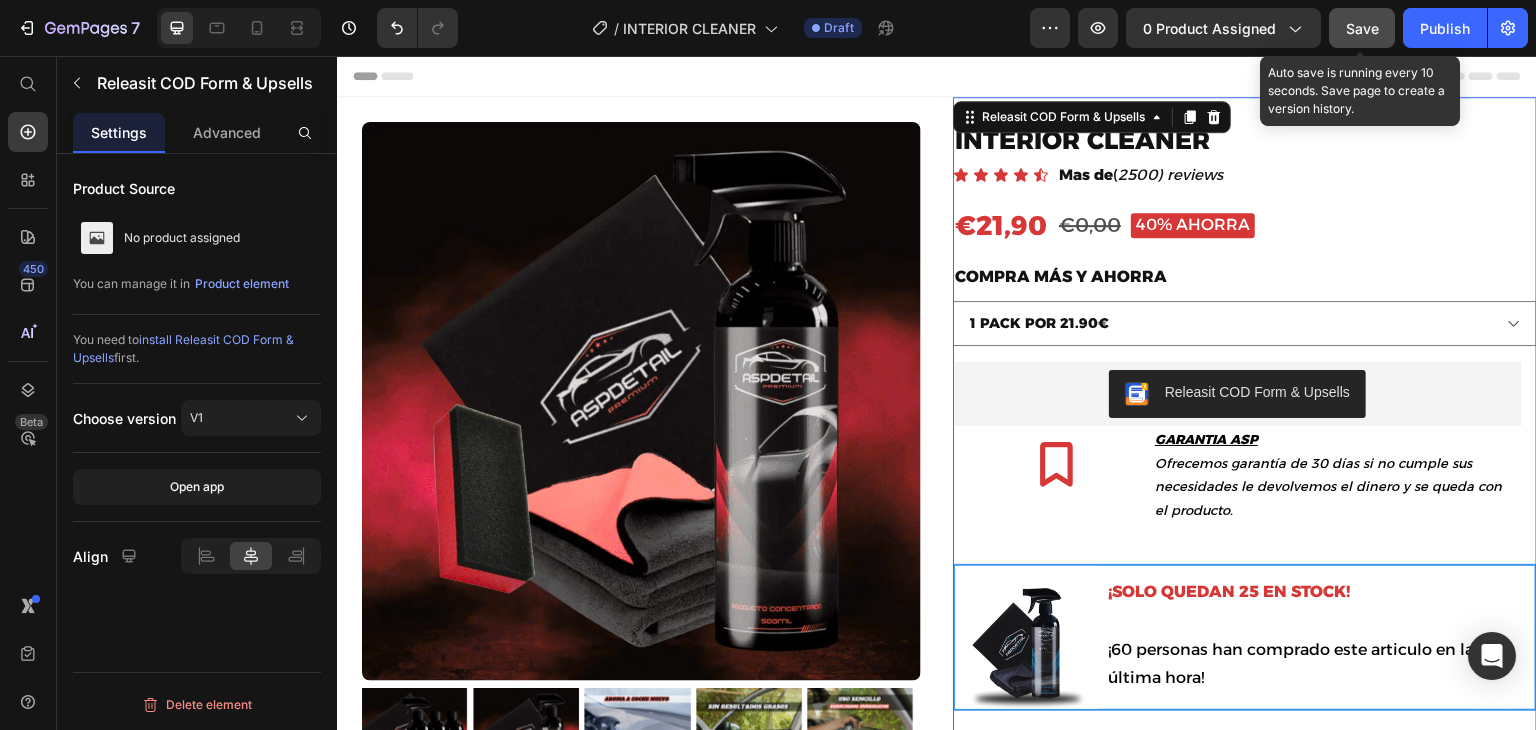 click on "Save" at bounding box center [1362, 28] 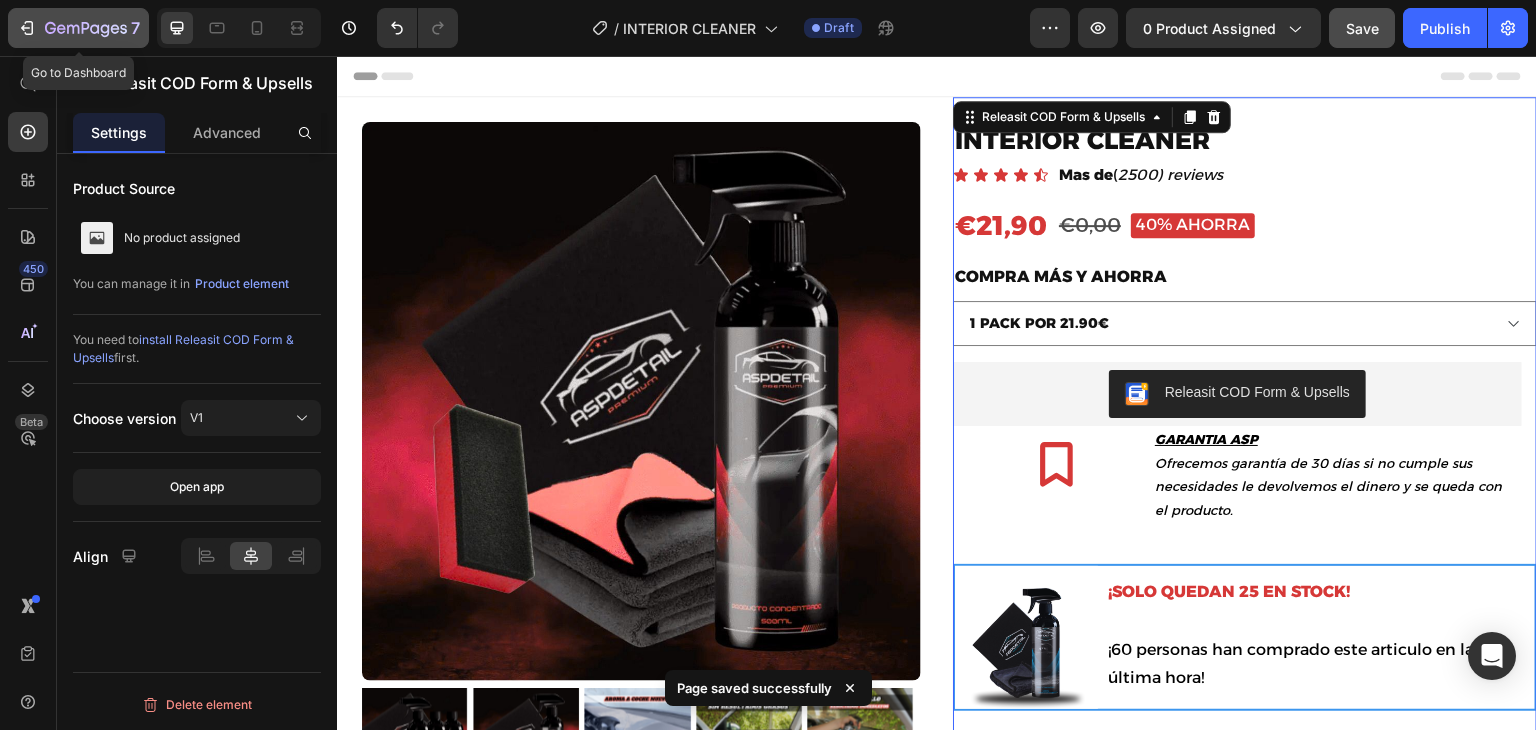 click on "7" 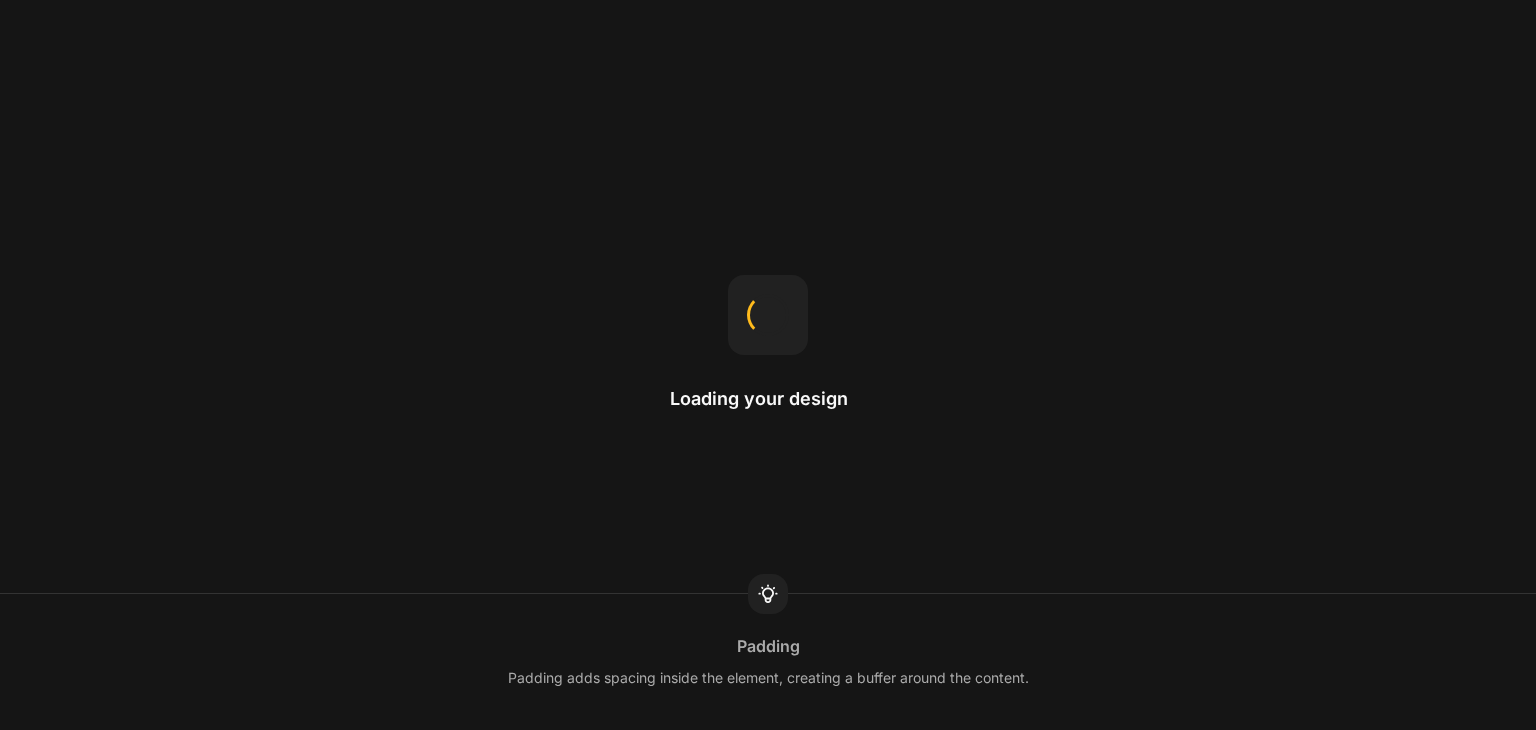 scroll, scrollTop: 0, scrollLeft: 0, axis: both 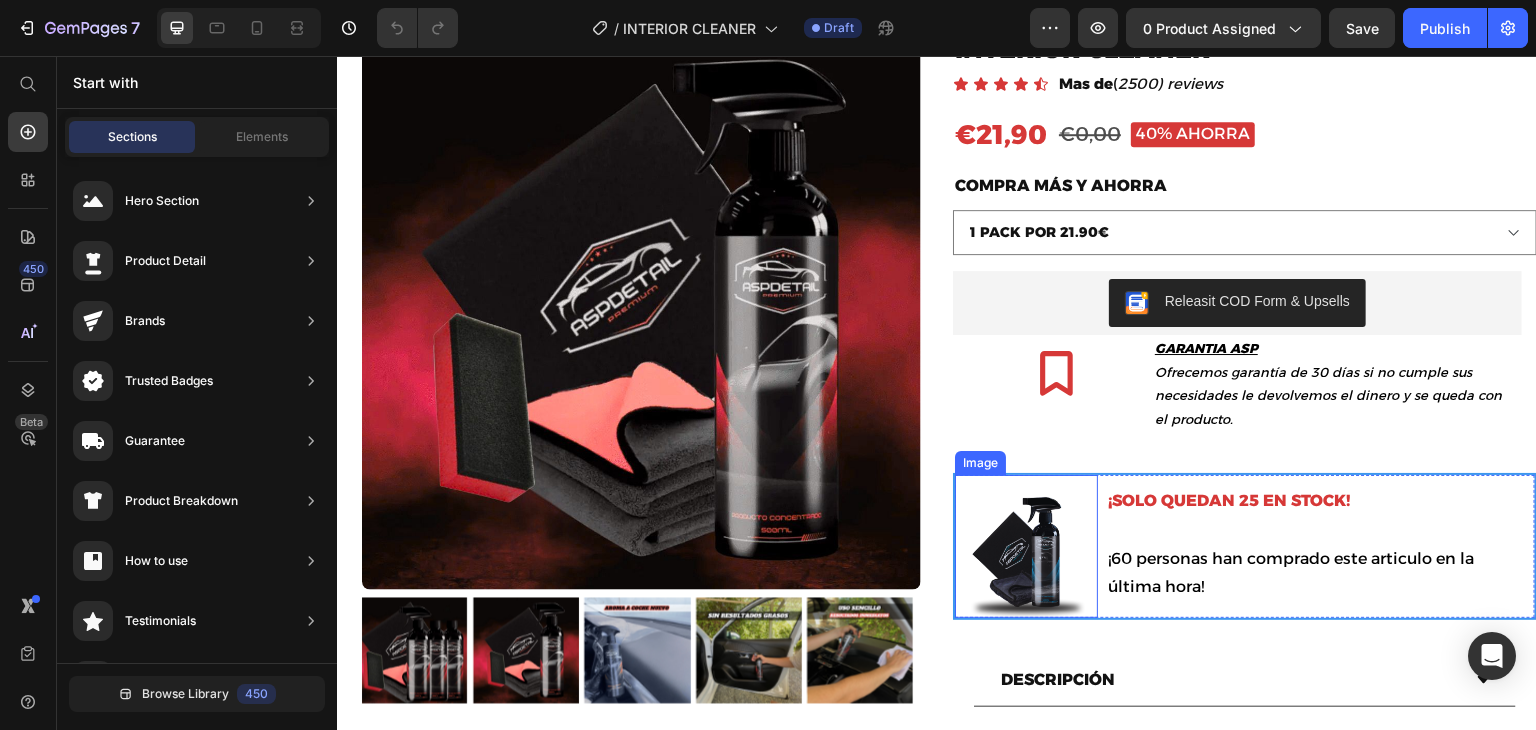 click at bounding box center (1026, 546) 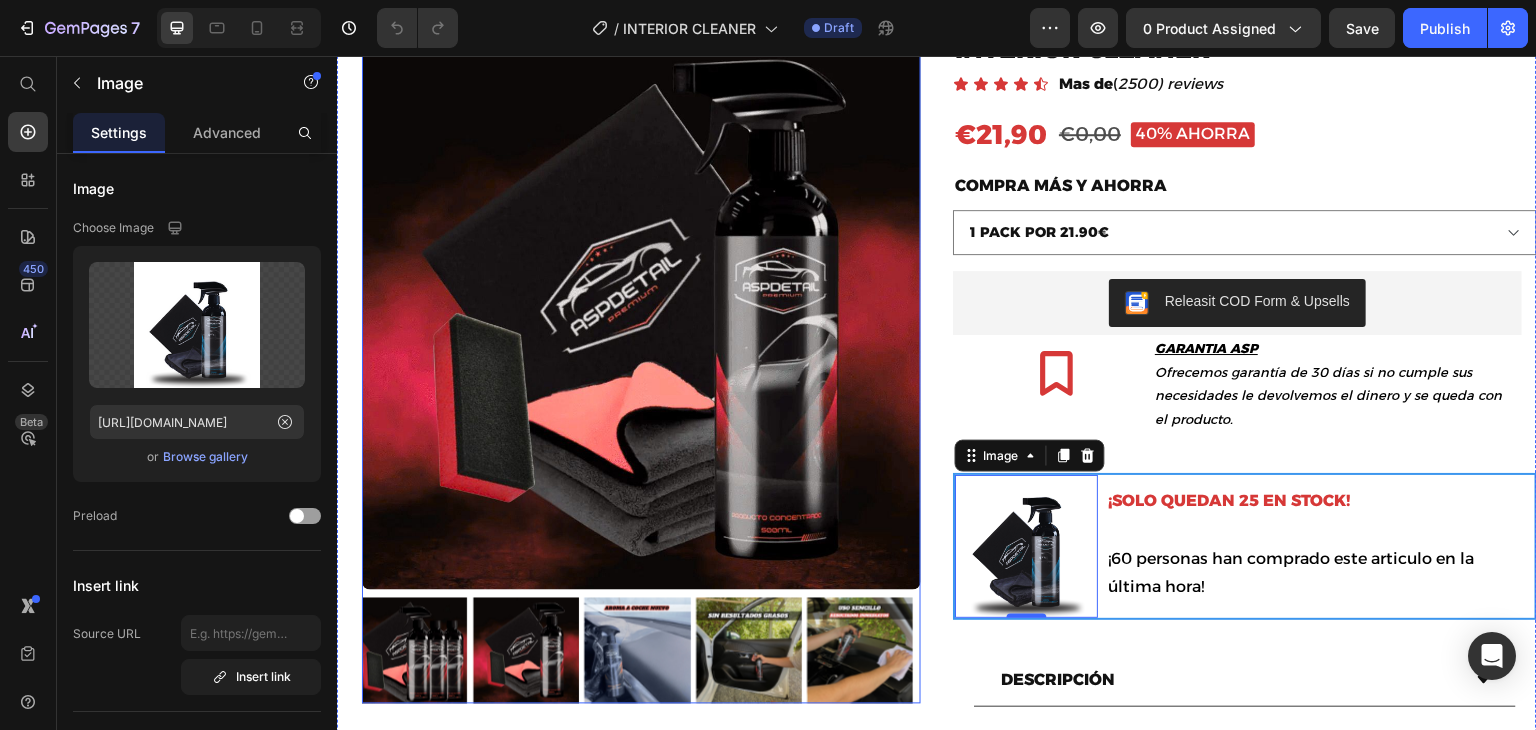 click at bounding box center [641, 310] 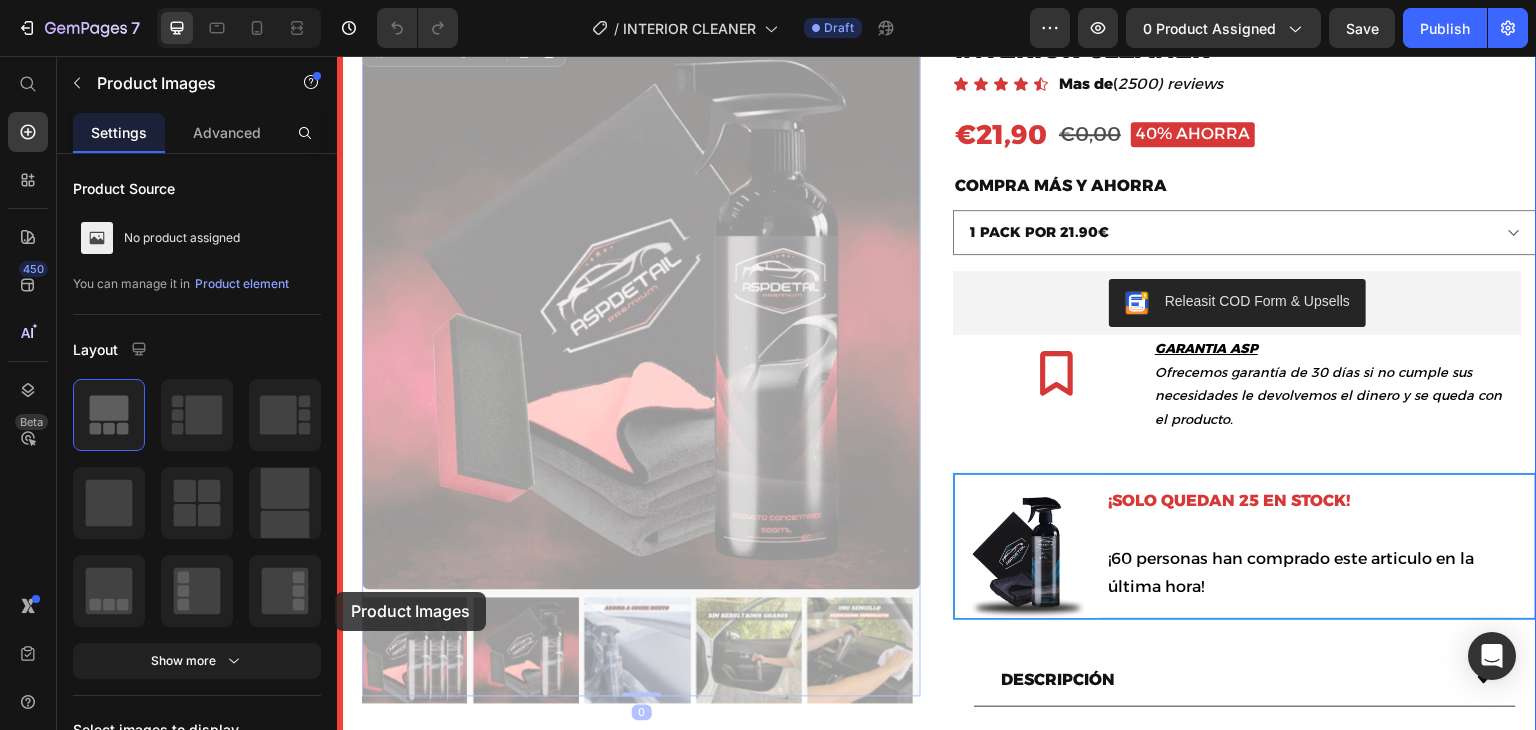 drag, startPoint x: 408, startPoint y: 439, endPoint x: 673, endPoint y: 648, distance: 337.49963 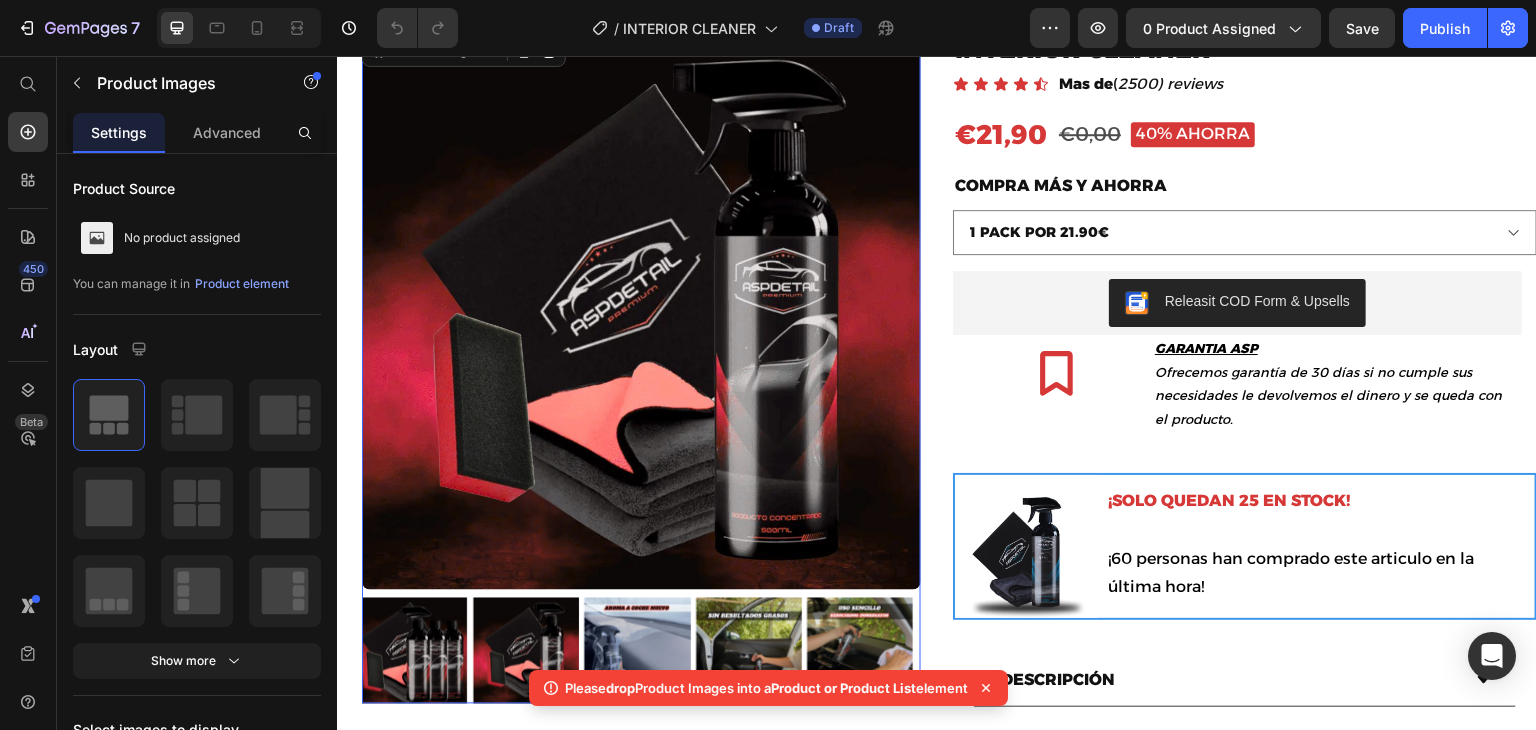 click at bounding box center [641, 310] 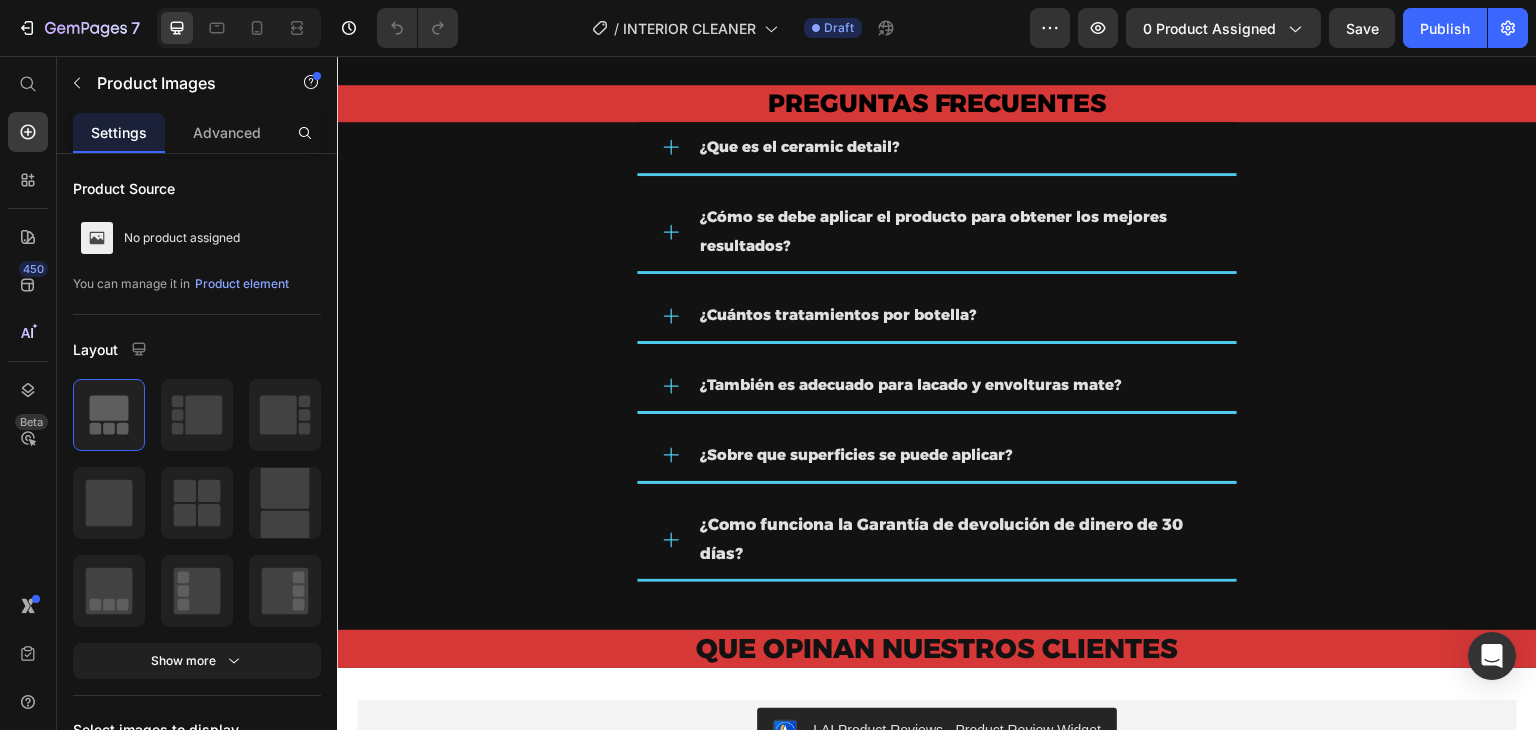 scroll, scrollTop: 4616, scrollLeft: 0, axis: vertical 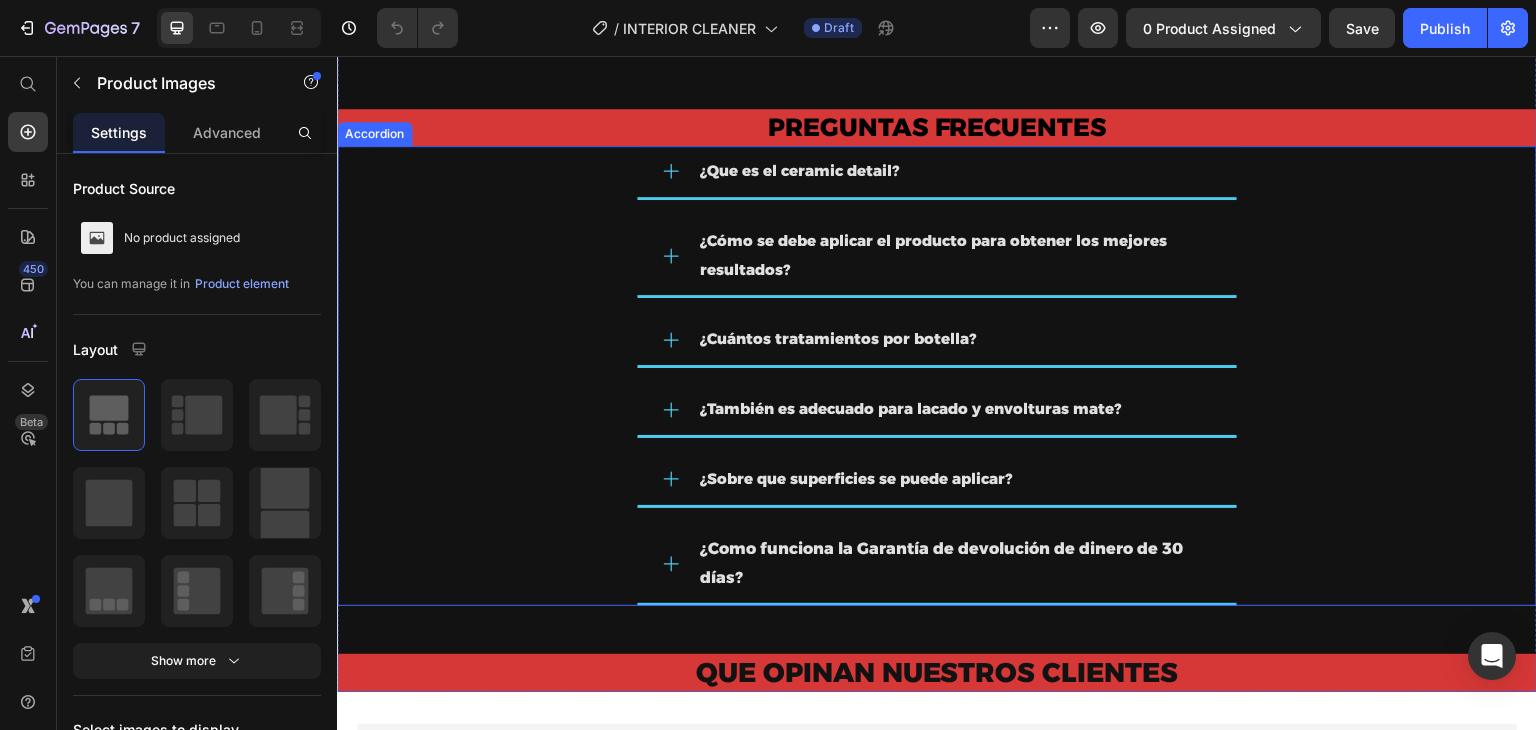 click on "¿Cuántos tratamientos por botella?" at bounding box center [838, 338] 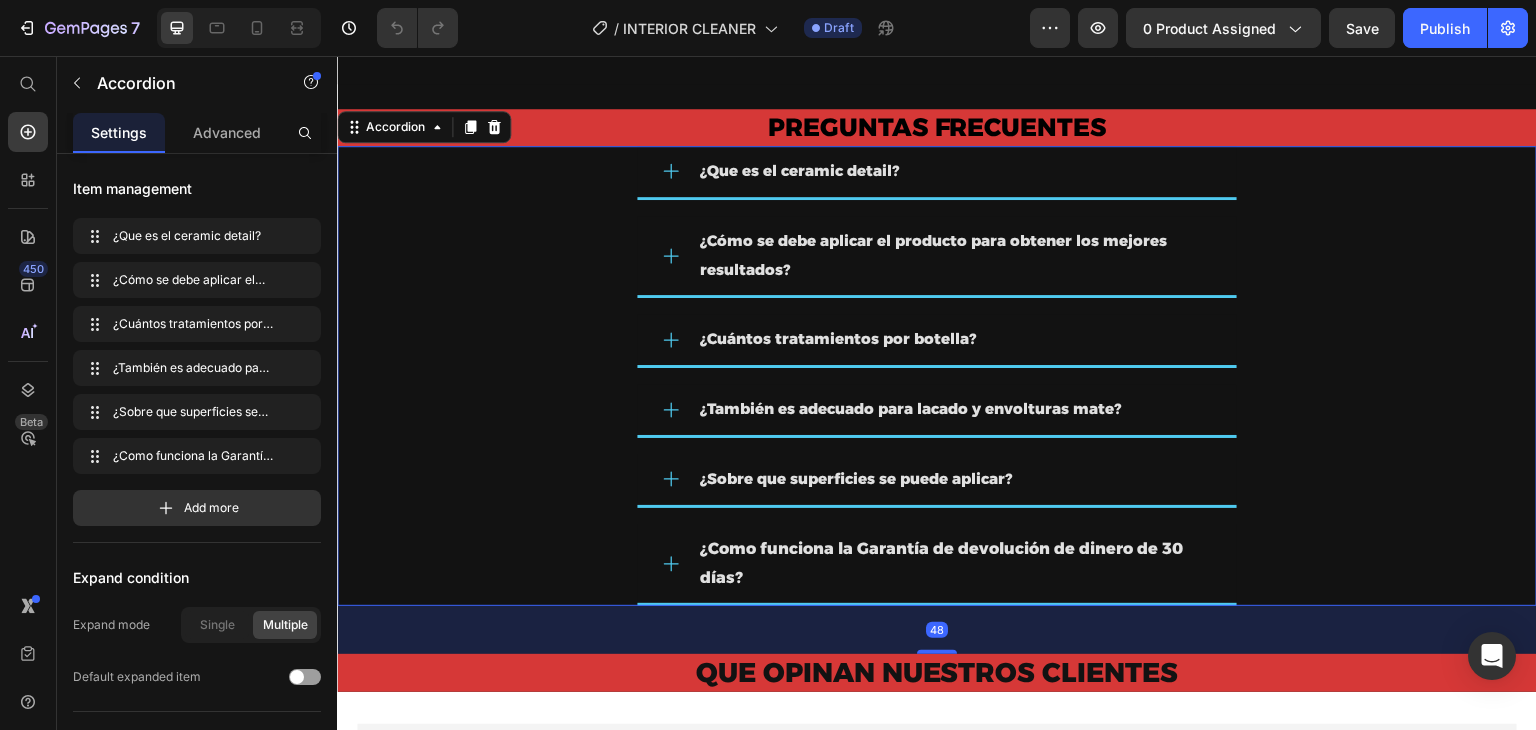 click 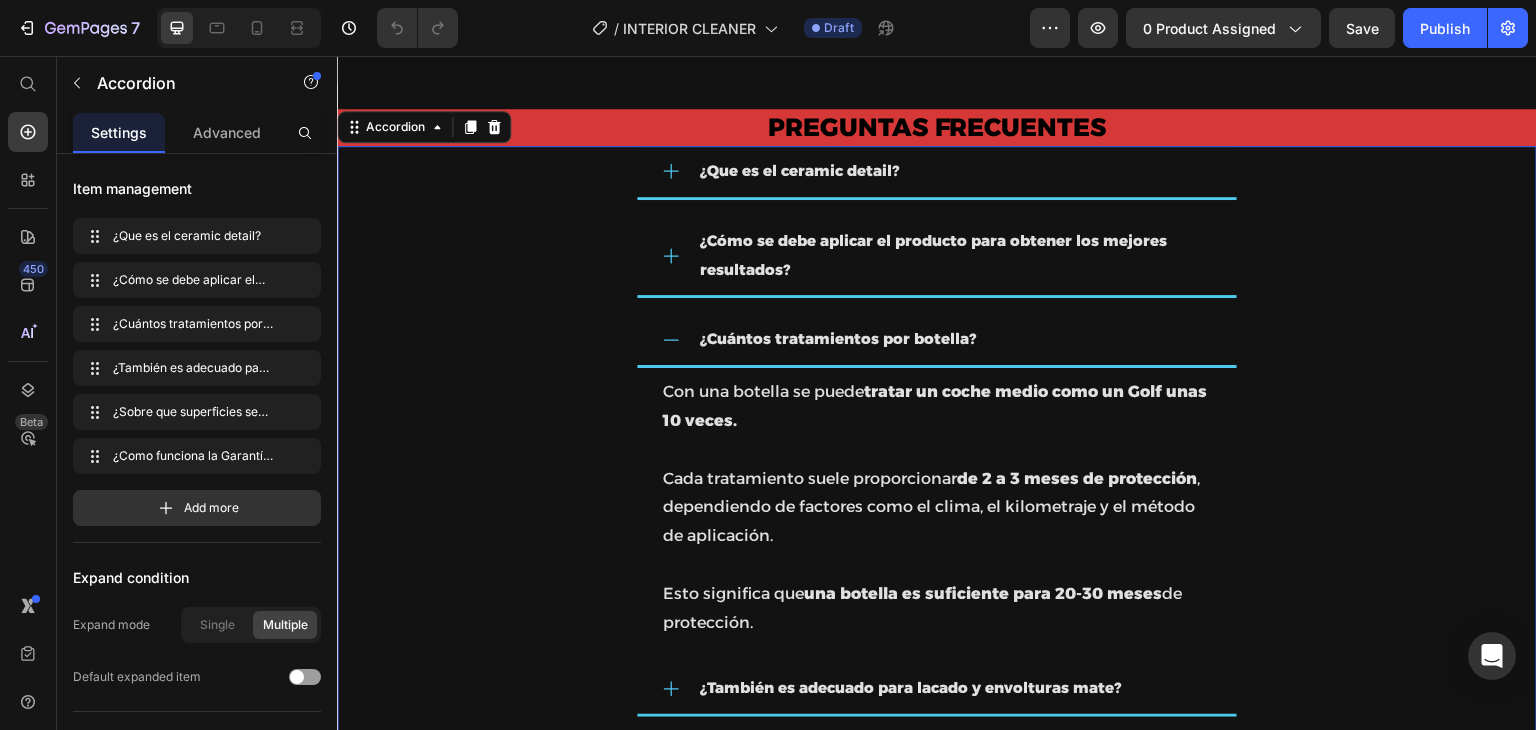 click 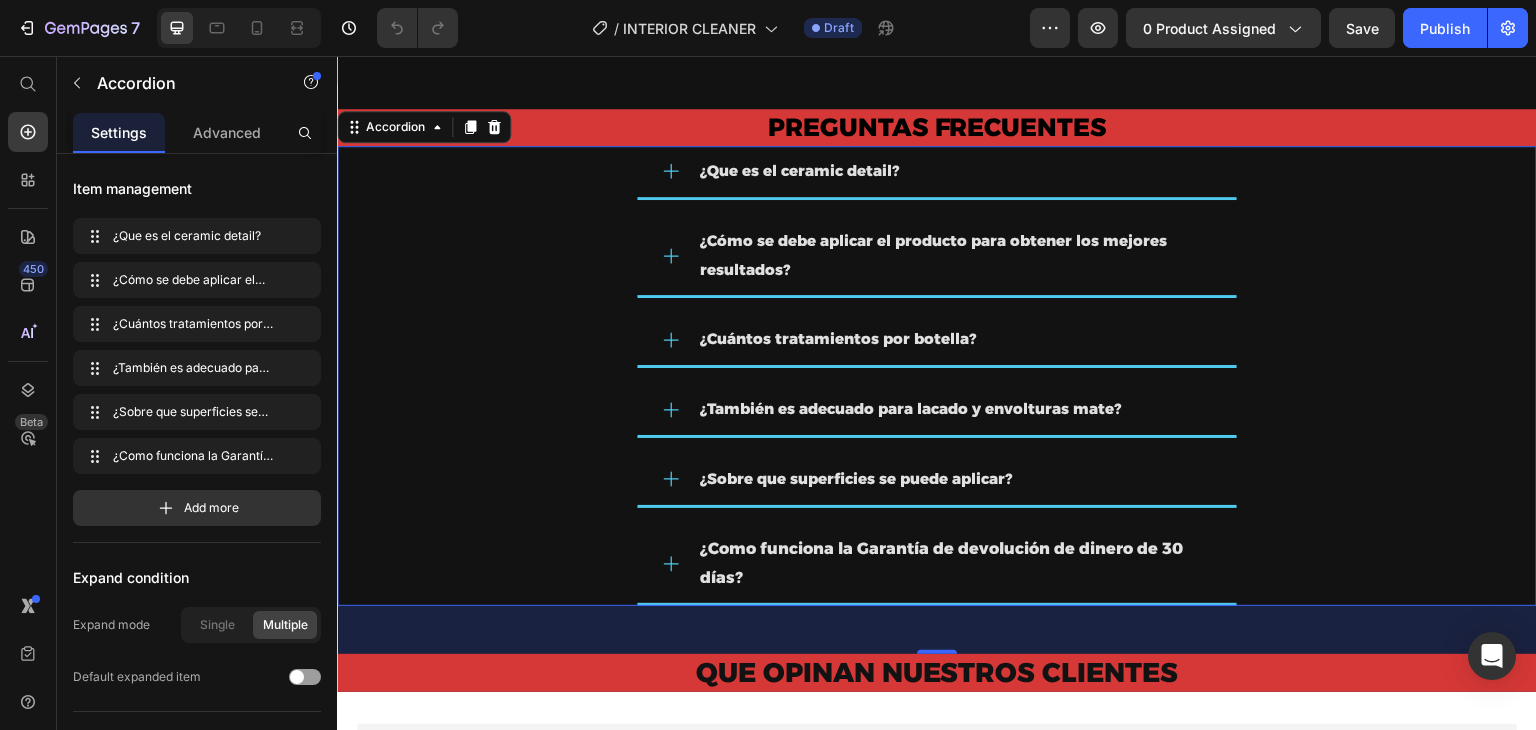 click 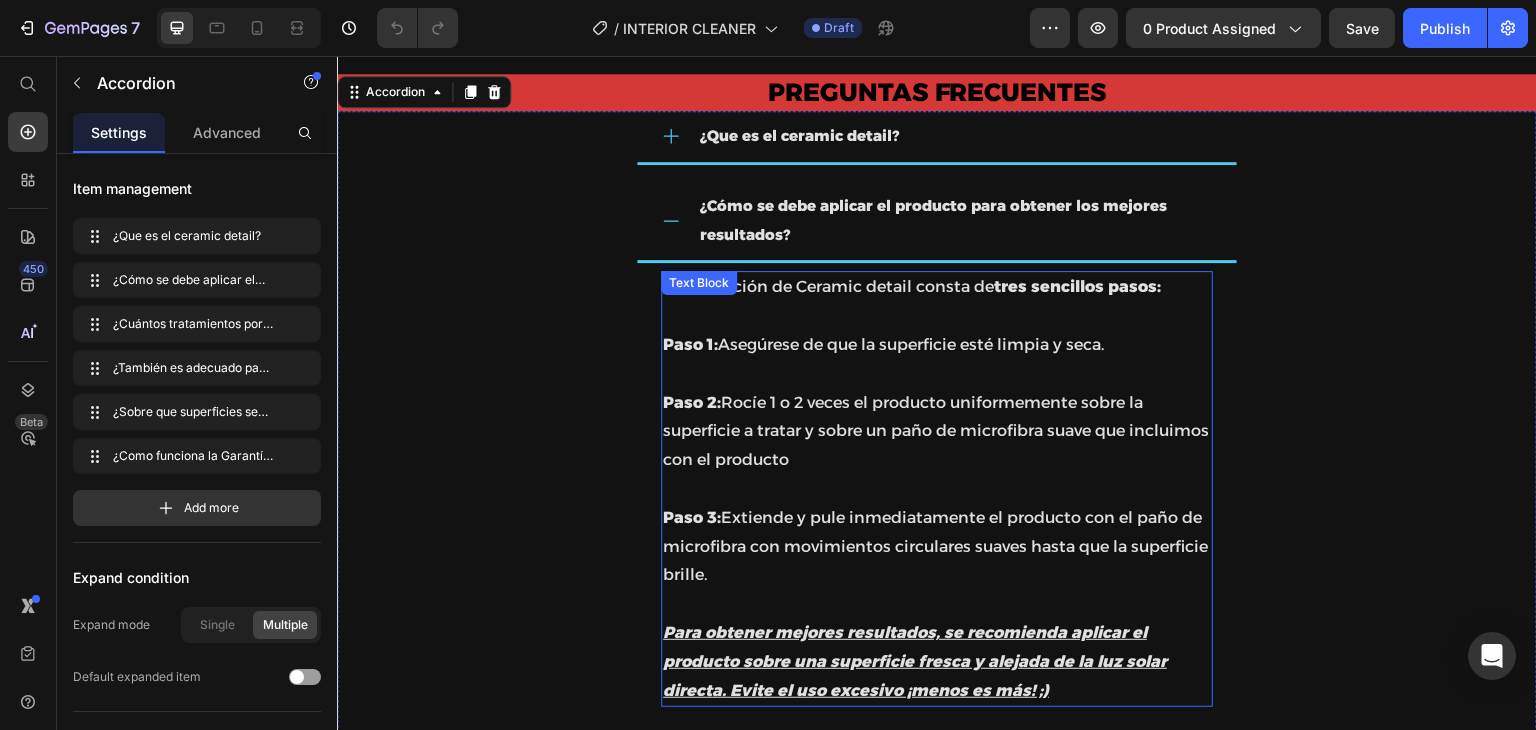 scroll, scrollTop: 4655, scrollLeft: 0, axis: vertical 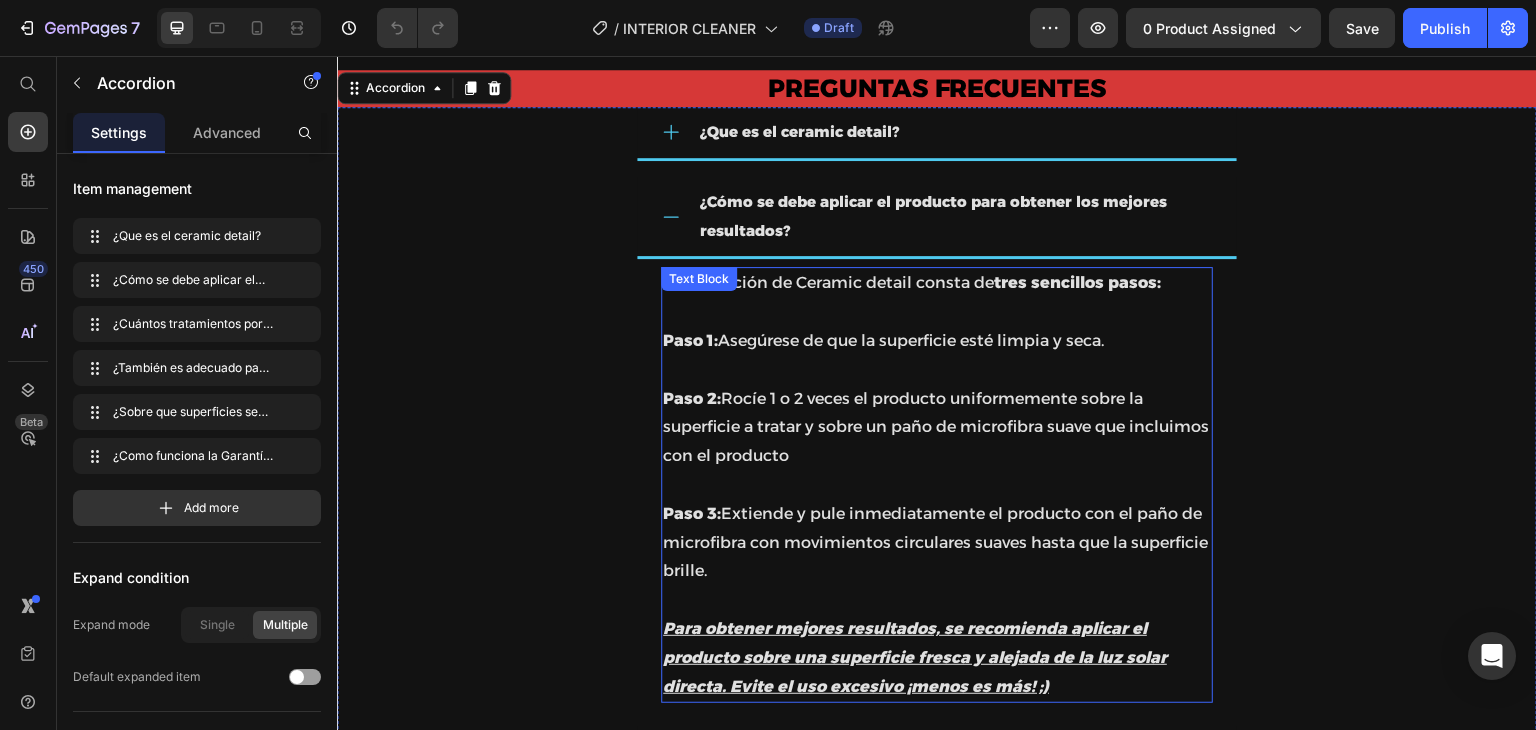 click on "La aplicación de Ceramic detail consta de  tres sencillos pasos: Paso 1:  Asegúrese de que la superficie esté limpia y seca." at bounding box center [937, 312] 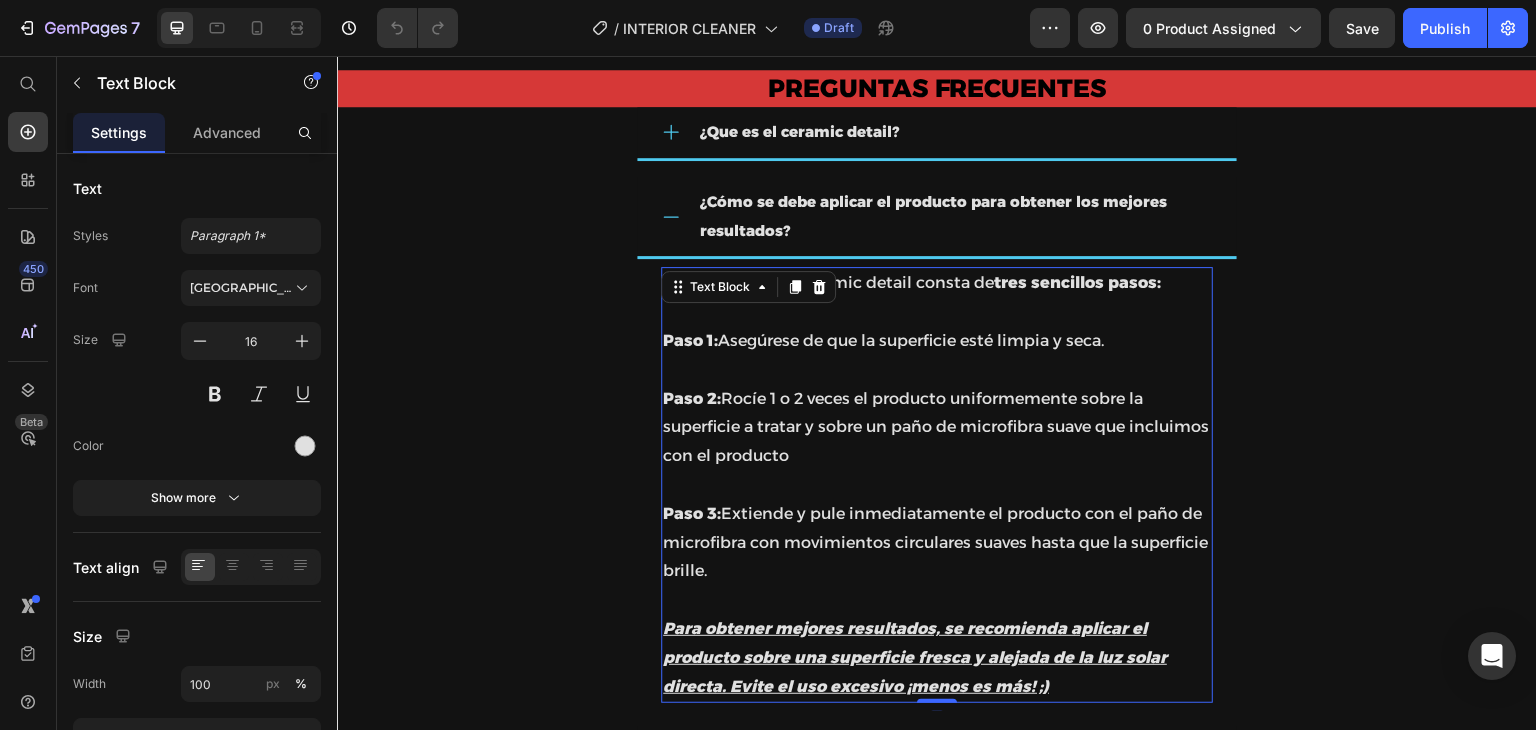 click on "La aplicación de Ceramic detail consta de  tres sencillos pasos: Paso 1:  Asegúrese de que la superficie esté limpia y seca." at bounding box center [937, 312] 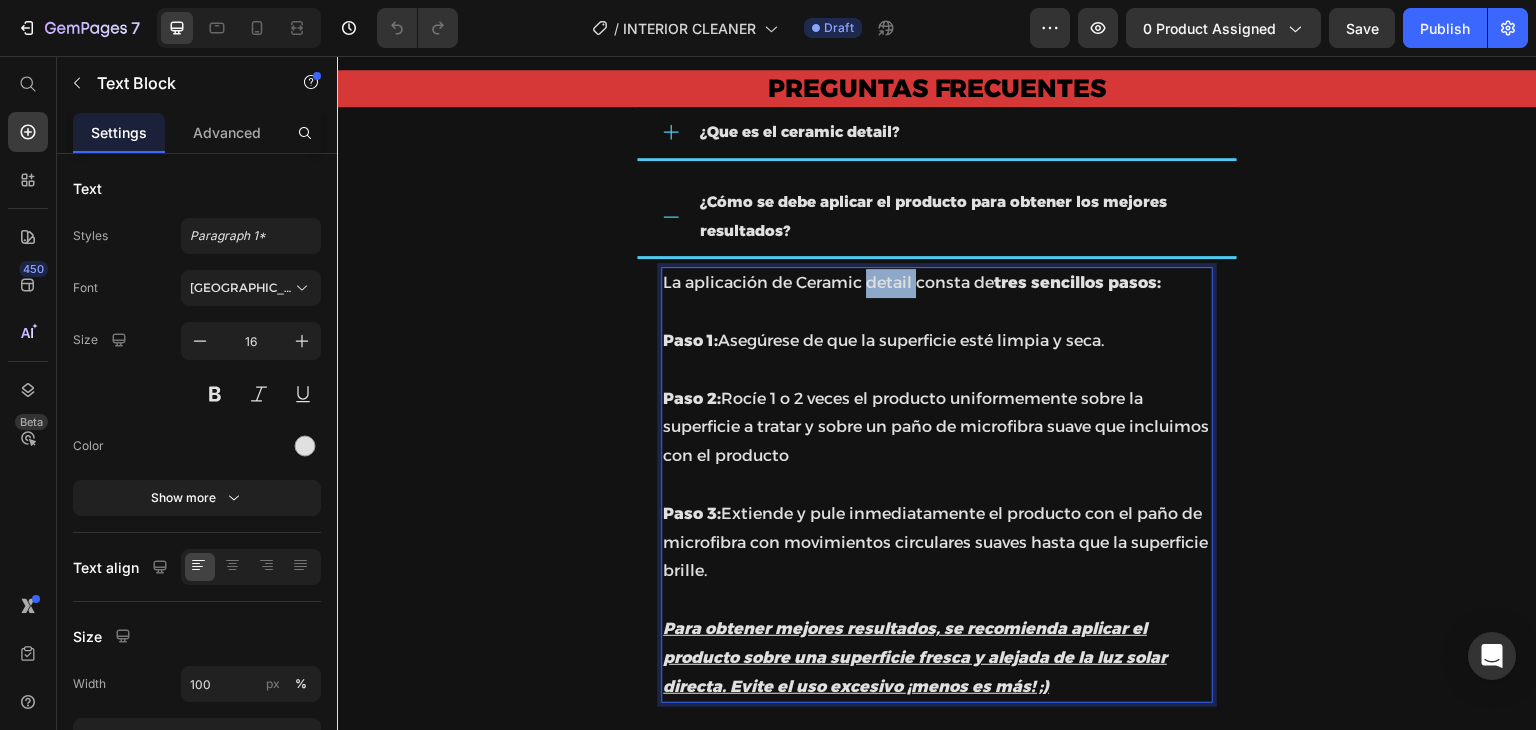 click on "La aplicación de Ceramic detail consta de  tres sencillos pasos: Paso 1:  Asegúrese de que la superficie esté limpia y seca." at bounding box center (937, 312) 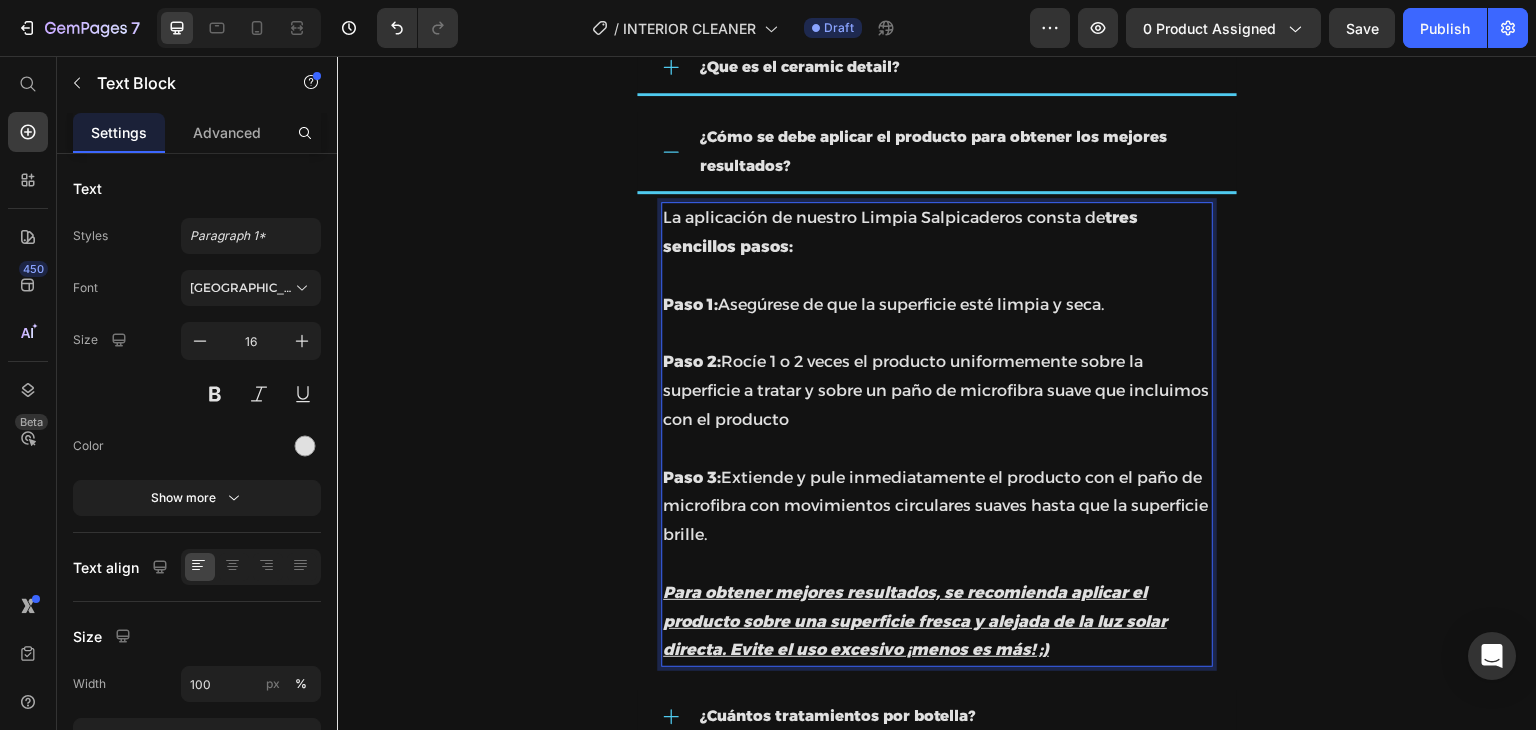 scroll, scrollTop: 4724, scrollLeft: 0, axis: vertical 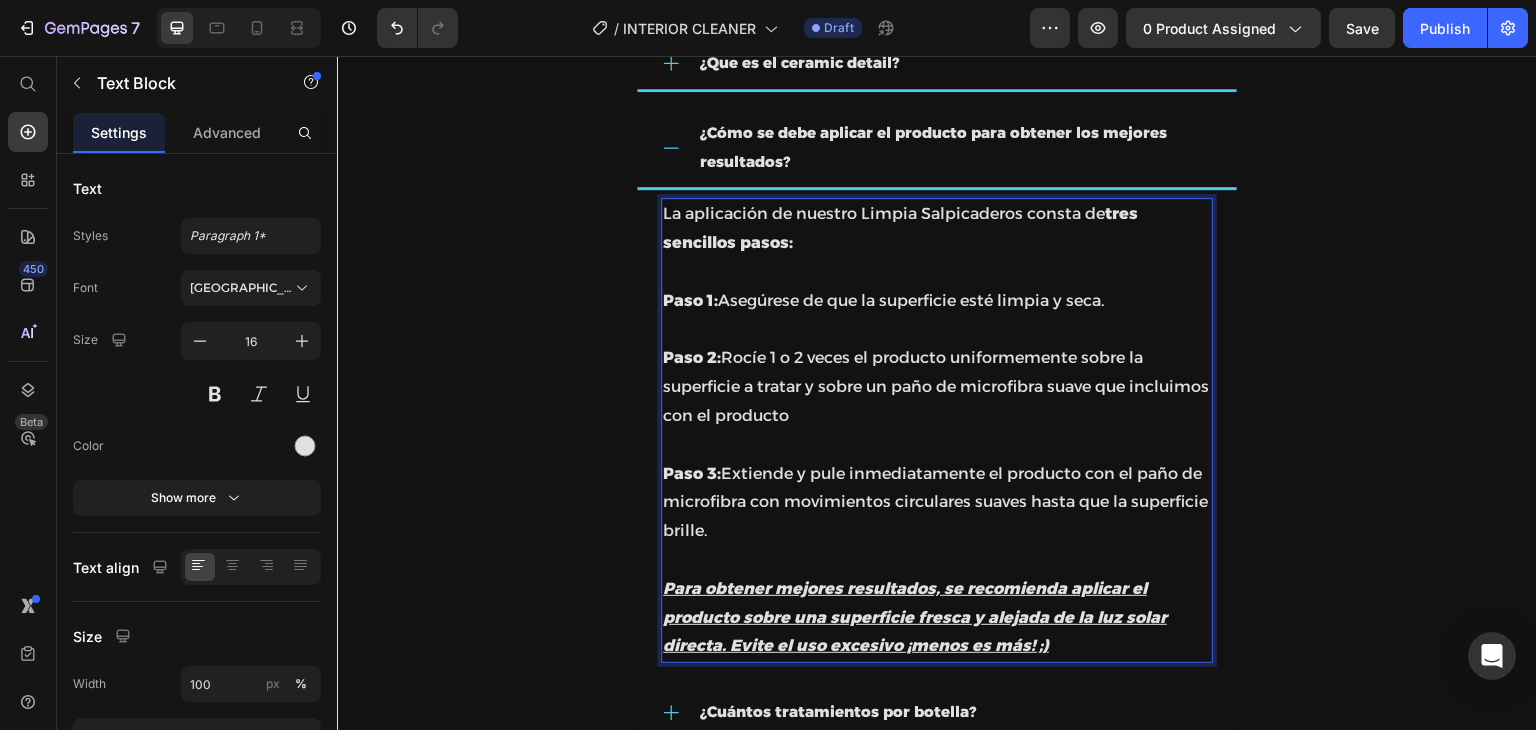 click on "La aplicación de nuestro Limpia Salpicaderos consta de  tres sencillos pasos: Paso 1:  Asegúrese de que la superficie esté limpia y seca. Paso 2:  Rocíe 1 o 2 veces el producto uniformemente sobre la superficie a tratar y sobre un paño de microfibra suave que incluimos con el producto Paso 3:  Extiende y pule inmediatamente el producto con el paño de microfibra con movimientos circulares suaves hasta que la superficie brille. Para obtener mejores resultados, se recomienda aplicar el producto sobre una superficie fresca y alejada de la luz solar directa. Evite el uso excesivo ¡menos es más! ;)" at bounding box center (937, 430) 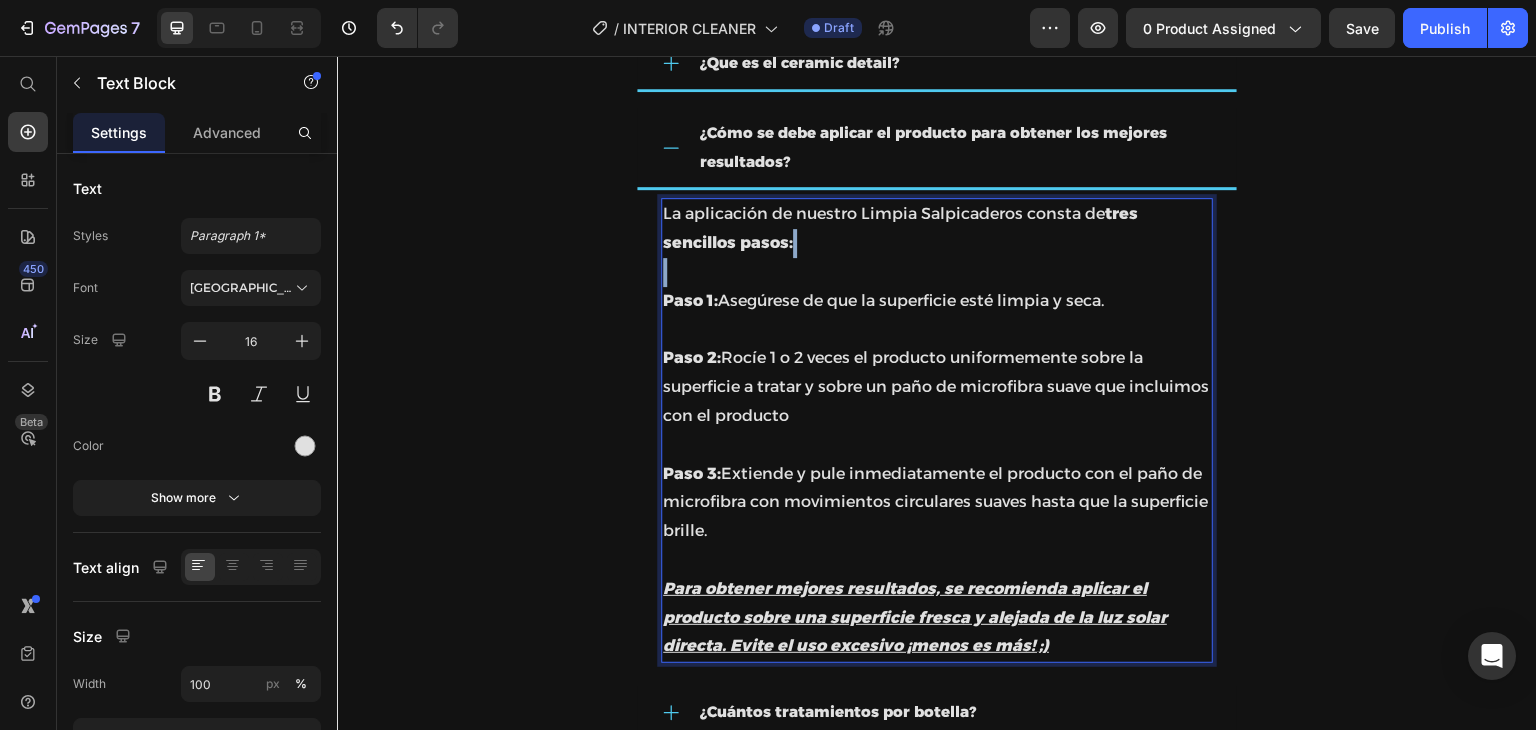 drag, startPoint x: 656, startPoint y: 289, endPoint x: 1072, endPoint y: 254, distance: 417.46976 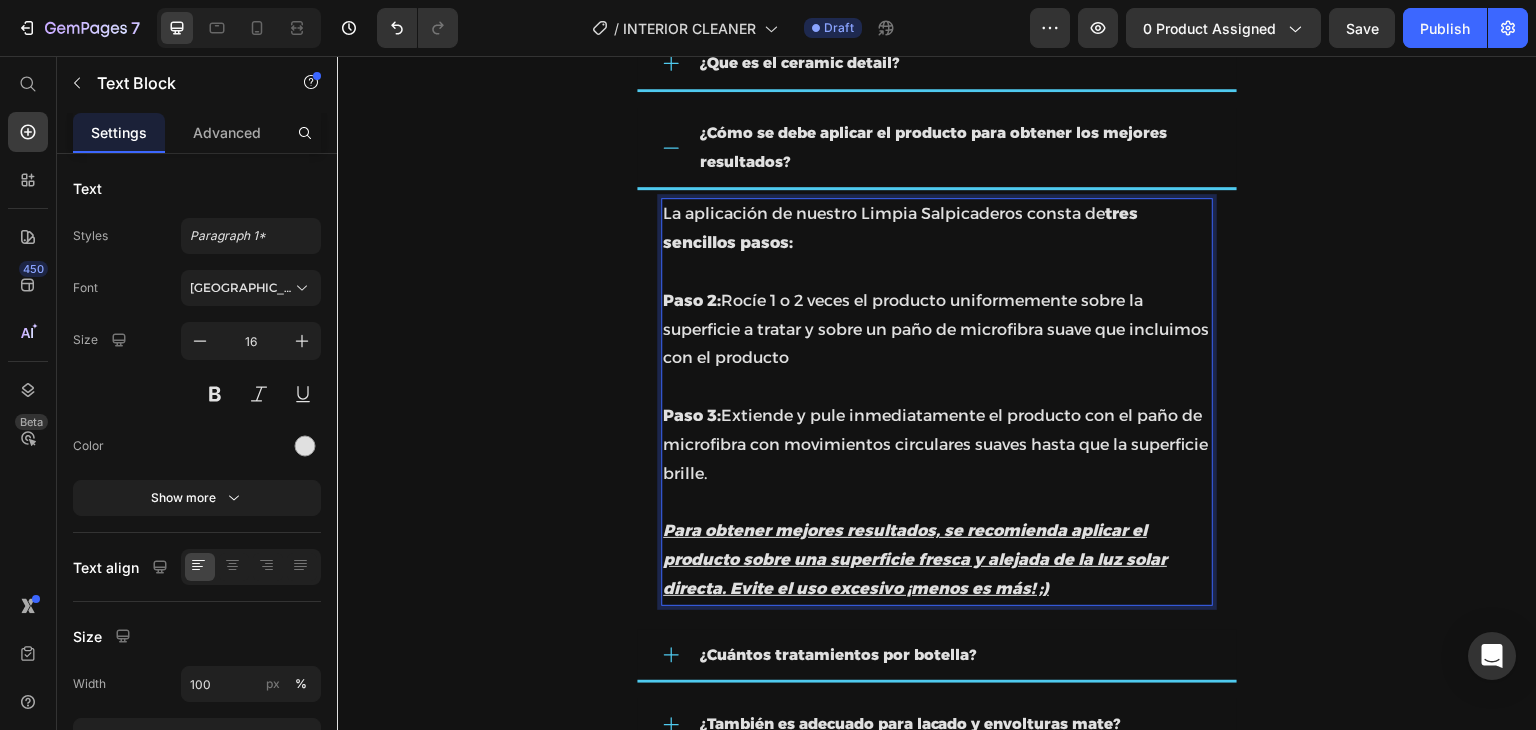 click on "tres sencillos pasos:" at bounding box center [900, 228] 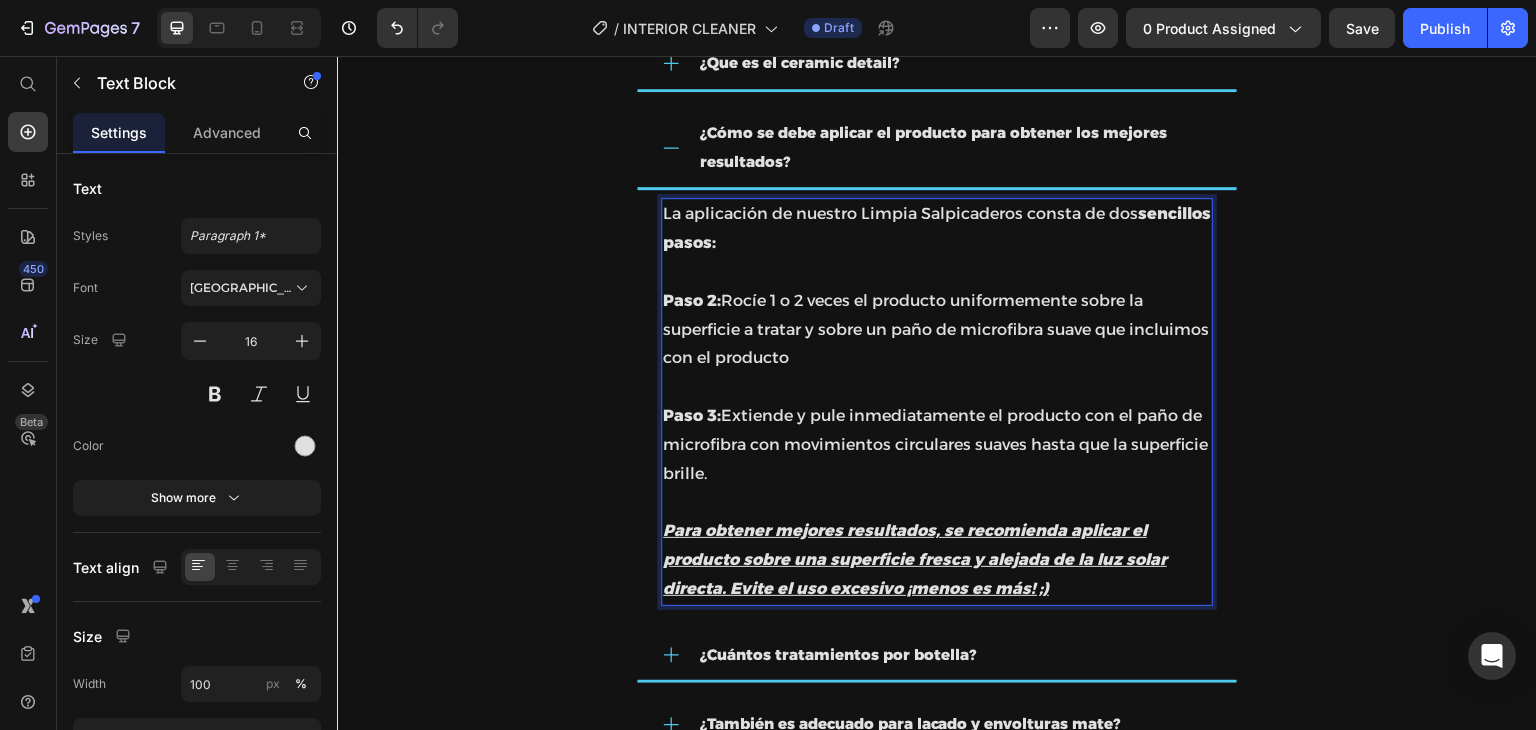 click on "Paso 2:" at bounding box center (692, 300) 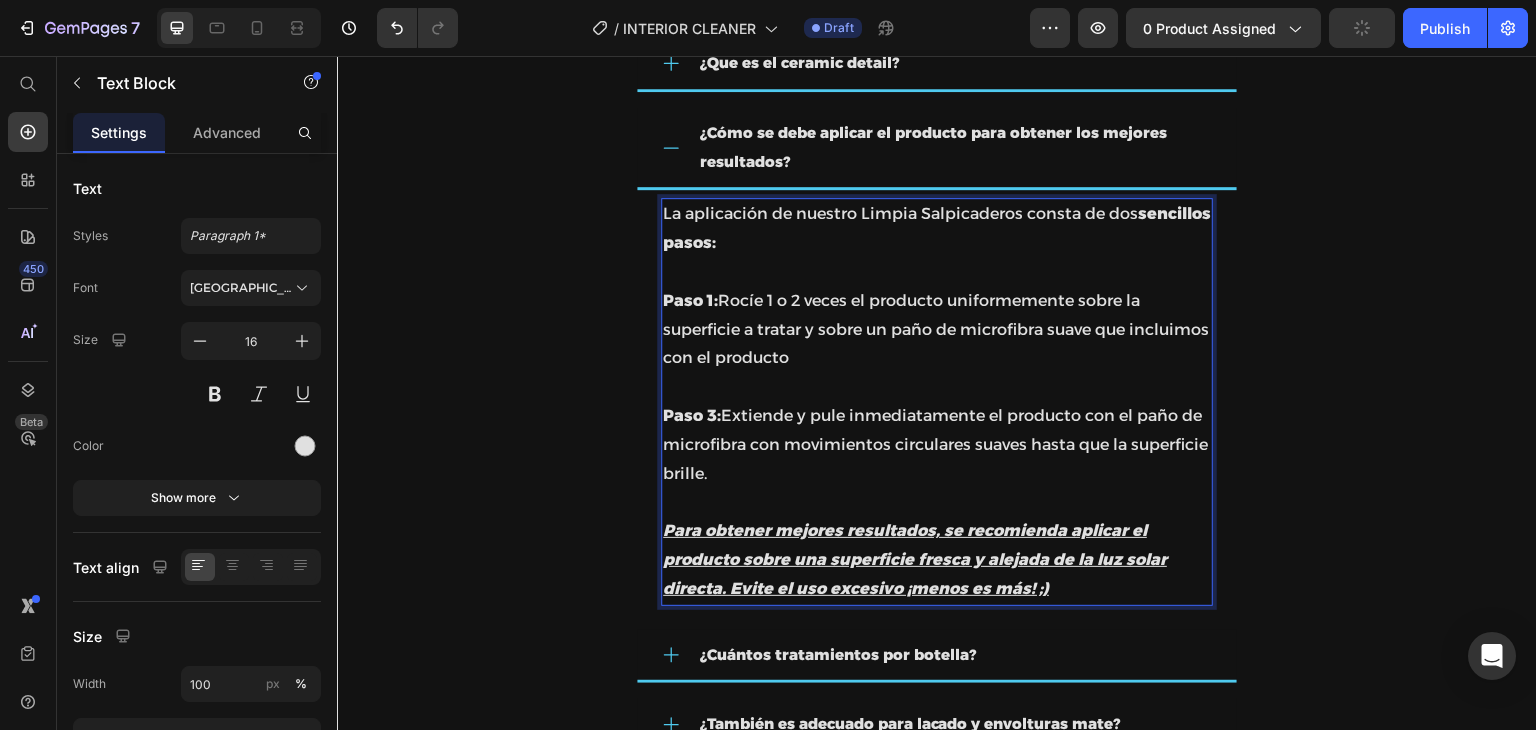 click on "Paso 3:" at bounding box center [692, 415] 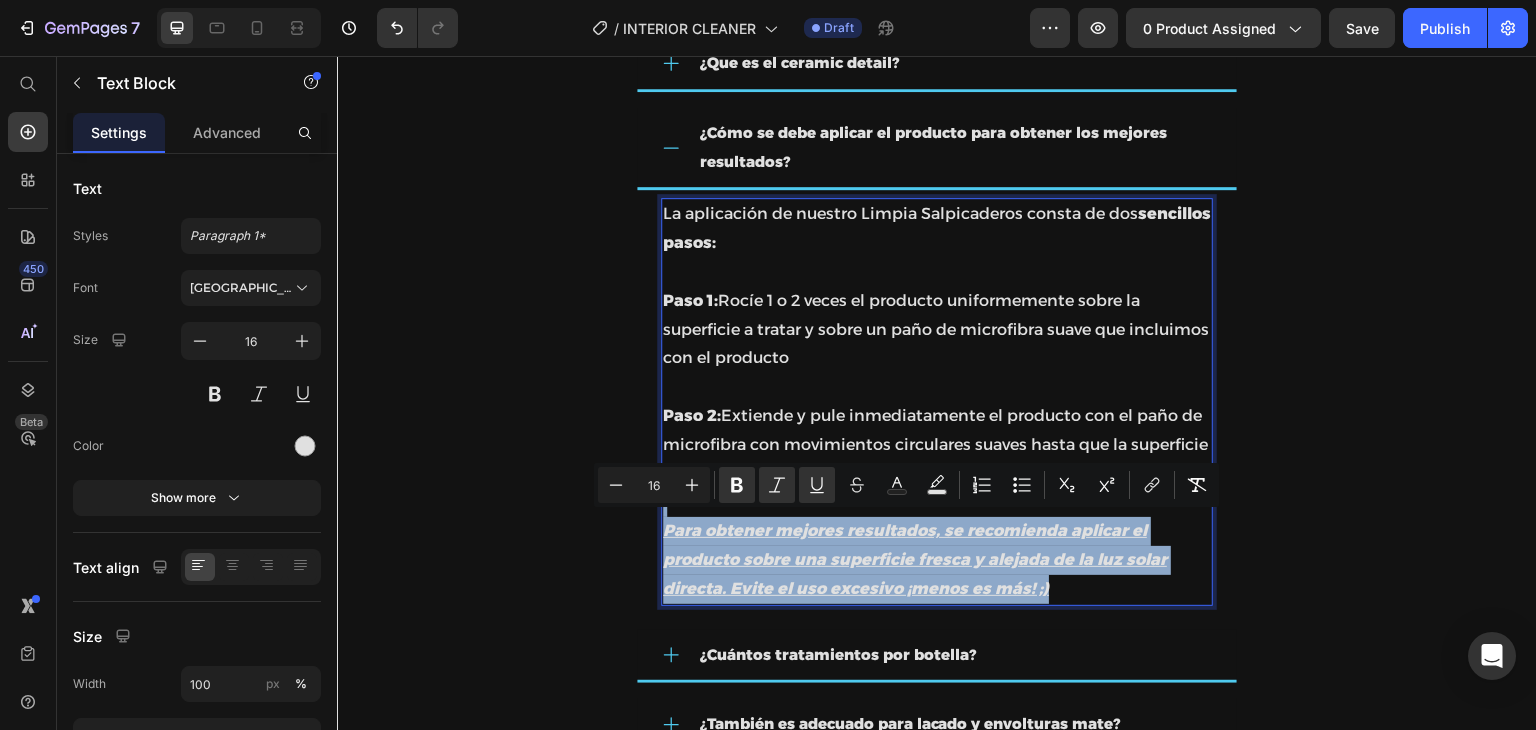 drag, startPoint x: 1076, startPoint y: 587, endPoint x: 668, endPoint y: 508, distance: 415.5779 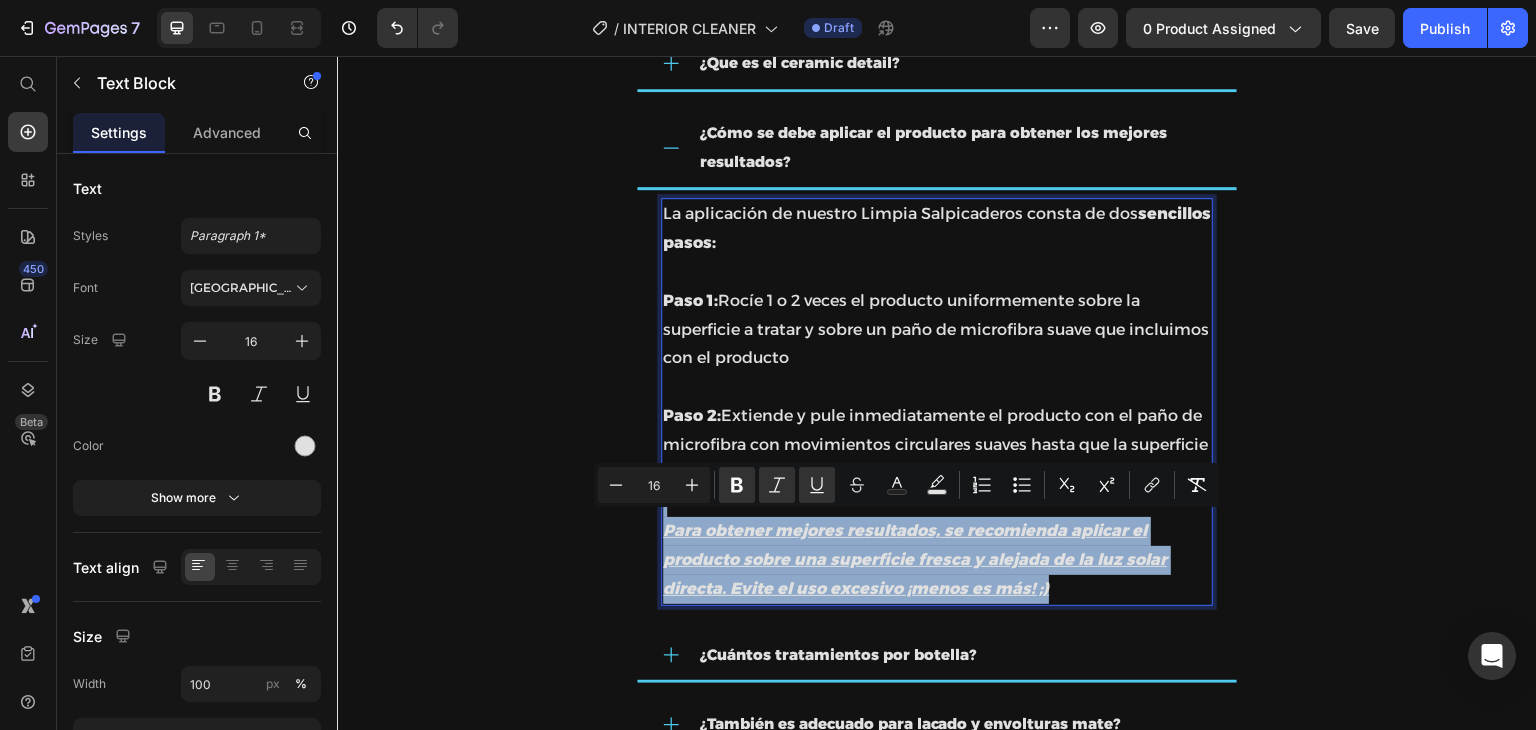 click on "La aplicación de nuestro Limpia Salpicaderos consta de dos  sencillos pasos: Paso 1:  Rocíe 1 o 2 veces el producto uniformemente sobre la superficie a tratar y sobre un paño de microfibra suave que incluimos con el producto Paso 2:  Extiende y pule inmediatamente el producto con el paño de microfibra con movimientos circulares suaves hasta que la superficie brille. Para obtener mejores resultados, se recomienda aplicar el producto sobre una superficie fresca y alejada de la luz solar directa. Evite el uso excesivo ¡menos es más! ;)" at bounding box center [937, 401] 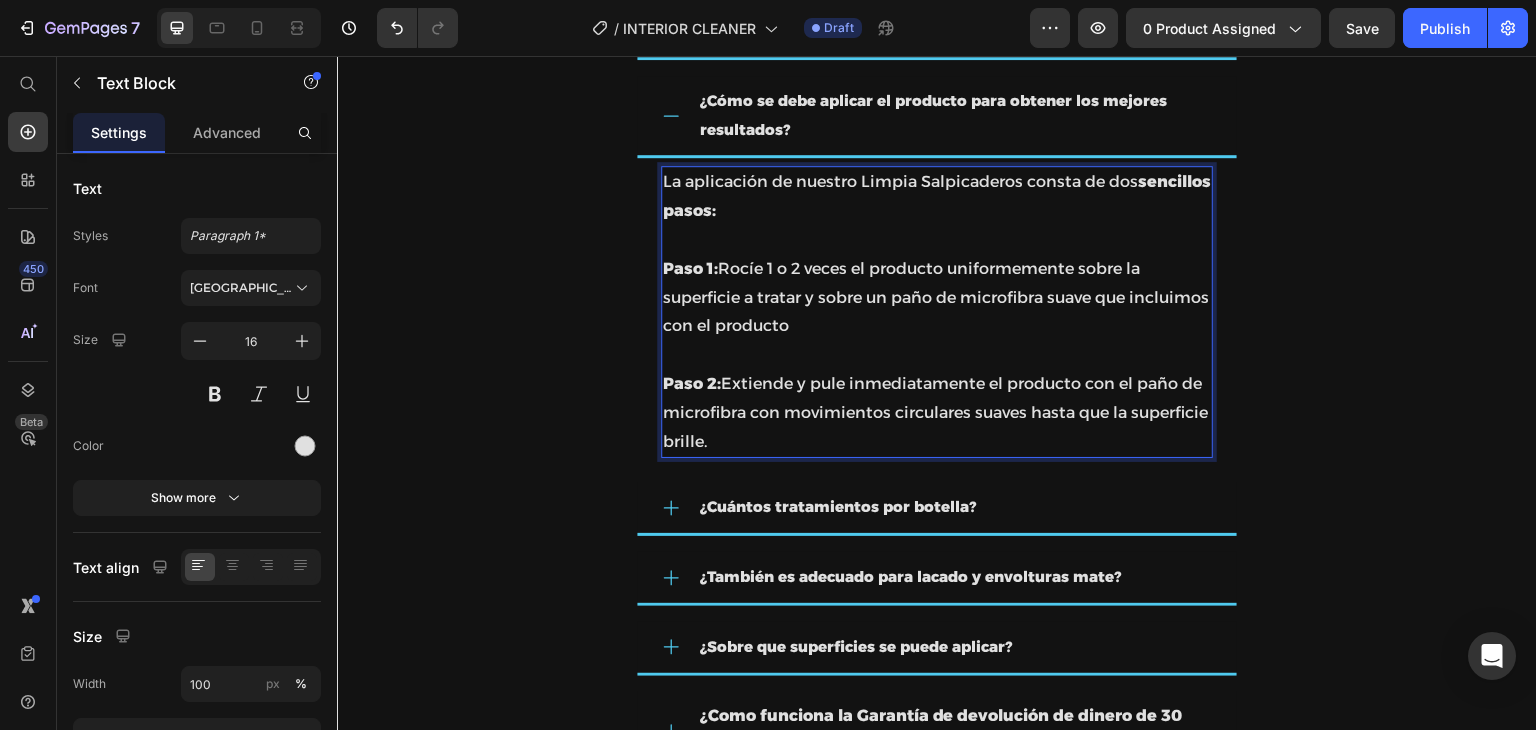 scroll, scrollTop: 4758, scrollLeft: 0, axis: vertical 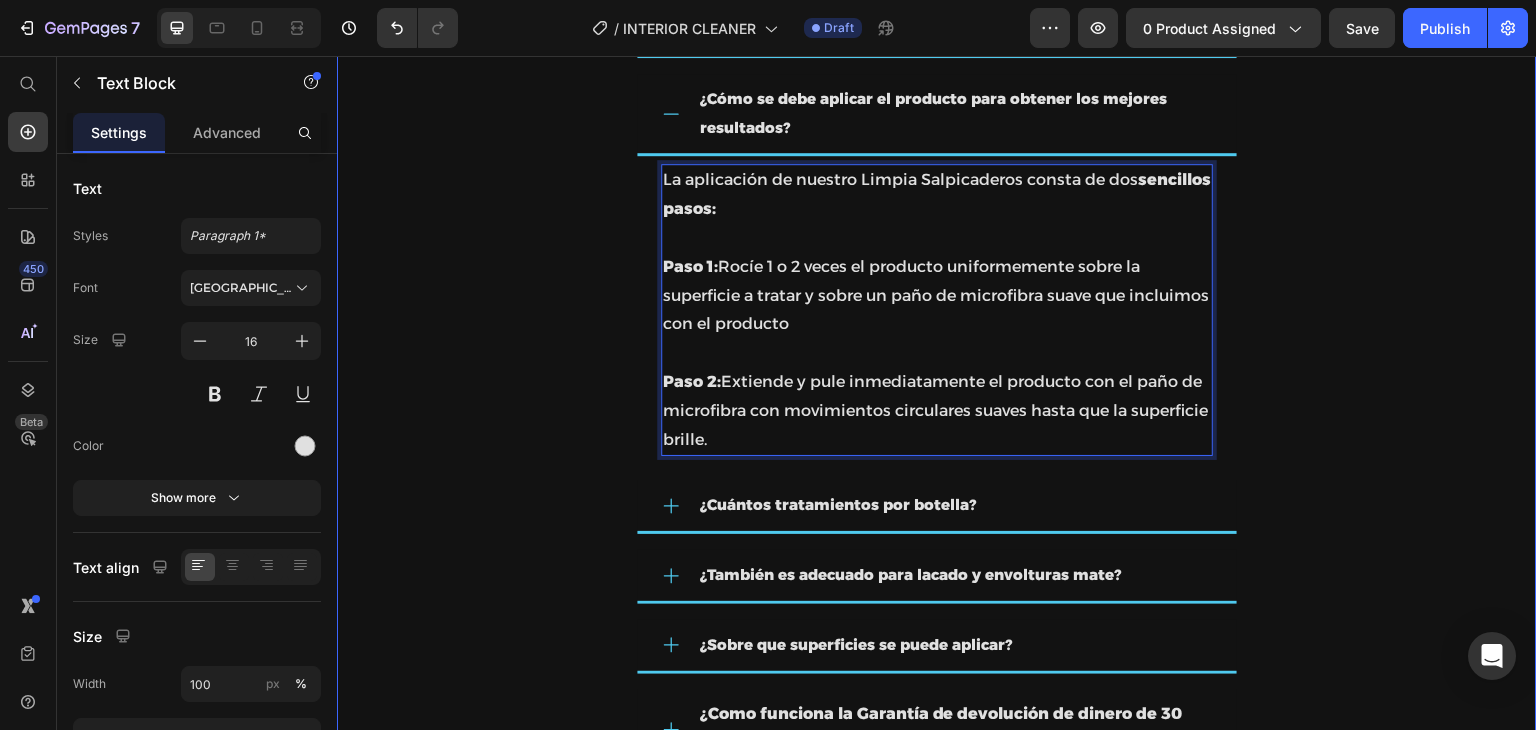 click on "¿Cuántos tratamientos por botella?" at bounding box center (937, 507) 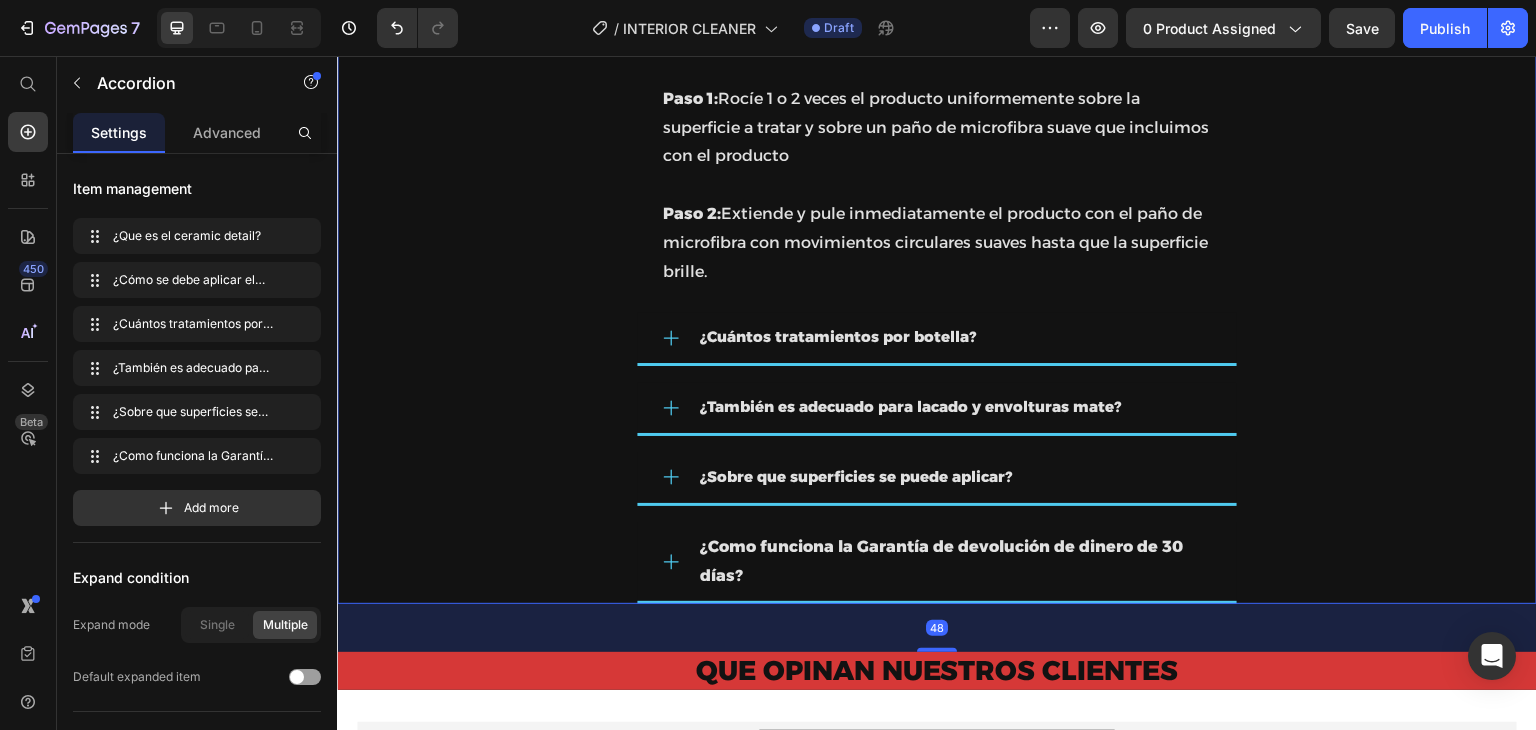 scroll, scrollTop: 4932, scrollLeft: 0, axis: vertical 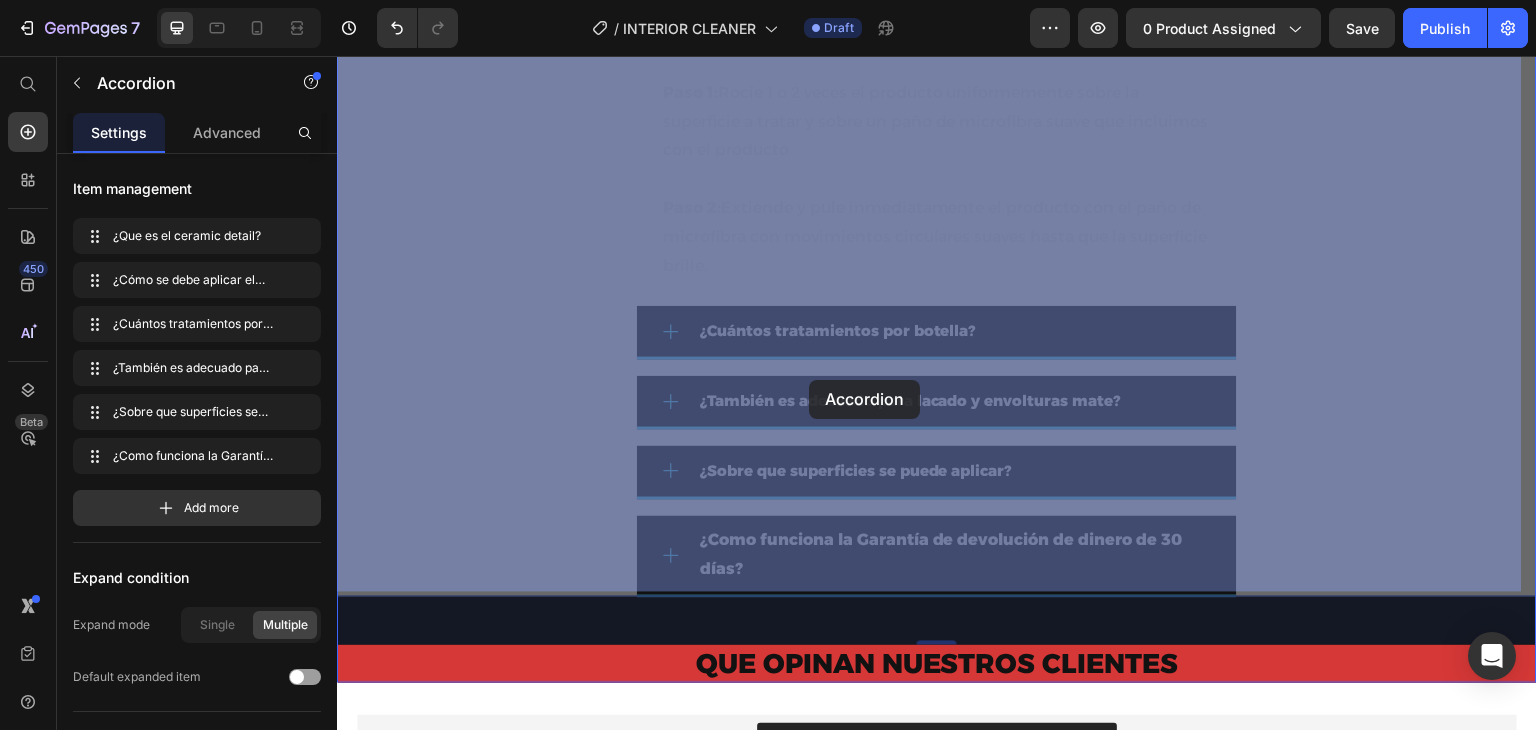 drag, startPoint x: 1176, startPoint y: 393, endPoint x: 812, endPoint y: 380, distance: 364.23206 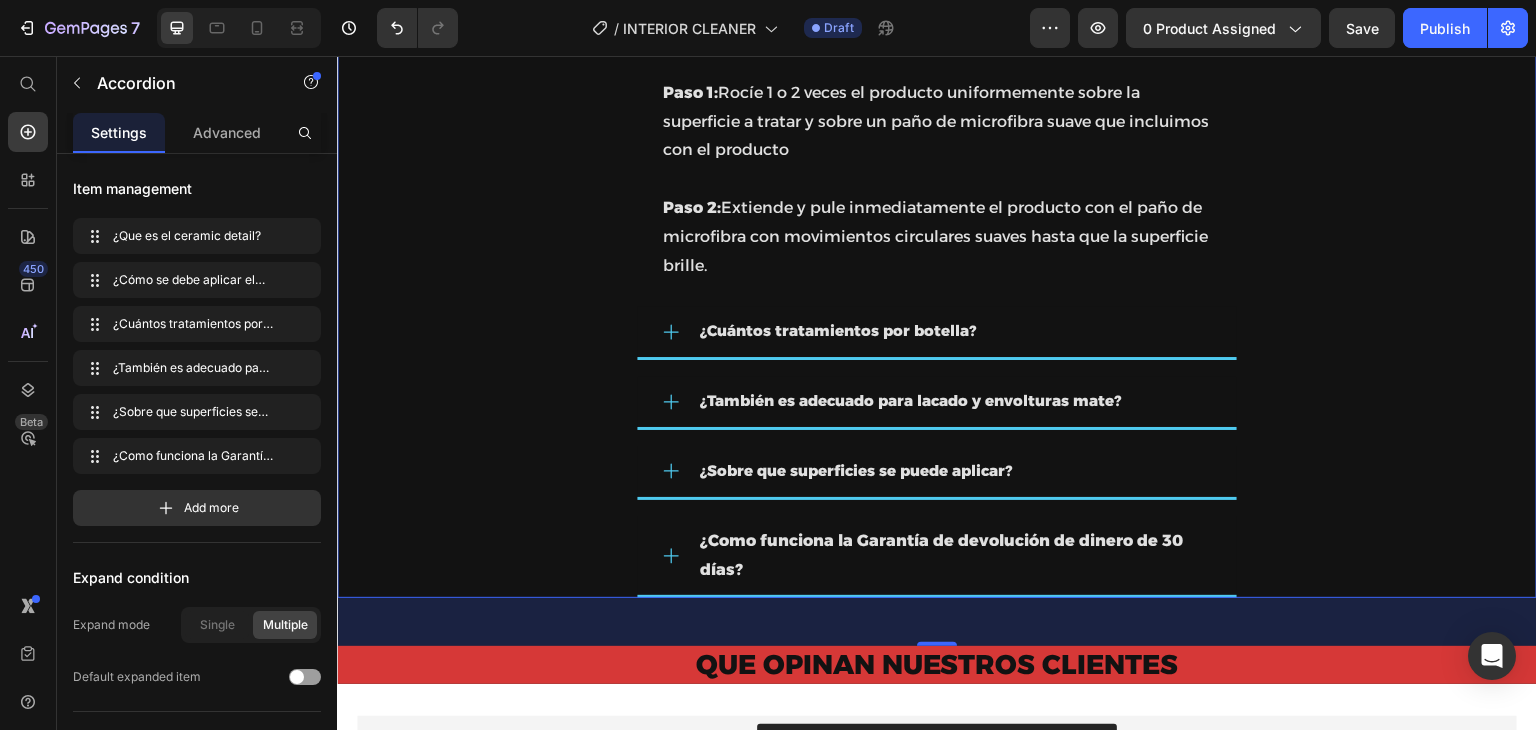 click on "¿También es adecuado para lacado y envolturas mate?" at bounding box center (910, 400) 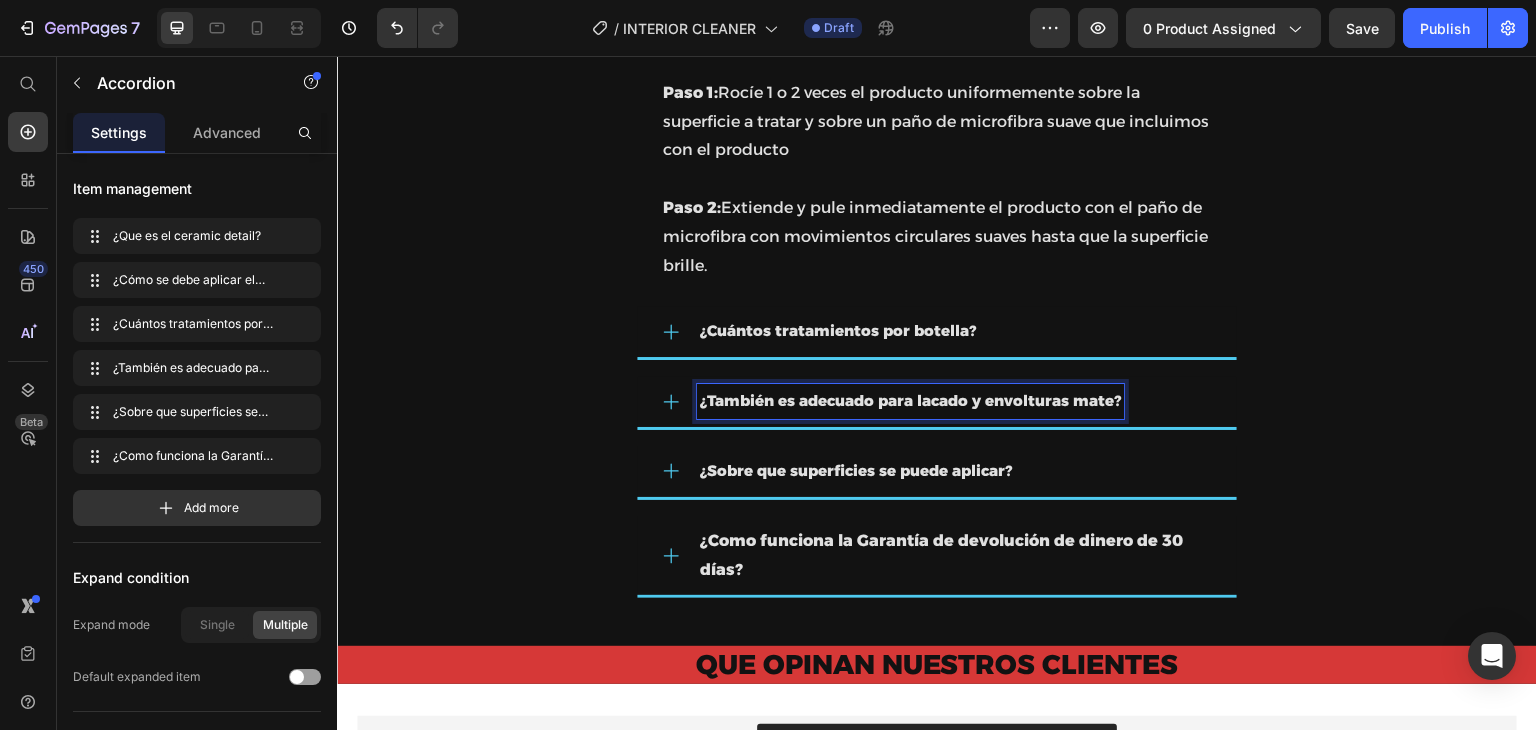 click on "¿También es adecuado para lacado y envolturas mate?" at bounding box center [910, 400] 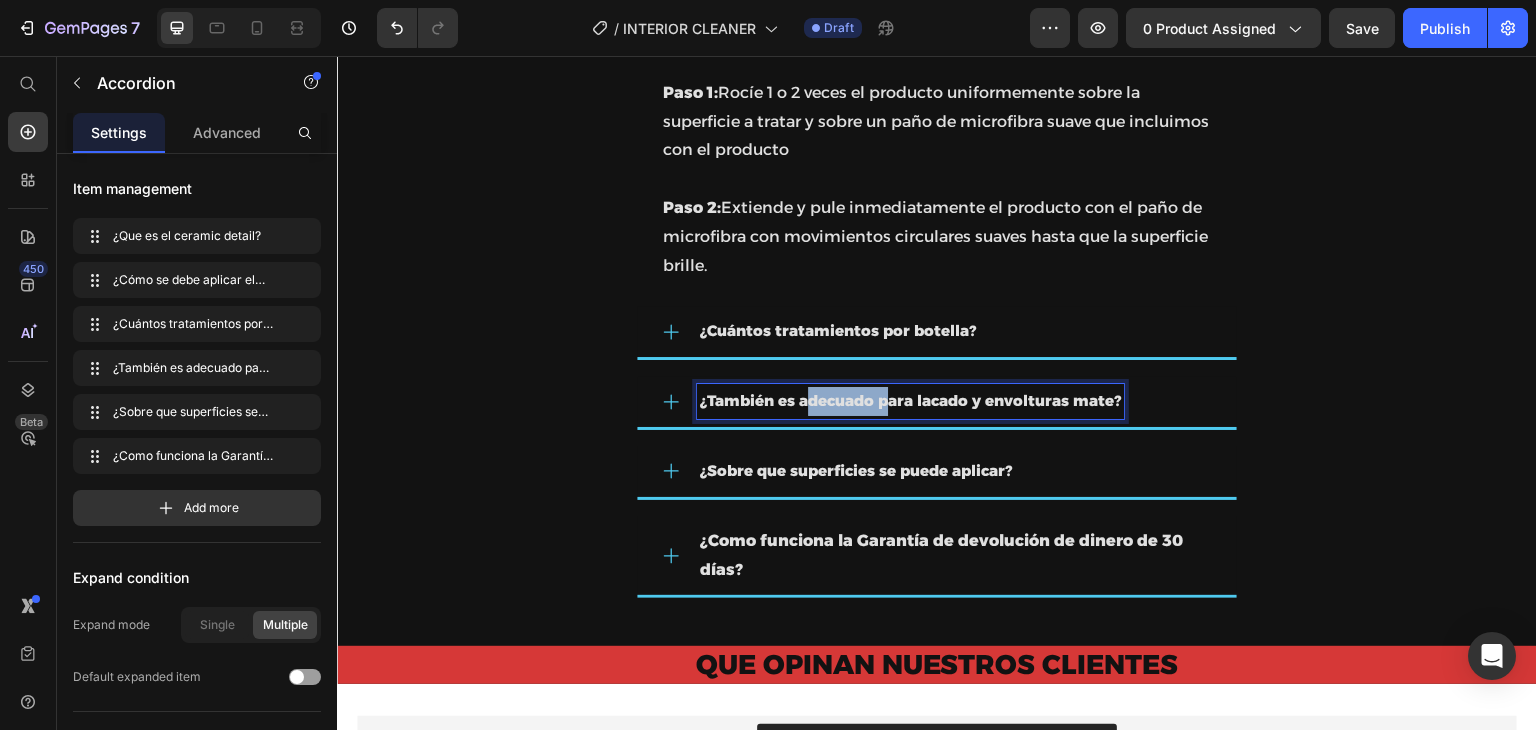 click on "¿También es adecuado para lacado y envolturas mate?" at bounding box center [910, 400] 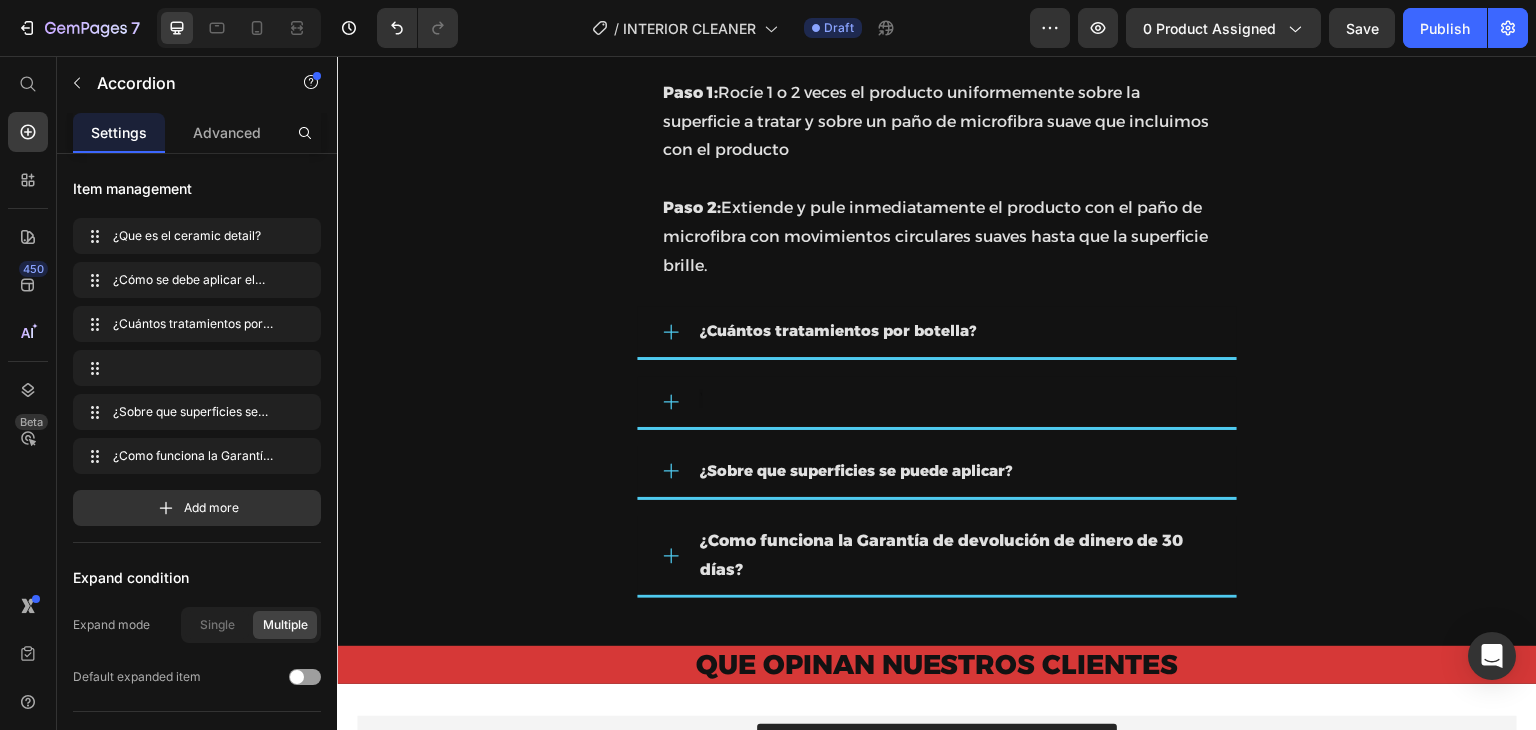 scroll, scrollTop: 4925, scrollLeft: 0, axis: vertical 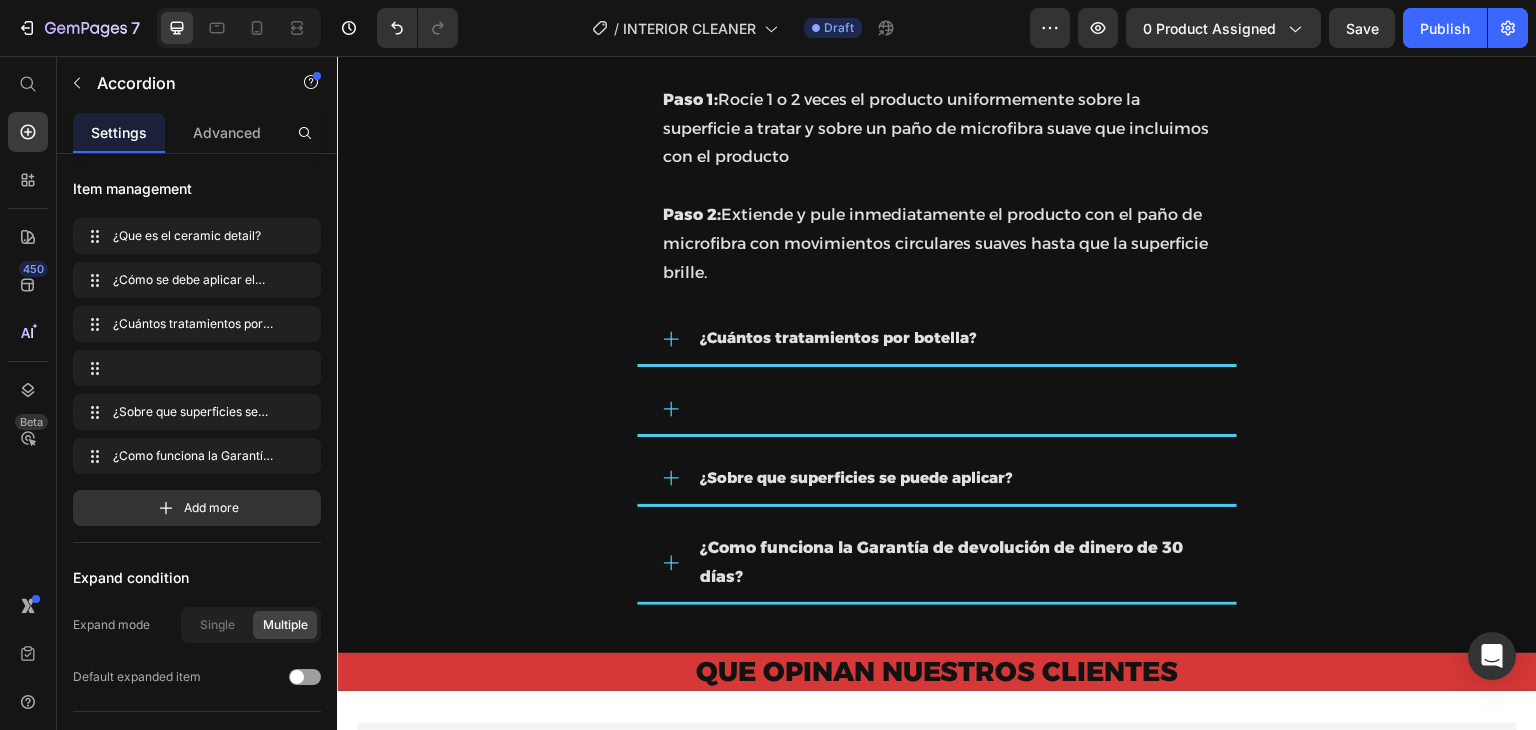 click at bounding box center [937, 410] 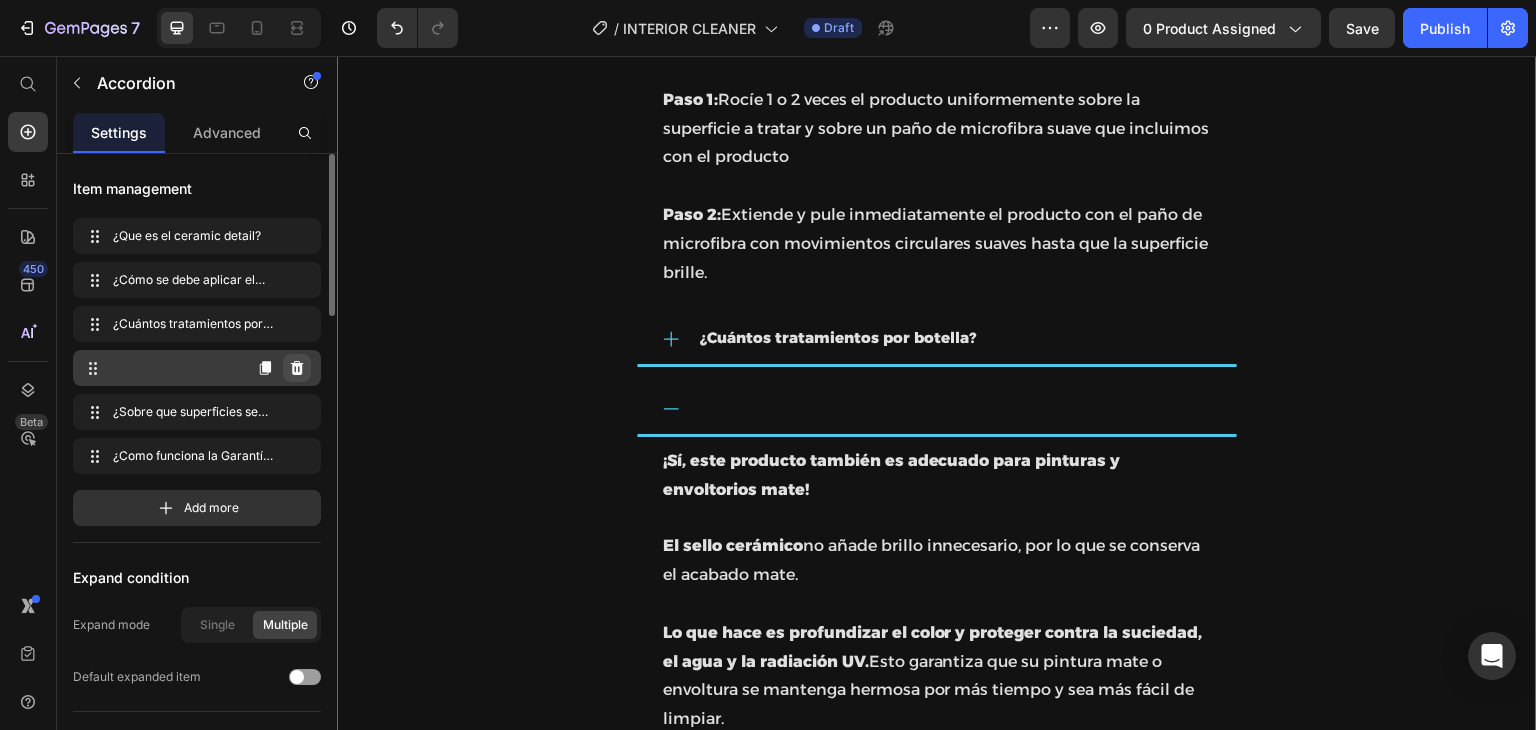 click 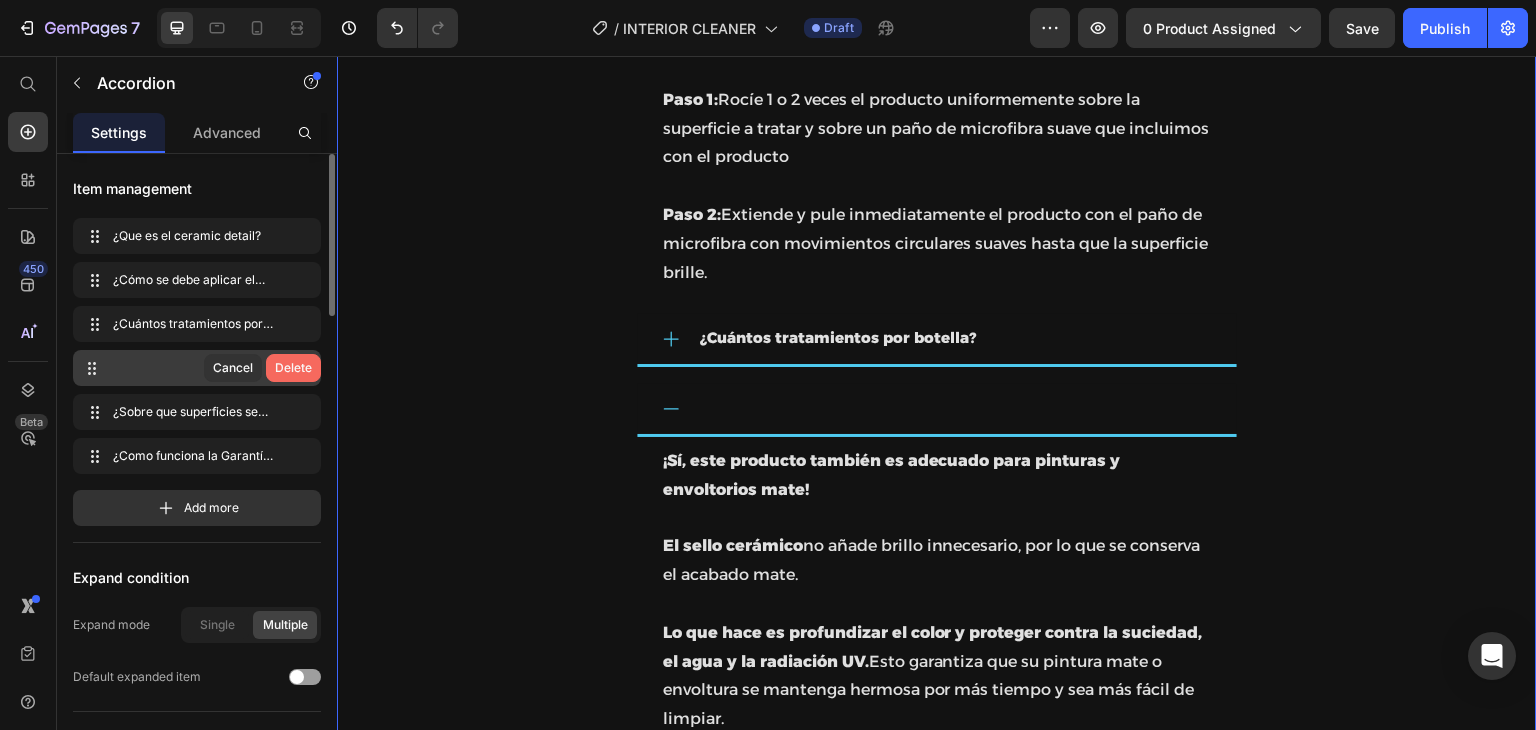 click on "Delete" at bounding box center (293, 368) 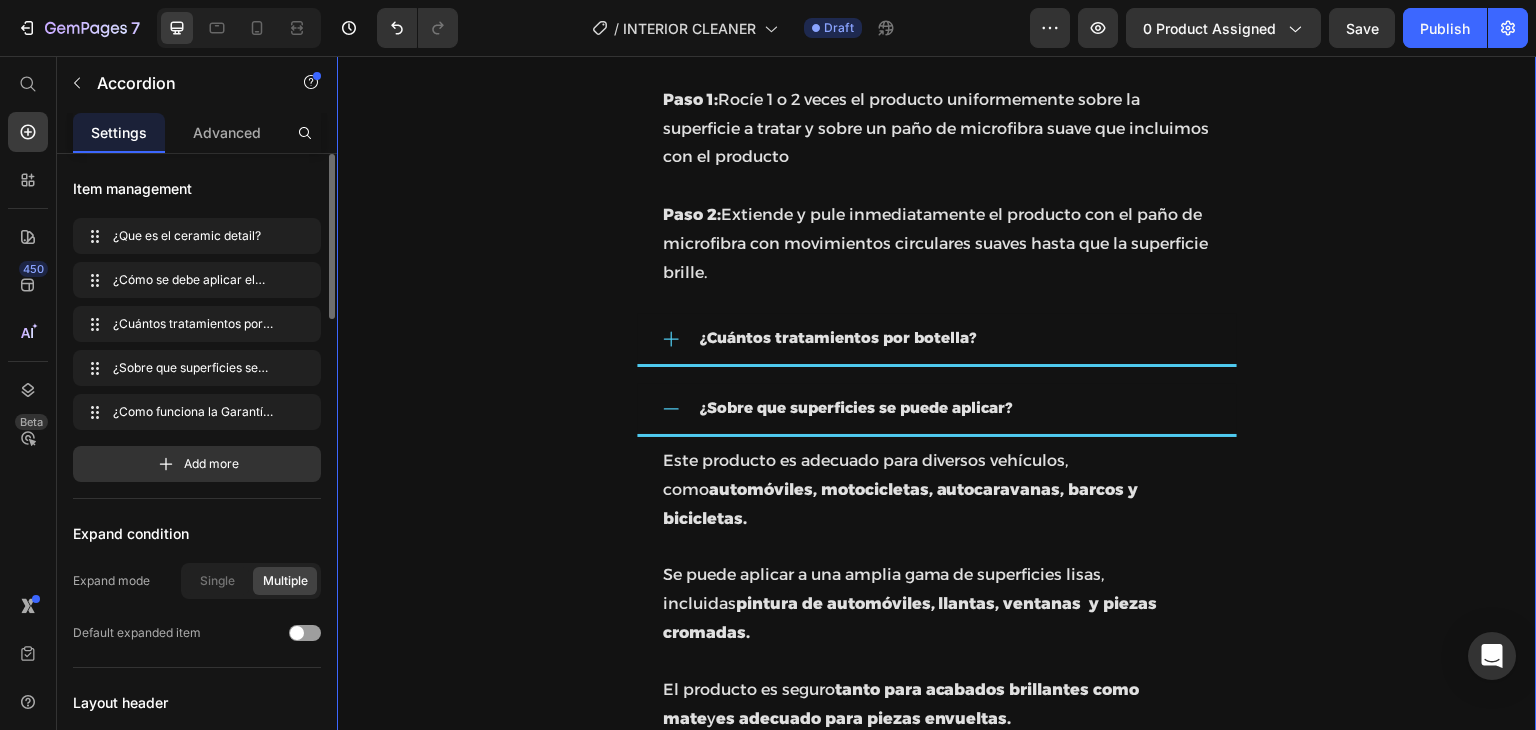 click 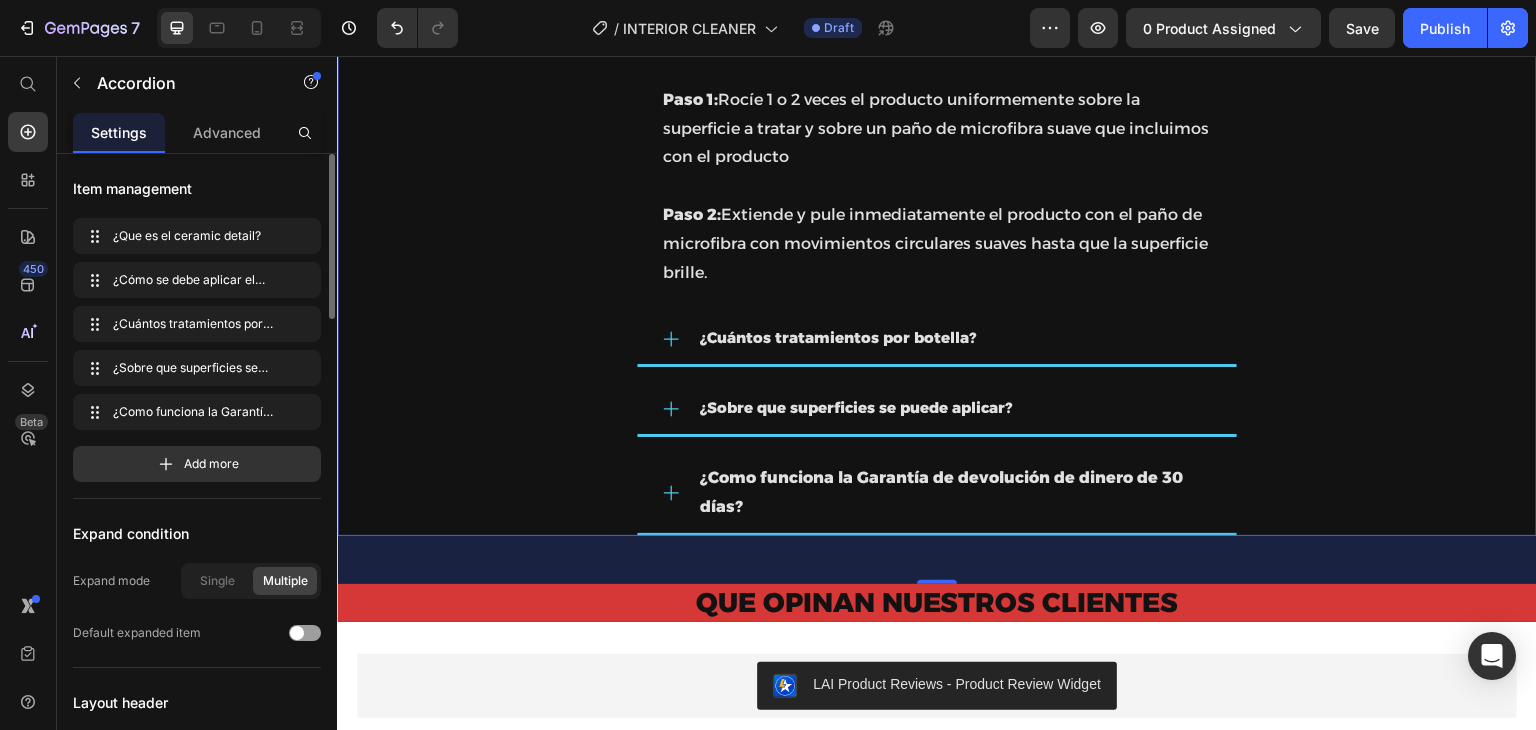 click on "¿Sobre que superficies se puede aplicar?" at bounding box center (955, 408) 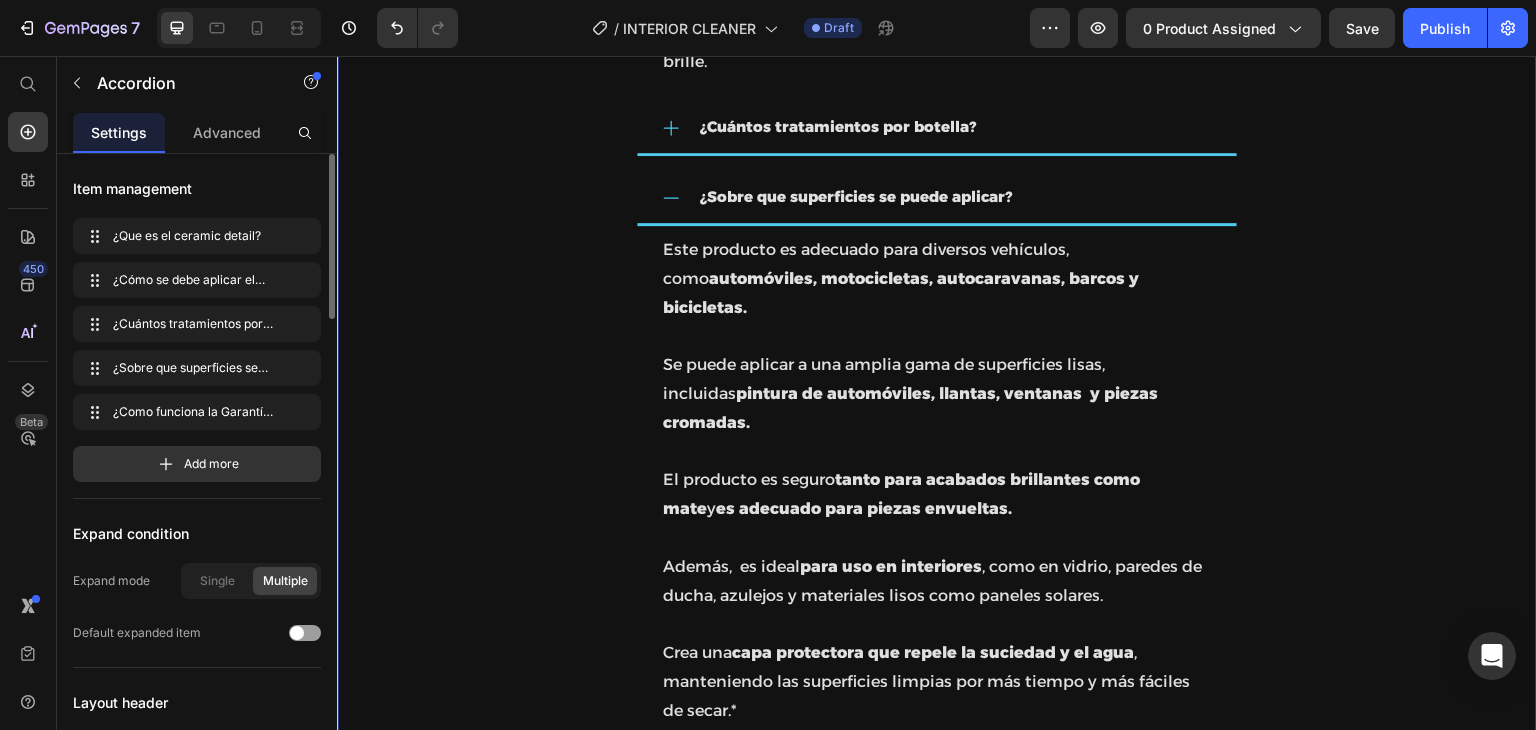 scroll, scrollTop: 5137, scrollLeft: 0, axis: vertical 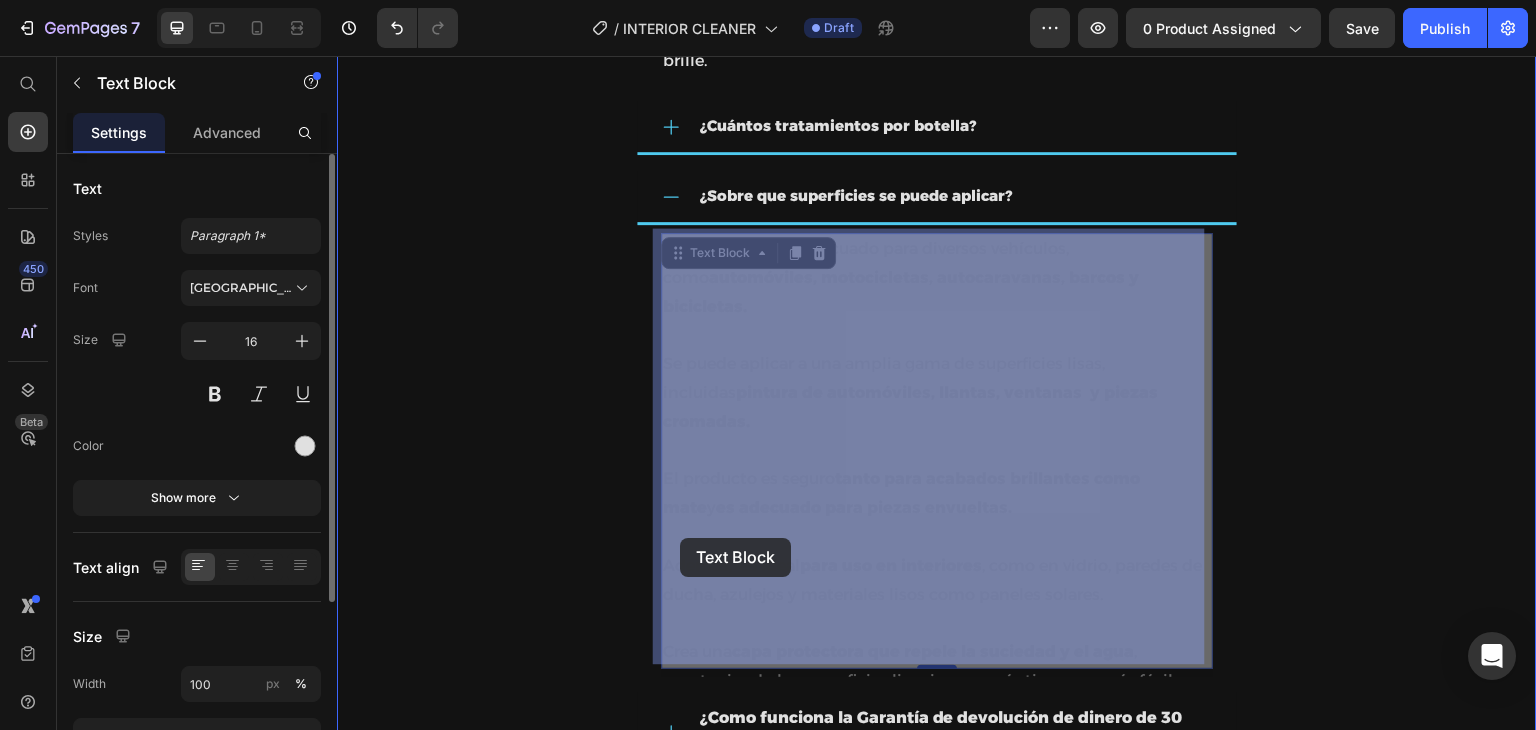 drag, startPoint x: 705, startPoint y: 639, endPoint x: 669, endPoint y: 464, distance: 178.66449 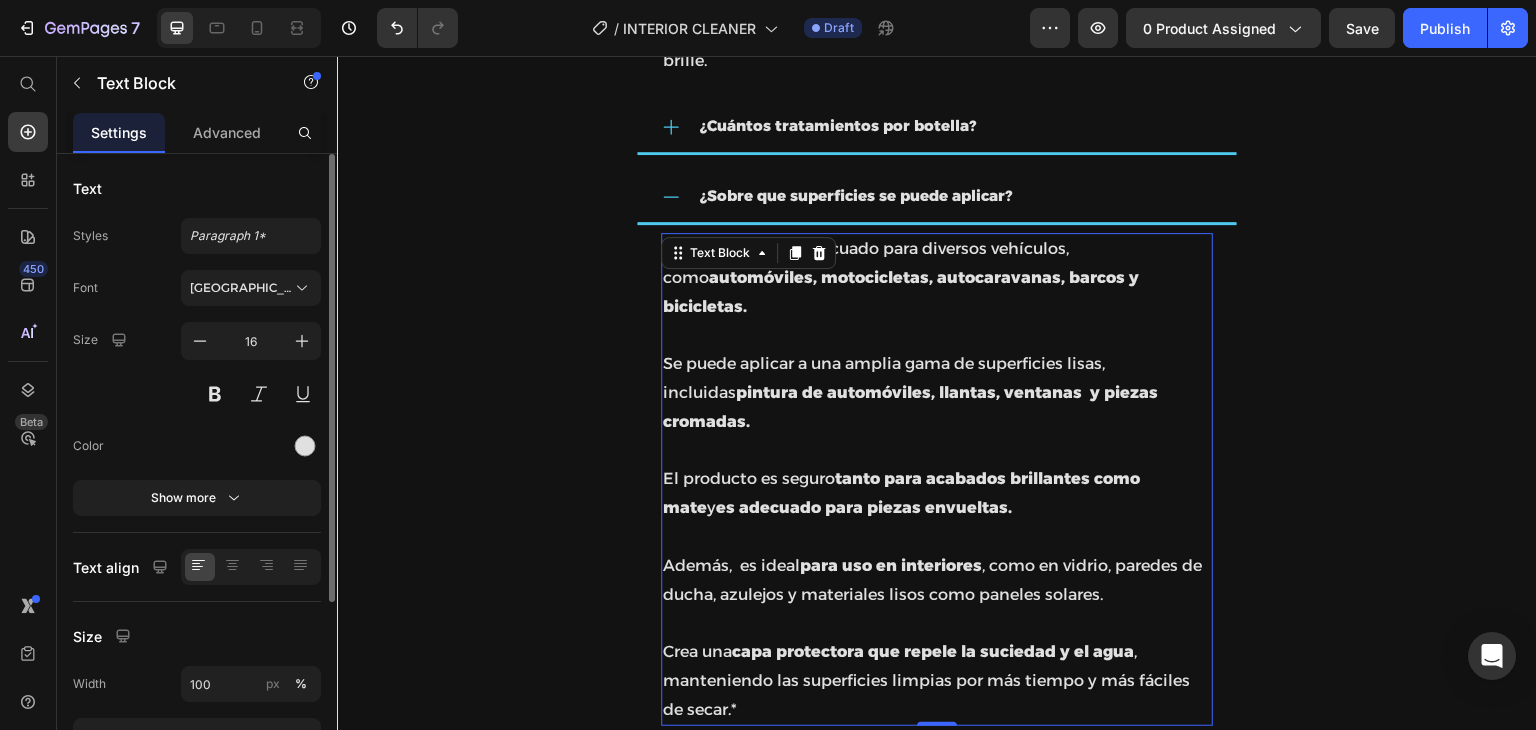 click at bounding box center (937, 451) 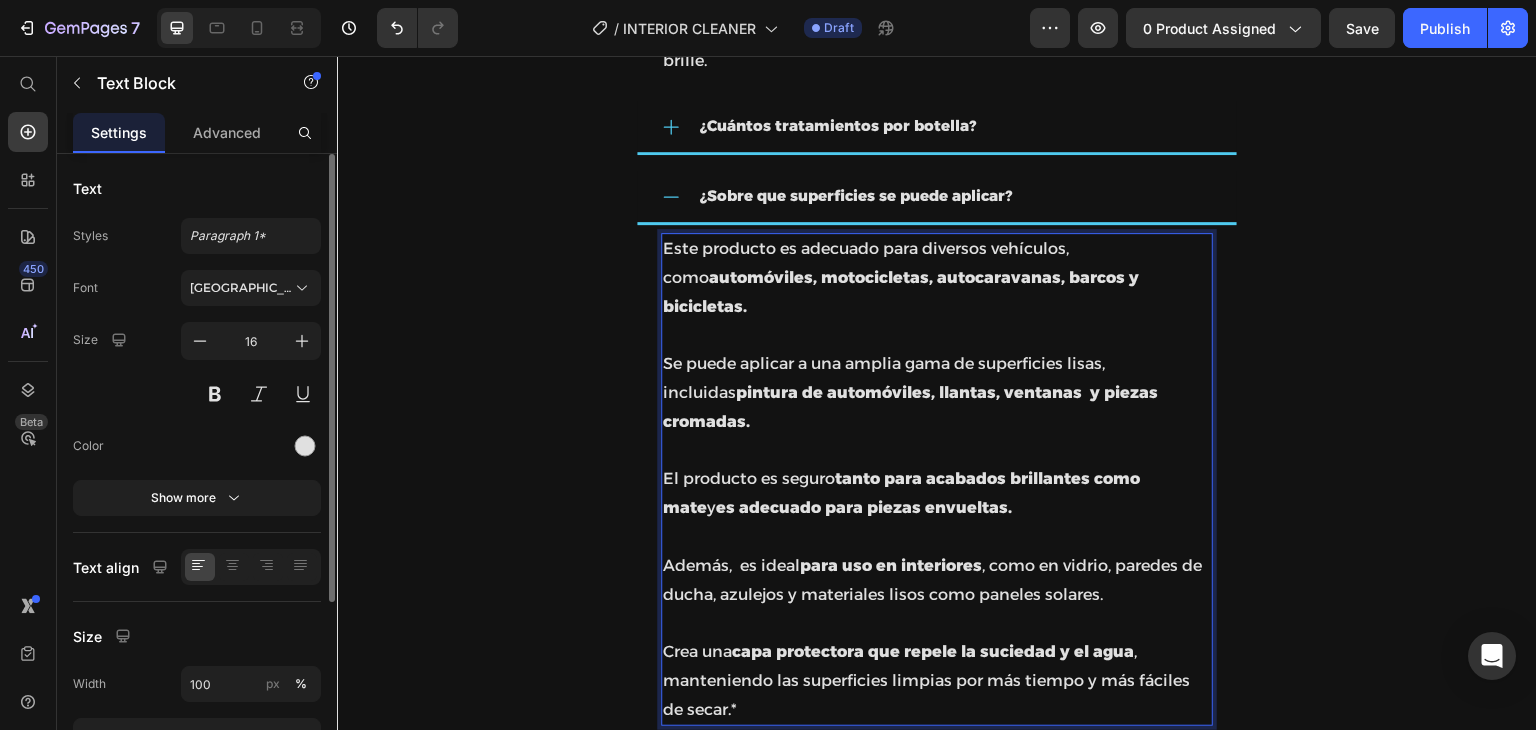 click at bounding box center [937, 451] 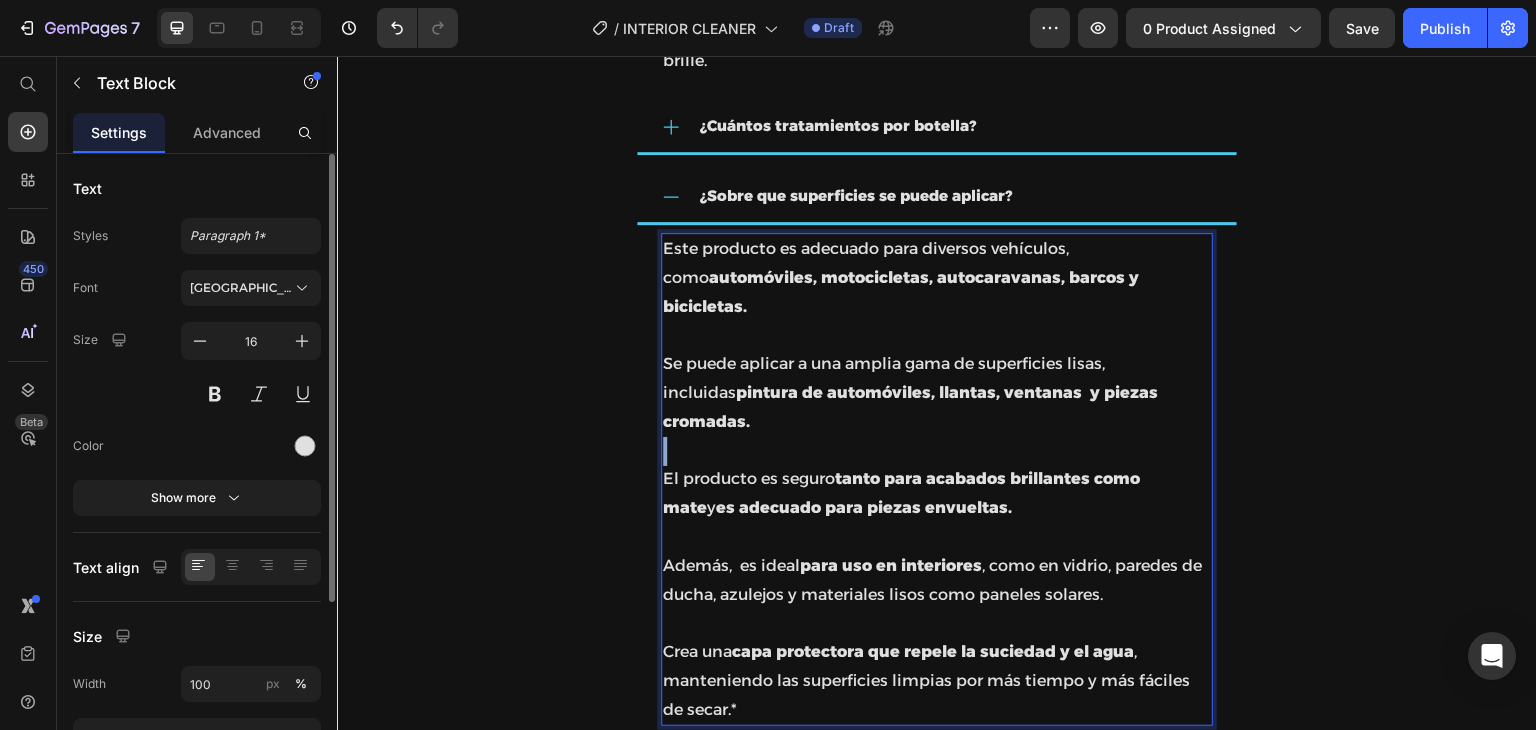 click at bounding box center (937, 451) 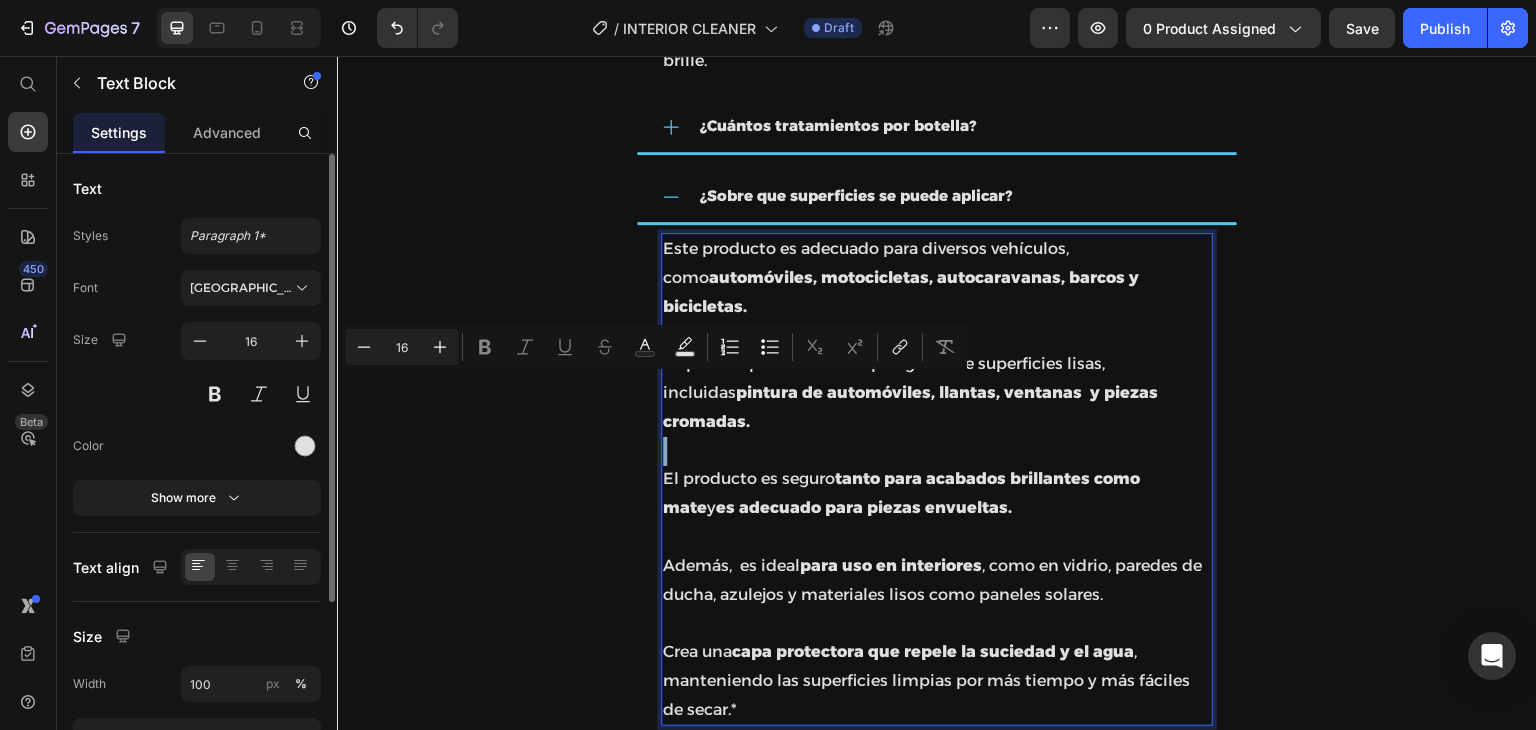 click at bounding box center [937, 451] 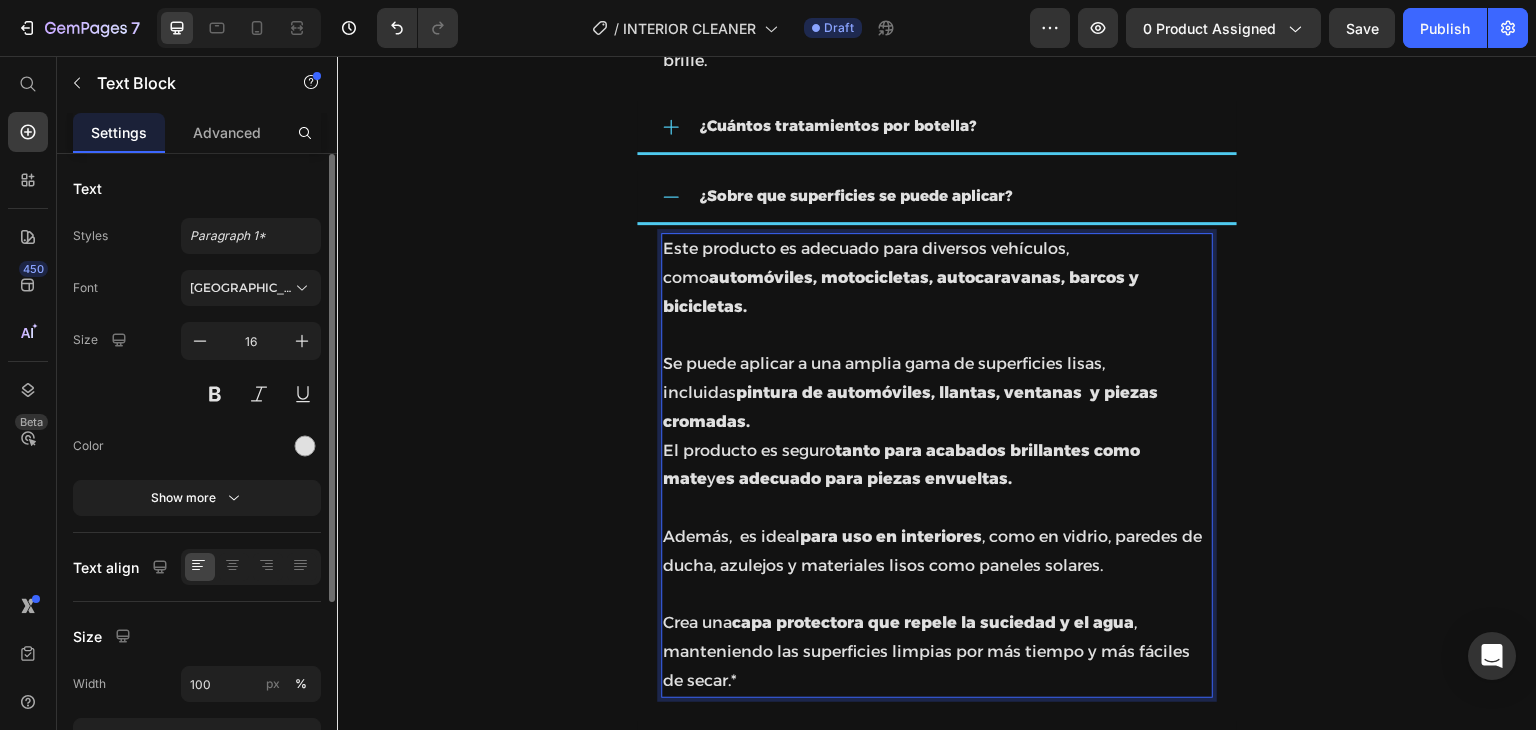 click on "Este producto es adecuado para diversos vehículos, como  automóviles, motocicletas, autocaravanas, barcos y bicicletas. Se puede aplicar a una amplia gama de superficies lisas, incluidas  pintura de automóviles, llantas, ventanas  y piezas cromadas." at bounding box center (937, 336) 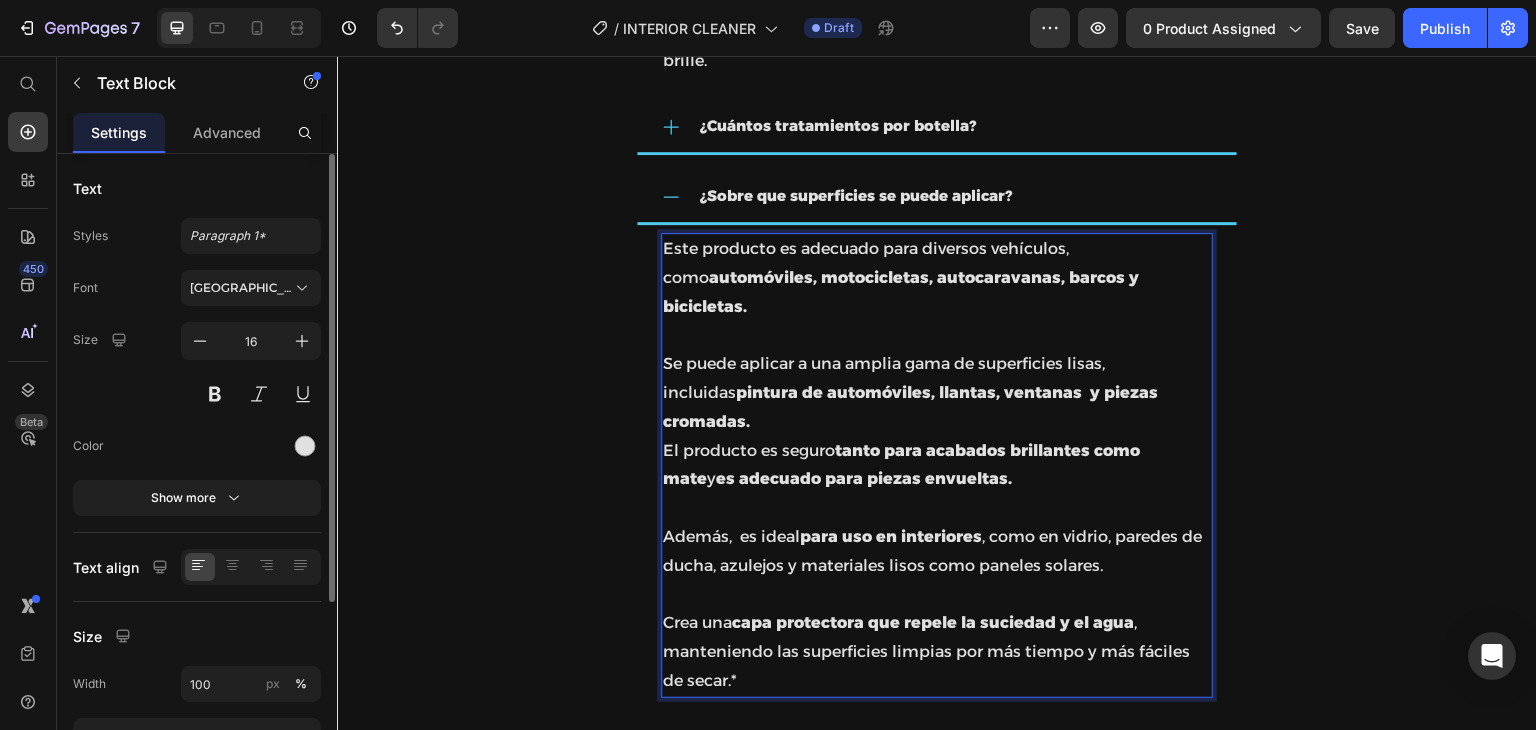 drag, startPoint x: 658, startPoint y: 237, endPoint x: 812, endPoint y: 623, distance: 415.58633 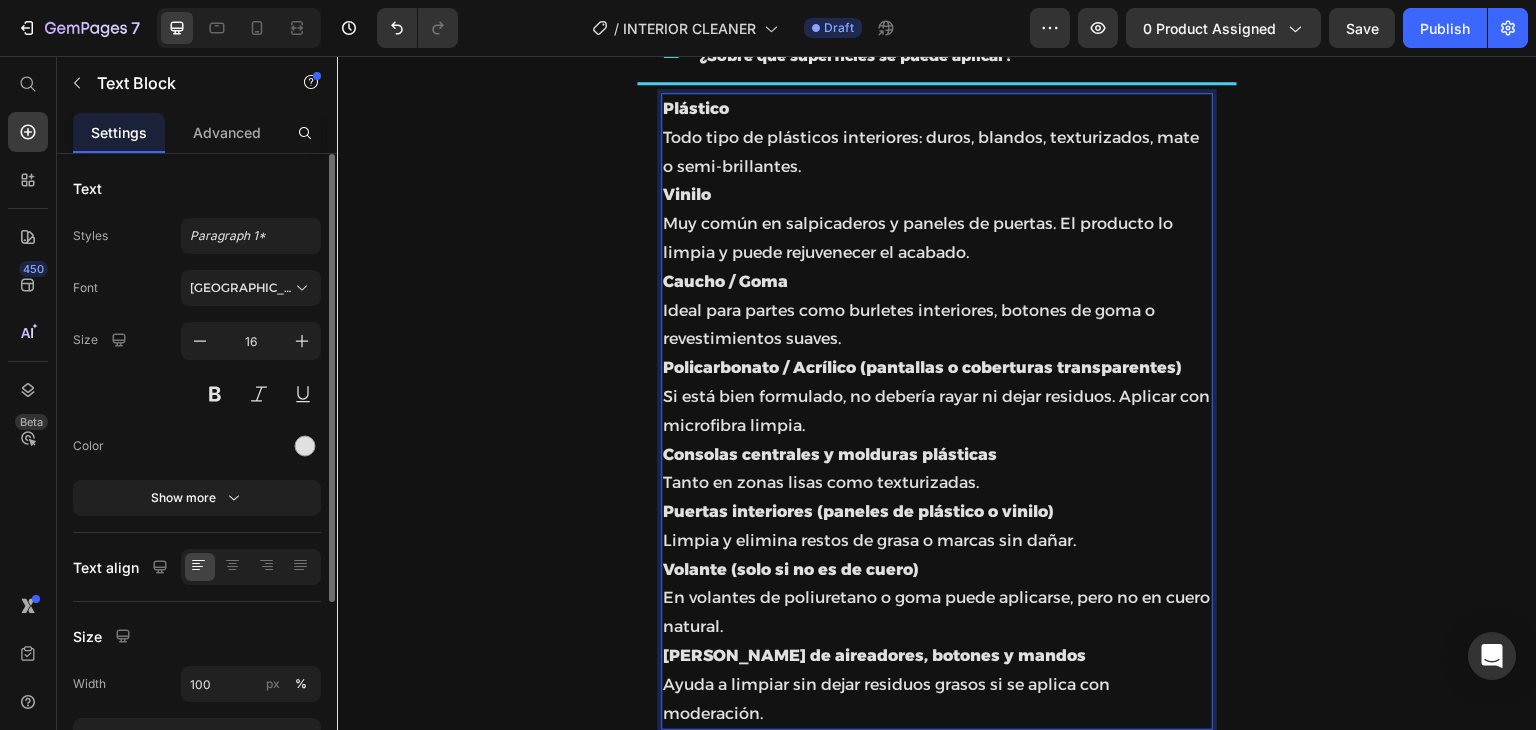 scroll, scrollTop: 5285, scrollLeft: 0, axis: vertical 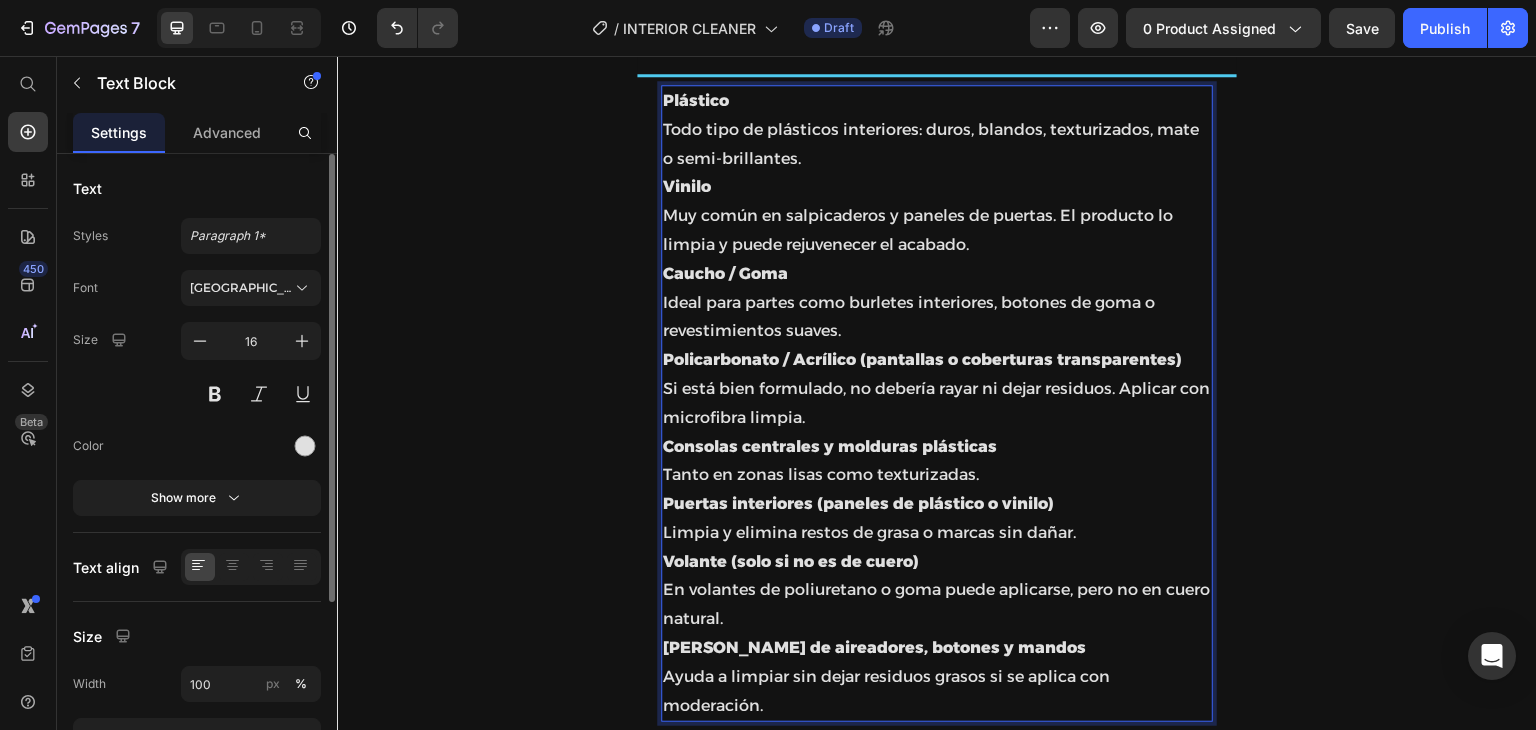 click on "Plástico" at bounding box center (696, 100) 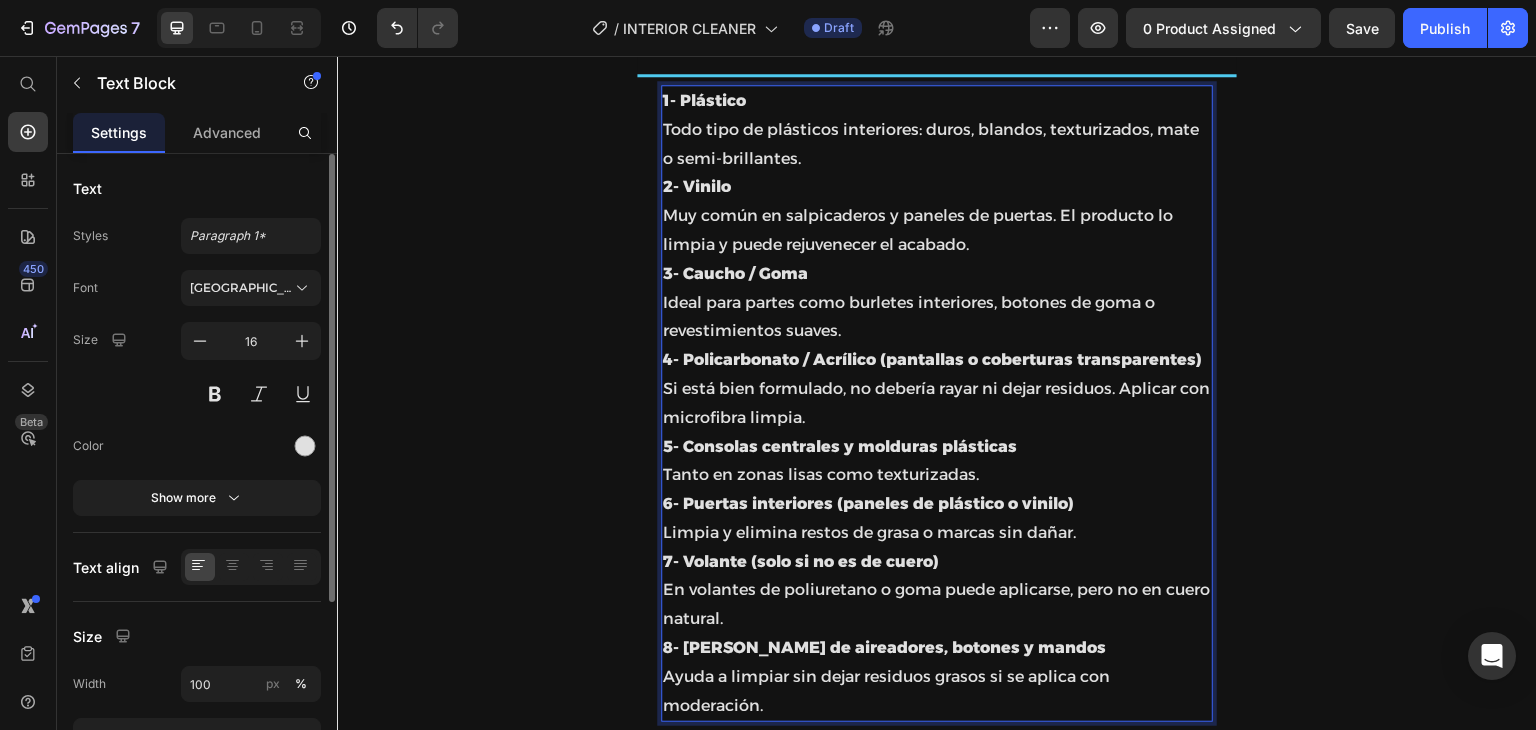 click on "¿Sobre que superficies se puede aplicar? 1- Plástico Todo tipo de plásticos interiores: duros, blandos, texturizados, mate o semi-brillantes. 2- Vinilo Muy común en salpicaderos y paneles de puertas. El producto lo limpia y puede rejuvenecer el acabado. 3- Caucho / Goma Ideal para partes como burletes interiores, botones de goma o revestimientos suaves. 4- Policarbonato / Acrílico (pantallas o coberturas transparentes) Si está bien formulado, no debería rayar ni dejar residuos. Aplicar con microfibra limpia. 5- Consolas centrales y molduras plásticas Tanto en zonas lisas como texturizadas. 6- Puertas interiores (paneles de plástico o vinilo) Limpia y elimina restos de grasa o marcas sin dañar. 7- Volante (solo si no es de cuero) En volantes de poliuretano o goma puede aplicarse, pero no en cuero natural. 8- [PERSON_NAME] de aireadores, botones y mandos Ayuda a limpiar sin dejar residuos grasos si se aplica con moderación. Text Block   0" at bounding box center [937, 376] 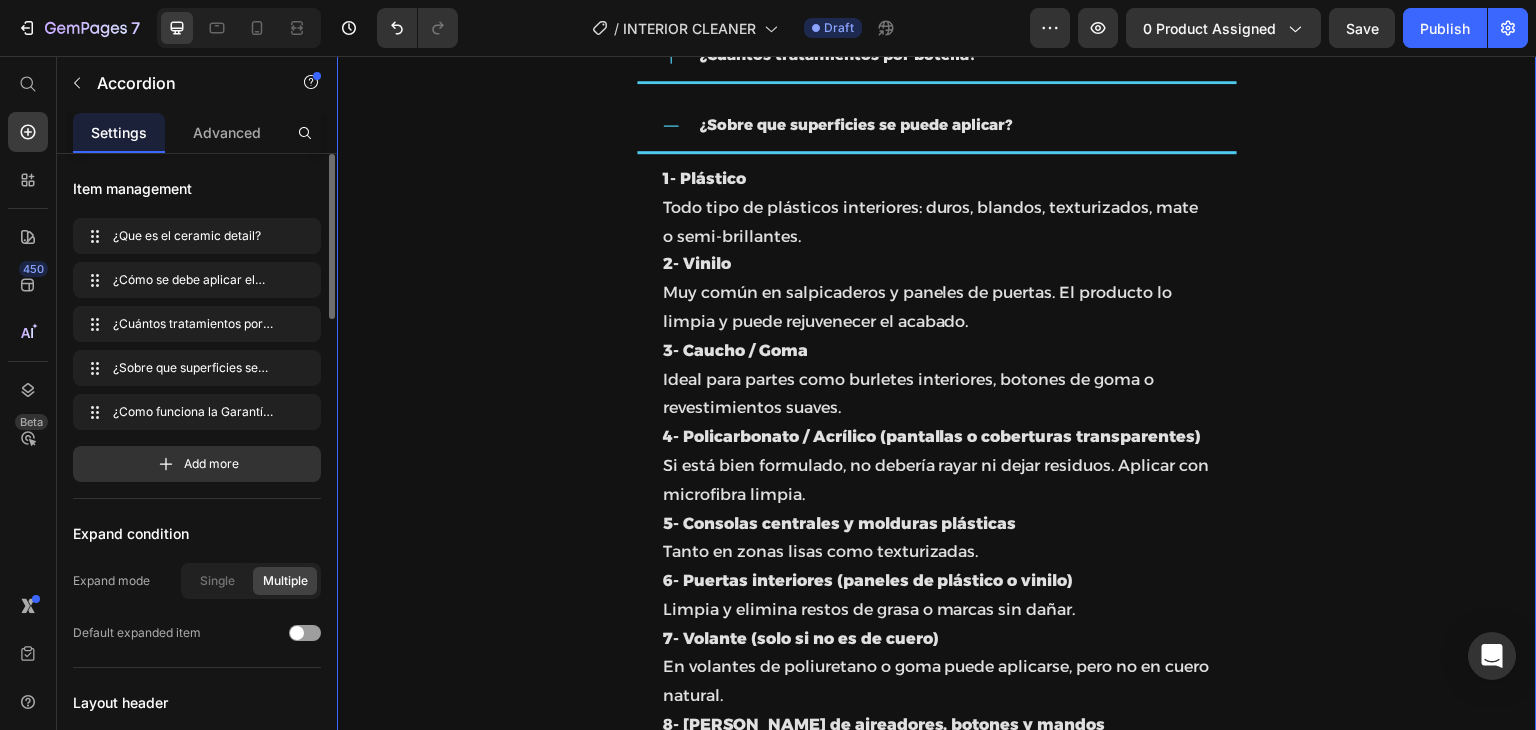 scroll, scrollTop: 5196, scrollLeft: 0, axis: vertical 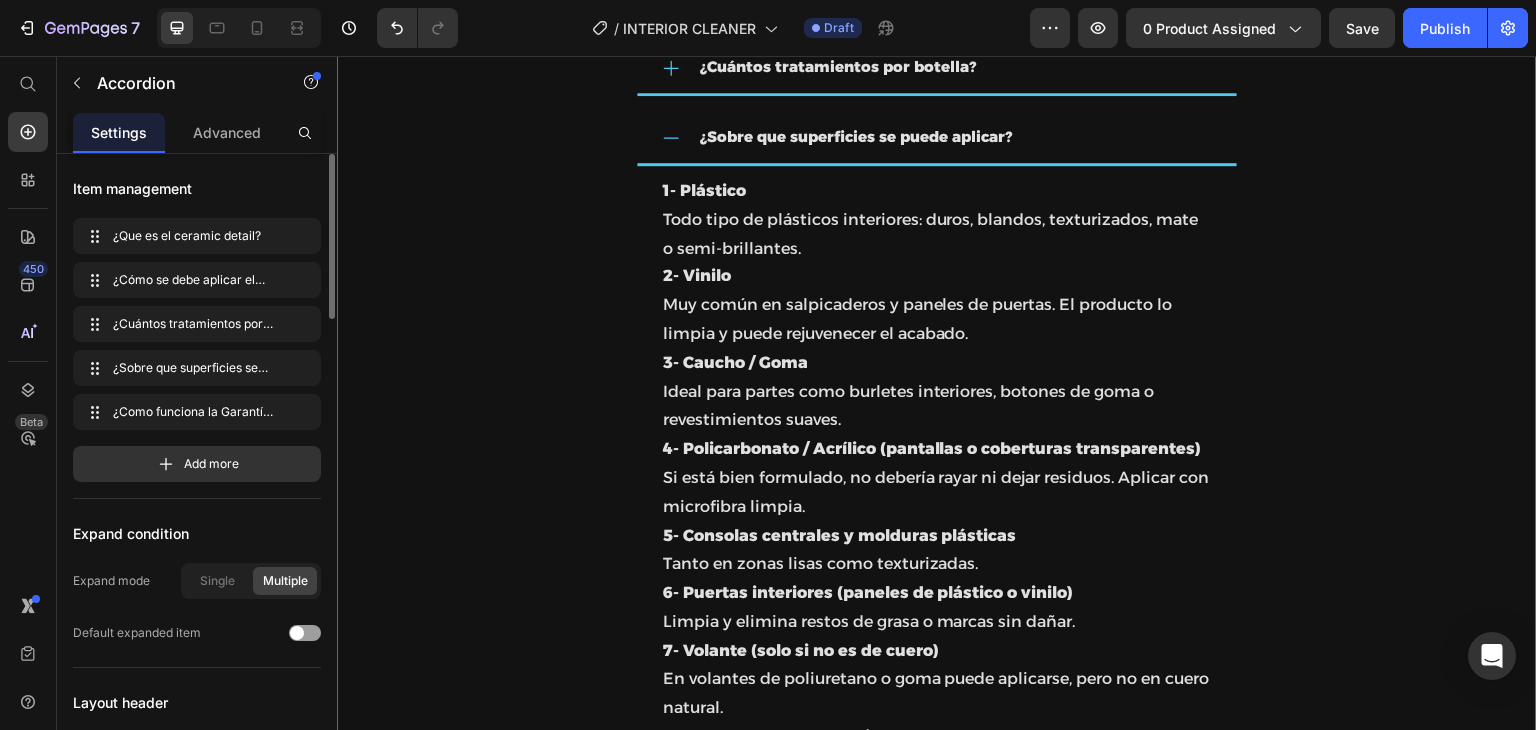 click on "¿Sobre que superficies se puede aplicar?" at bounding box center [955, 137] 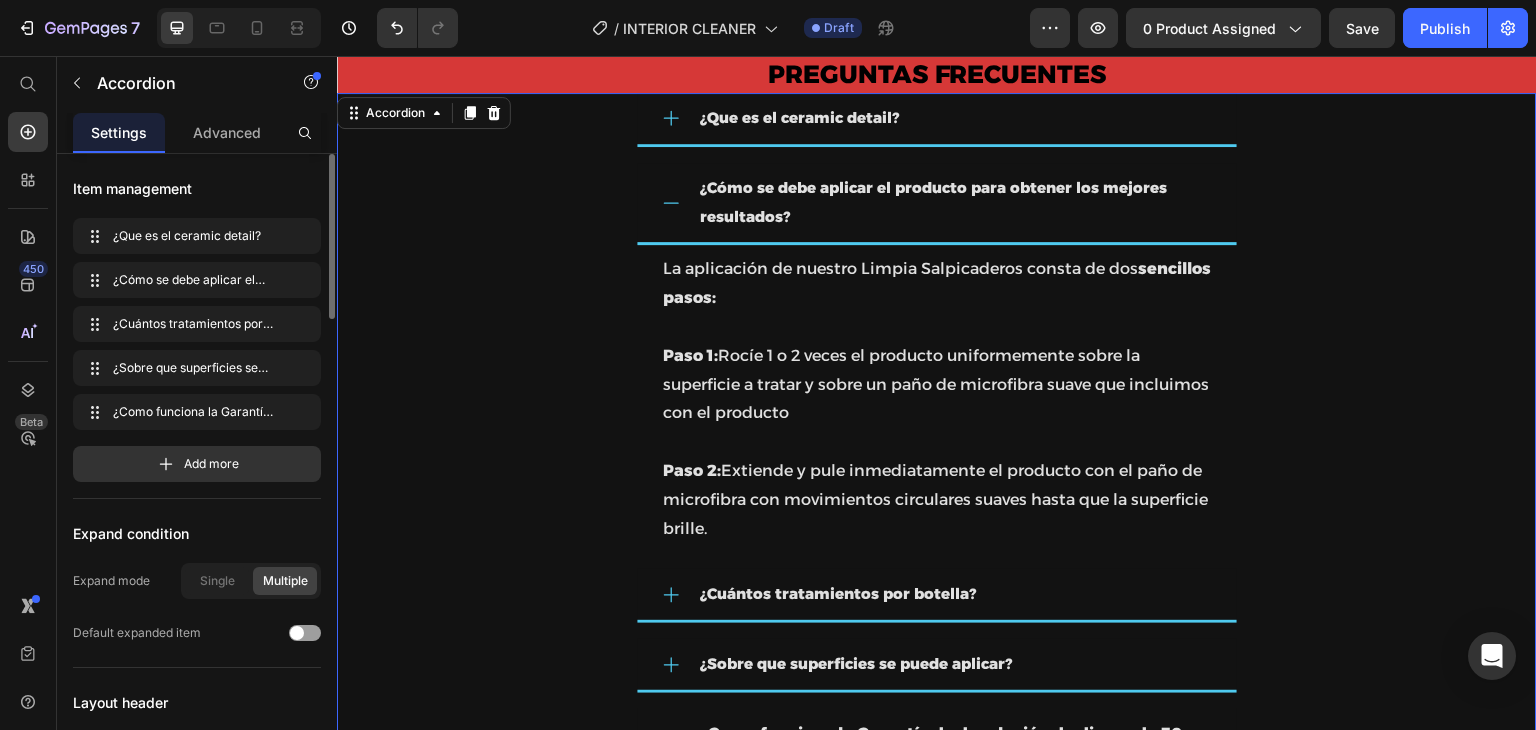 scroll, scrollTop: 4668, scrollLeft: 0, axis: vertical 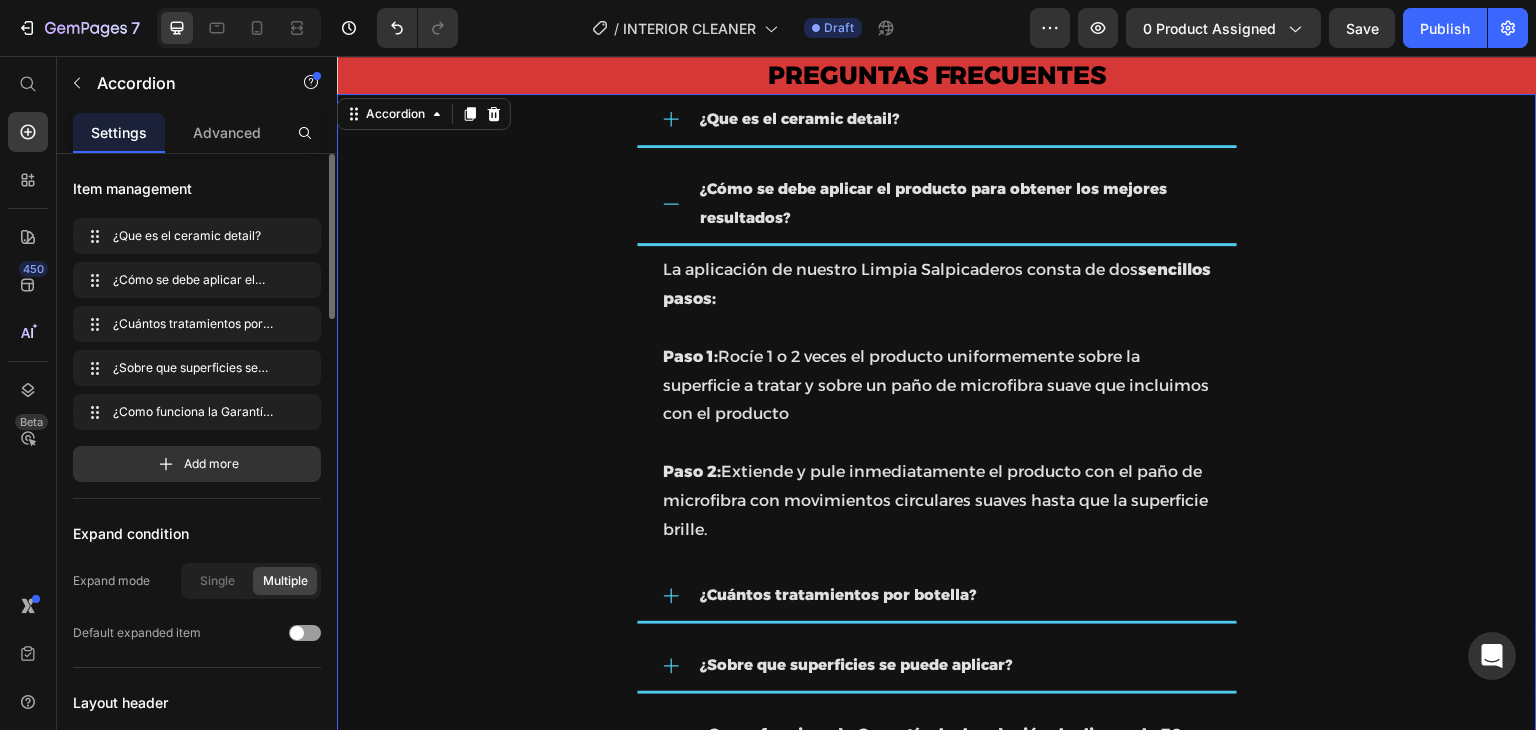 click 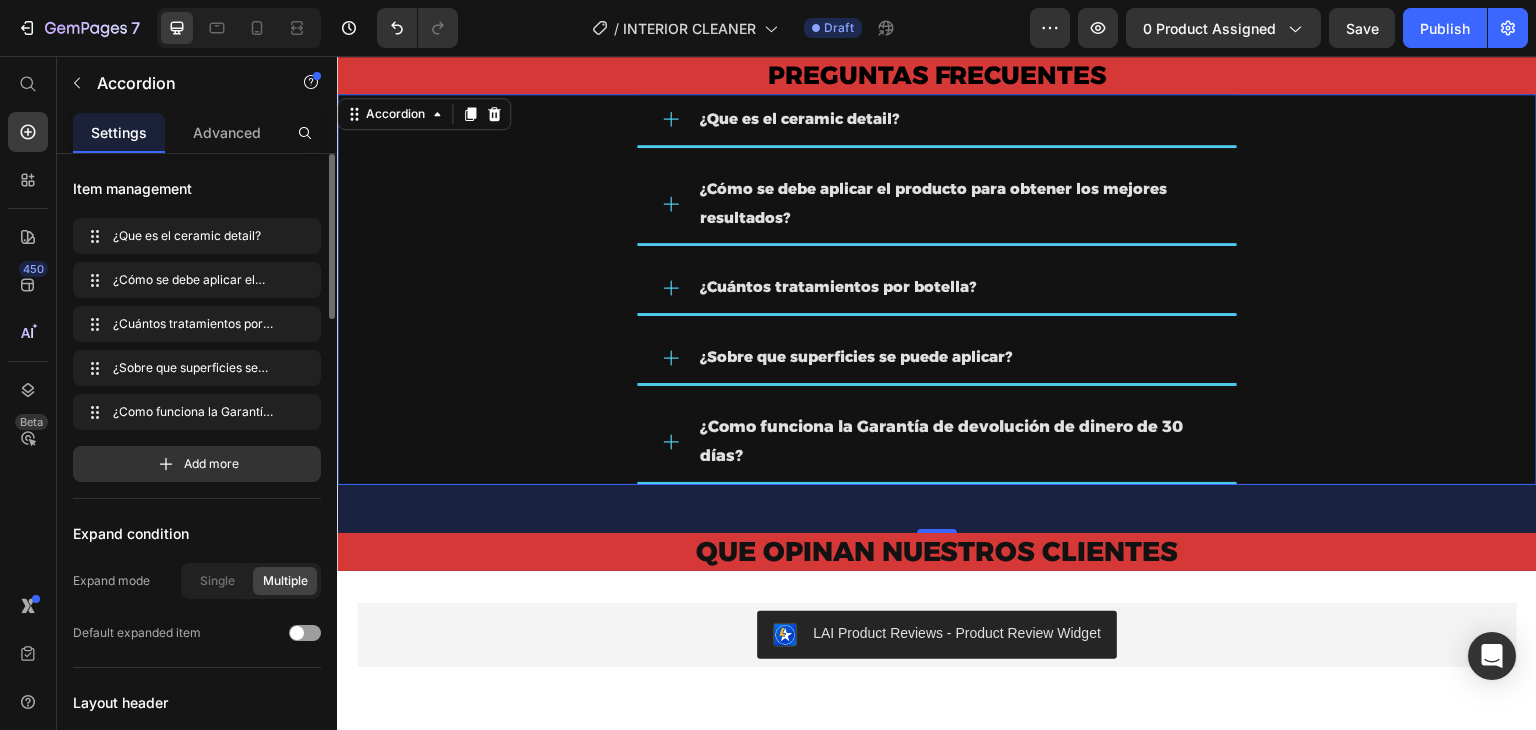 scroll, scrollTop: 4648, scrollLeft: 0, axis: vertical 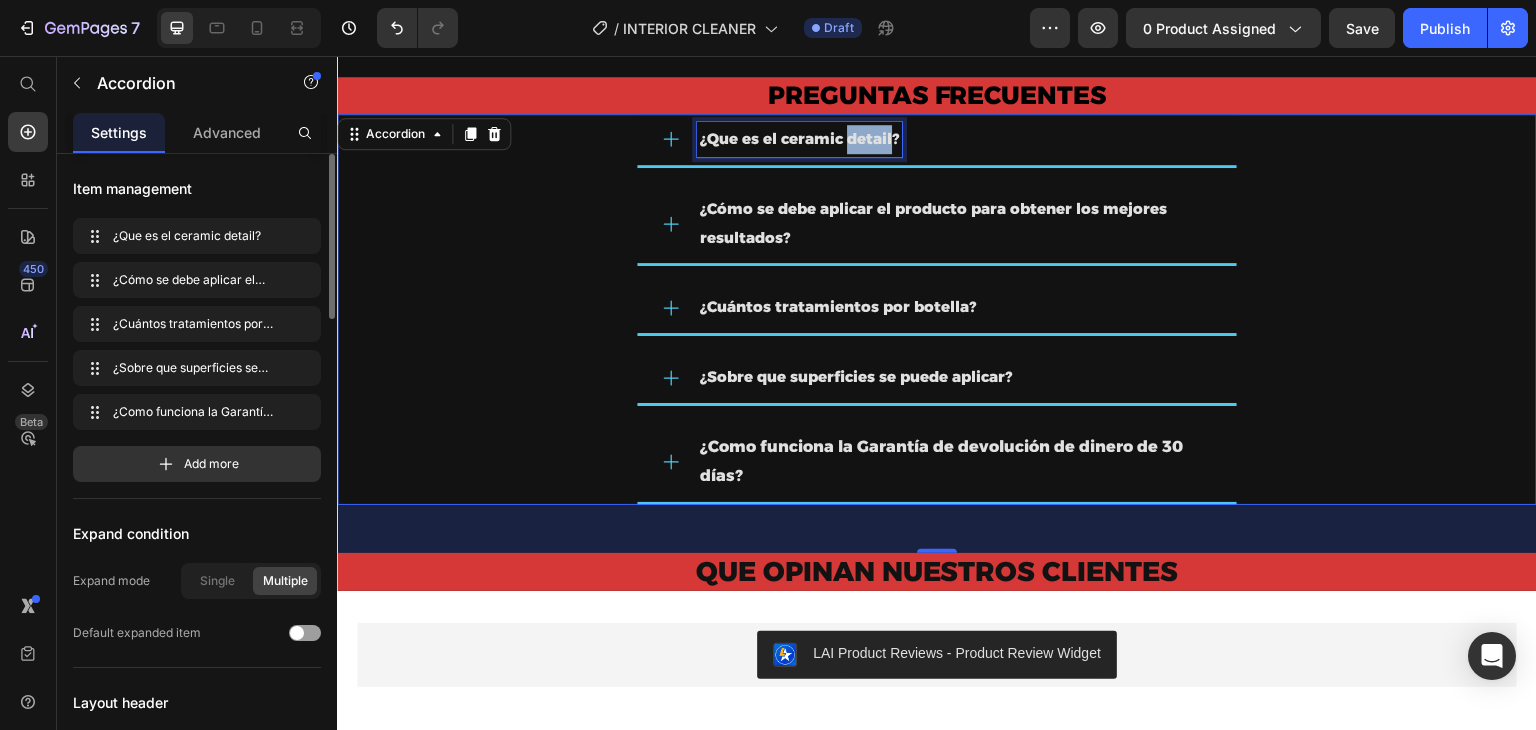 click on "¿Que es el ceramic detail?" at bounding box center (799, 138) 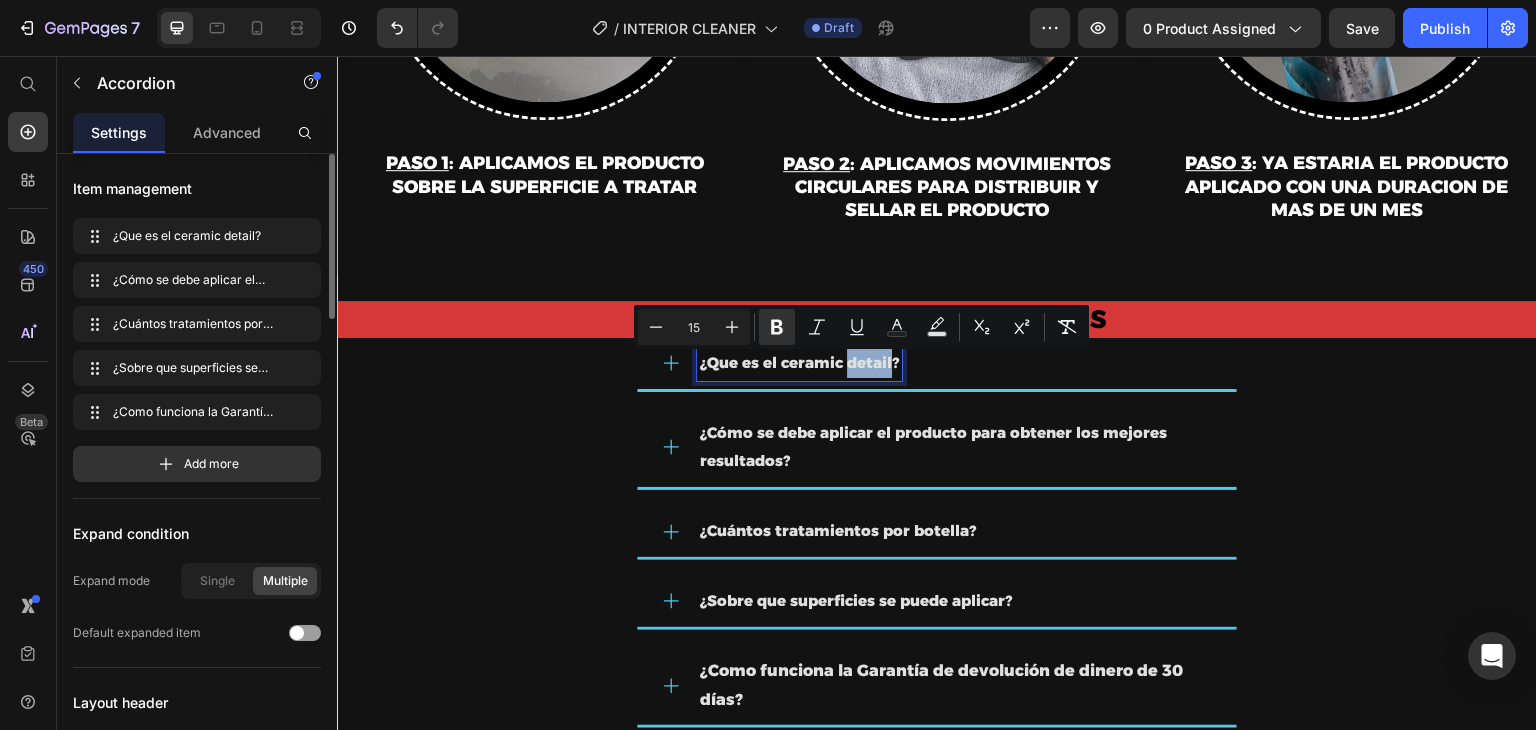 scroll, scrollTop: 4411, scrollLeft: 0, axis: vertical 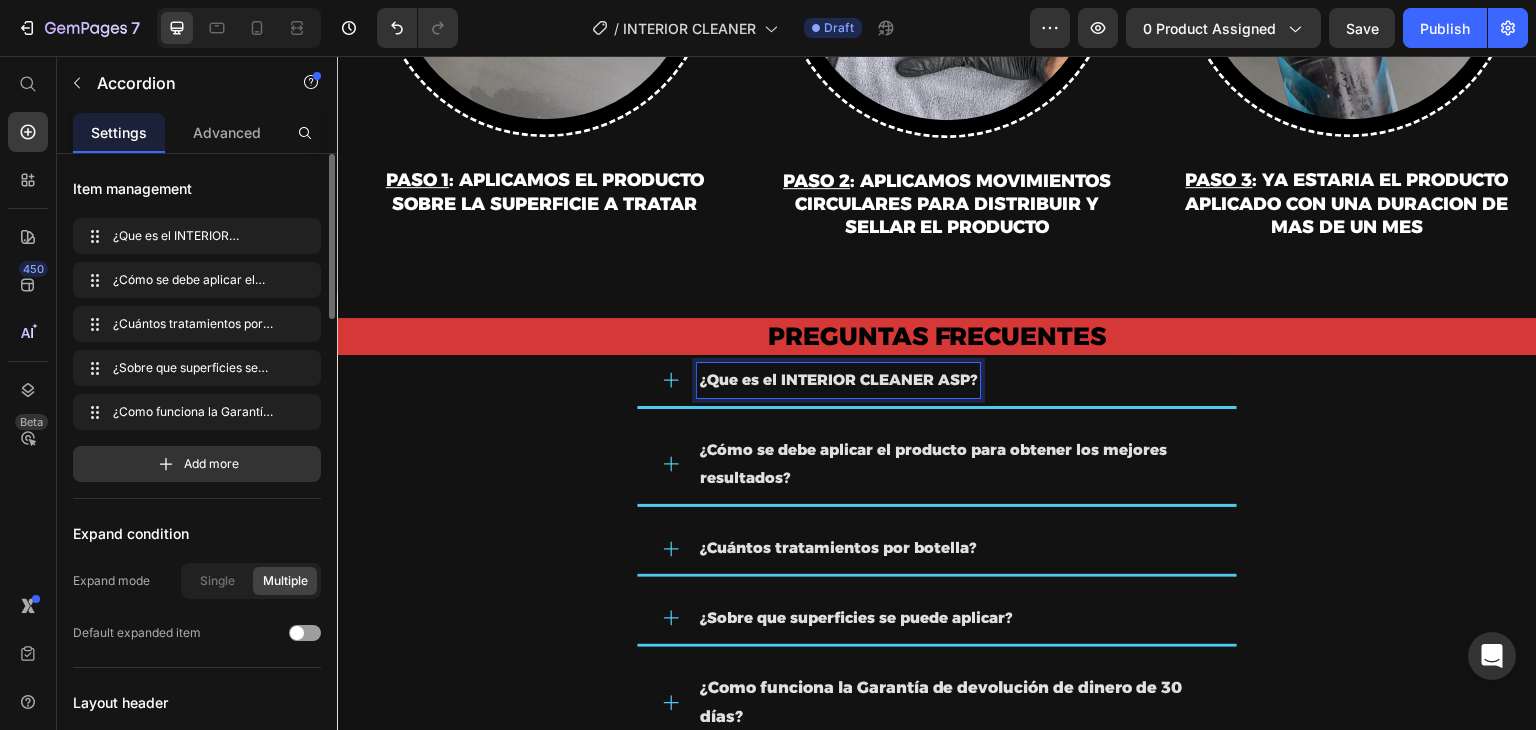 click on "¿Que es el INTERIOR CLEANER ASP?" at bounding box center [838, 379] 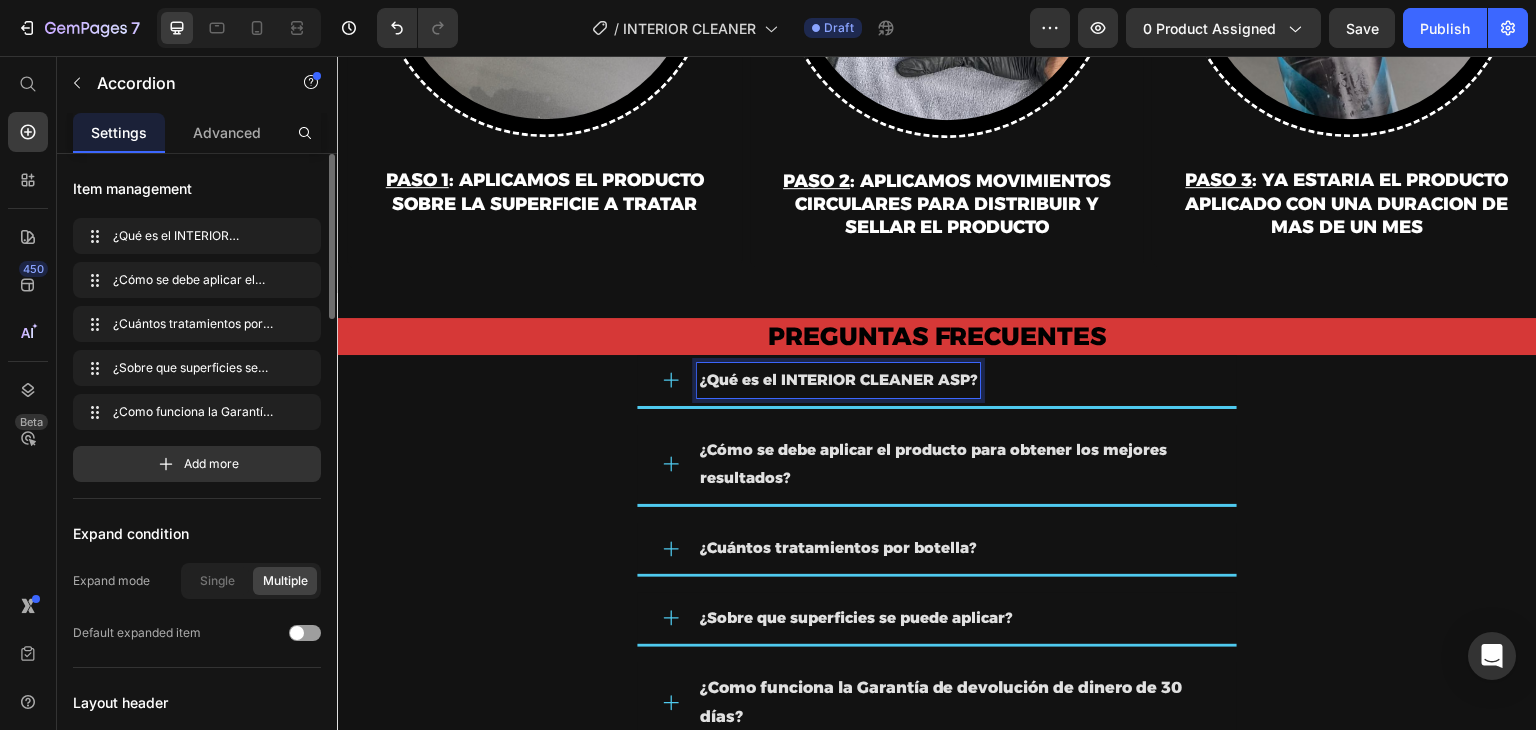 click on "¿Qué es el INTERIOR CLEANER ASP?
¿Cómo se debe aplicar el producto para obtener los mejores resultados?
¿Cuántos tratamientos por botella?
¿Sobre que superficies se puede aplicar?
¿Como funciona la Garantía de devolución de dinero de 30 días?" at bounding box center [937, 550] 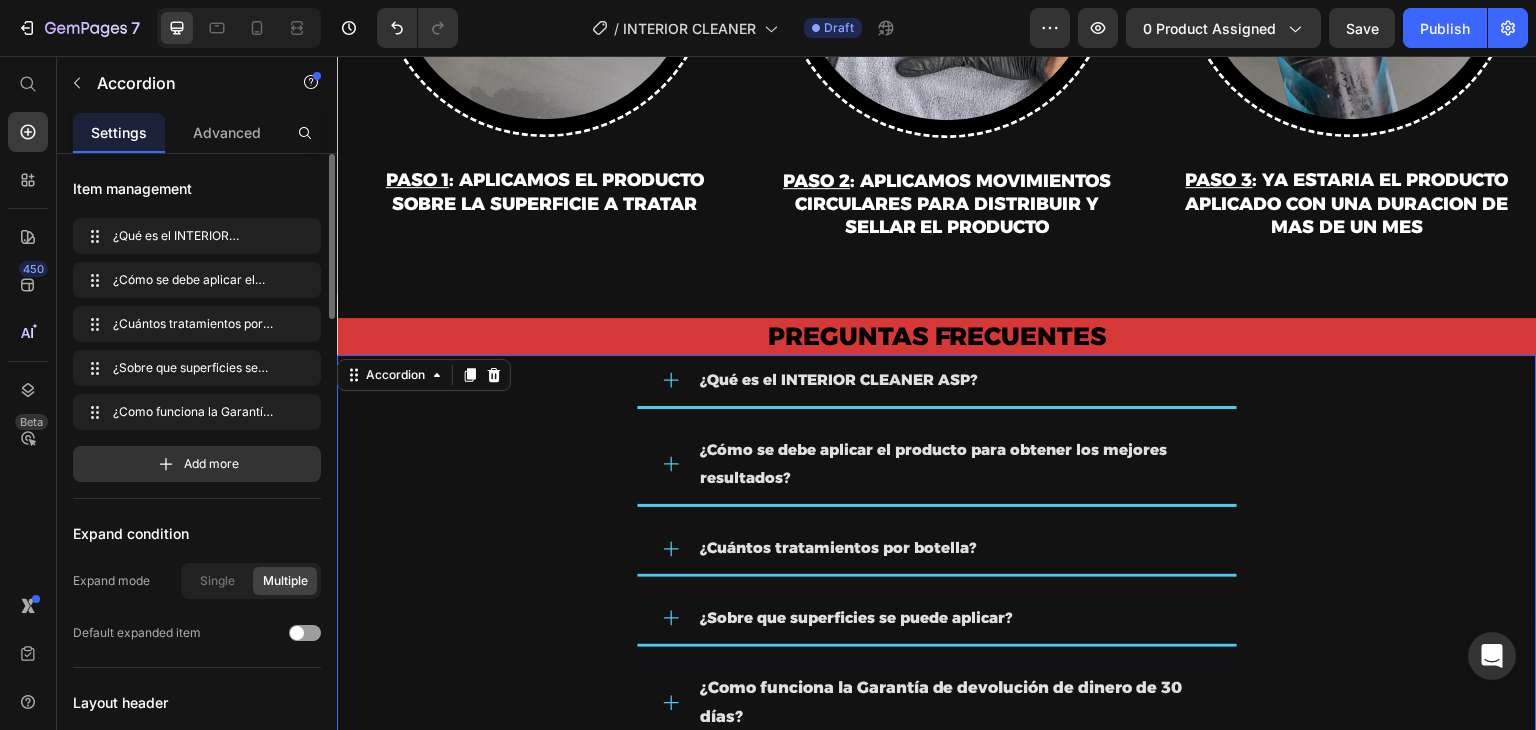 click 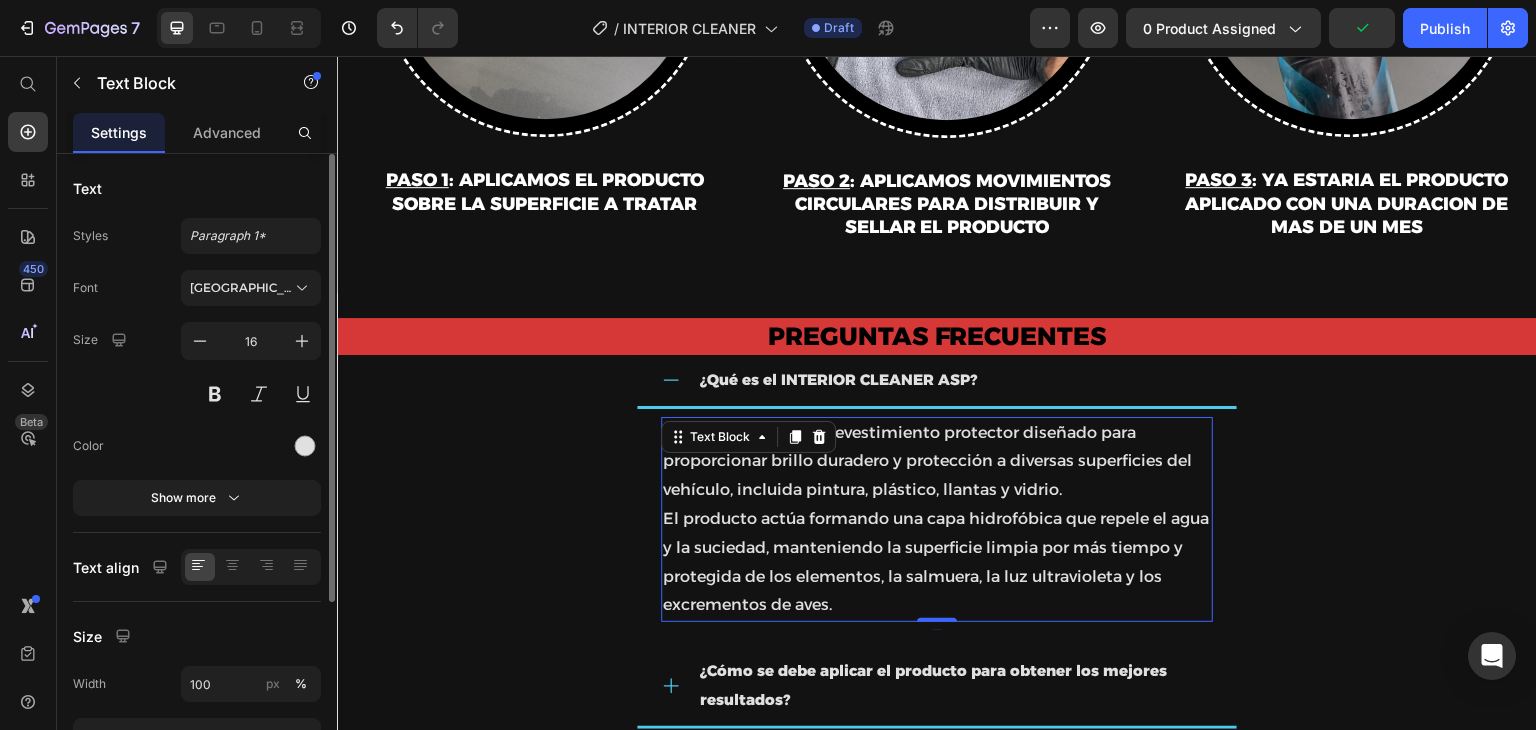 click on "El producto actúa formando una capa hidrofóbica que repele el agua y la suciedad, manteniendo la superficie limpia por más tiempo y protegida de los elementos, la salmuera, la luz ultravioleta y los excrementos de aves." at bounding box center (937, 562) 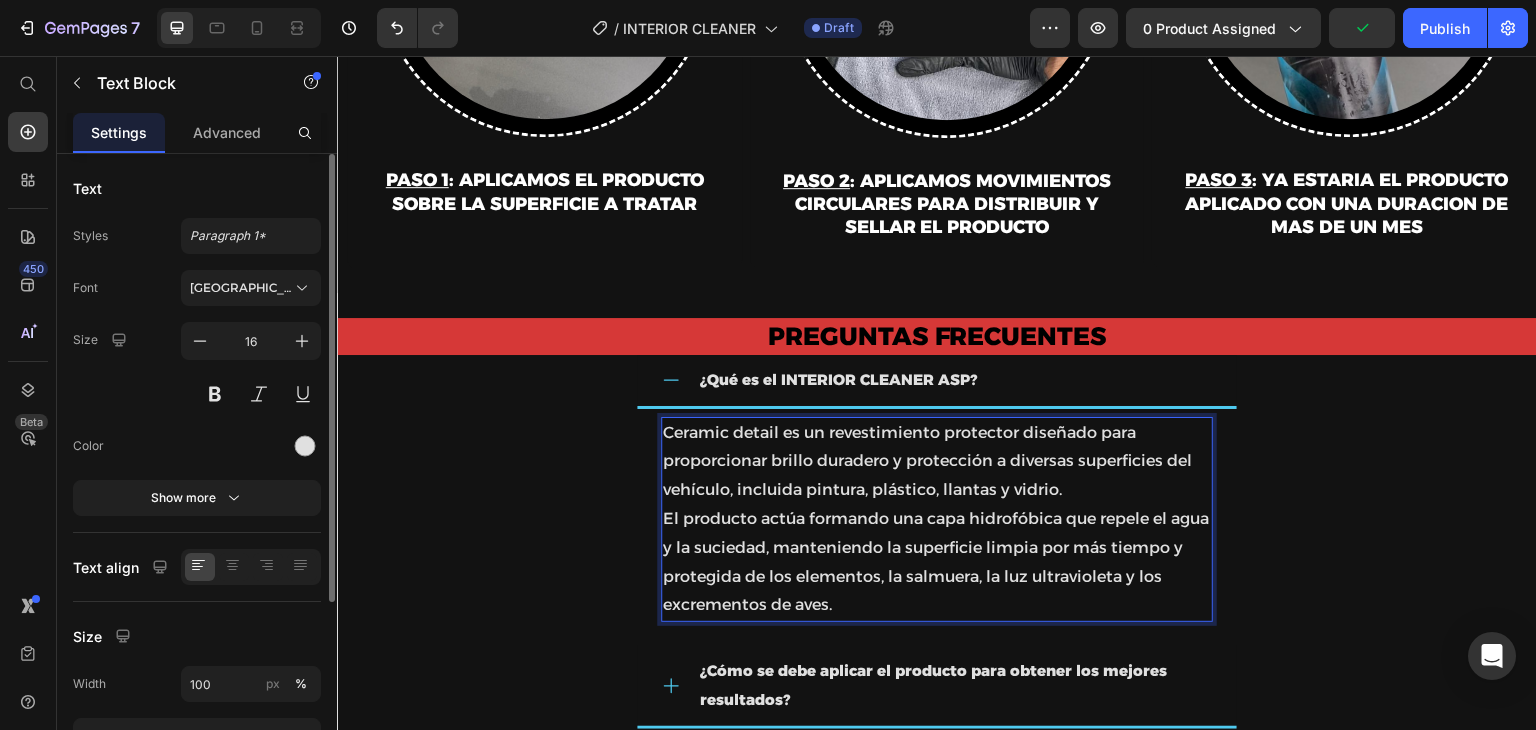 click on "El producto actúa formando una capa hidrofóbica que repele el agua y la suciedad, manteniendo la superficie limpia por más tiempo y protegida de los elementos, la salmuera, la luz ultravioleta y los excrementos de aves." at bounding box center [937, 562] 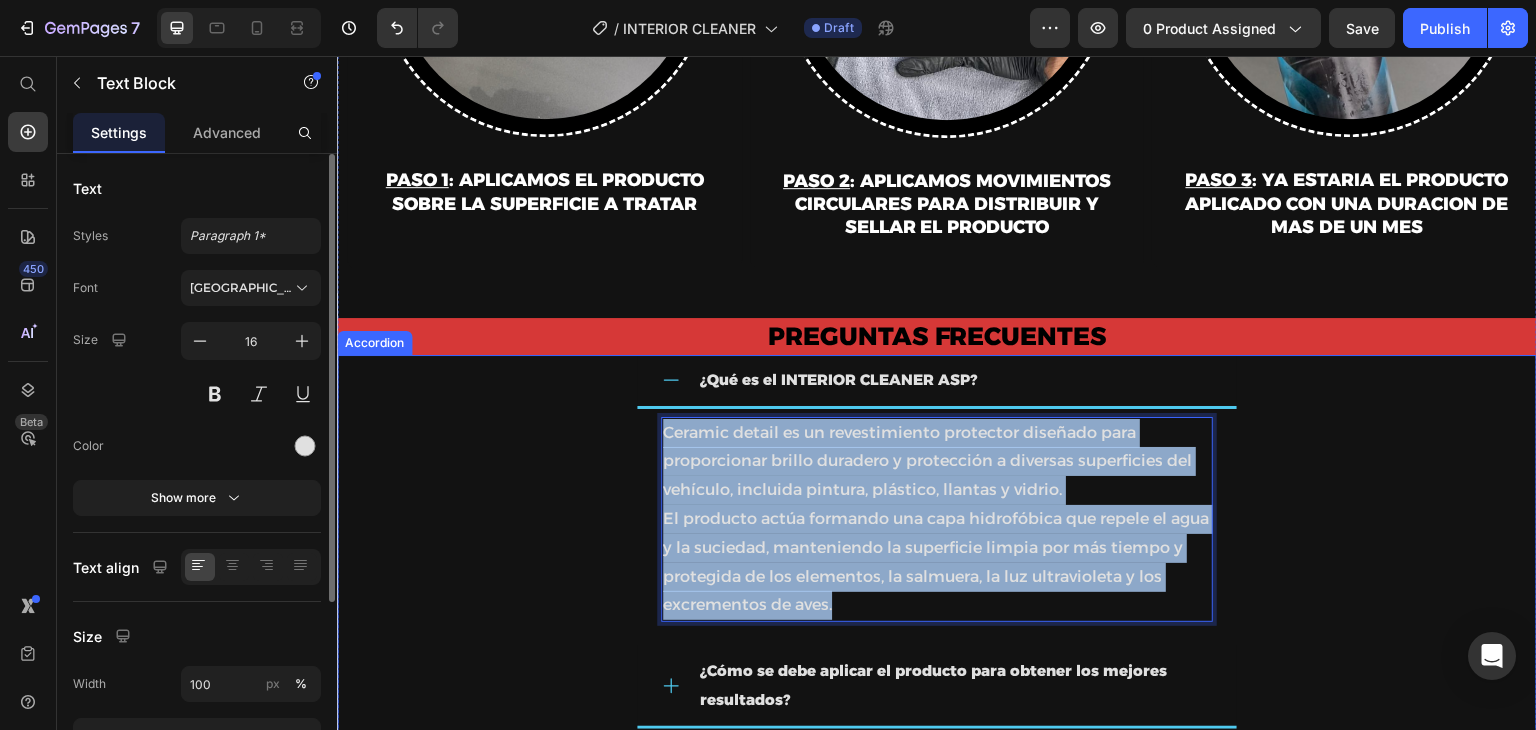 drag, startPoint x: 868, startPoint y: 599, endPoint x: 652, endPoint y: 414, distance: 284.39584 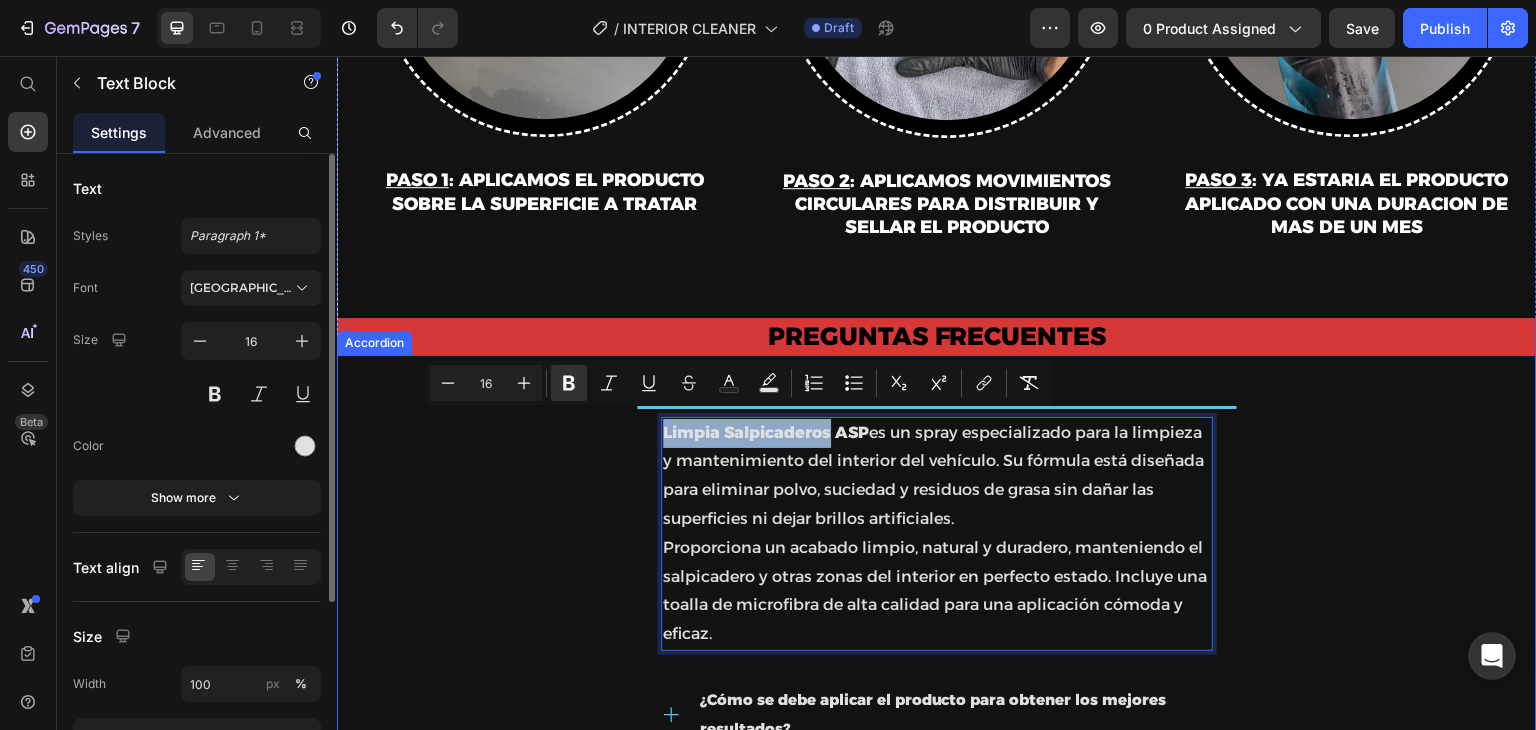 drag, startPoint x: 825, startPoint y: 422, endPoint x: 597, endPoint y: 432, distance: 228.2192 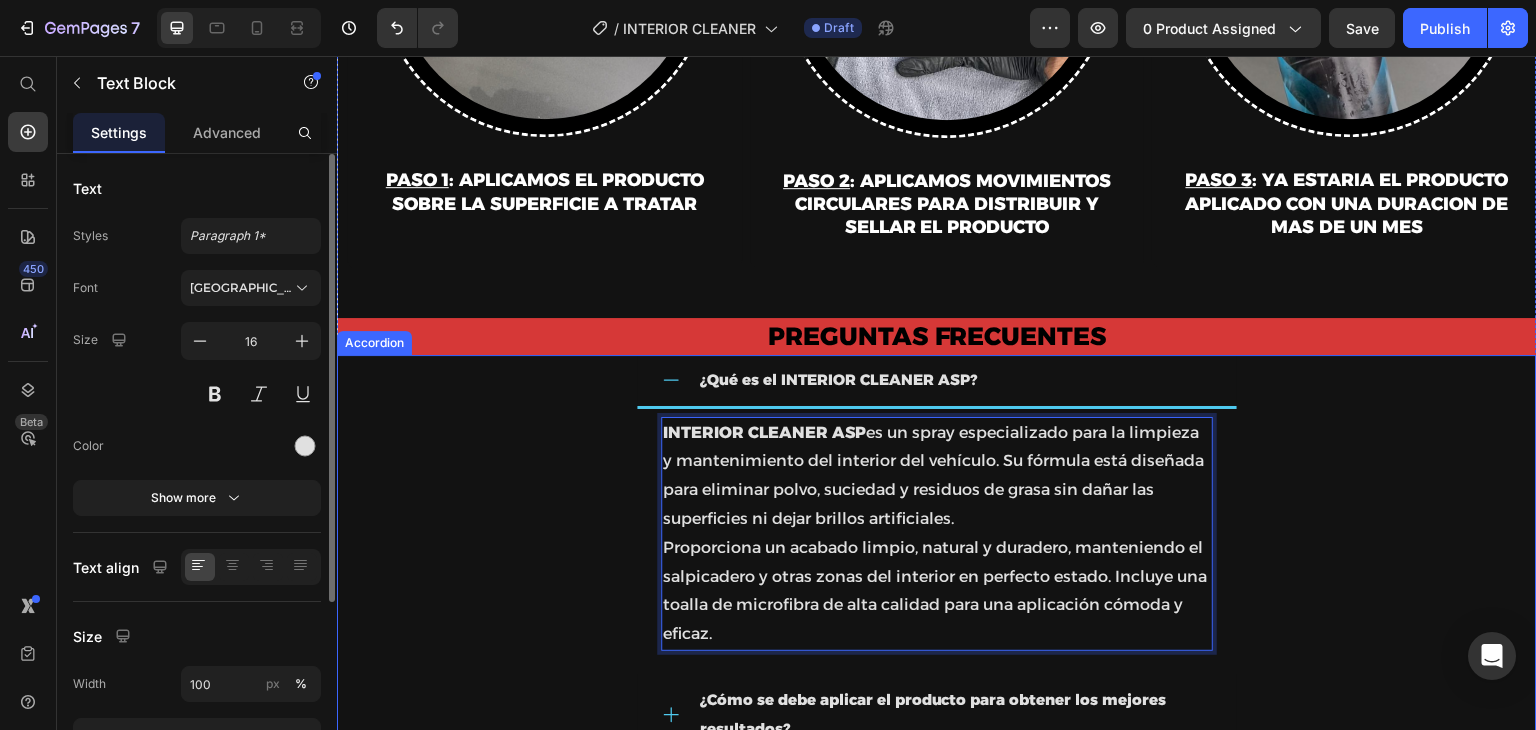 click on "¿Qué es el INTERIOR CLEANER ASP? INTERIOR CLEANER ASP  es un spray especializado para la limpieza y mantenimiento del interior del vehículo. Su fórmula está diseñada para eliminar polvo, suciedad y residuos de grasa sin dañar las superficies ni dejar brillos artificiales. Proporciona un acabado limpio, natural y duradero, manteniendo el salpicadero y otras zonas del interior en perfecto estado. Incluye una toalla de microfibra de alta calidad para una aplicación cómoda y eficaz. Text Block   0" at bounding box center [937, 507] 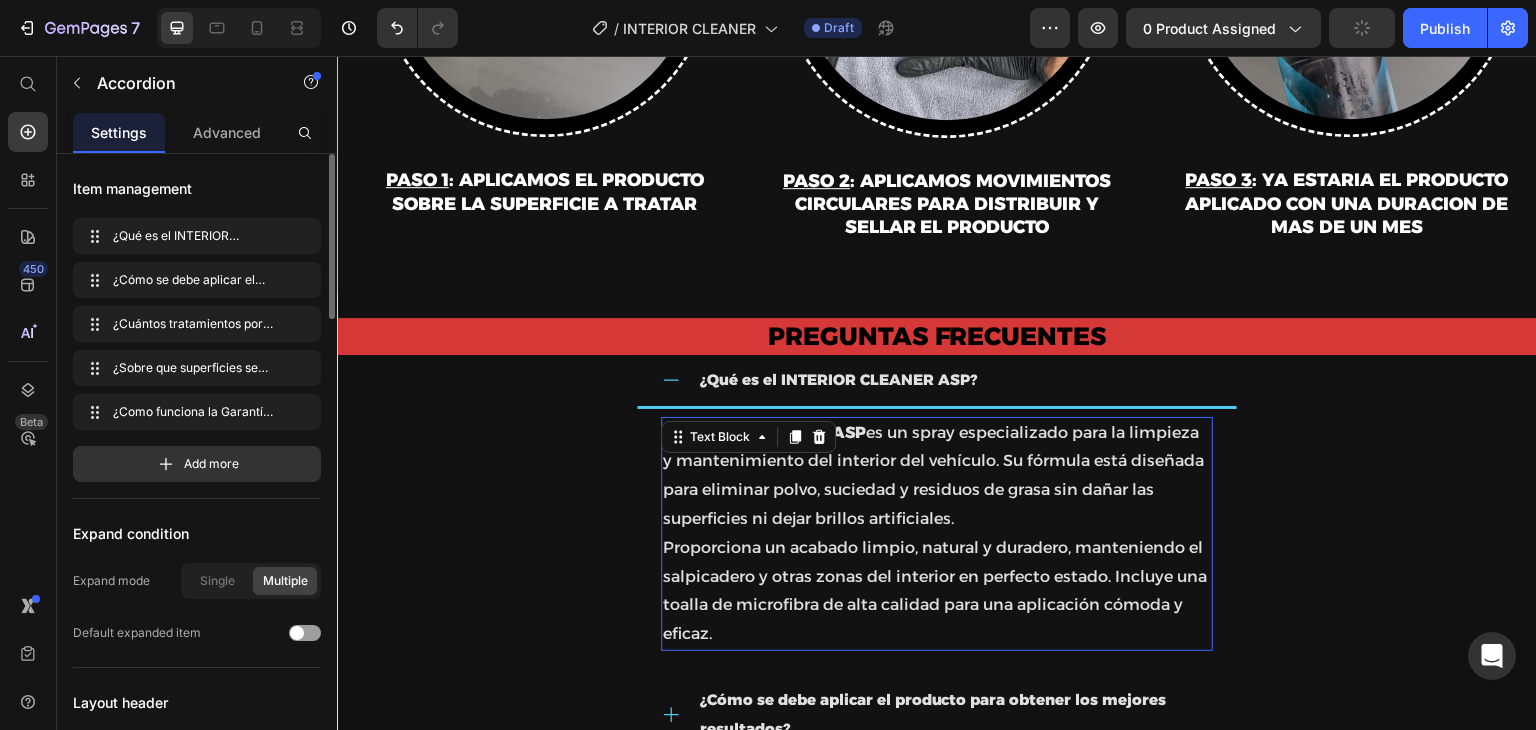 click on "INTERIOR CLEANER ASP  es un spray especializado para la limpieza y mantenimiento del interior del vehículo. Su fórmula está diseñada para eliminar polvo, suciedad y residuos de grasa sin dañar las superficies ni dejar brillos artificiales." at bounding box center (937, 476) 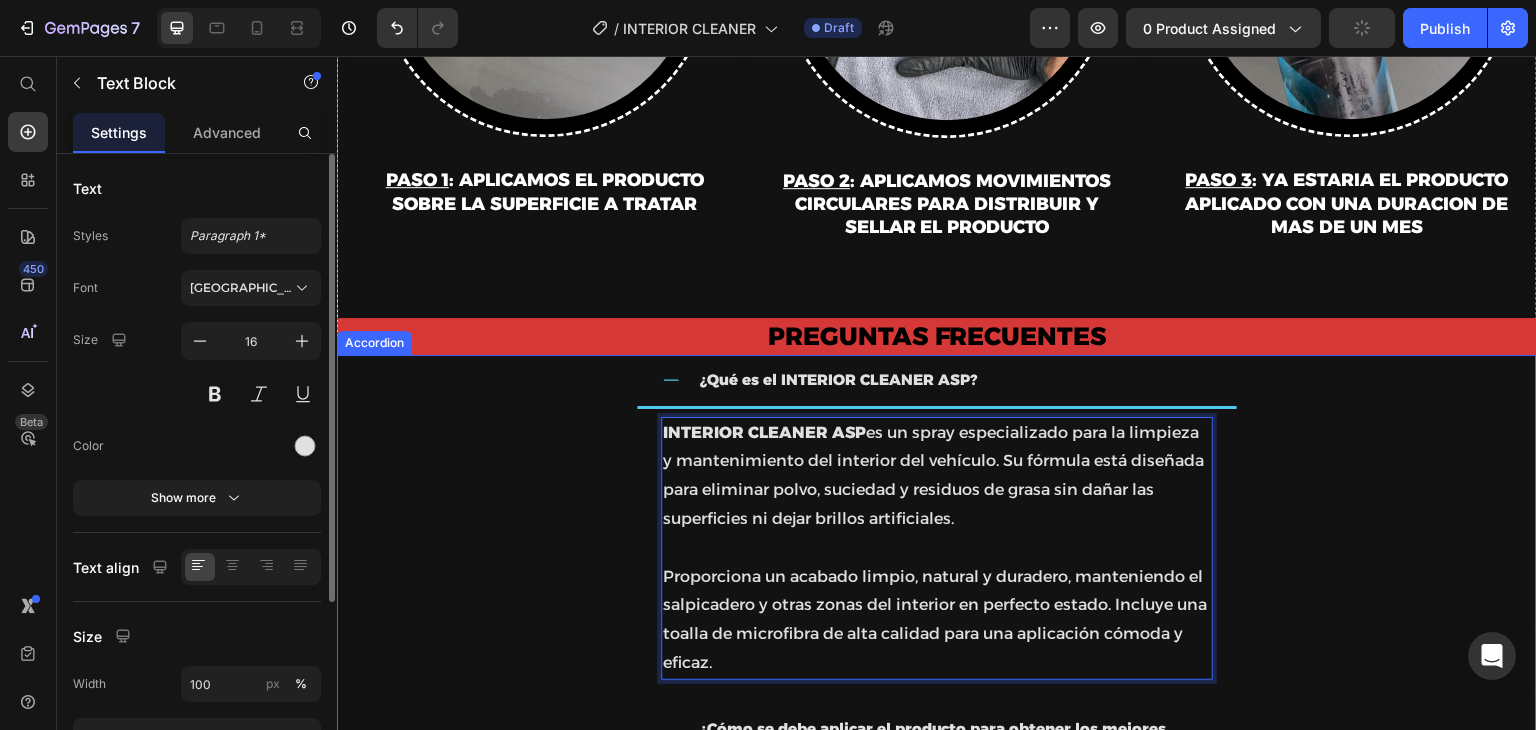 click on "¿Qué es el INTERIOR CLEANER ASP? INTERIOR CLEANER ASP  es un spray especializado para la limpieza y mantenimiento del interior del vehículo. Su fórmula está diseñada para eliminar polvo, suciedad y residuos de grasa sin dañar las superficies ni dejar brillos artificiales. Proporciona un acabado limpio, natural y duradero, manteniendo el salpicadero y otras zonas del interior en perfecto estado. Incluye una toalla de microfibra de alta calidad para una aplicación cómoda y eficaz. Text Block   0" at bounding box center (937, 521) 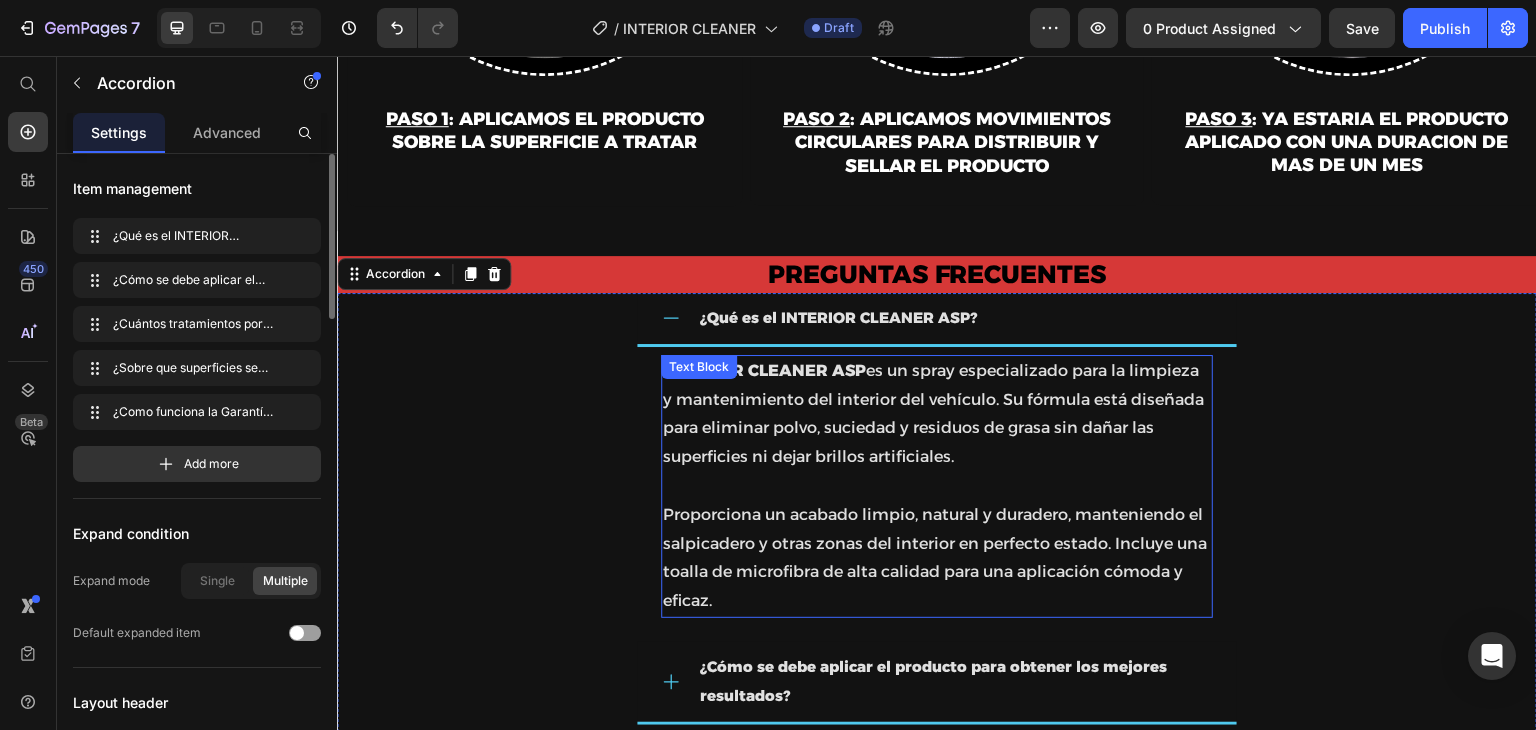 scroll, scrollTop: 4471, scrollLeft: 0, axis: vertical 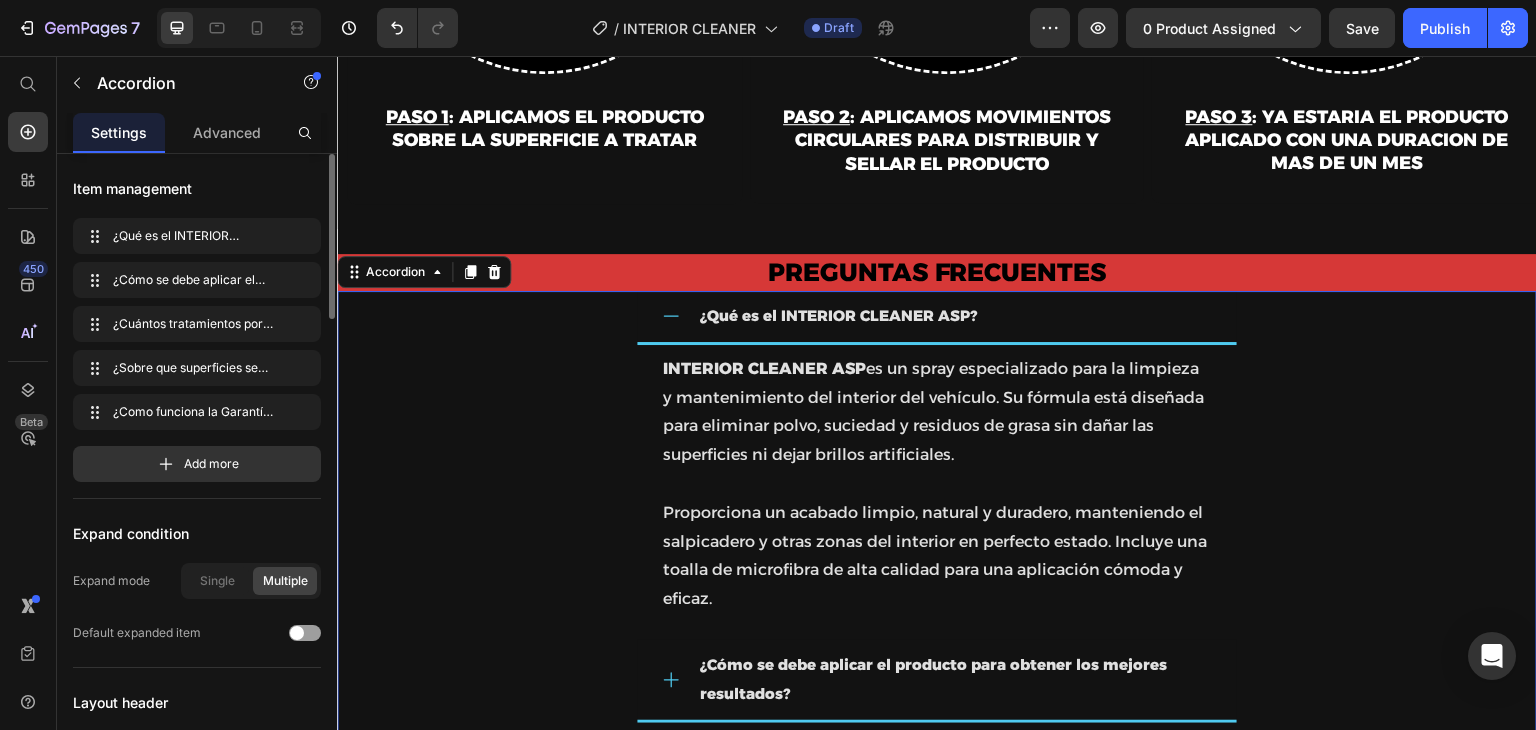 click 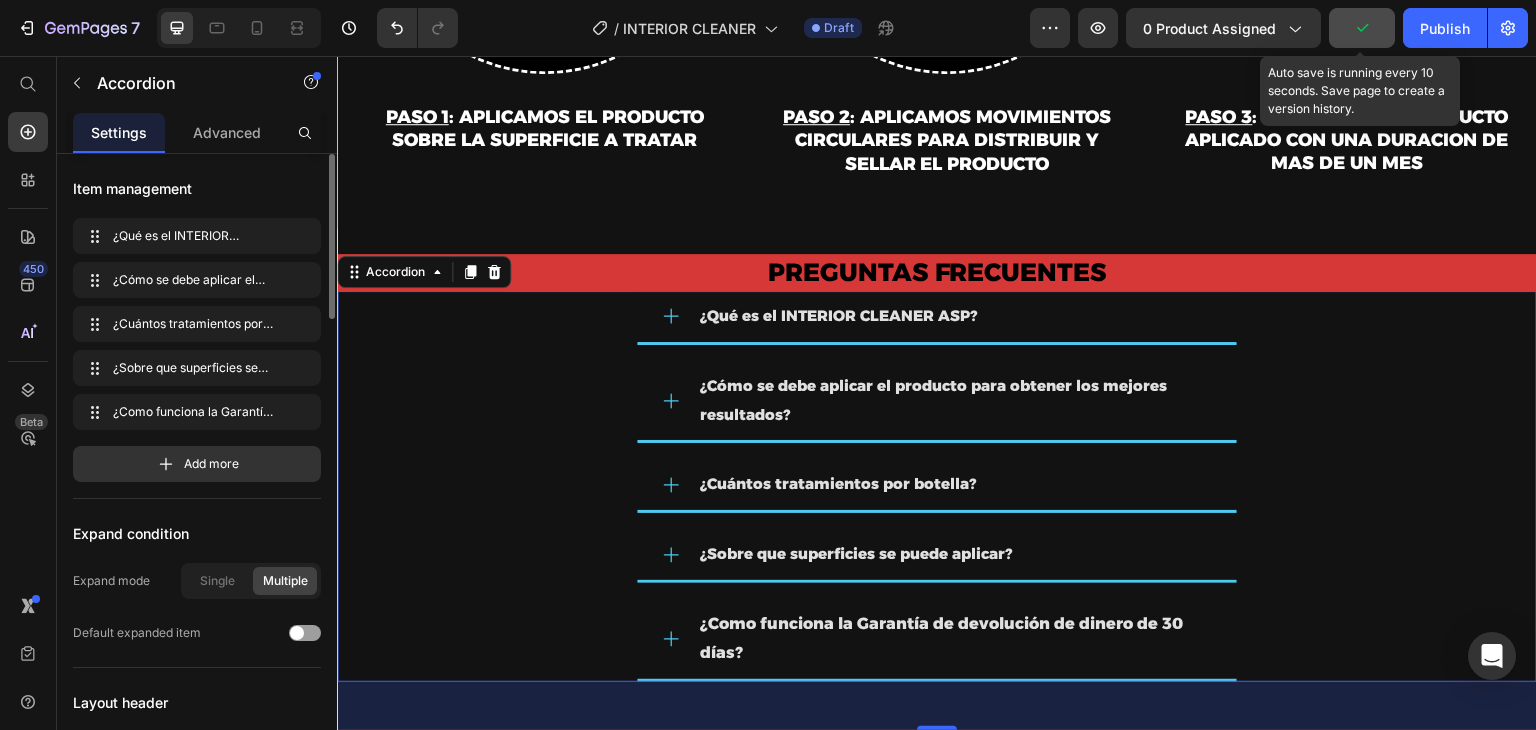 click 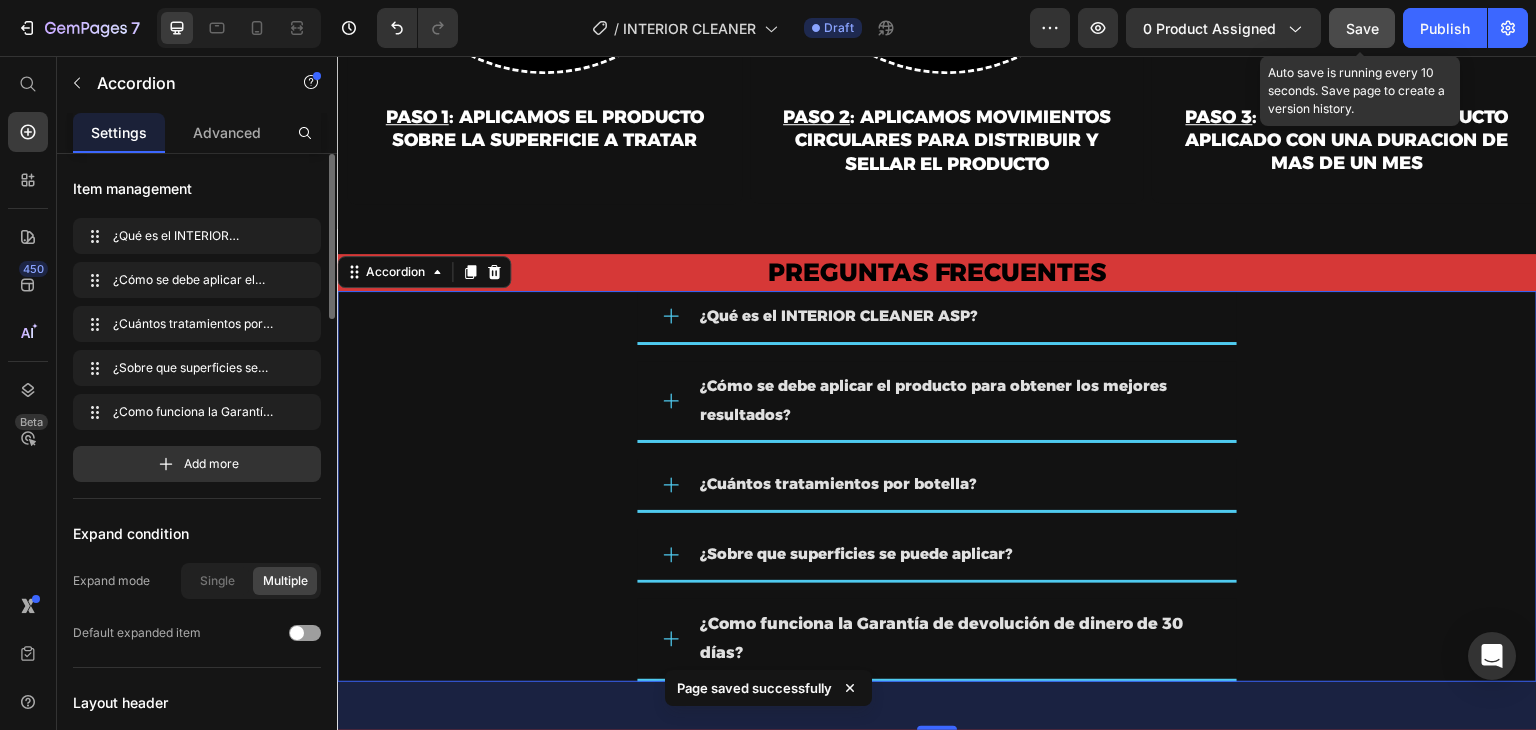 click on "Save" 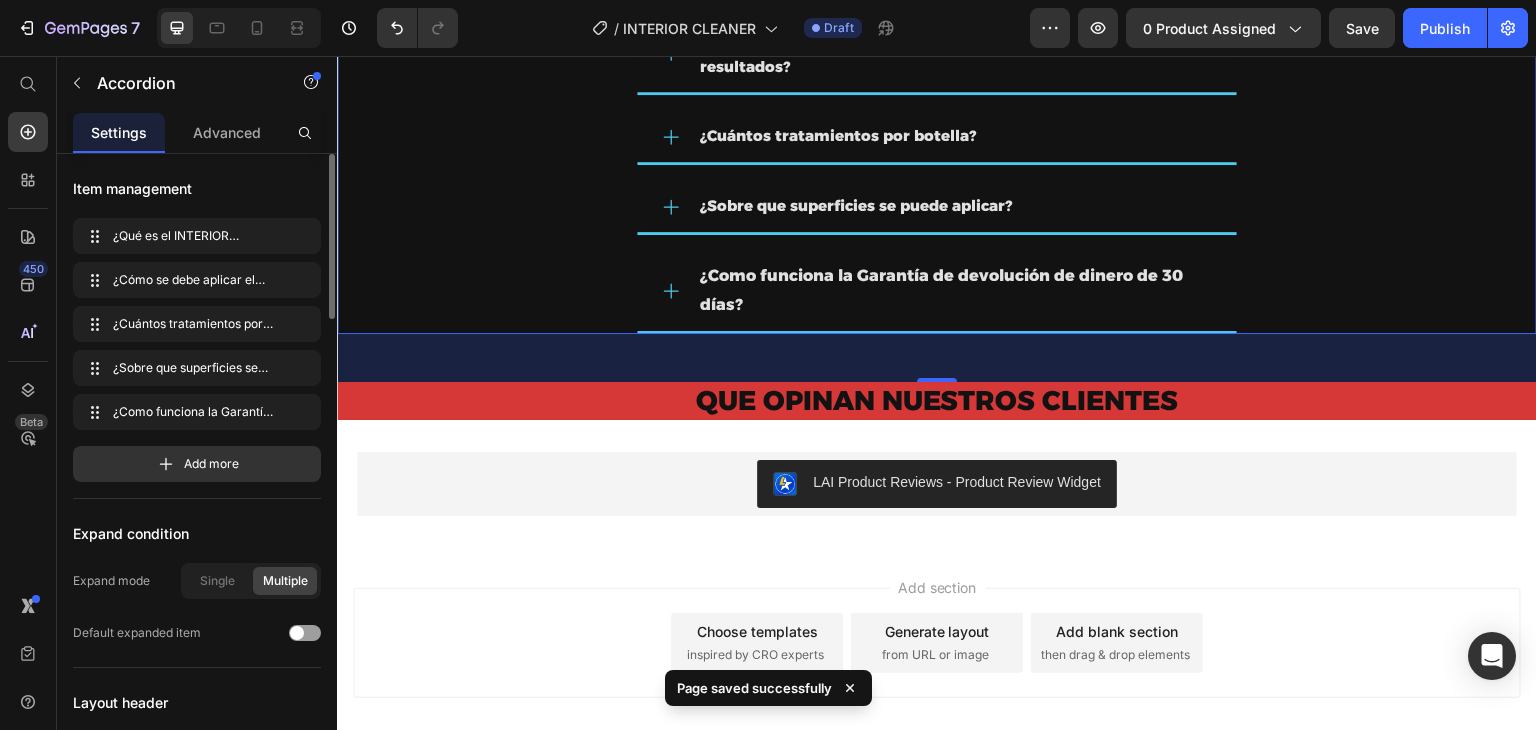scroll, scrollTop: 4836, scrollLeft: 0, axis: vertical 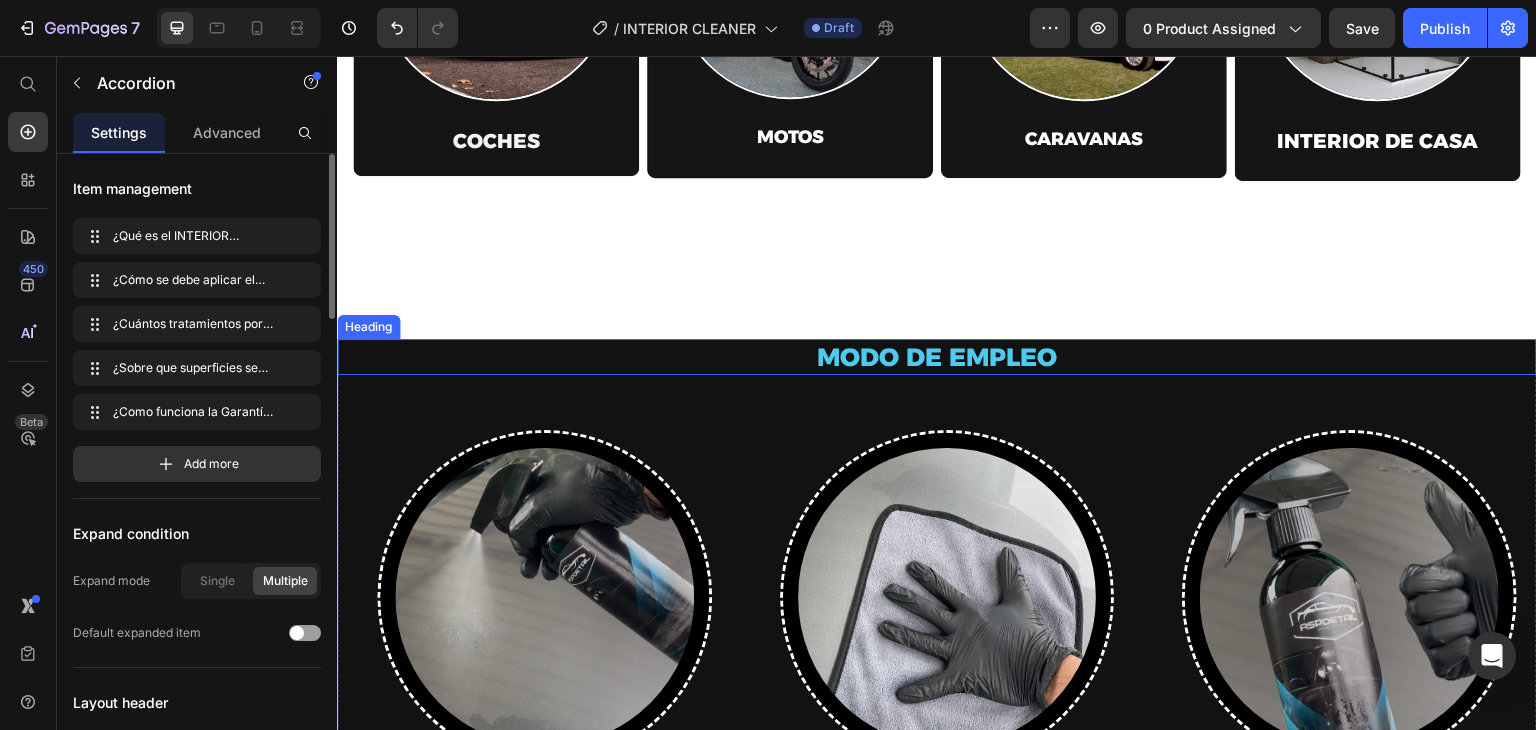 click on "MODO DE EMPLEO" at bounding box center (937, 357) 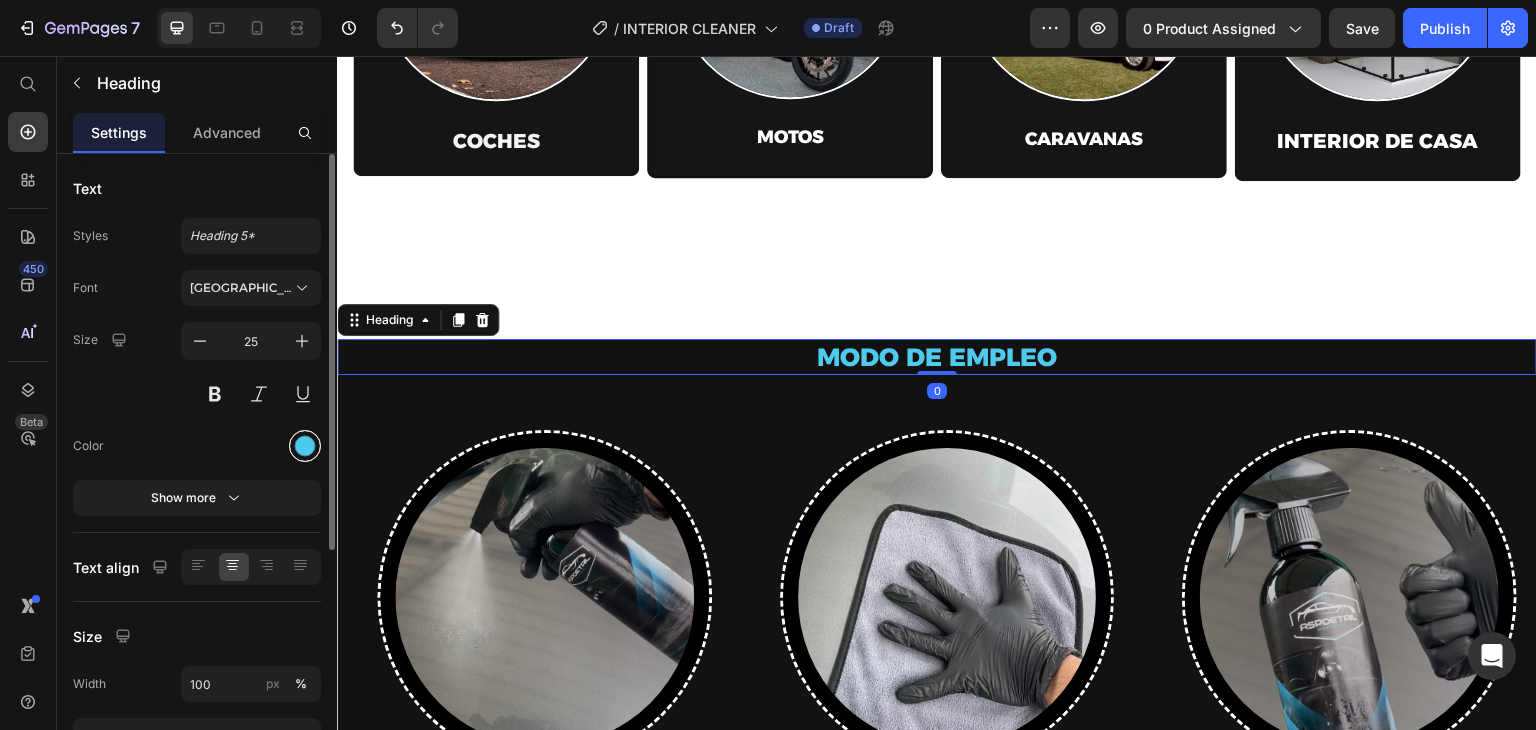 click at bounding box center [305, 446] 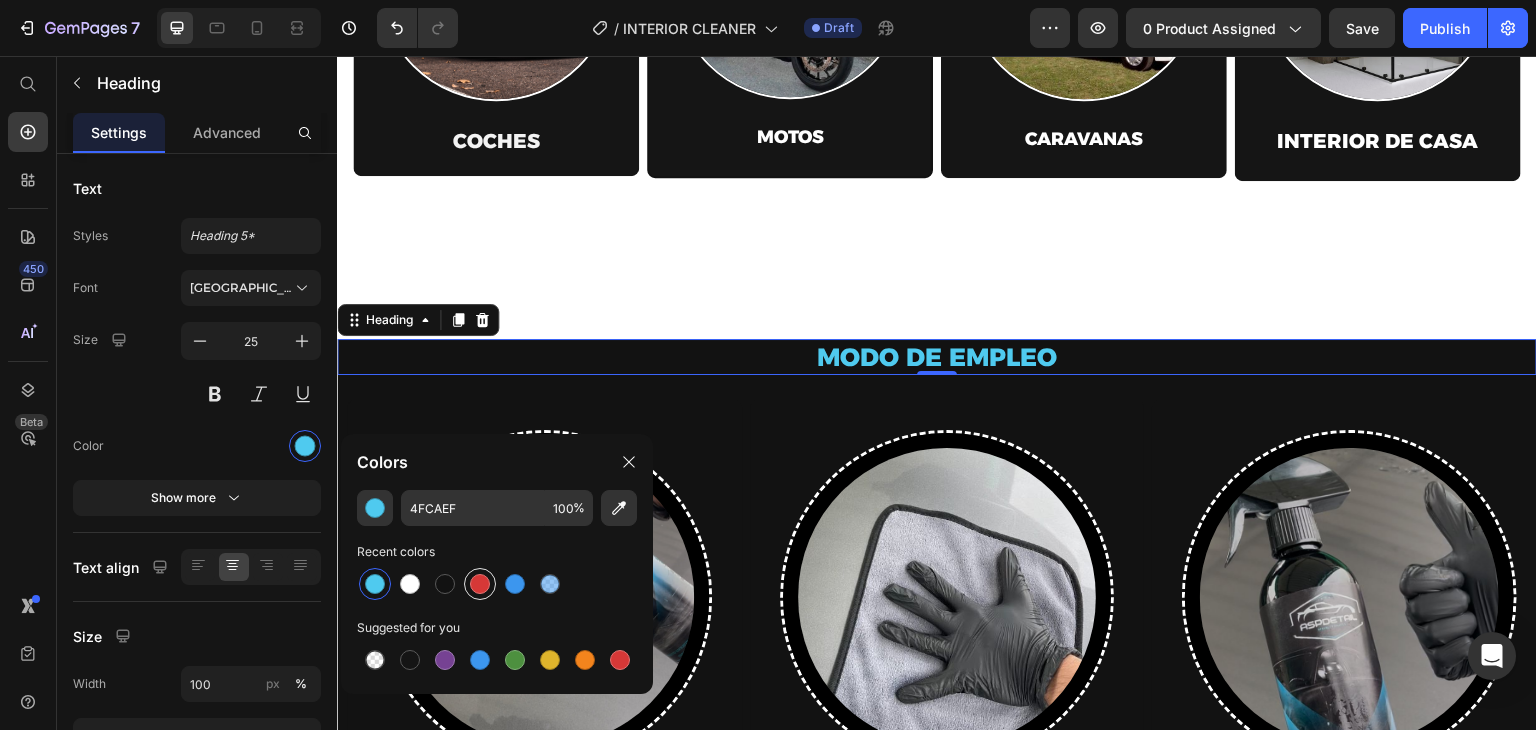 click at bounding box center (480, 584) 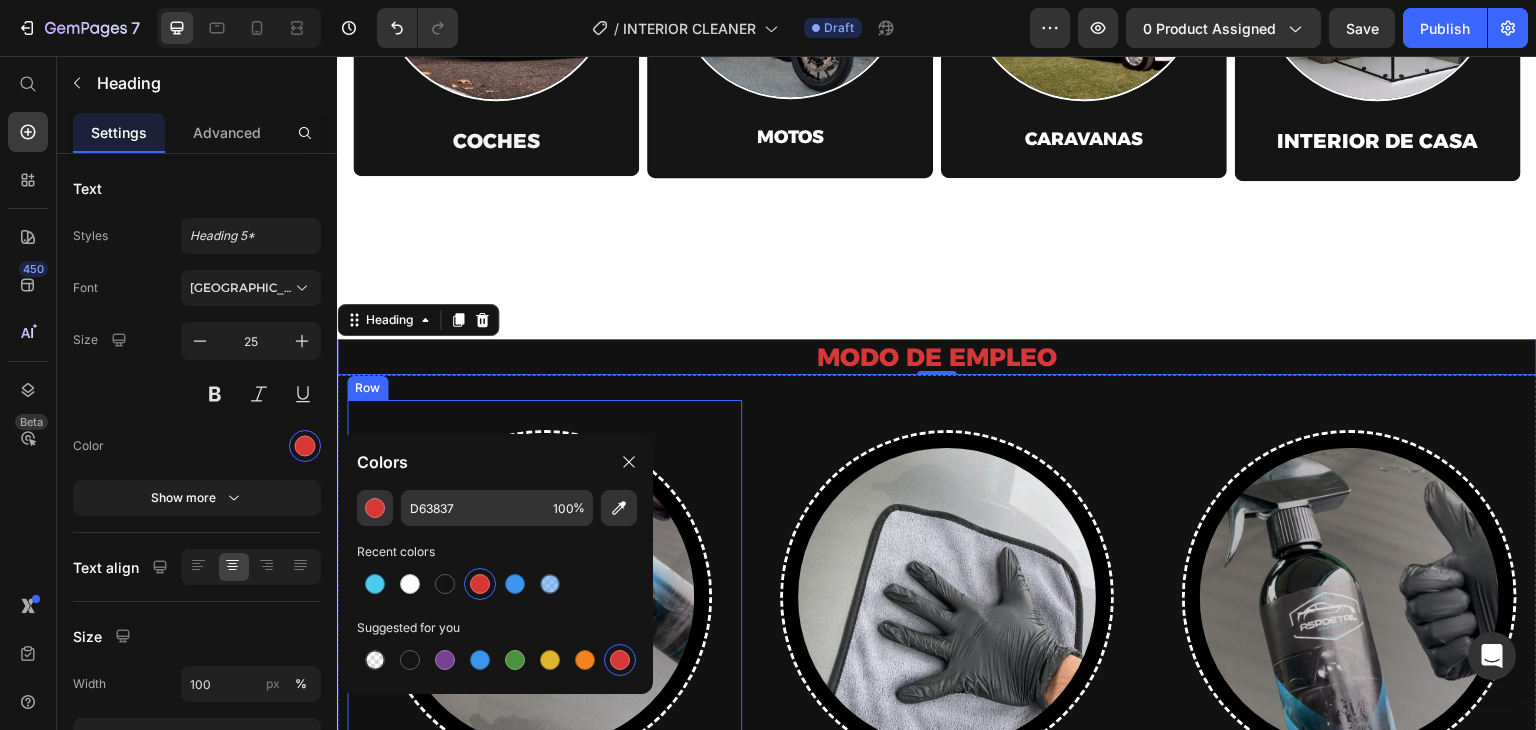click at bounding box center (544, 597) 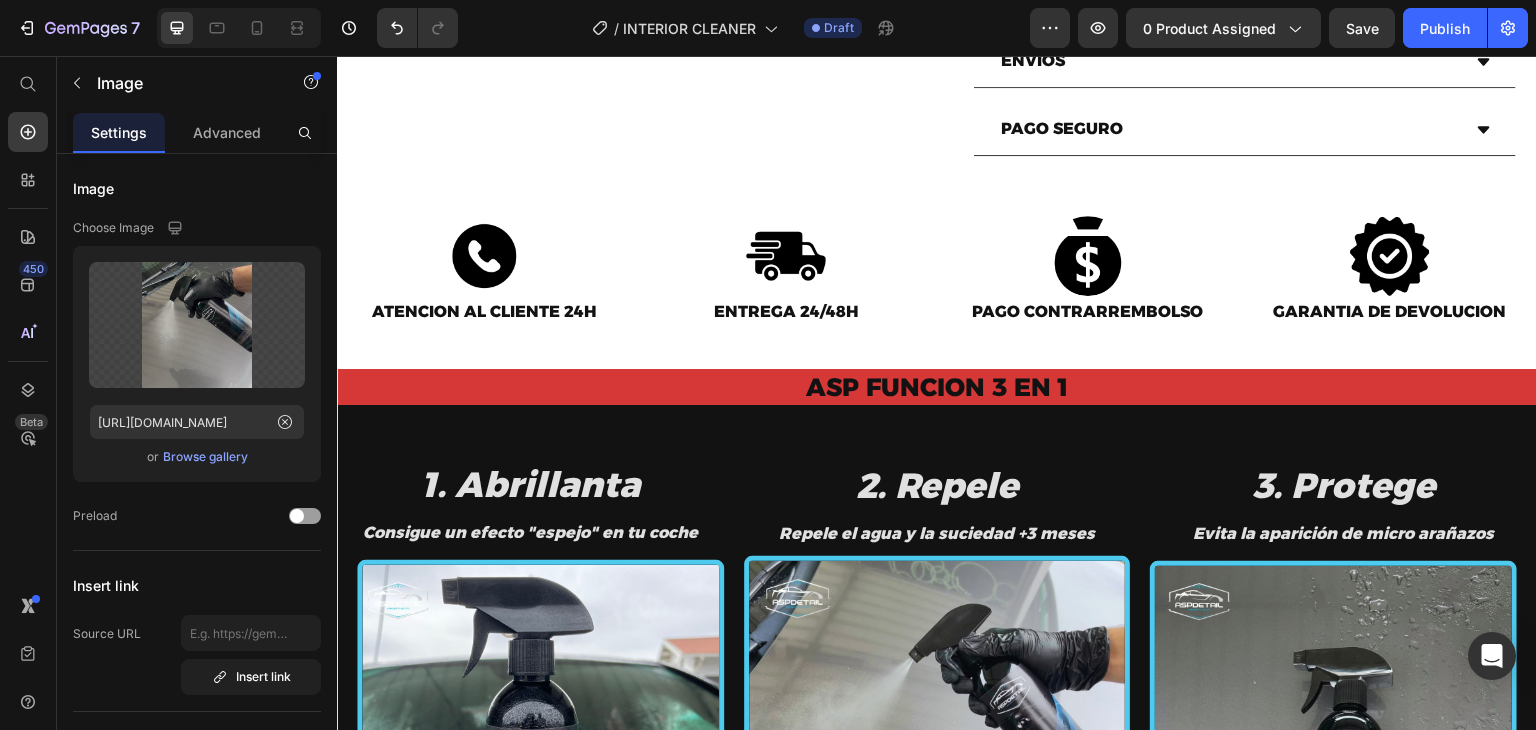 scroll, scrollTop: 833, scrollLeft: 0, axis: vertical 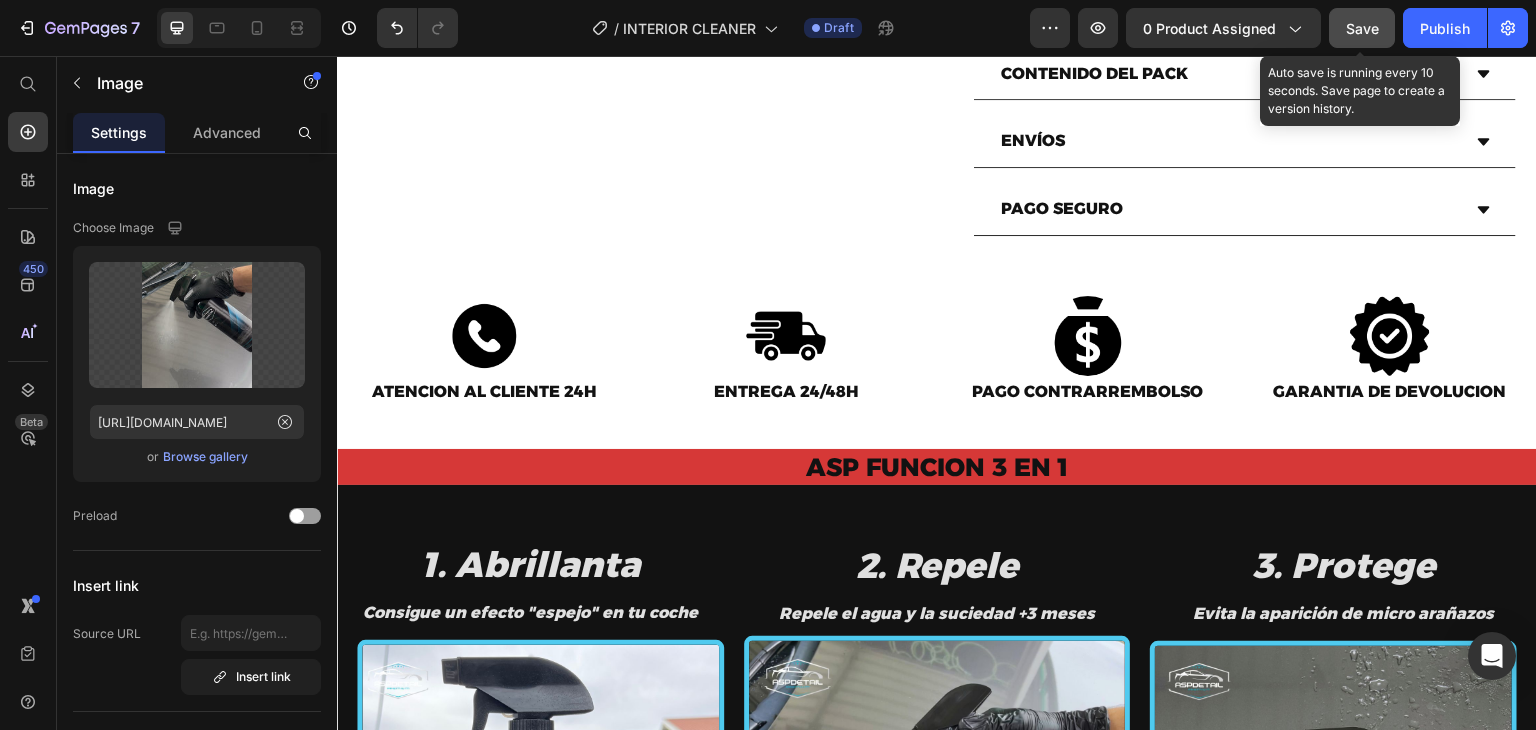 click on "Save" 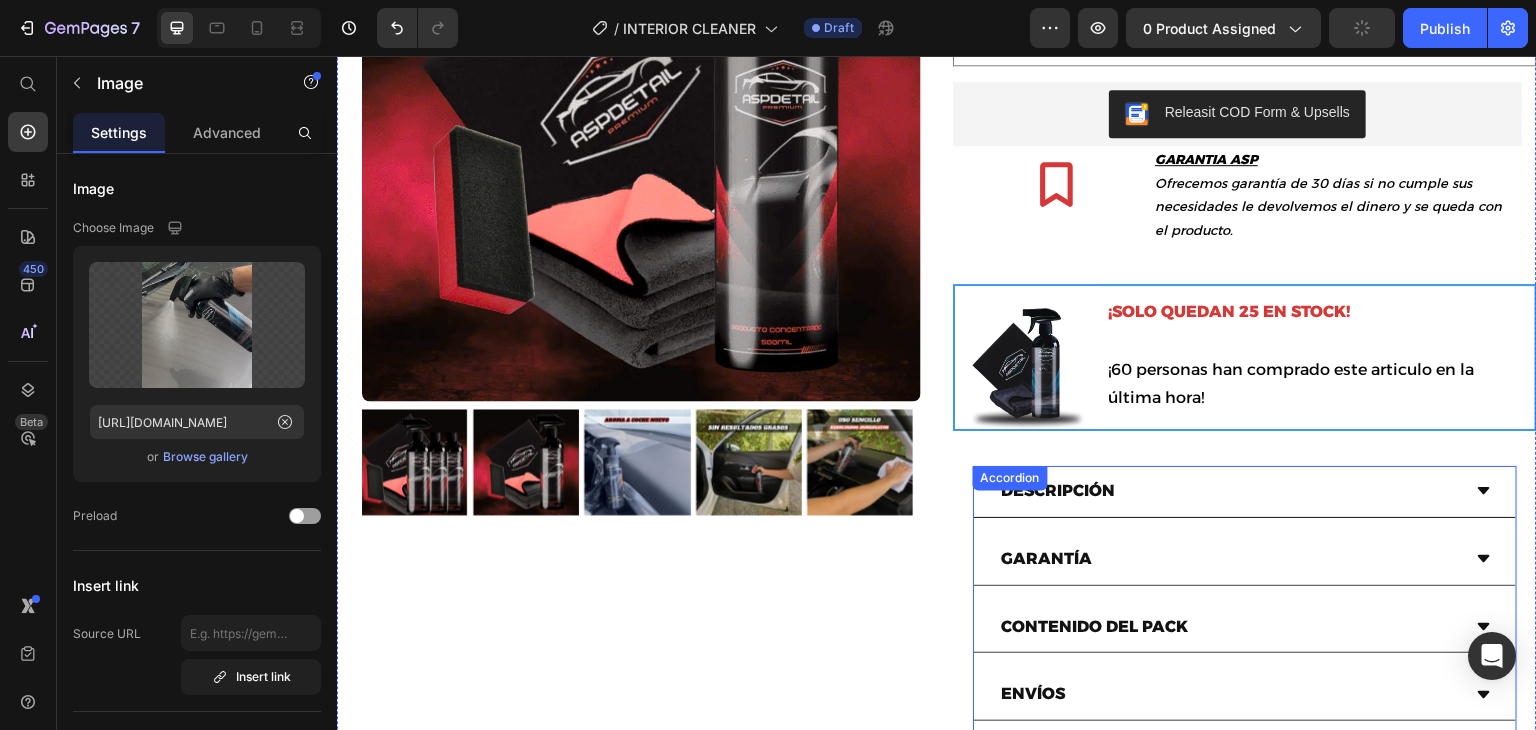scroll, scrollTop: 0, scrollLeft: 0, axis: both 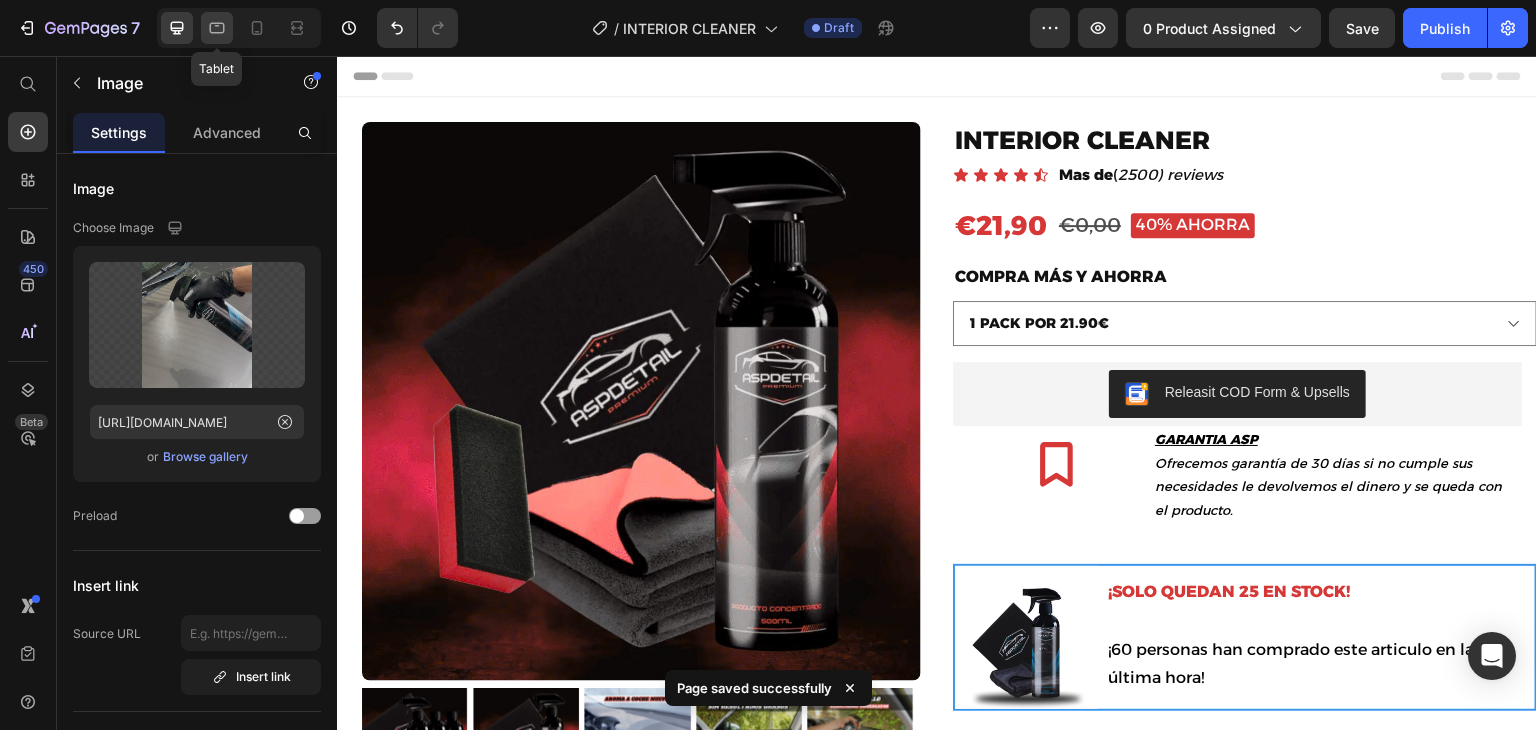 click 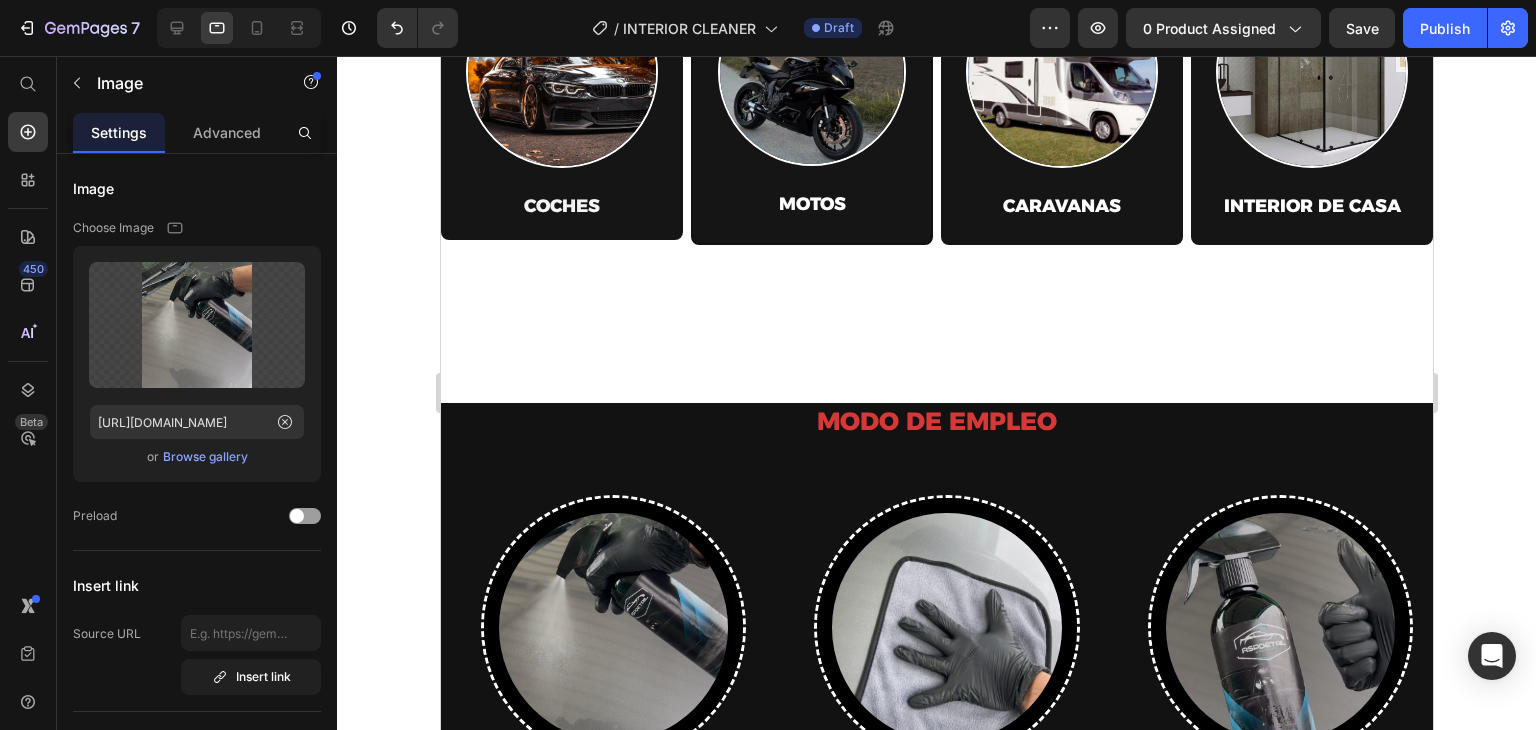 scroll, scrollTop: 3204, scrollLeft: 0, axis: vertical 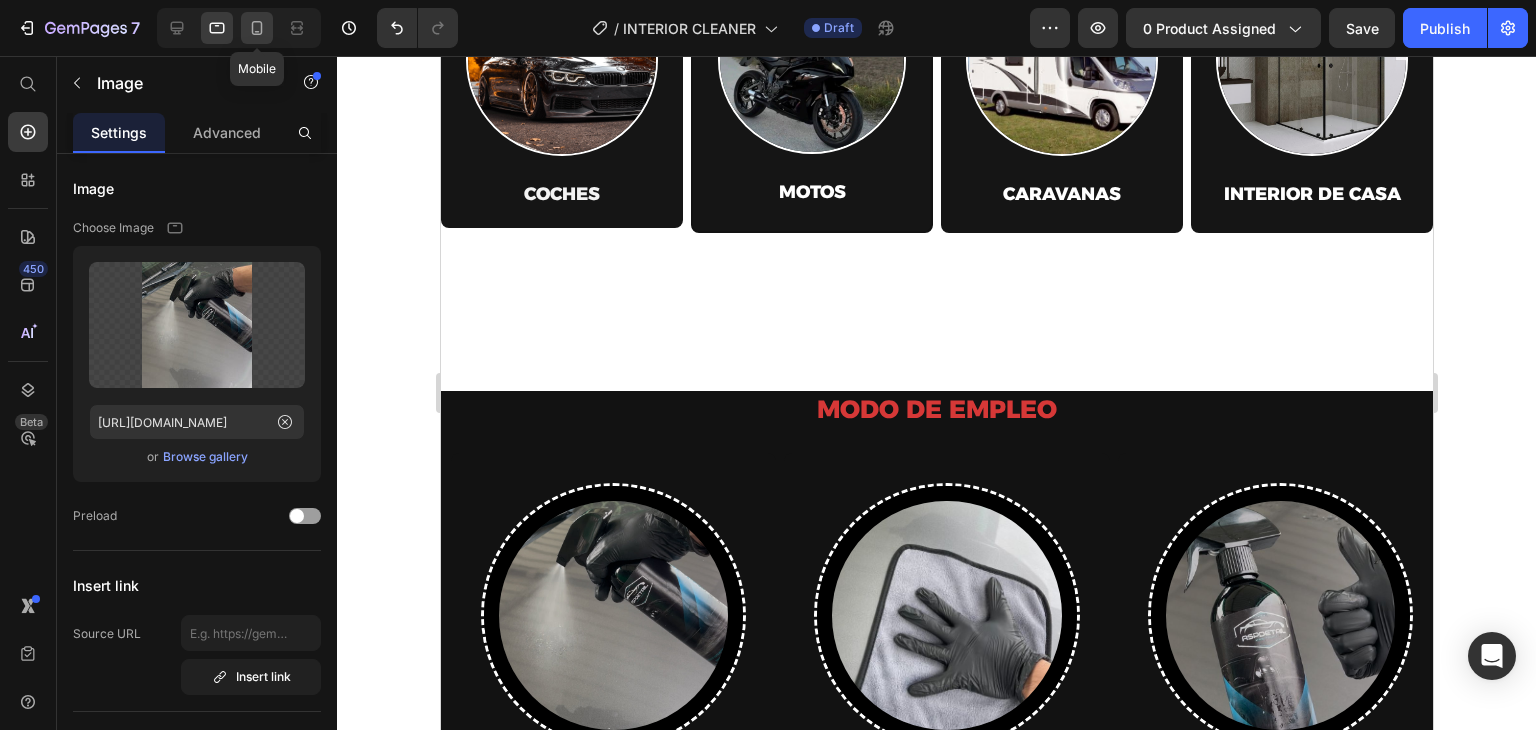 click 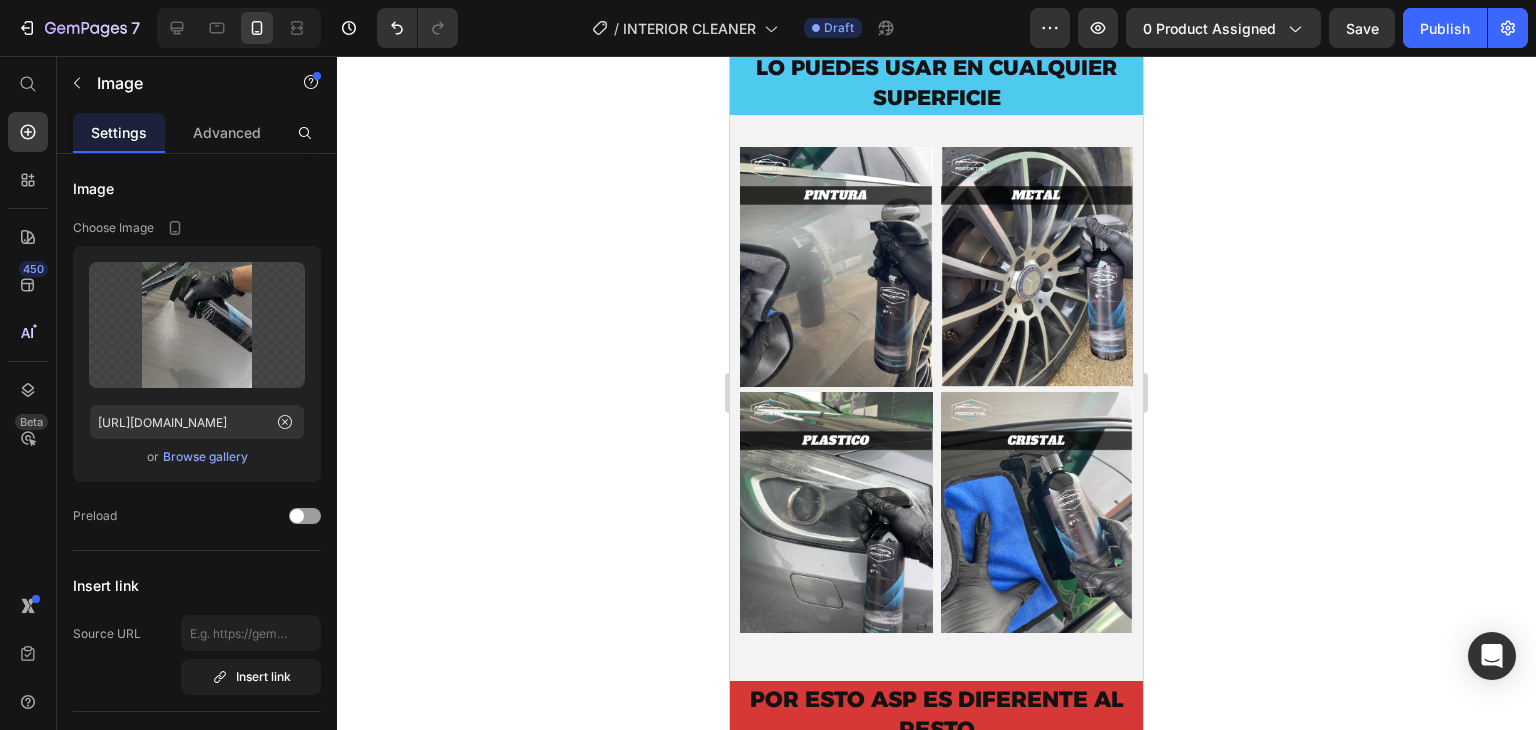 scroll, scrollTop: 4088, scrollLeft: 0, axis: vertical 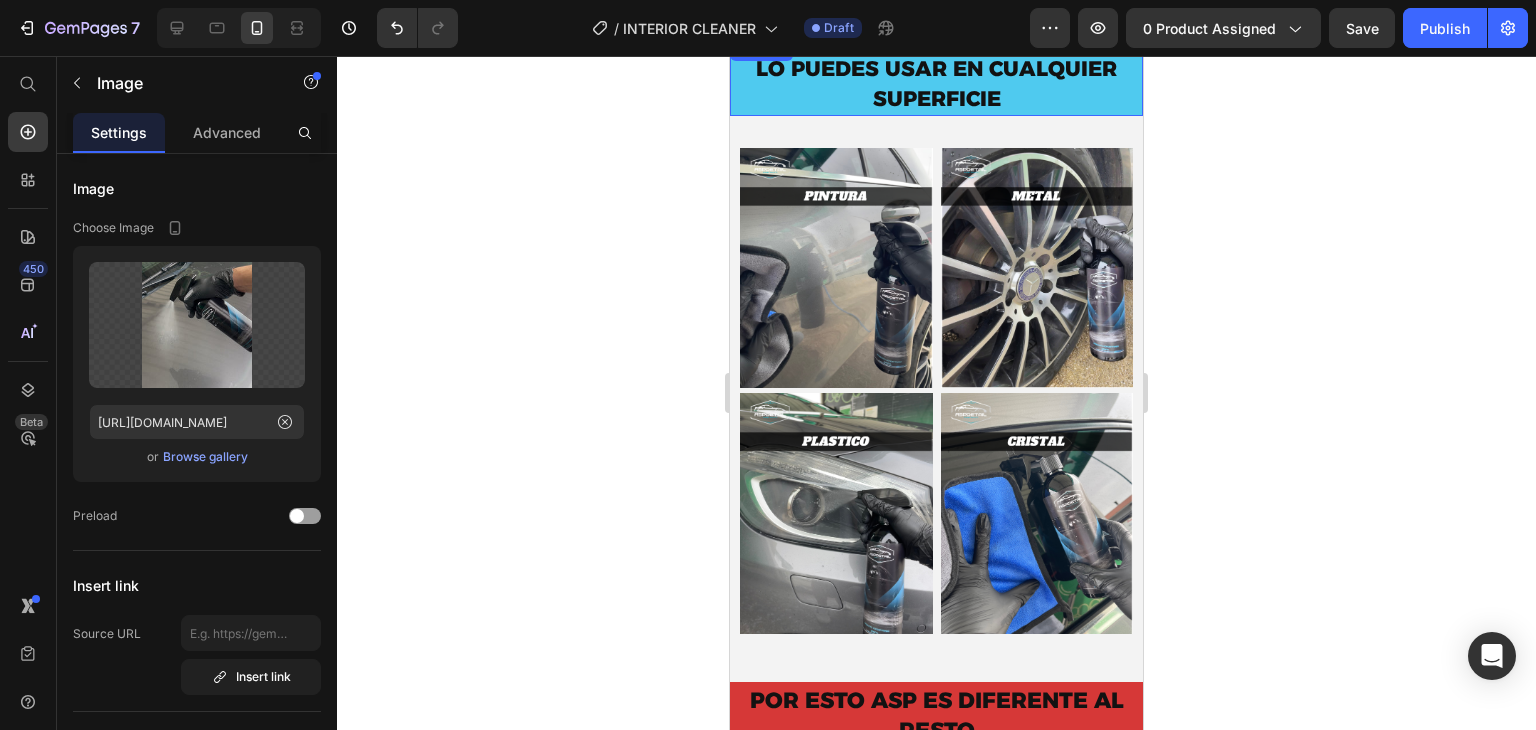 click on "LO PUEDES USAR EN CUALQUIER SUPERFICIE" at bounding box center [936, 84] 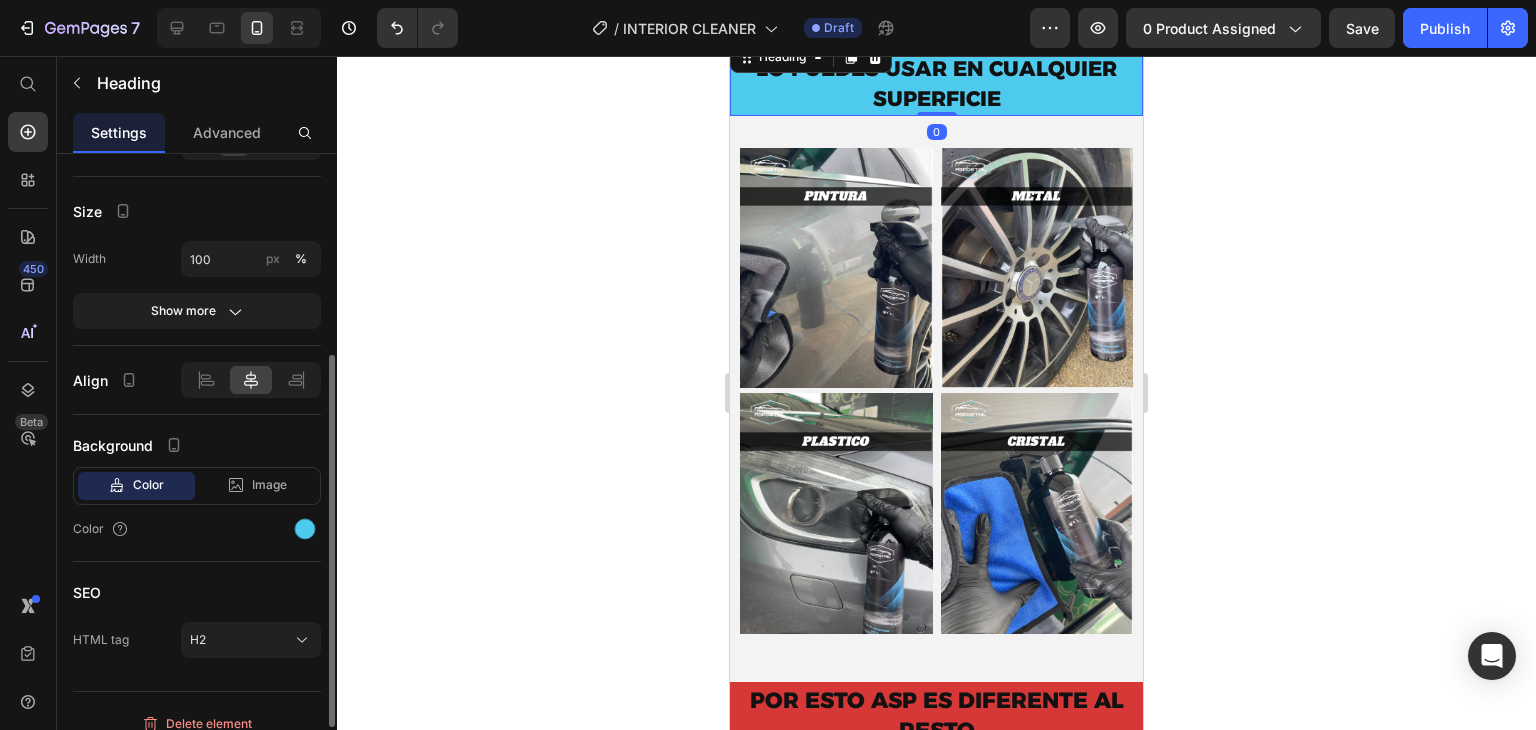 scroll, scrollTop: 428, scrollLeft: 0, axis: vertical 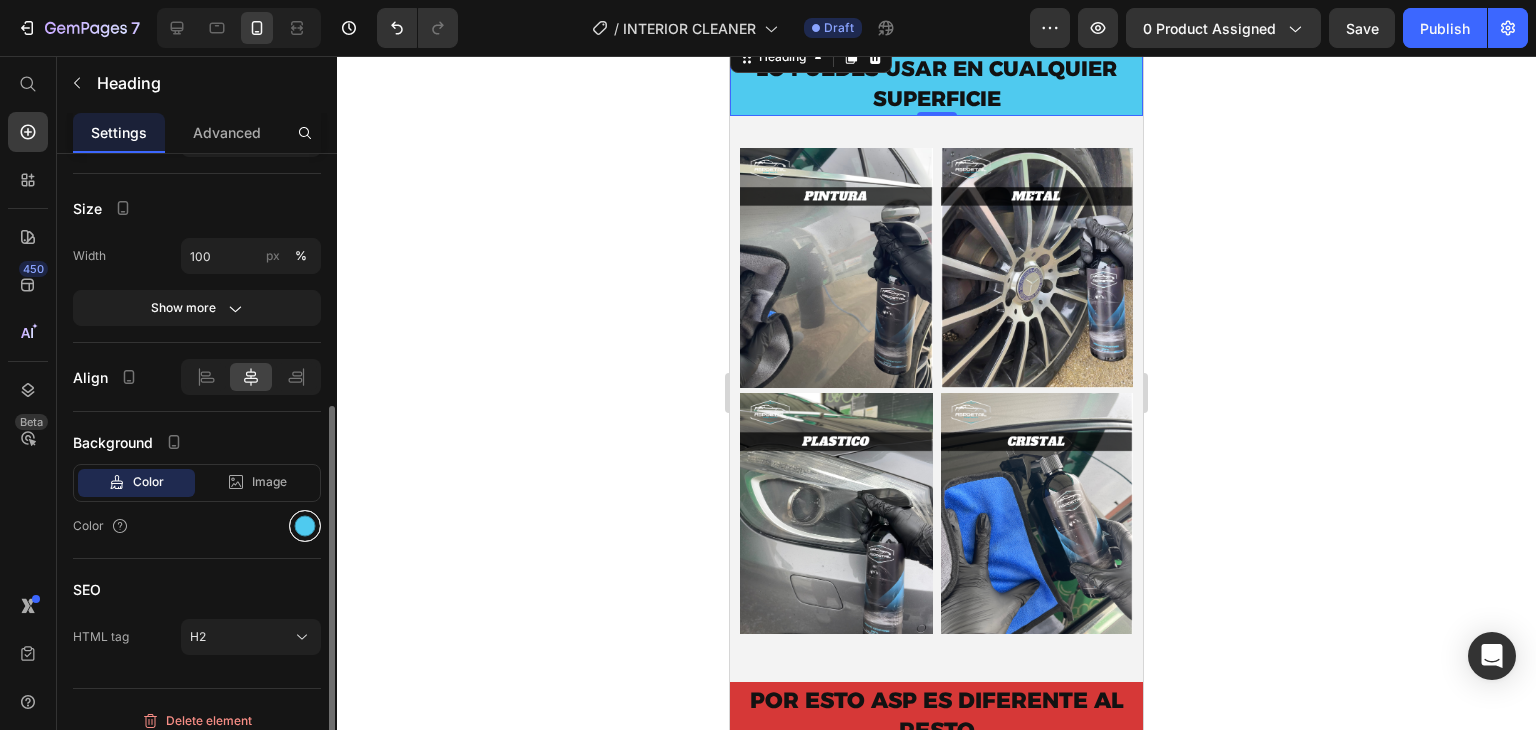 click at bounding box center [305, 526] 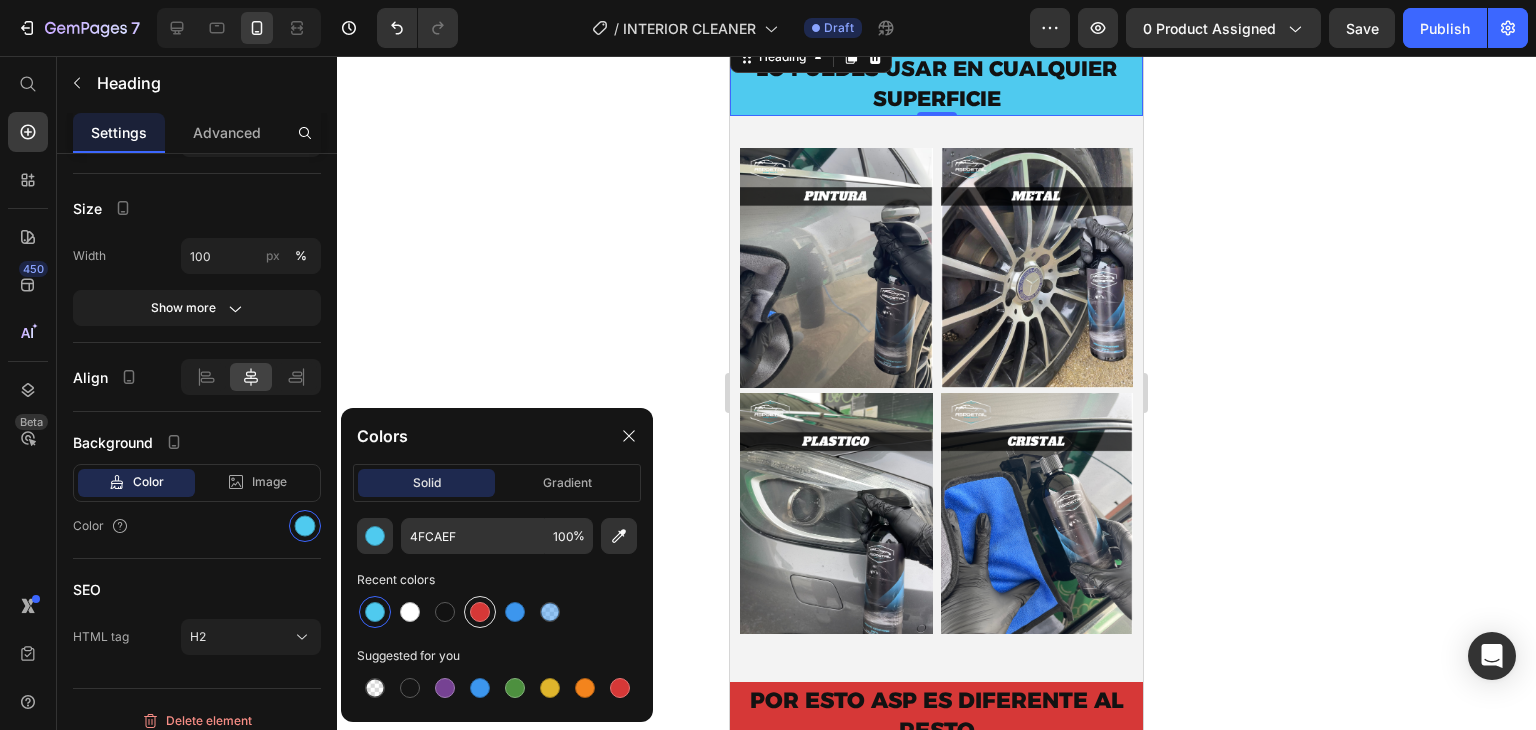 click at bounding box center [480, 612] 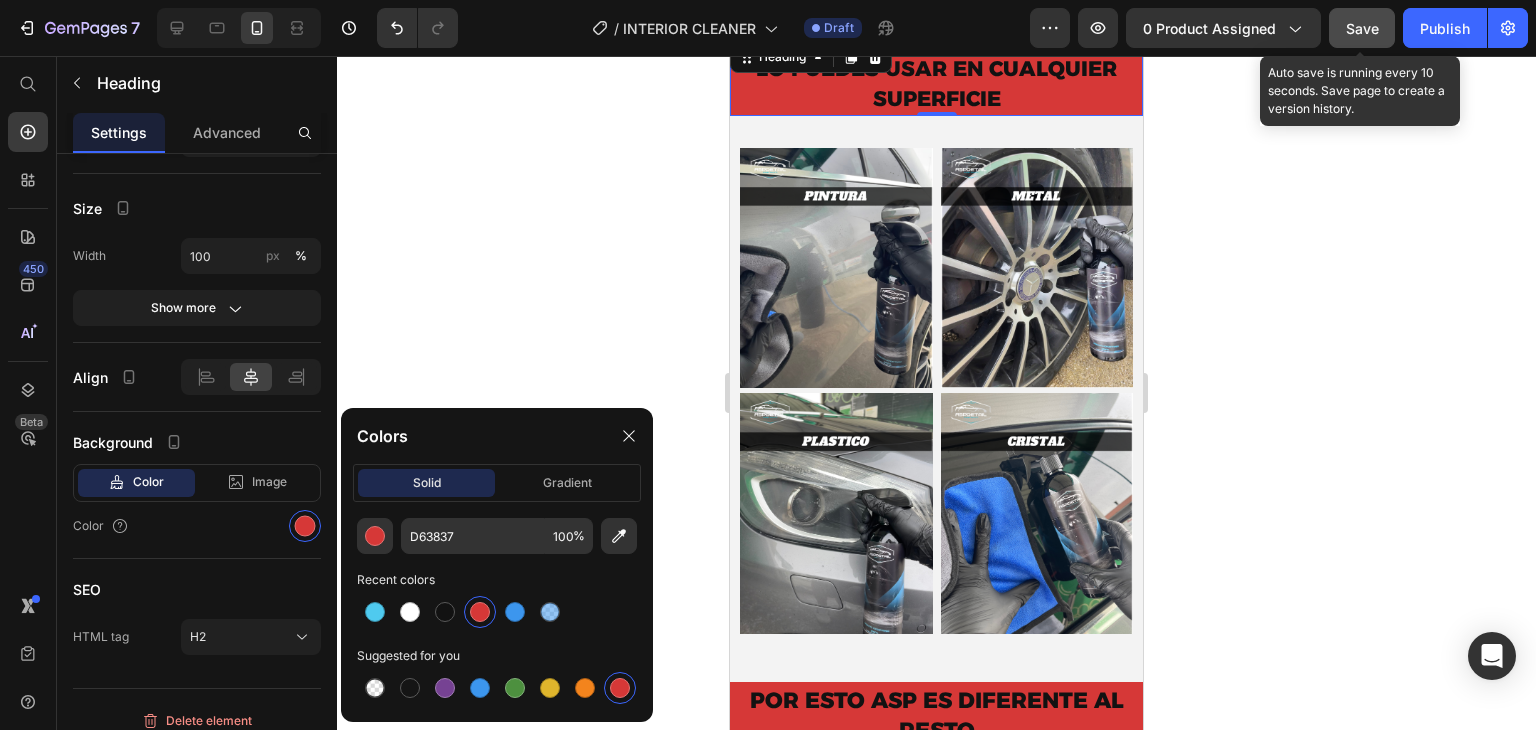 click on "Save" 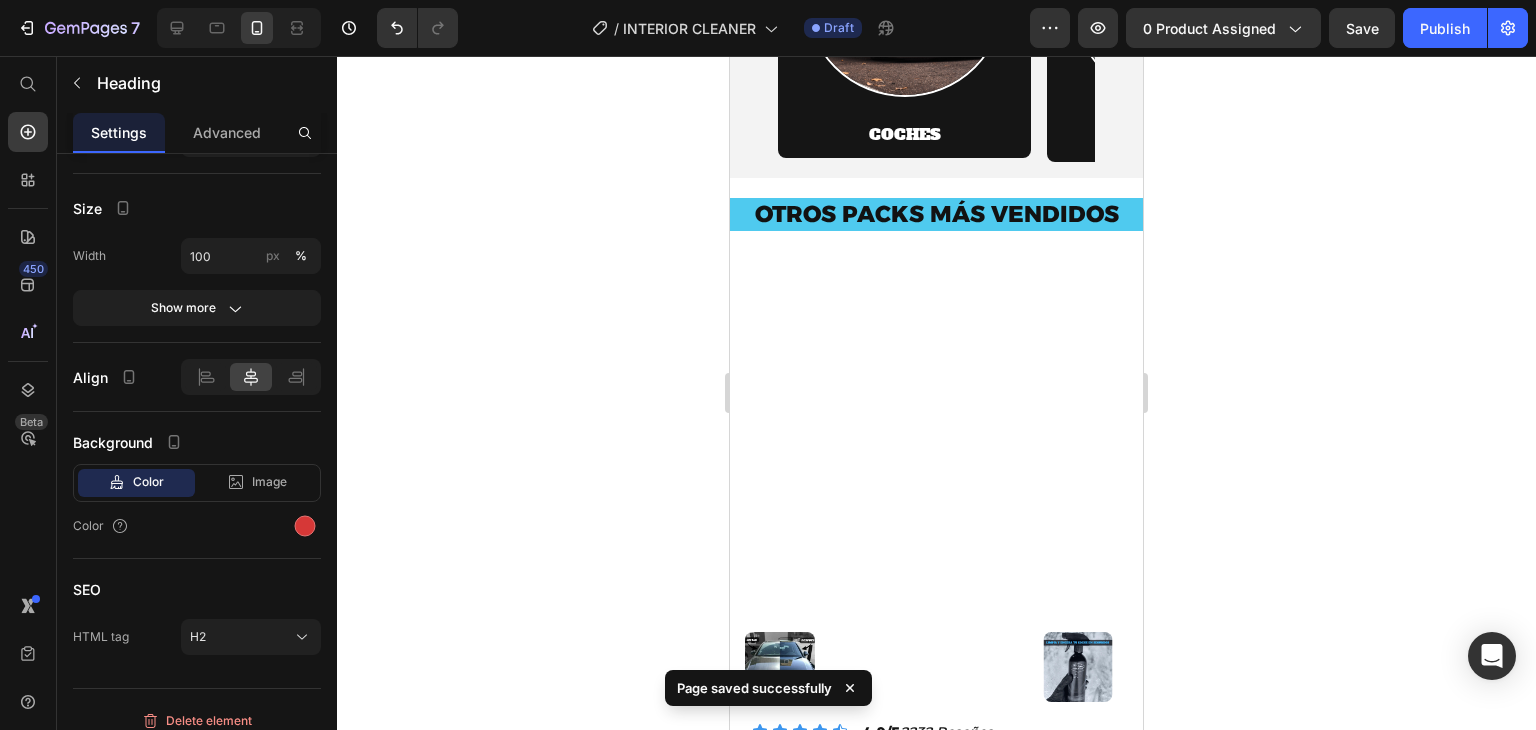 scroll, scrollTop: 5381, scrollLeft: 0, axis: vertical 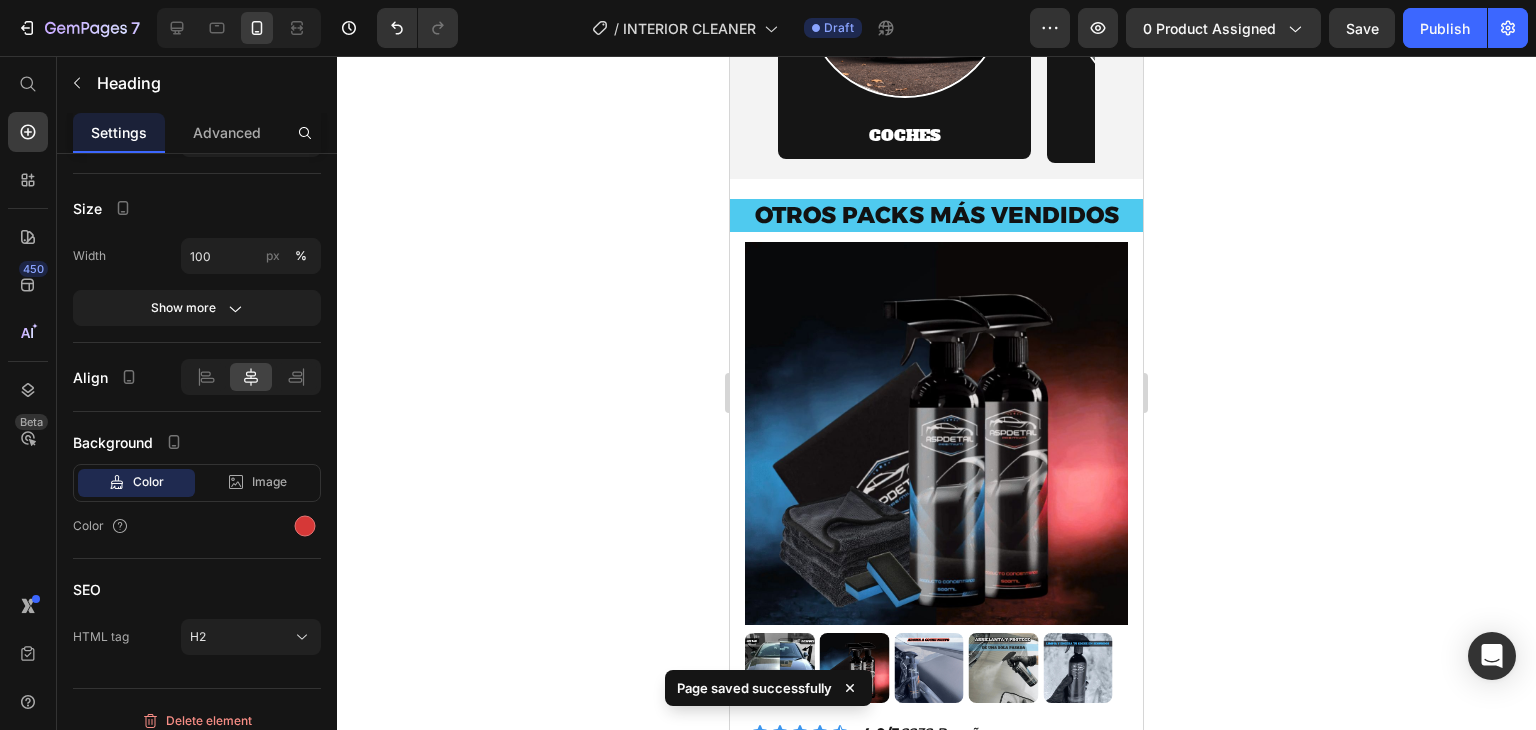 click on "MULTIPLES FUNCIONES" at bounding box center (936, -159) 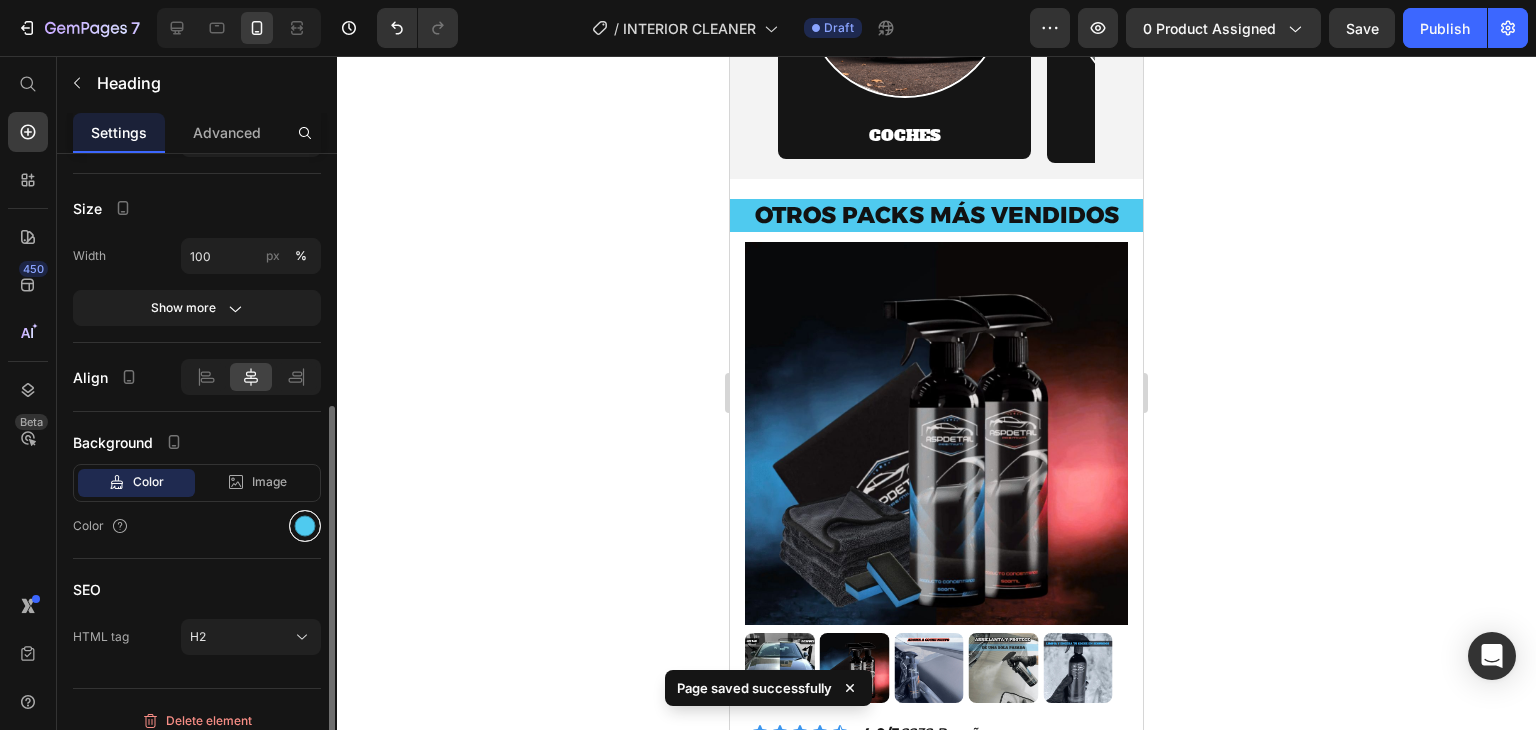 click at bounding box center [305, 526] 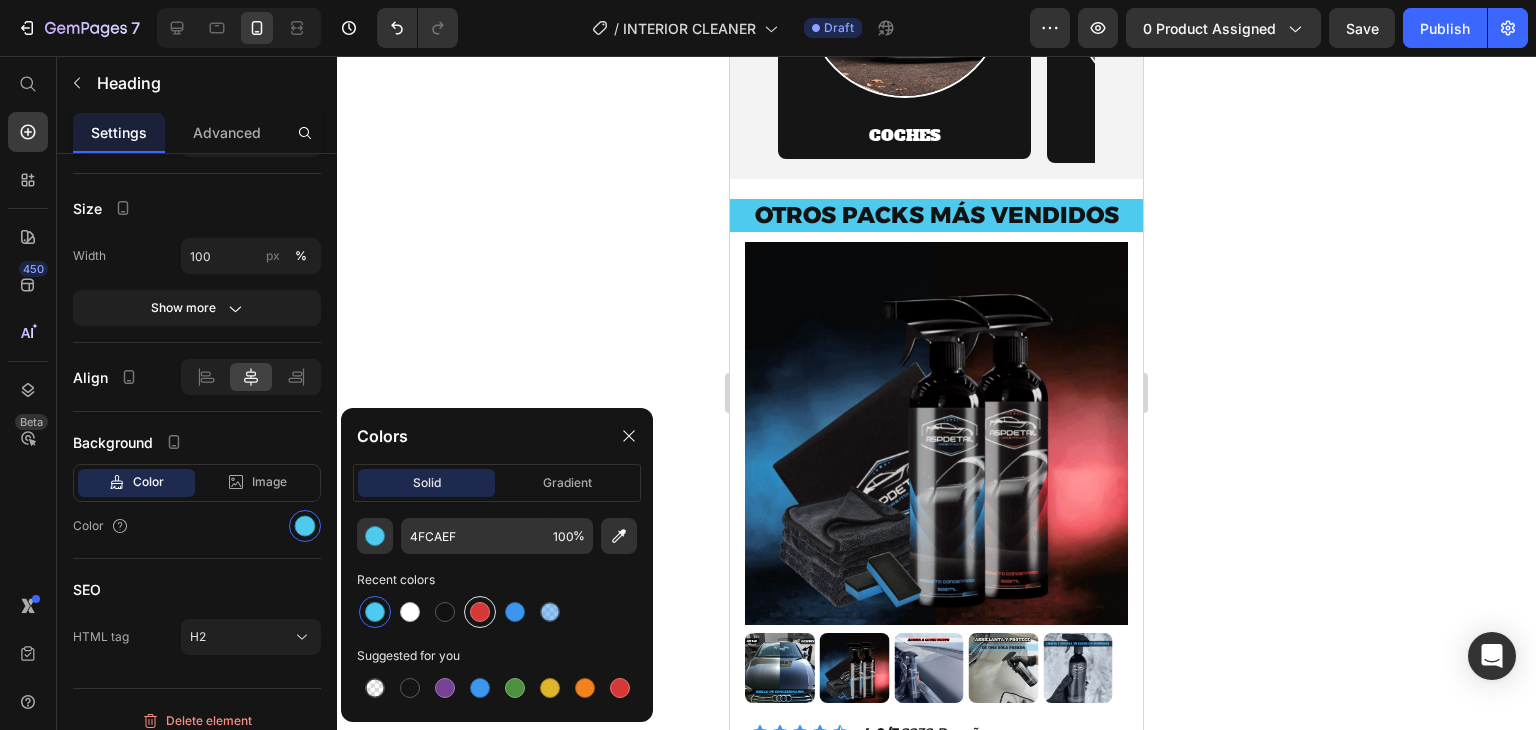 click at bounding box center [480, 612] 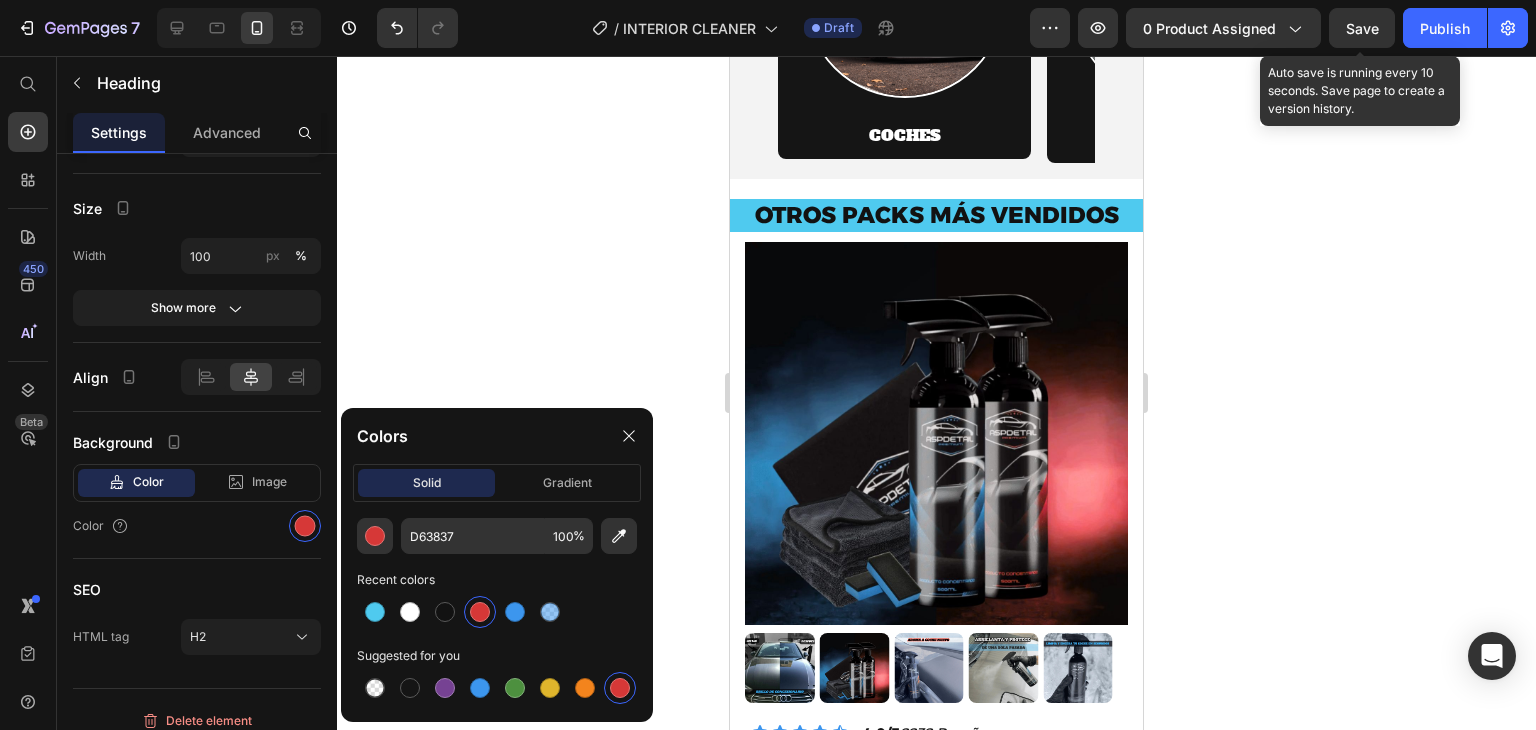 click on "Save" at bounding box center (1362, 28) 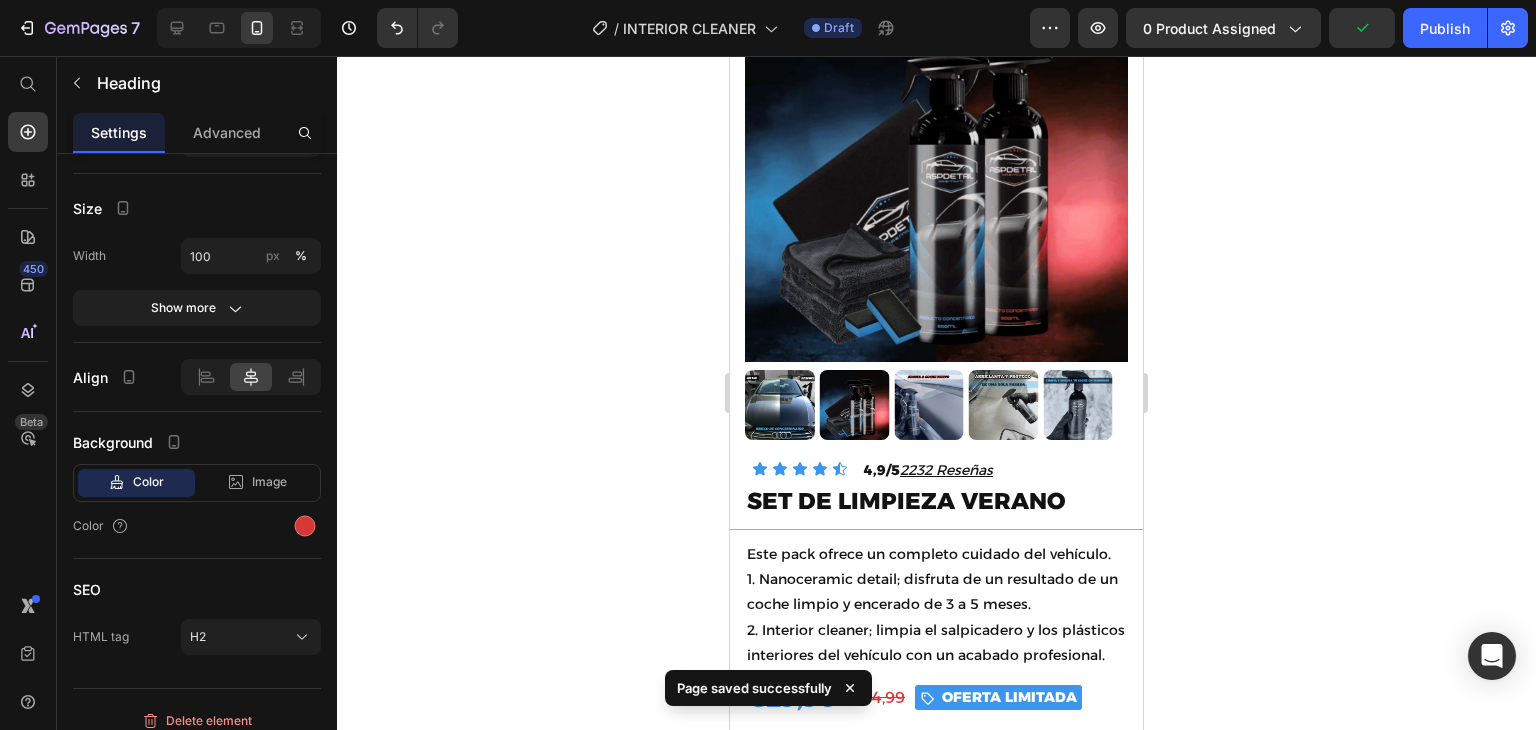 scroll, scrollTop: 5645, scrollLeft: 0, axis: vertical 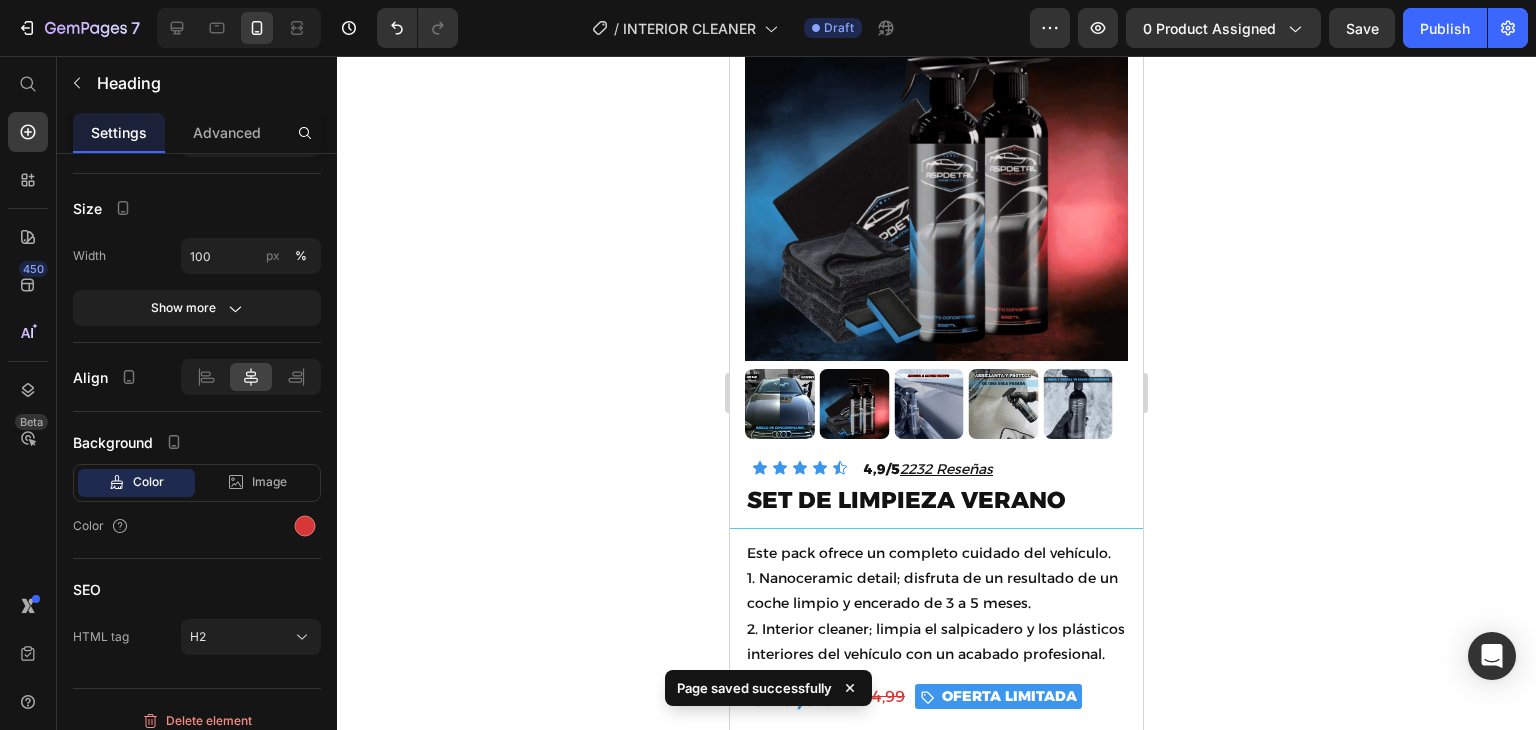 click on "OTROS PACKS MÁS VENDIDOS" at bounding box center [936, -48] 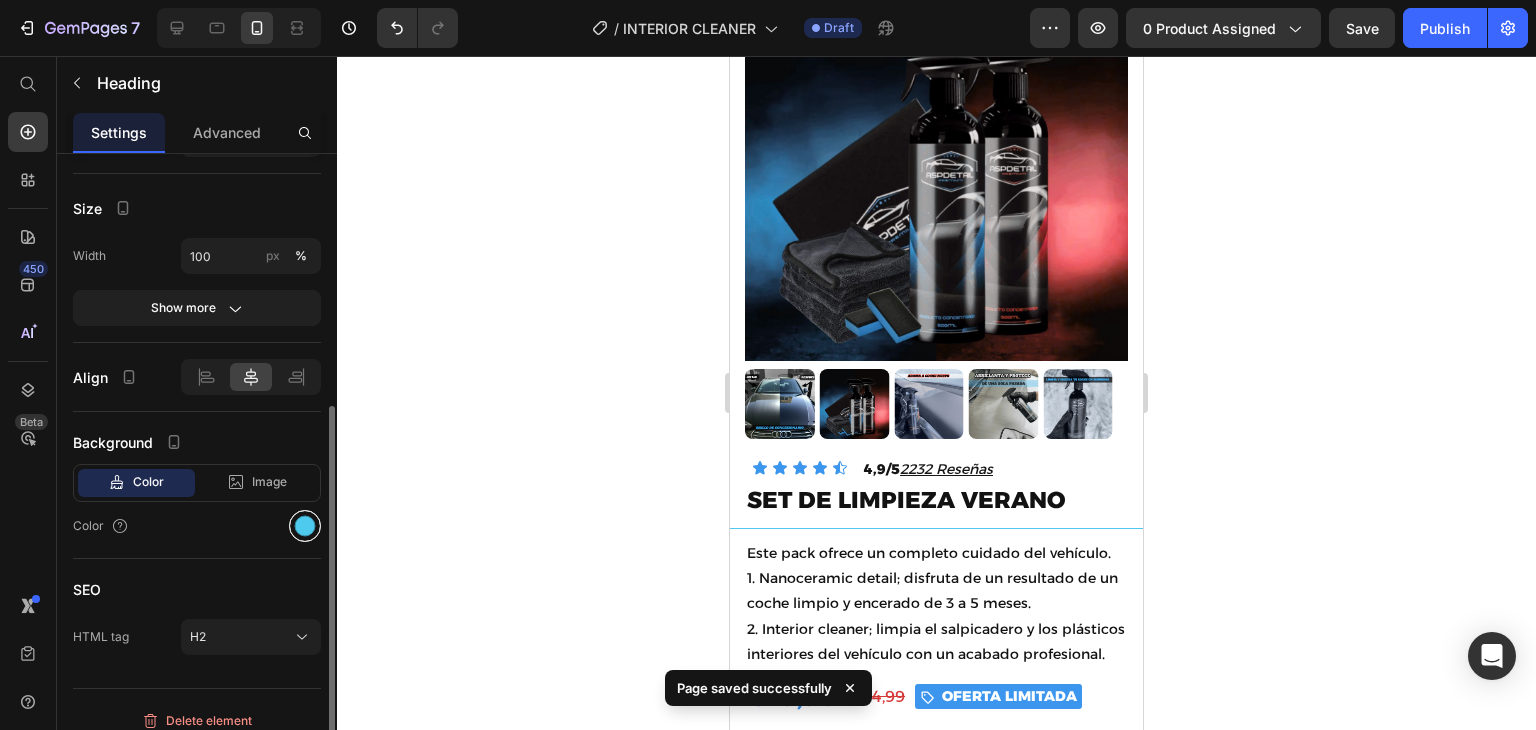 click at bounding box center [305, 526] 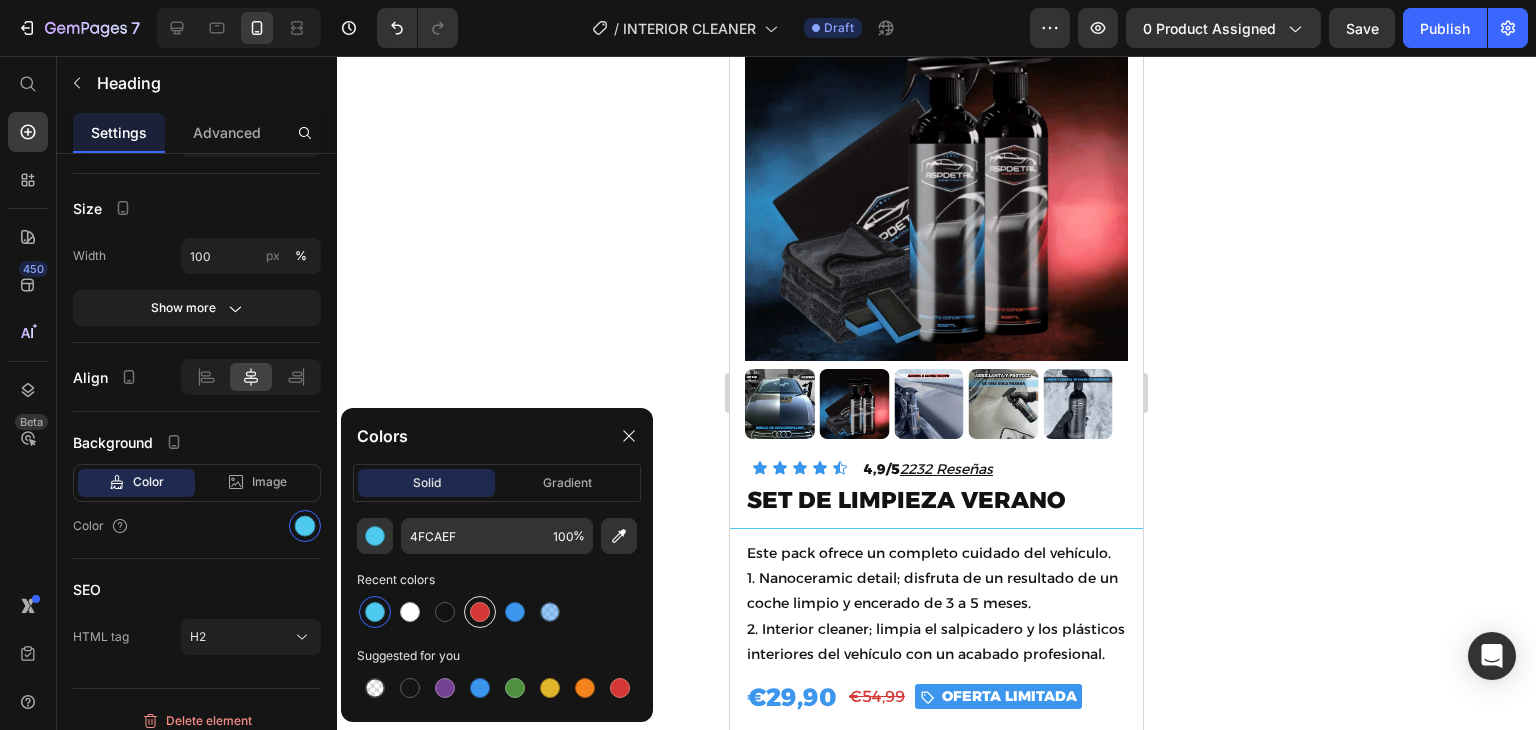 click at bounding box center (480, 612) 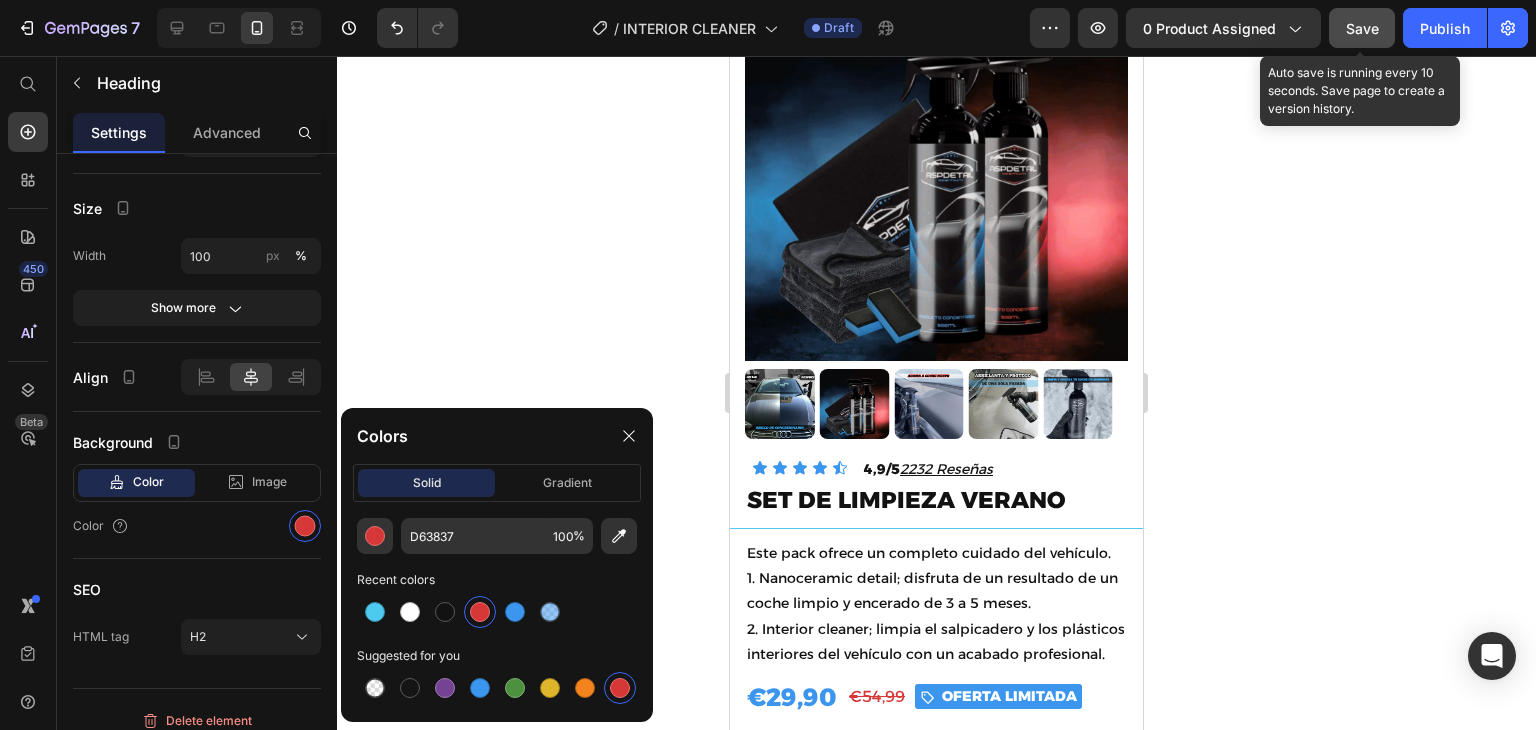 click on "Save" 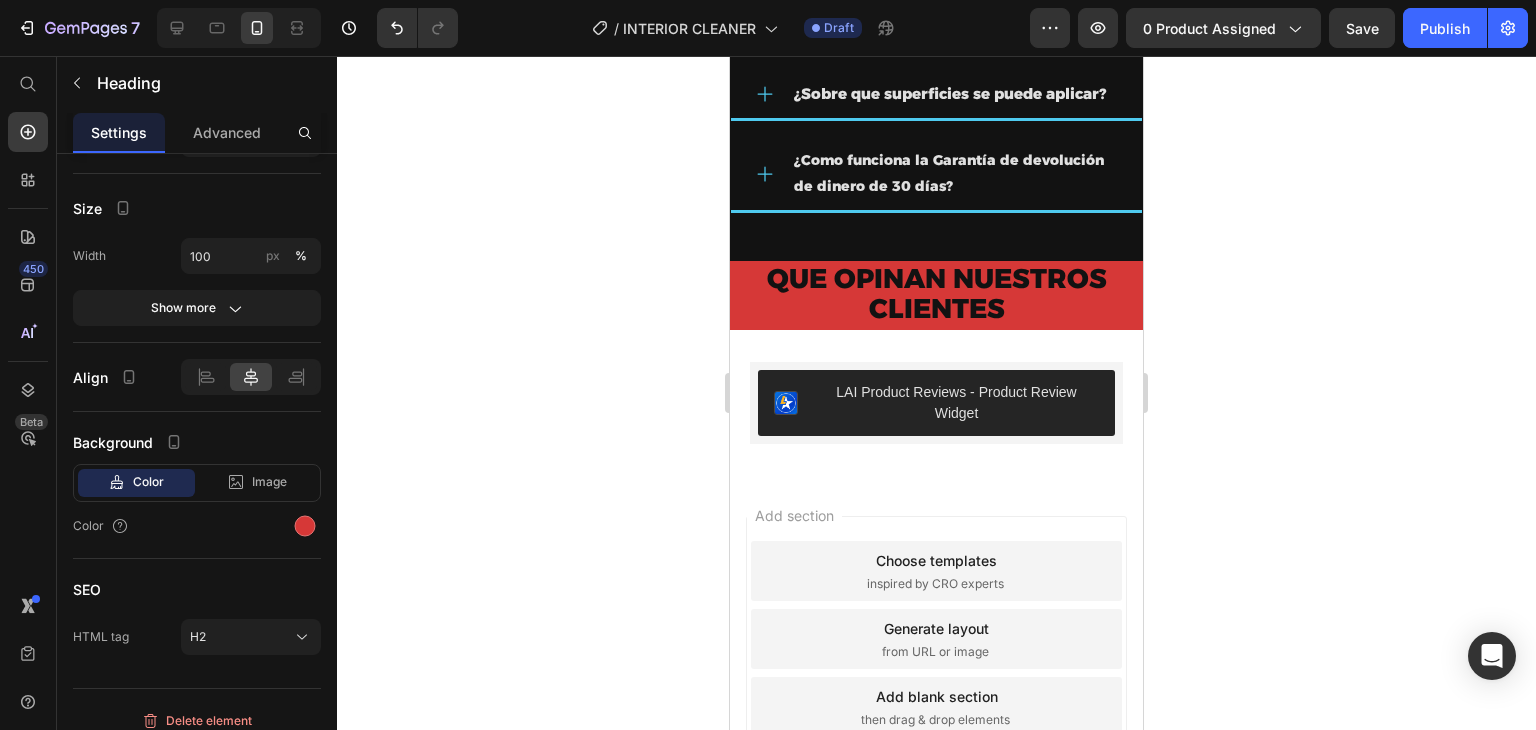 scroll, scrollTop: 7632, scrollLeft: 0, axis: vertical 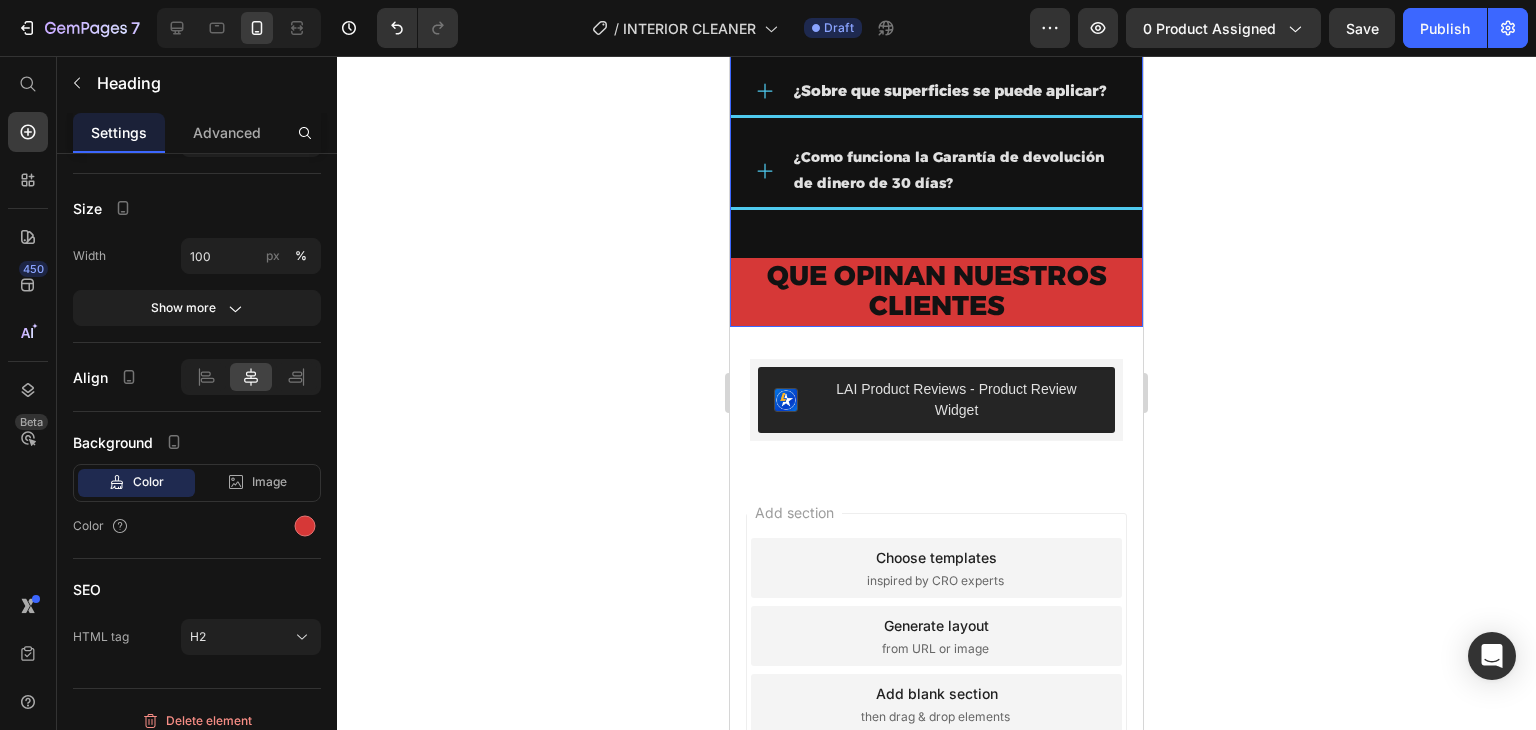 click on "¿Como funciona la Garantía de devolución de dinero de 30 días?" at bounding box center [936, 171] 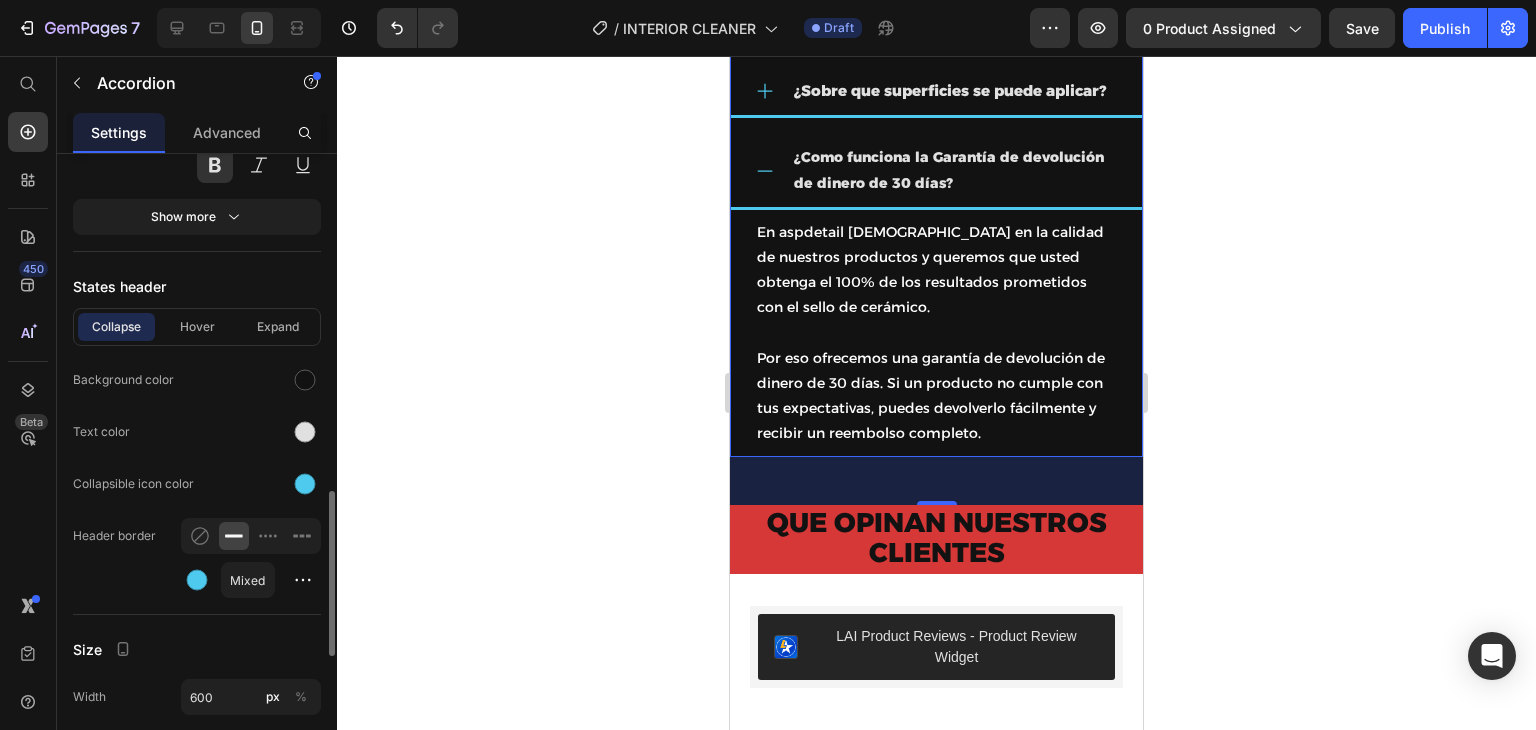 scroll, scrollTop: 1226, scrollLeft: 0, axis: vertical 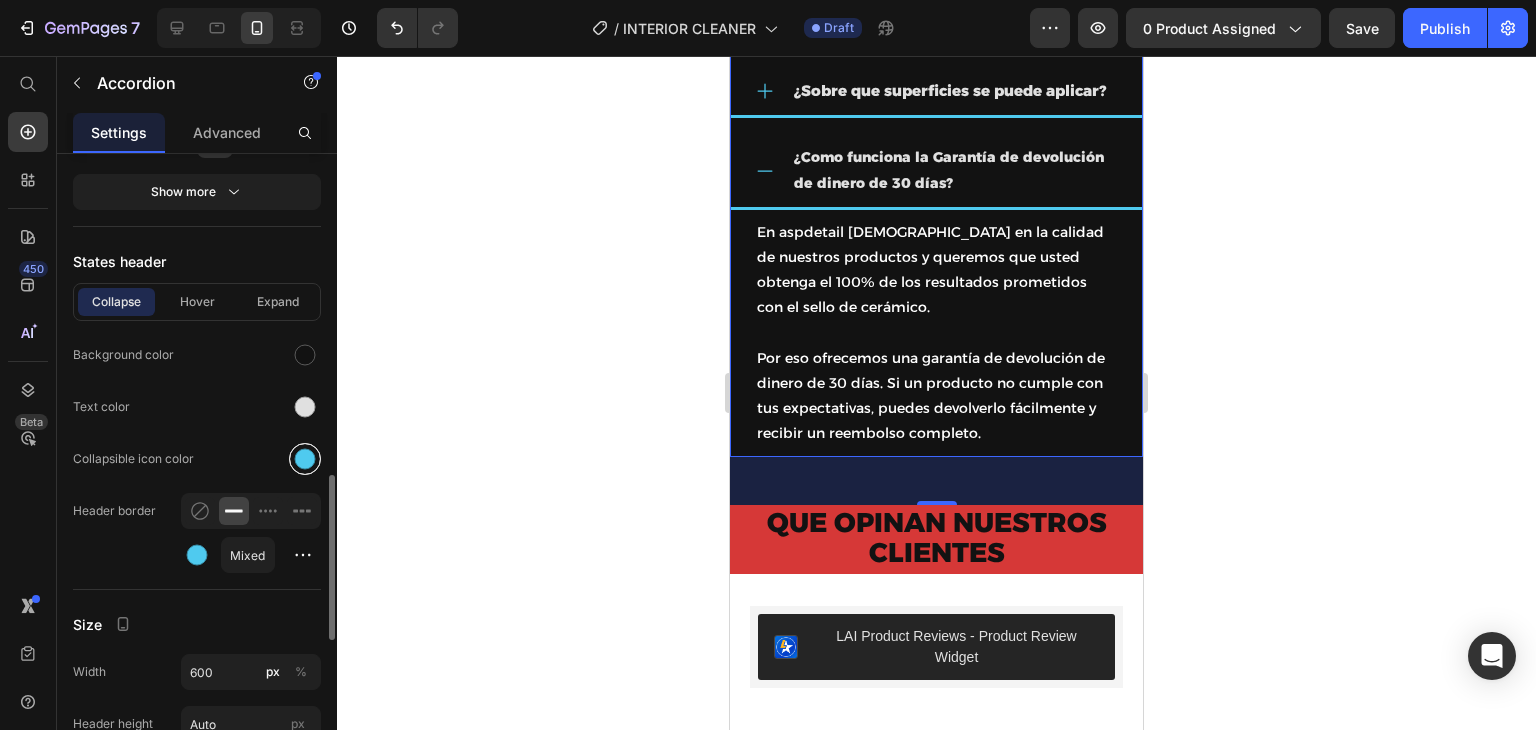 click at bounding box center [305, 459] 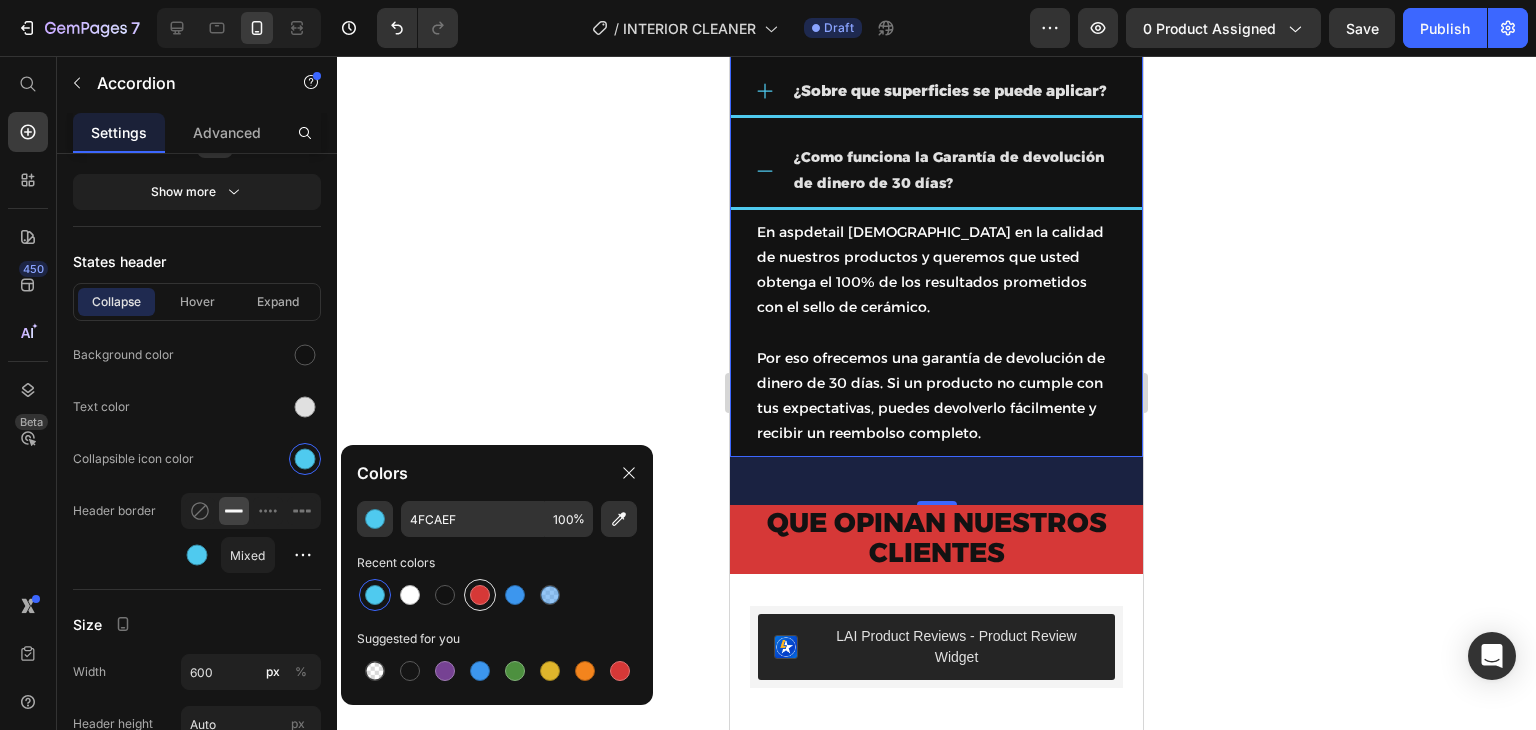 click at bounding box center (480, 595) 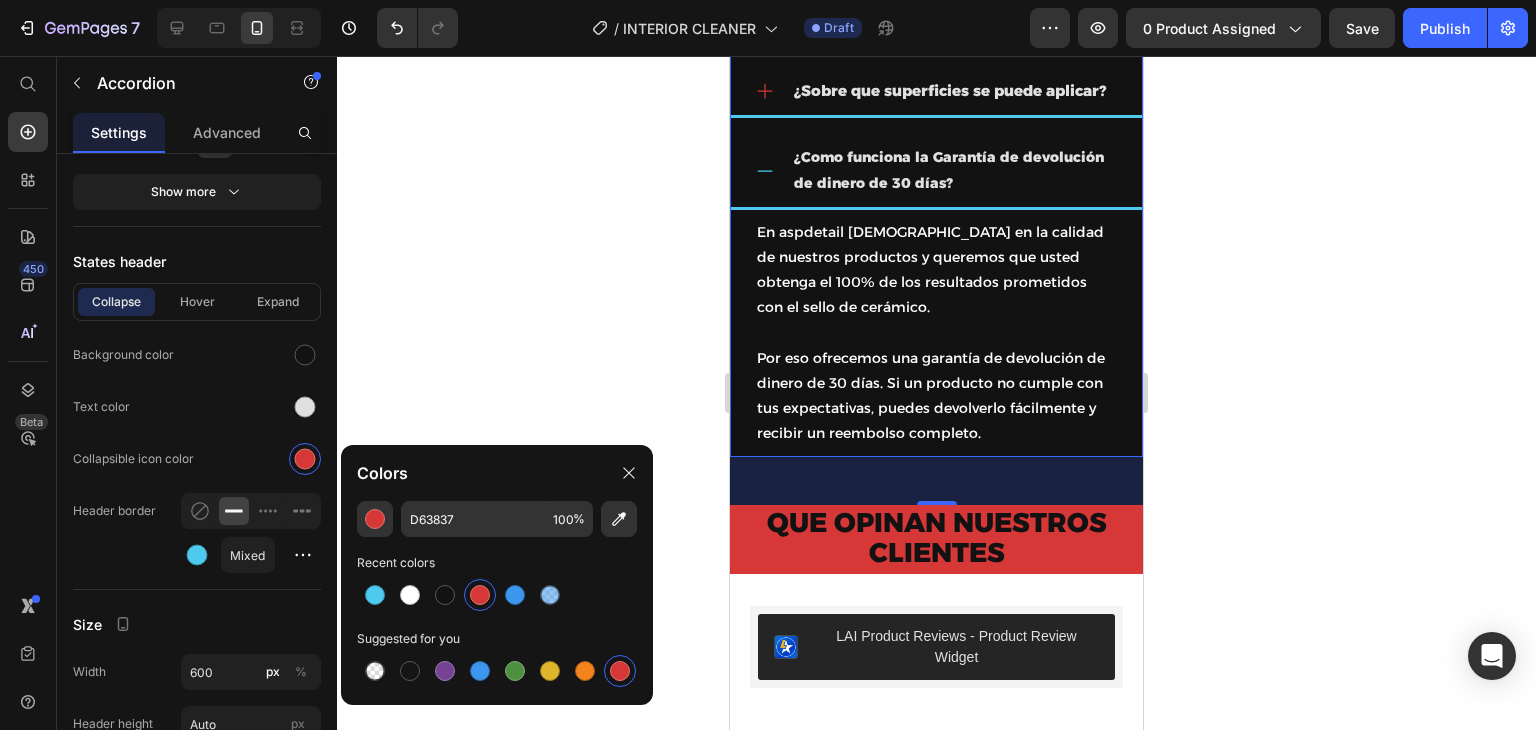click 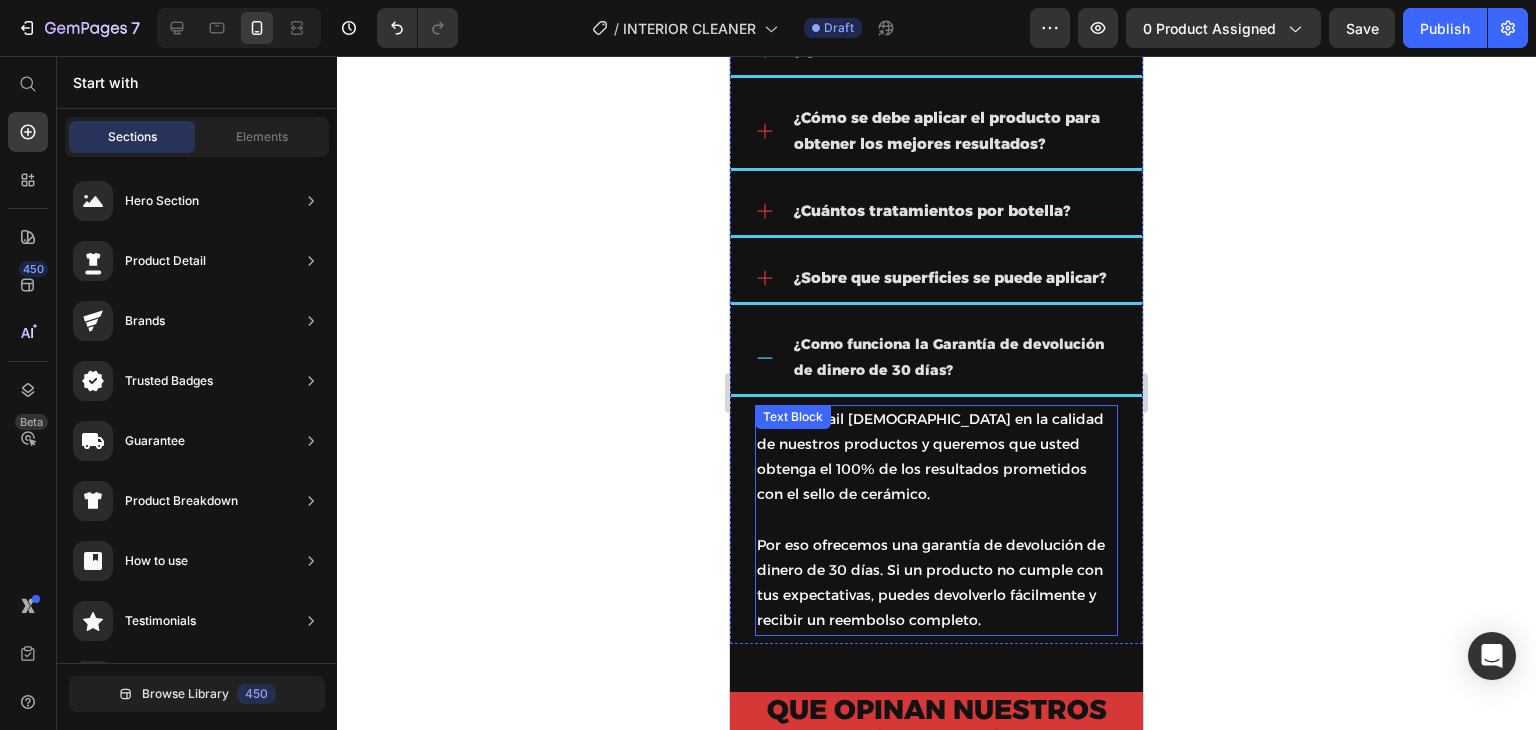 scroll, scrollTop: 7463, scrollLeft: 0, axis: vertical 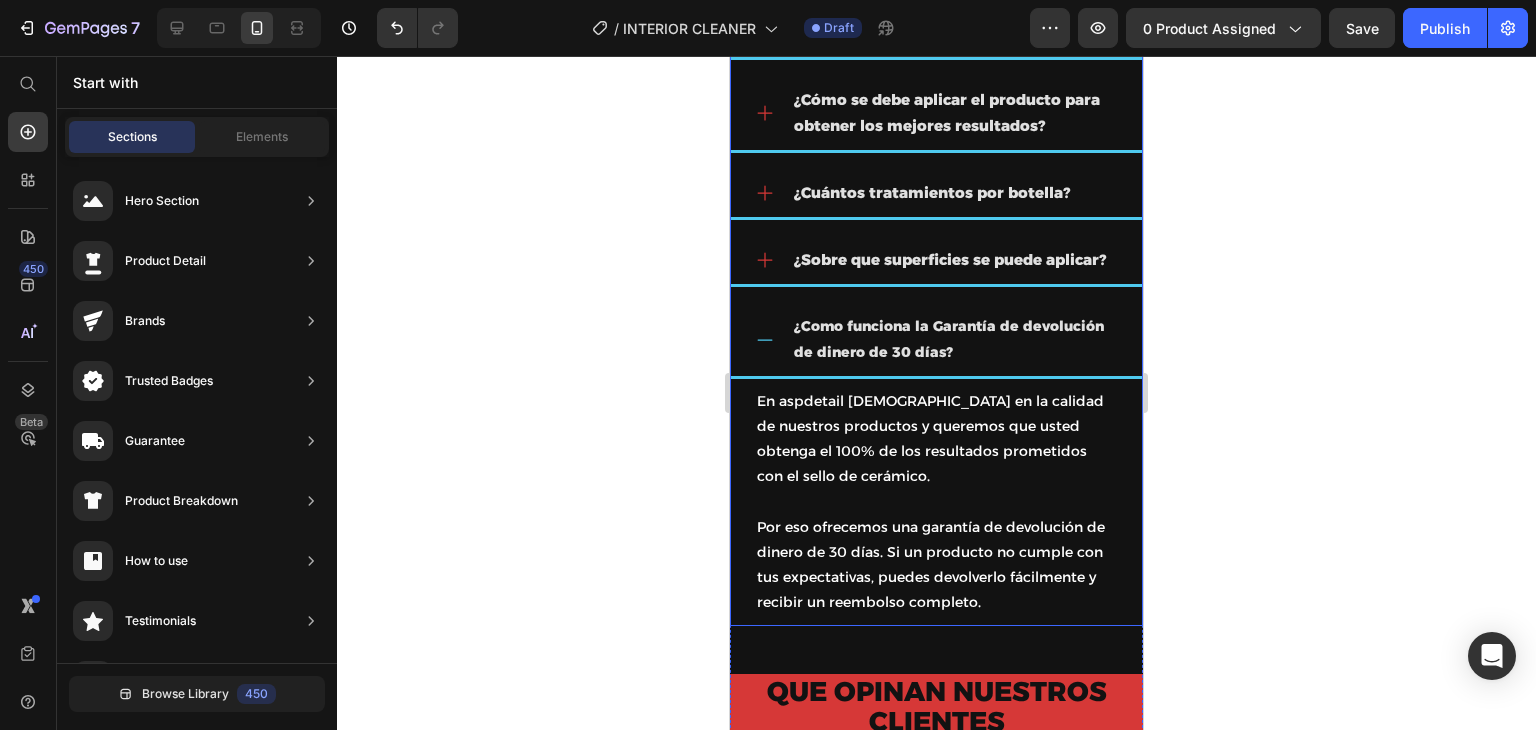 click on "¿Como funciona la Garantía de devolución de dinero de 30 días?" at bounding box center (936, 340) 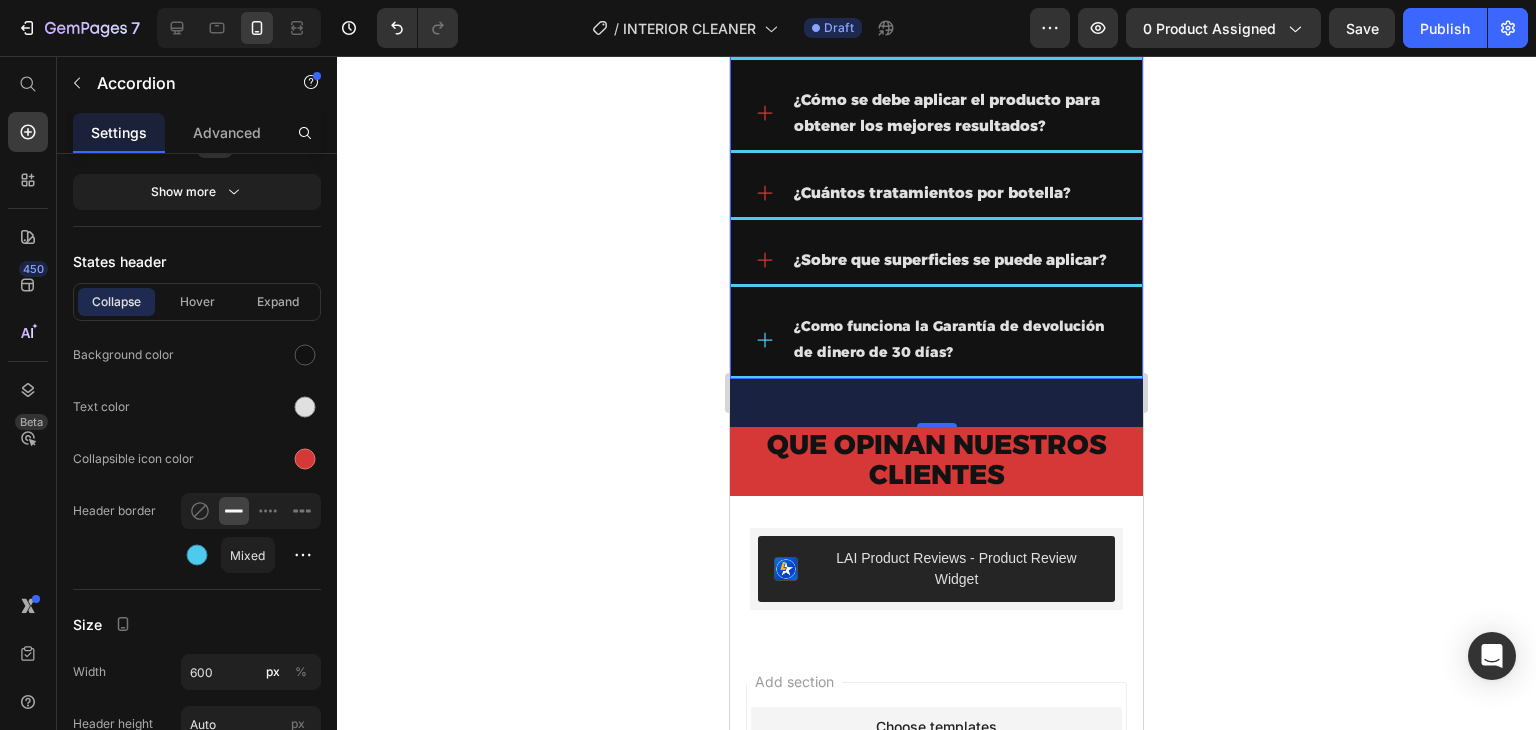 click on "¿Como funciona la Garantía de devolución de dinero de 30 días?" at bounding box center (936, 340) 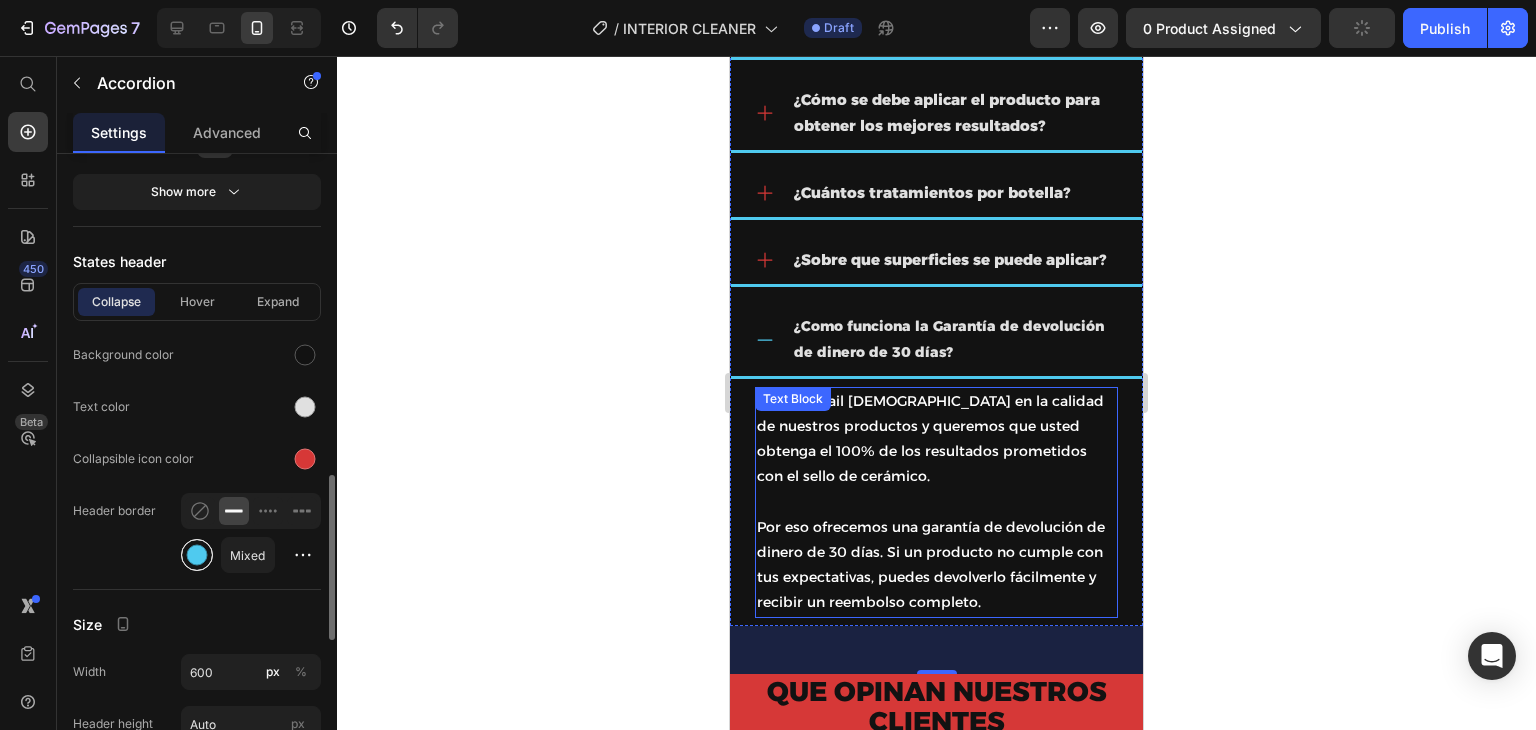 click at bounding box center (197, 555) 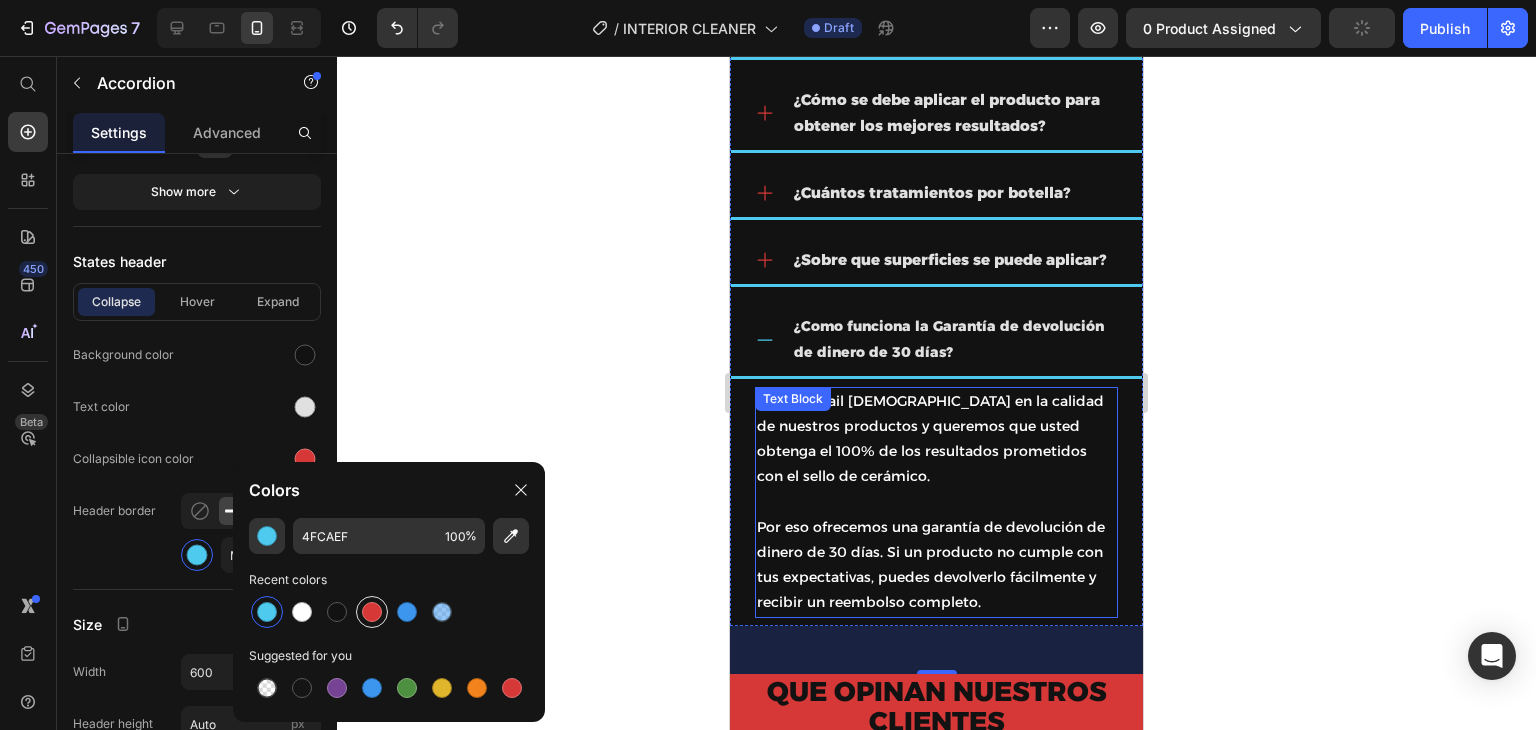 click at bounding box center (372, 612) 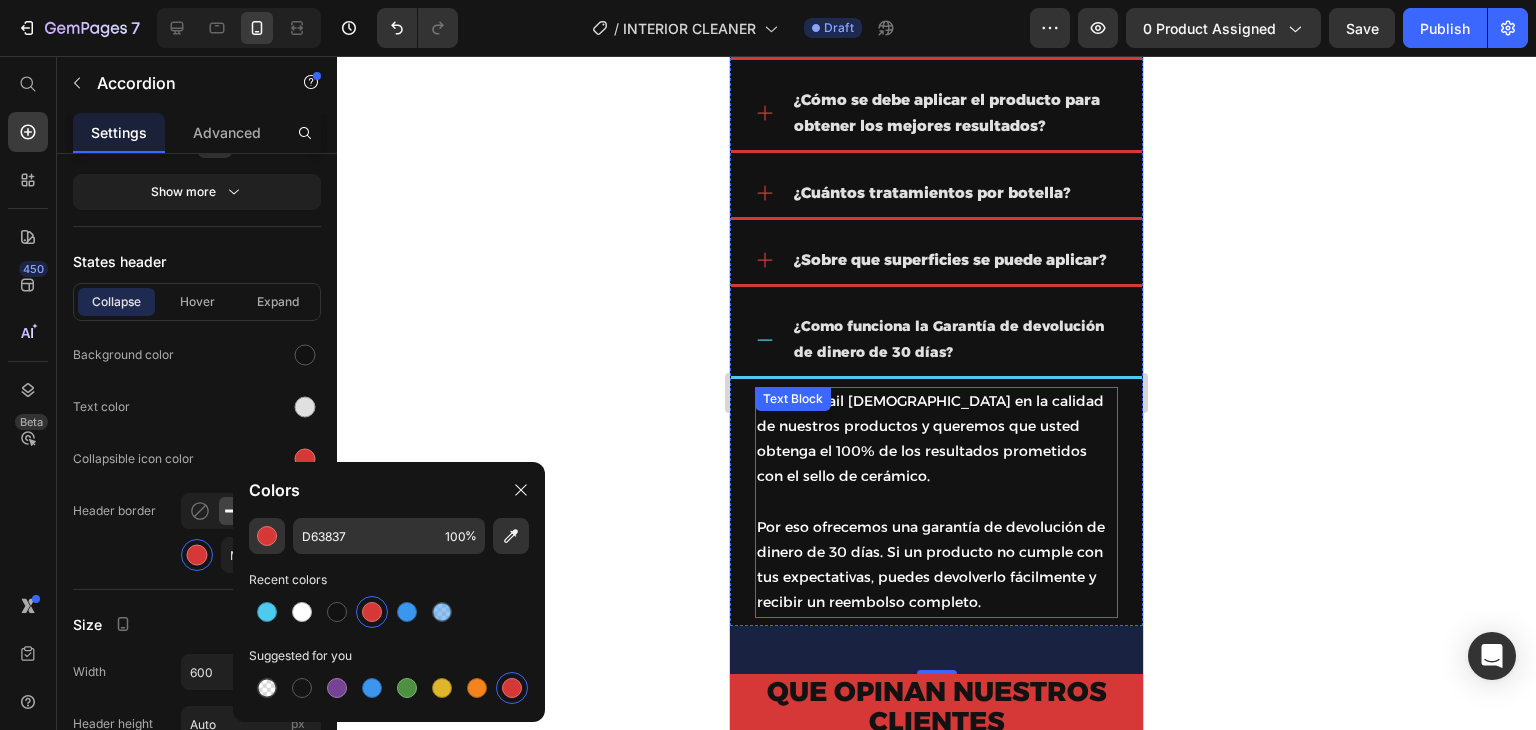 click 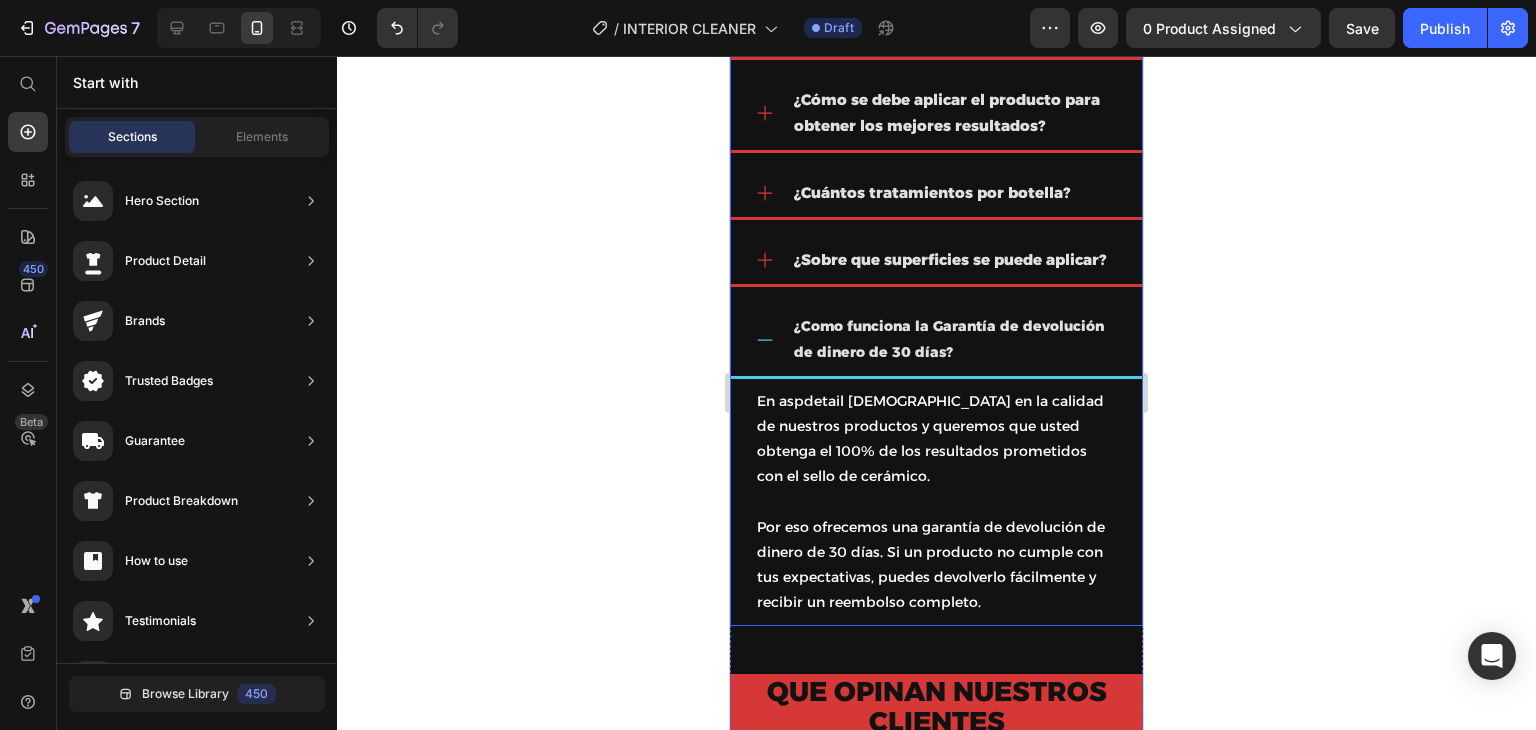click 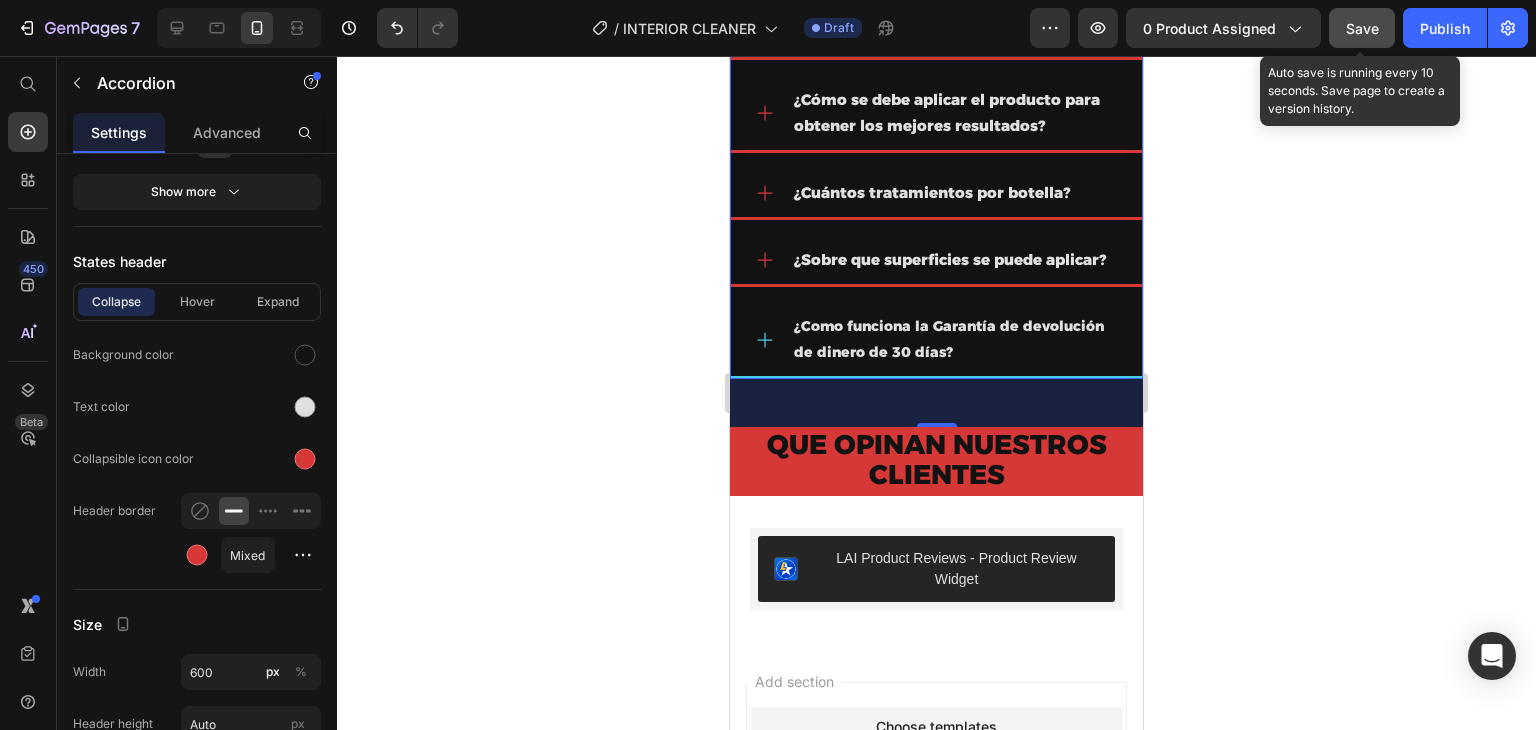 click on "Save" 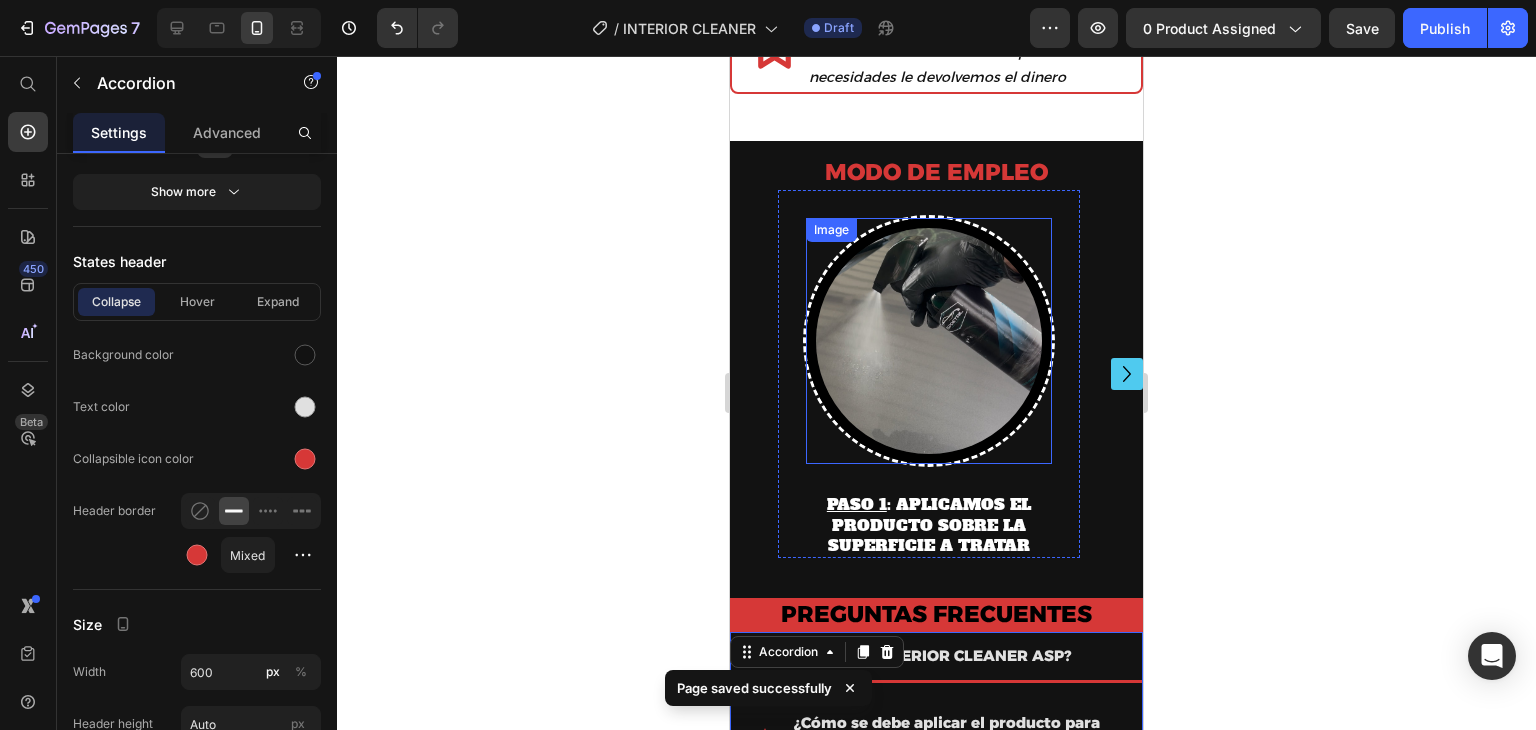 scroll, scrollTop: 6859, scrollLeft: 0, axis: vertical 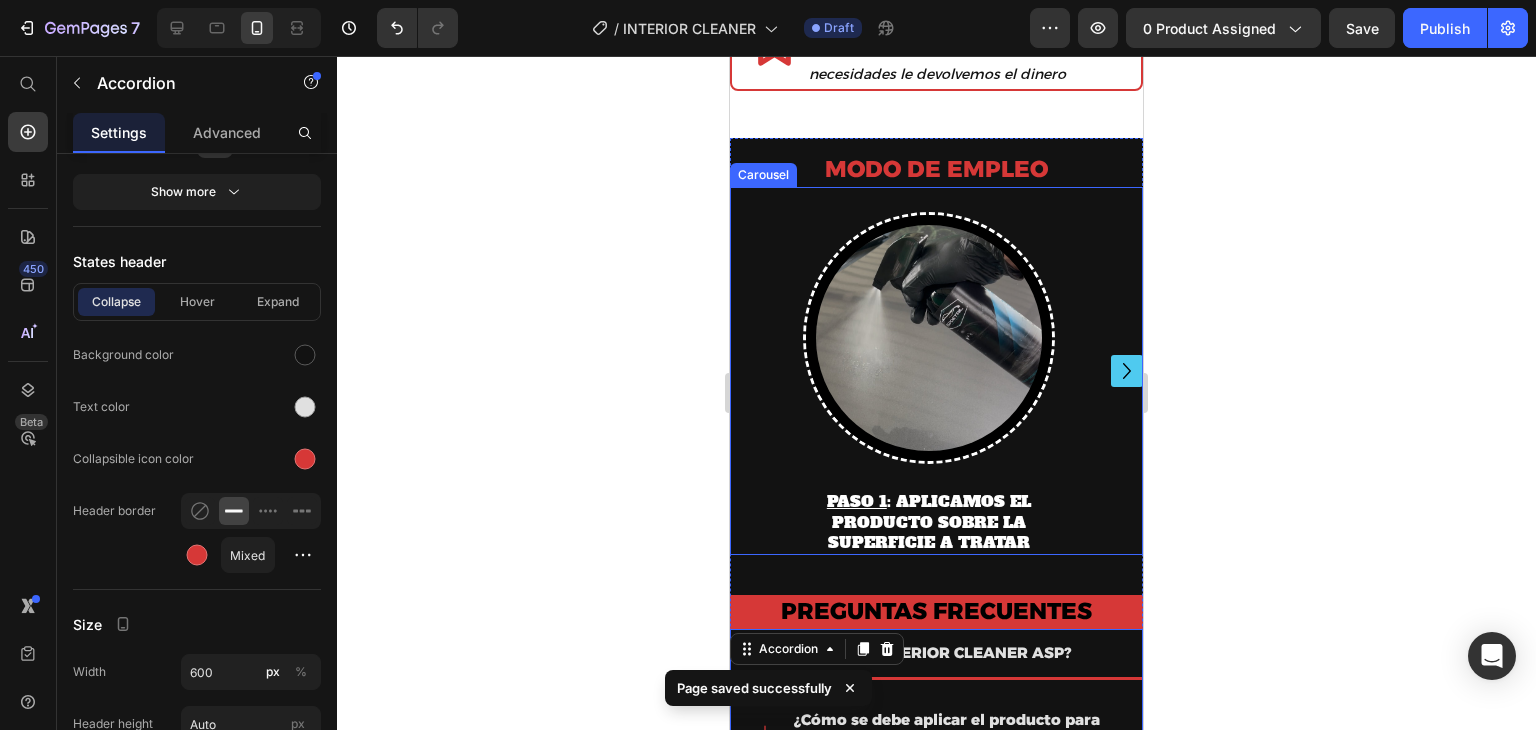 click 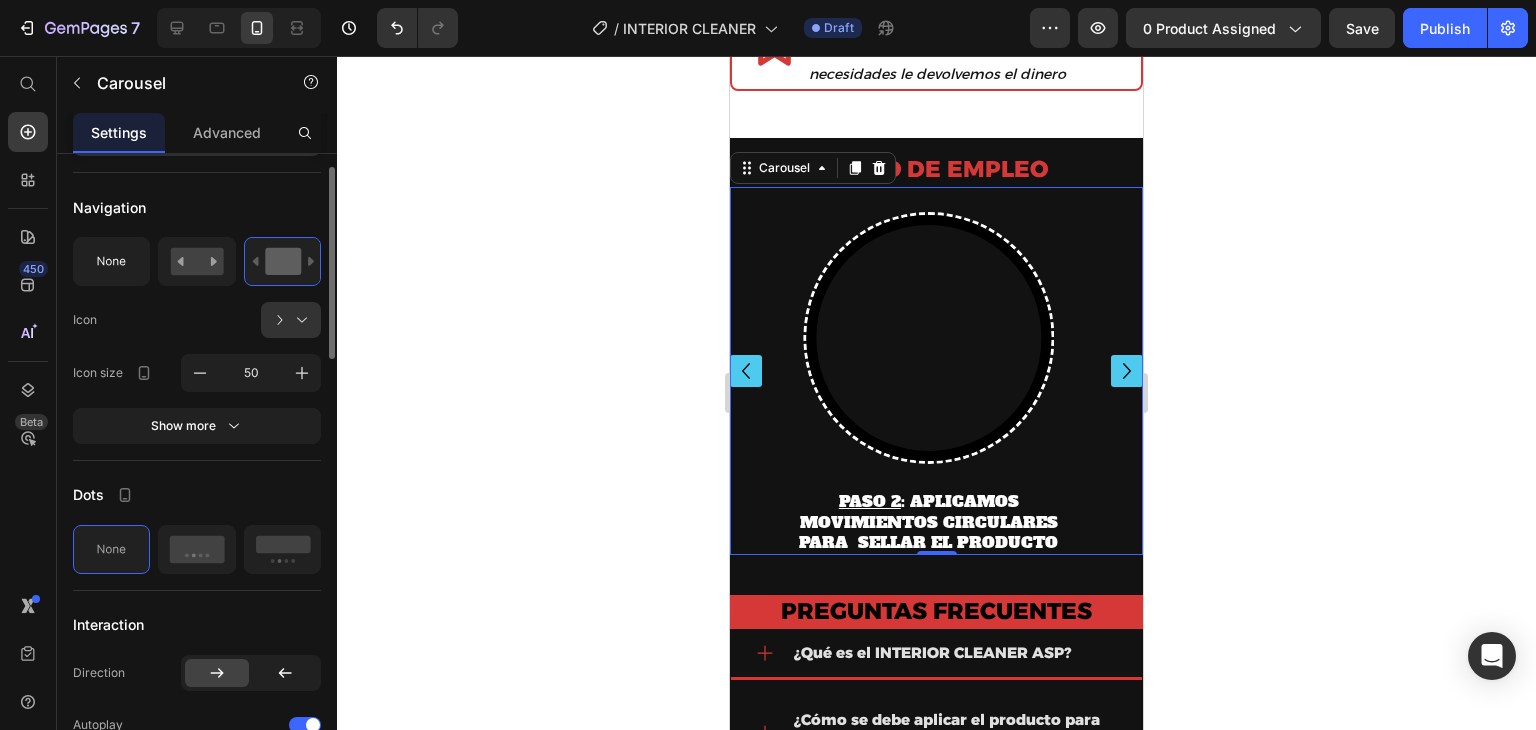scroll, scrollTop: 0, scrollLeft: 0, axis: both 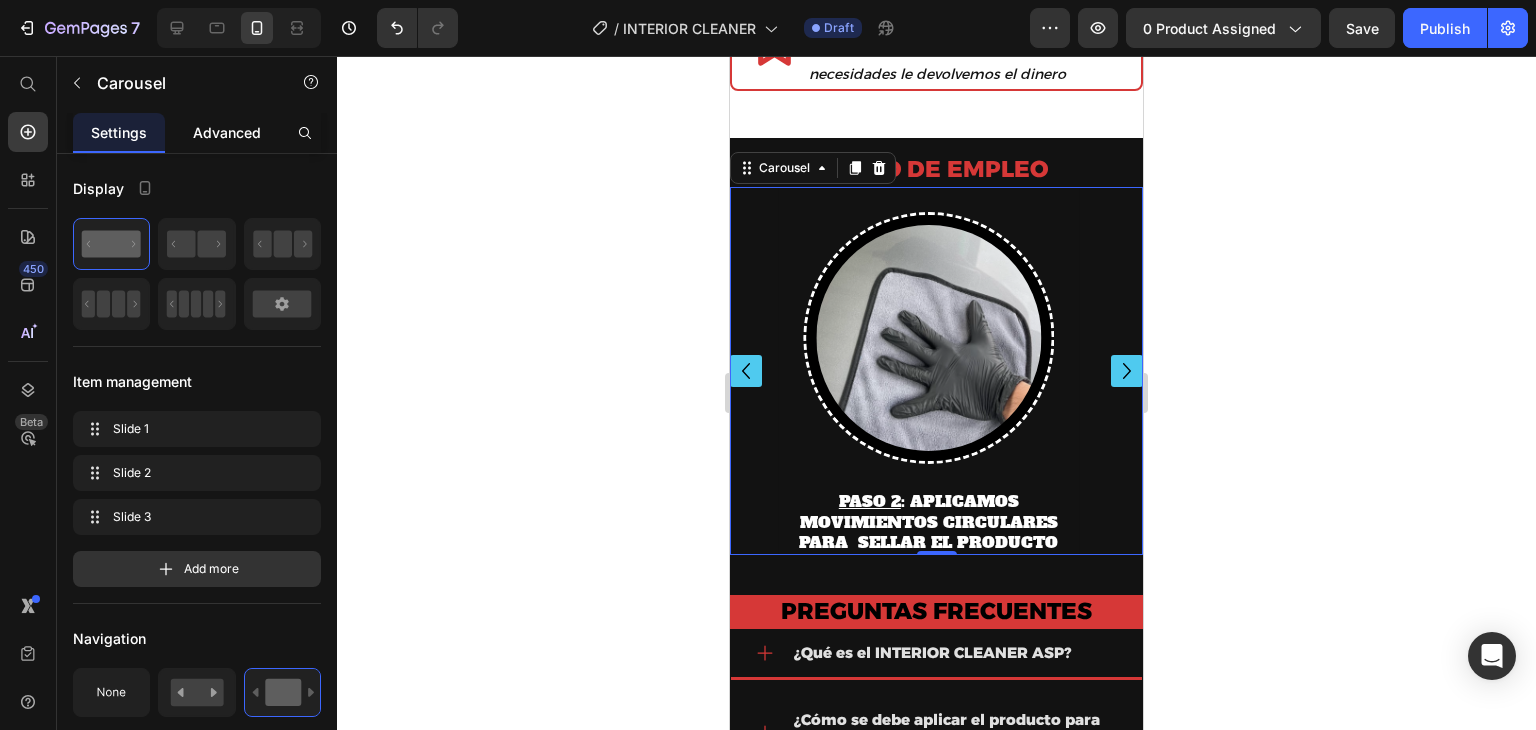 click on "Advanced" 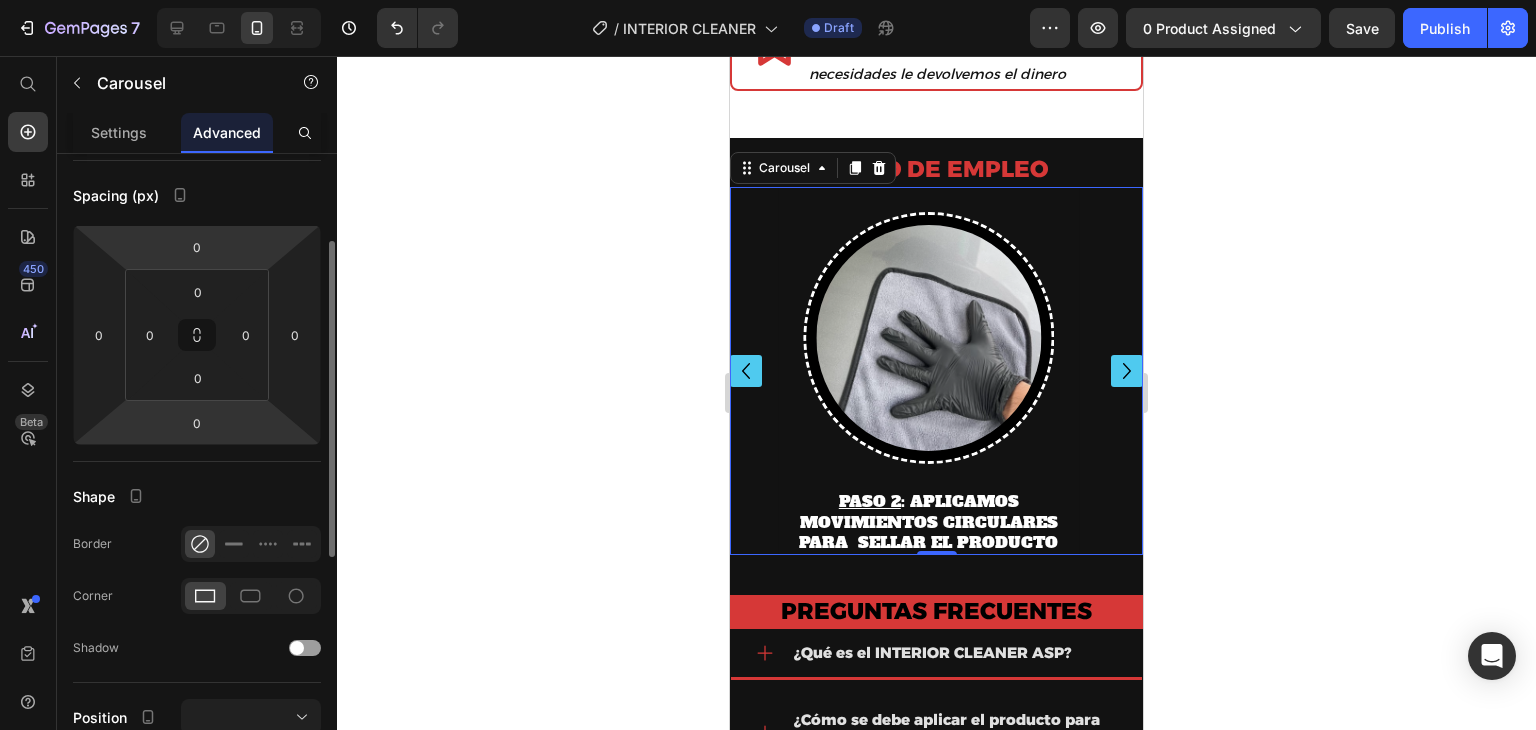 scroll, scrollTop: 0, scrollLeft: 0, axis: both 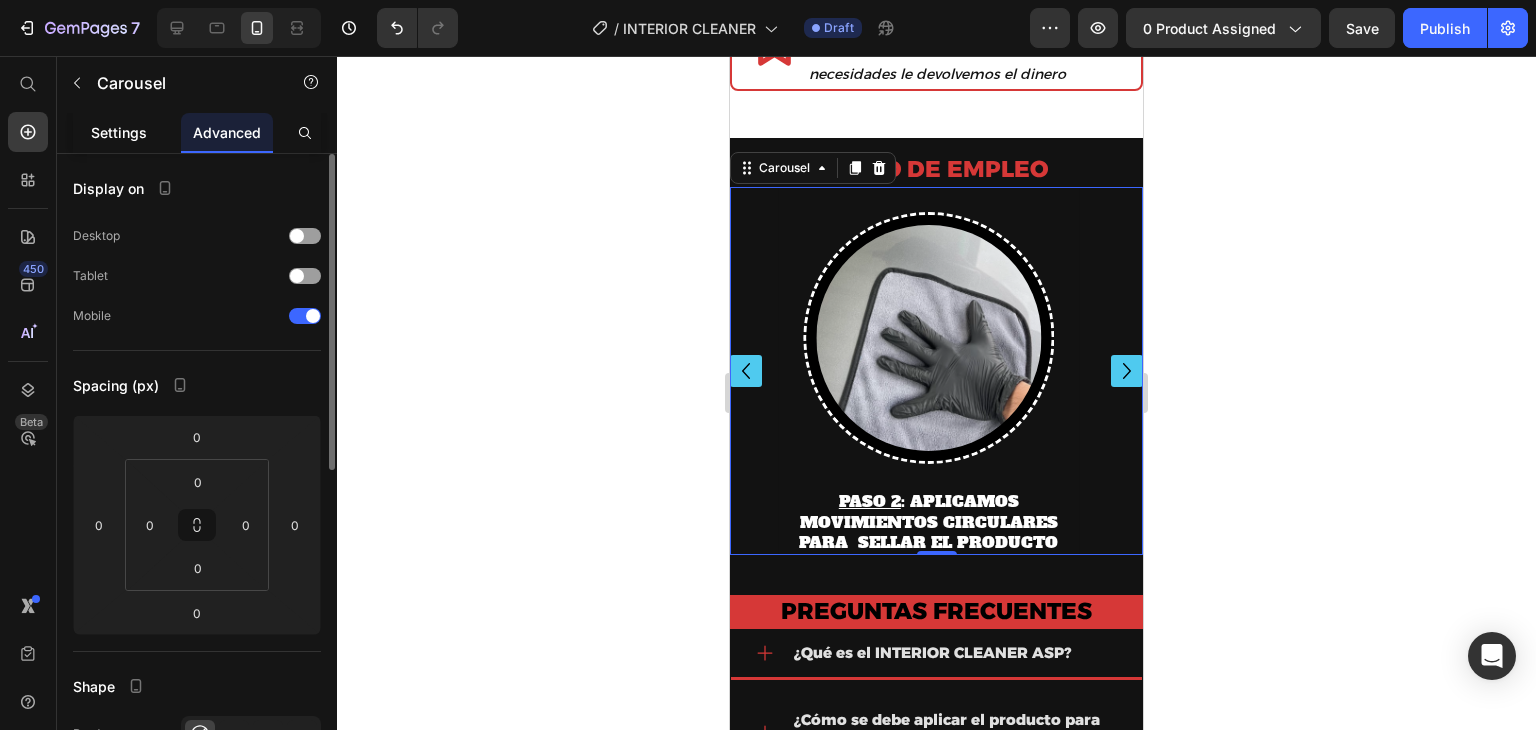 click on "Settings" at bounding box center [119, 132] 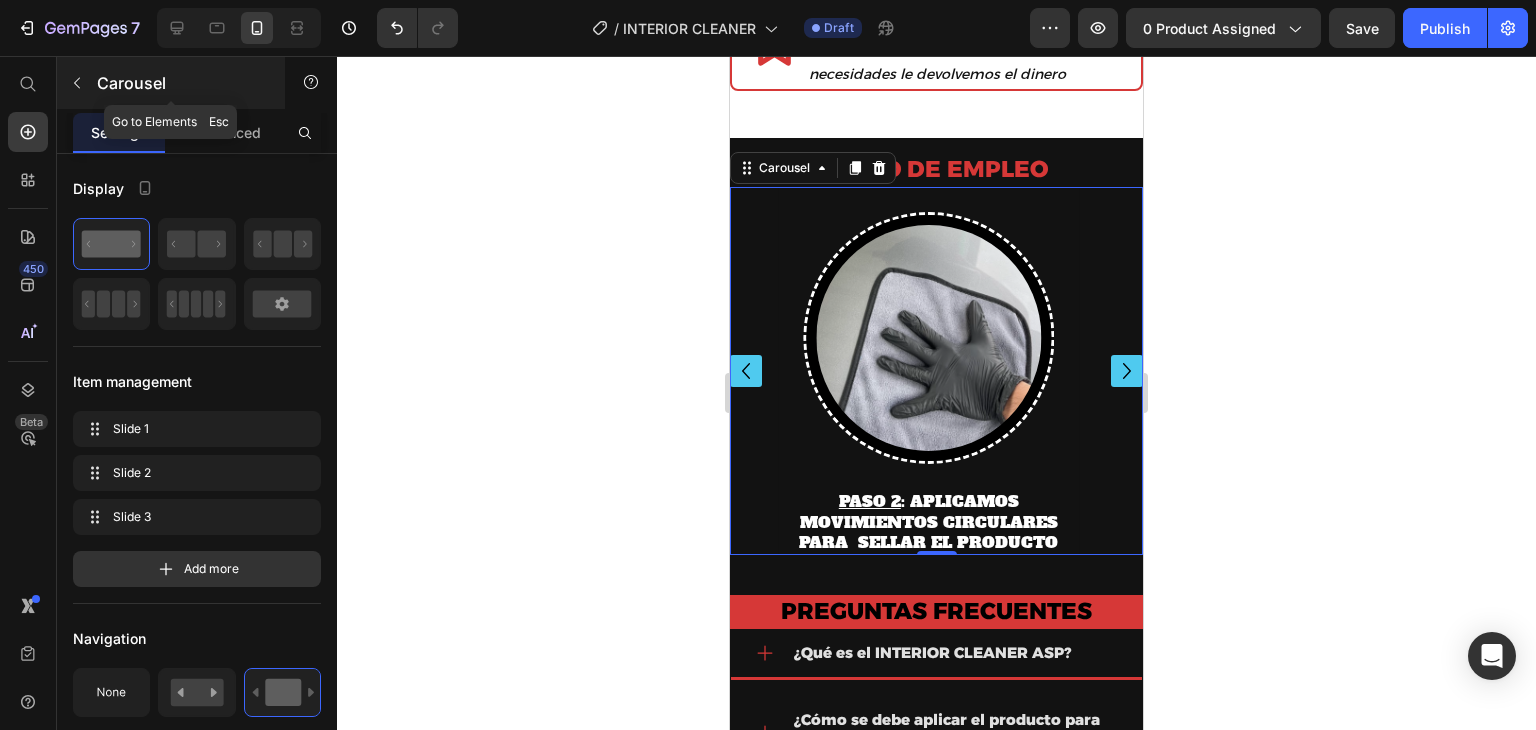 click 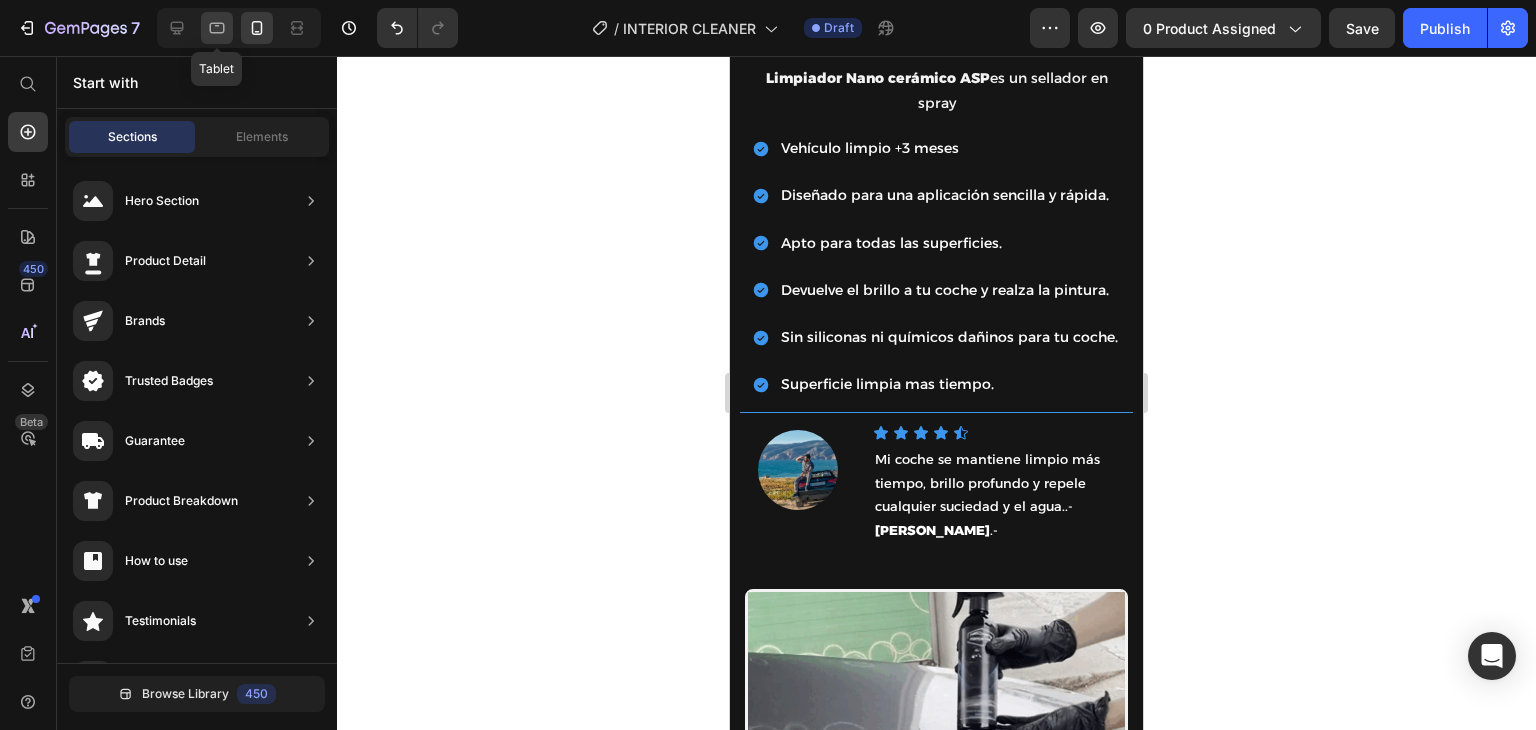 click 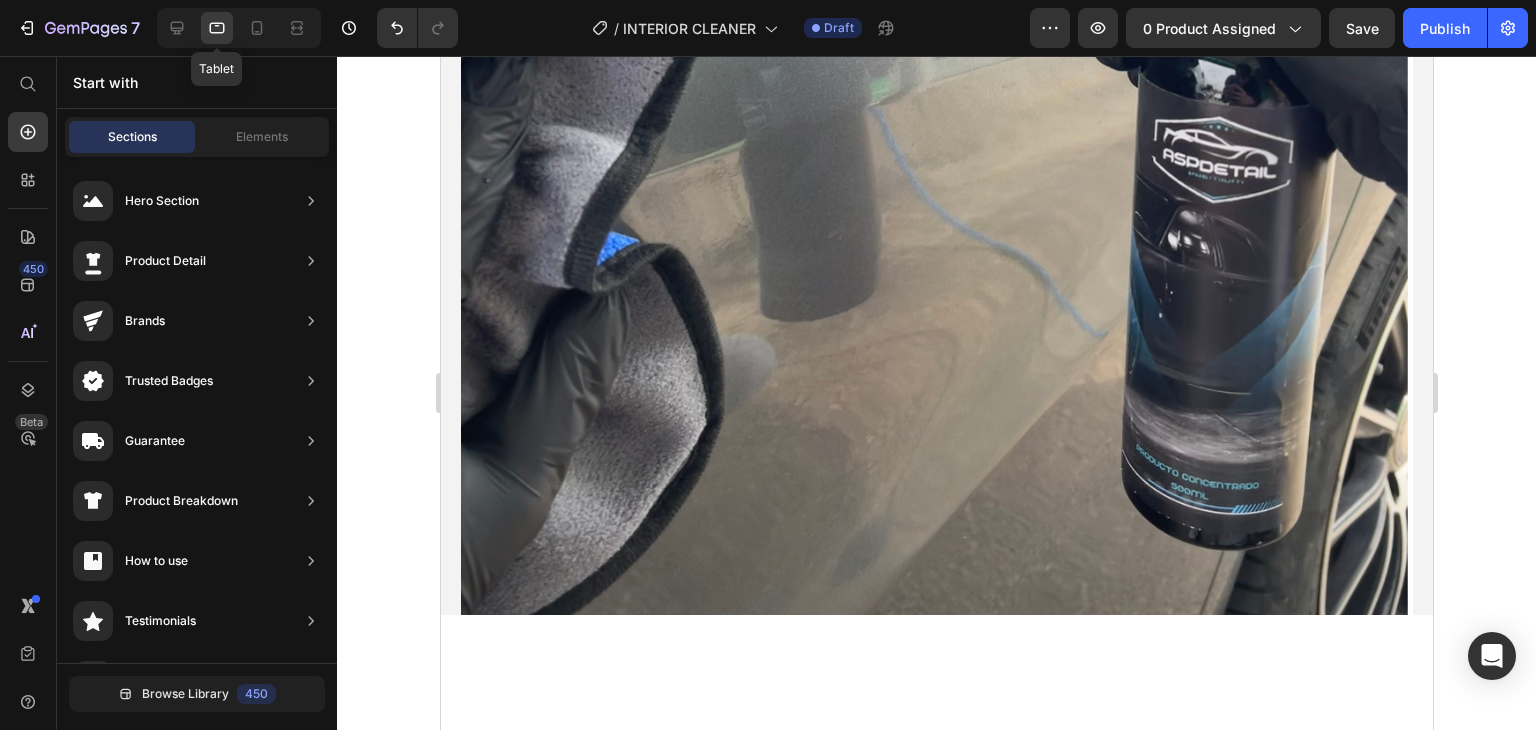 scroll, scrollTop: 3651, scrollLeft: 0, axis: vertical 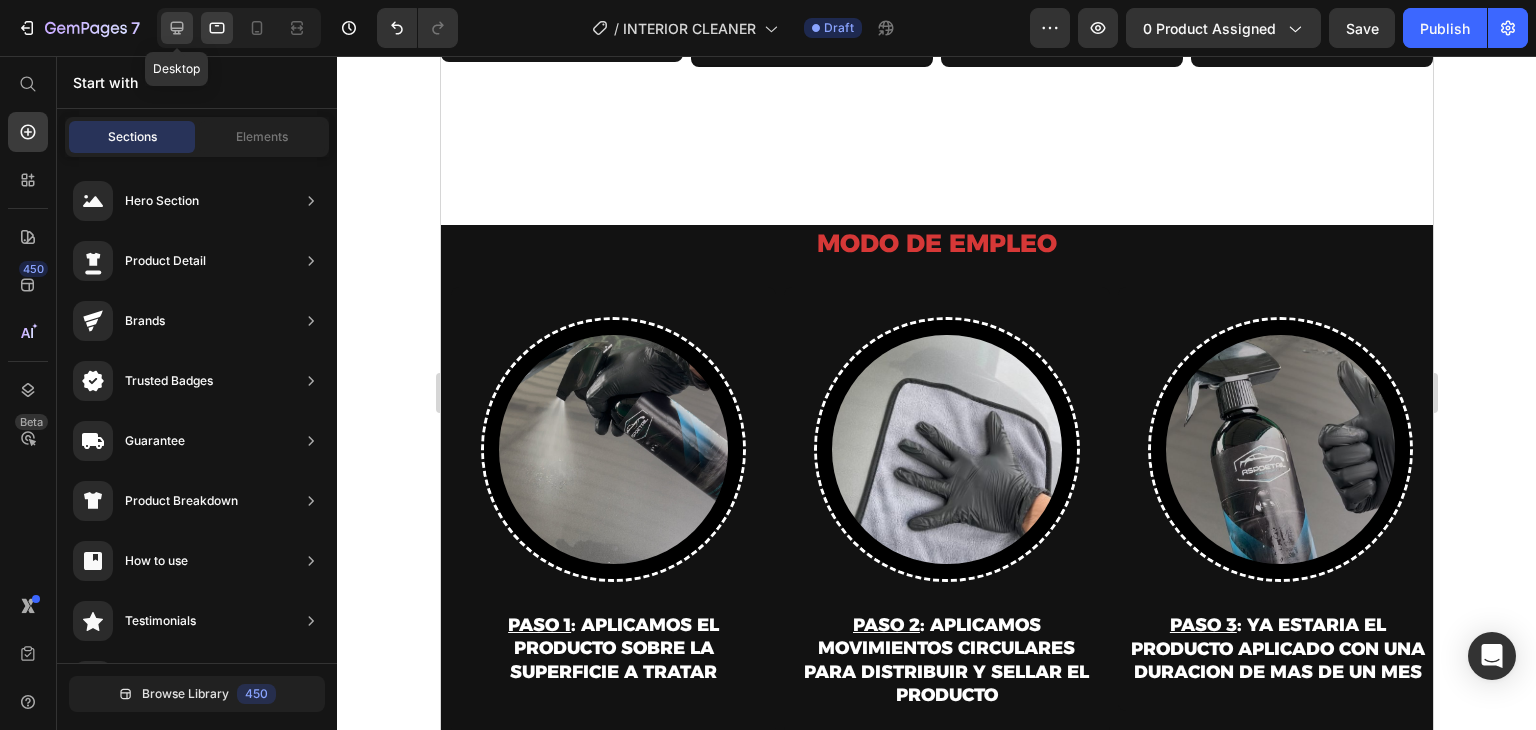 click 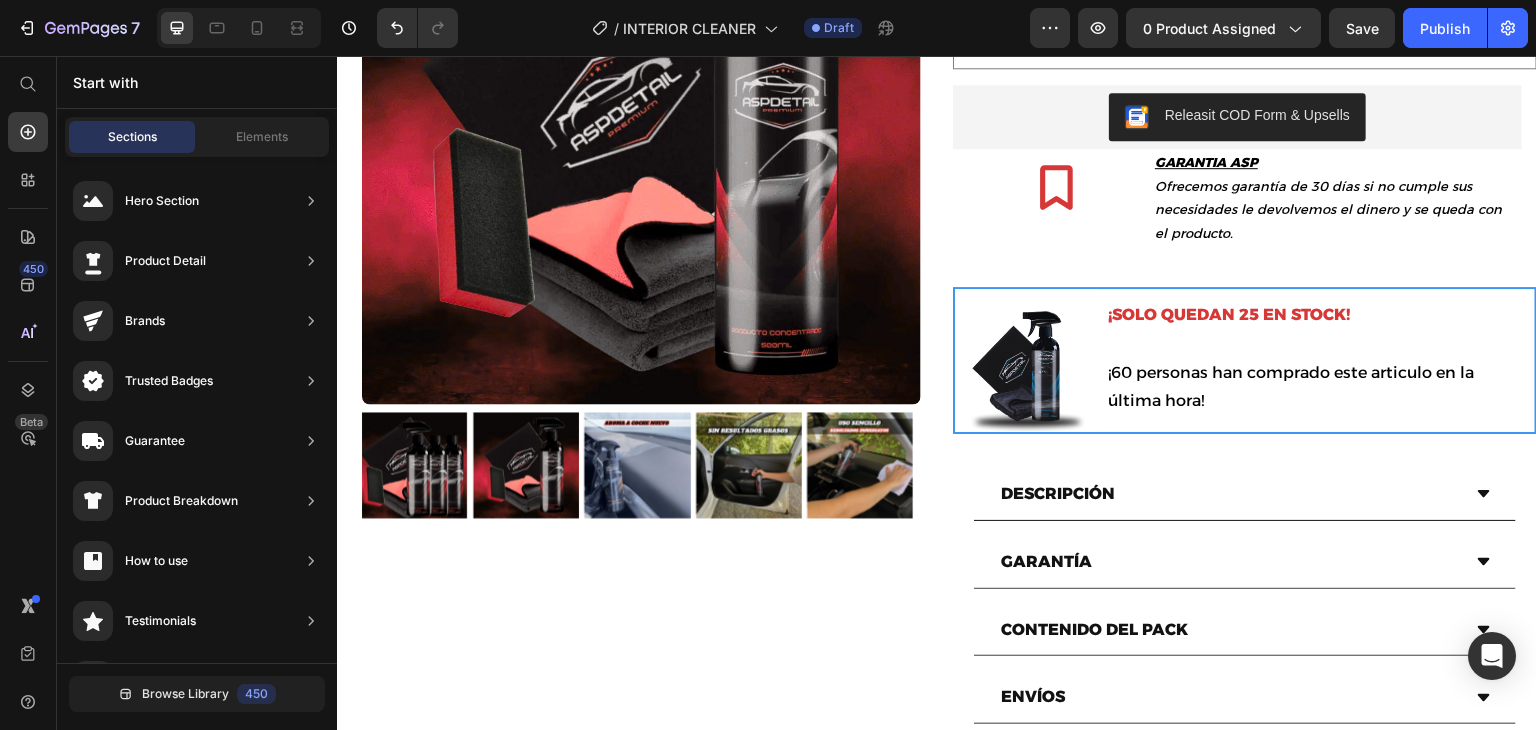 scroll, scrollTop: 0, scrollLeft: 0, axis: both 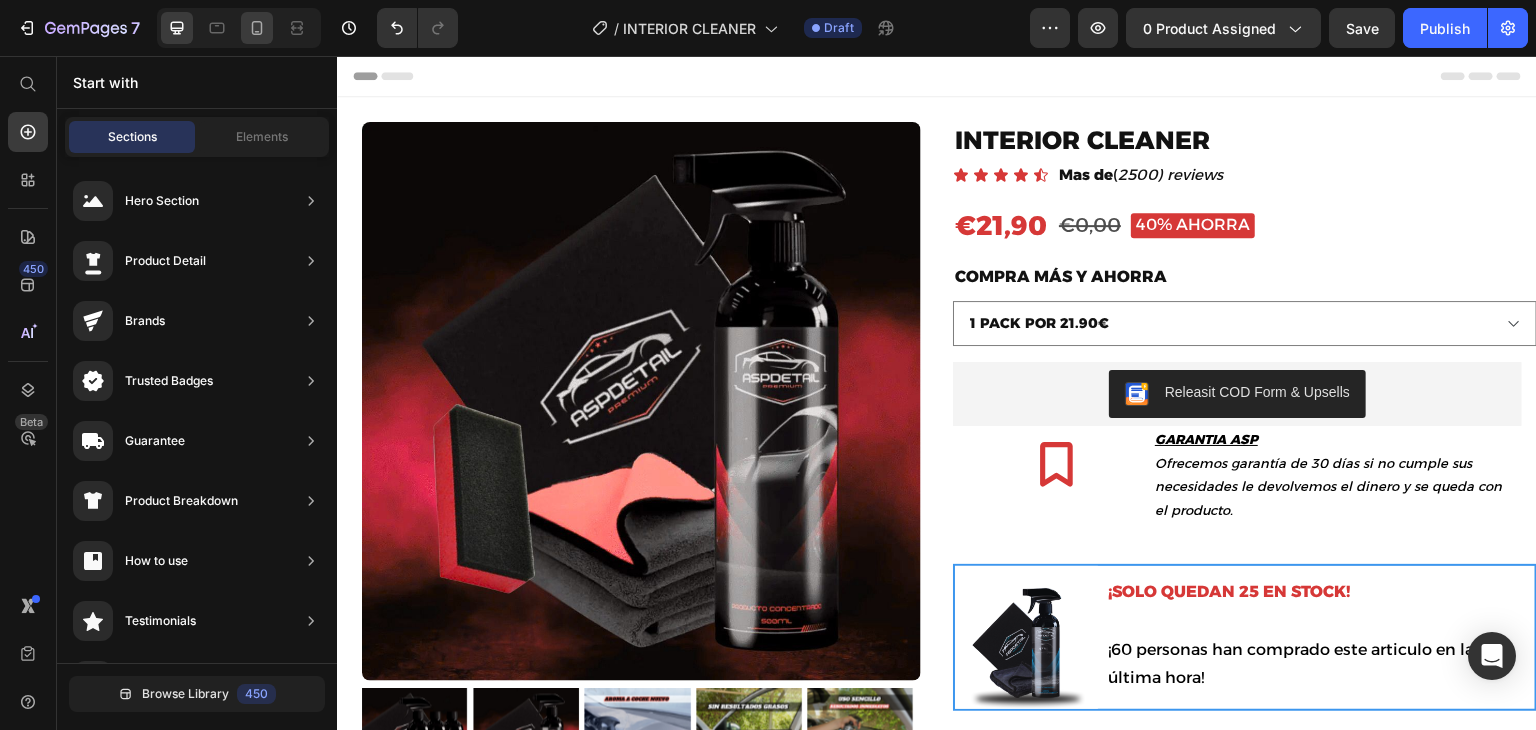 click 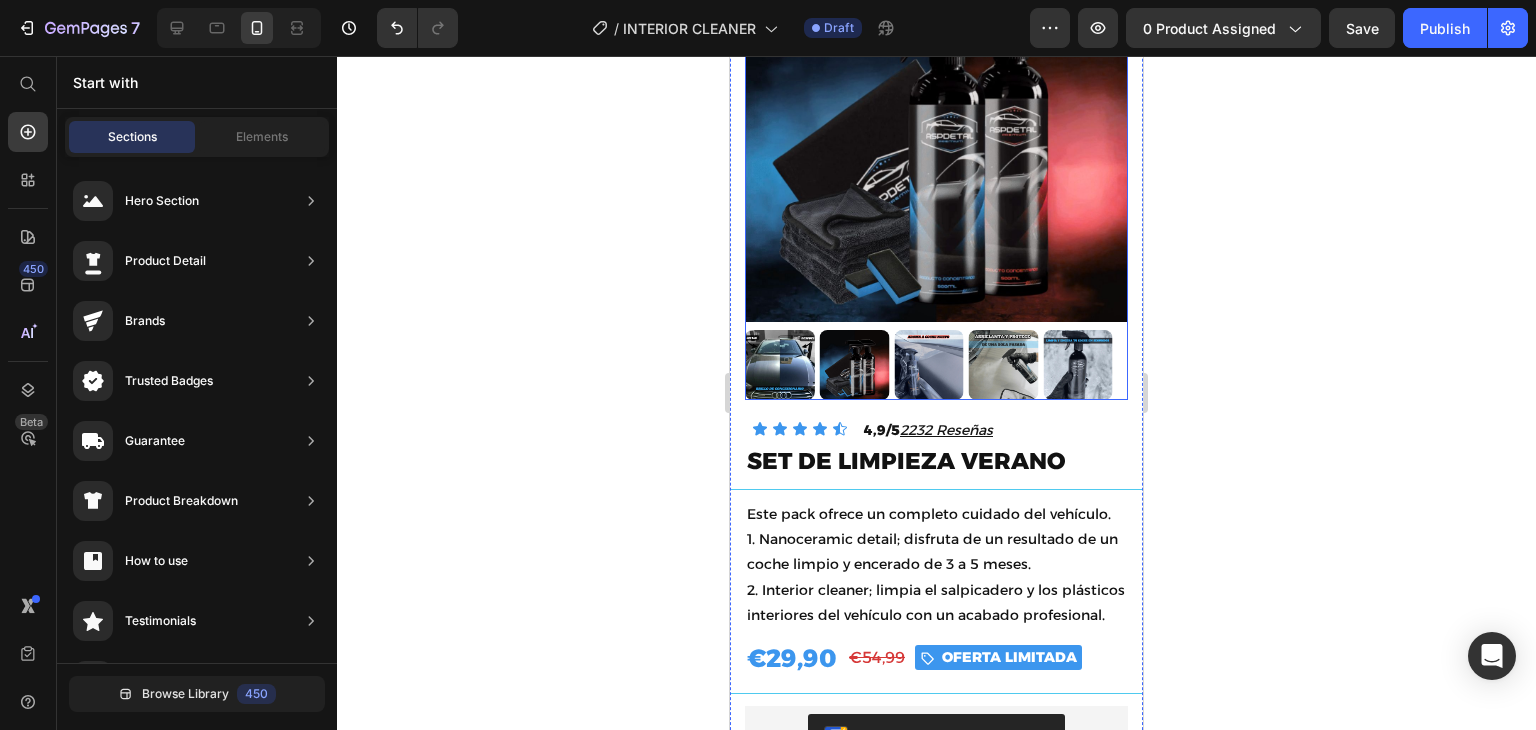 scroll, scrollTop: 5680, scrollLeft: 0, axis: vertical 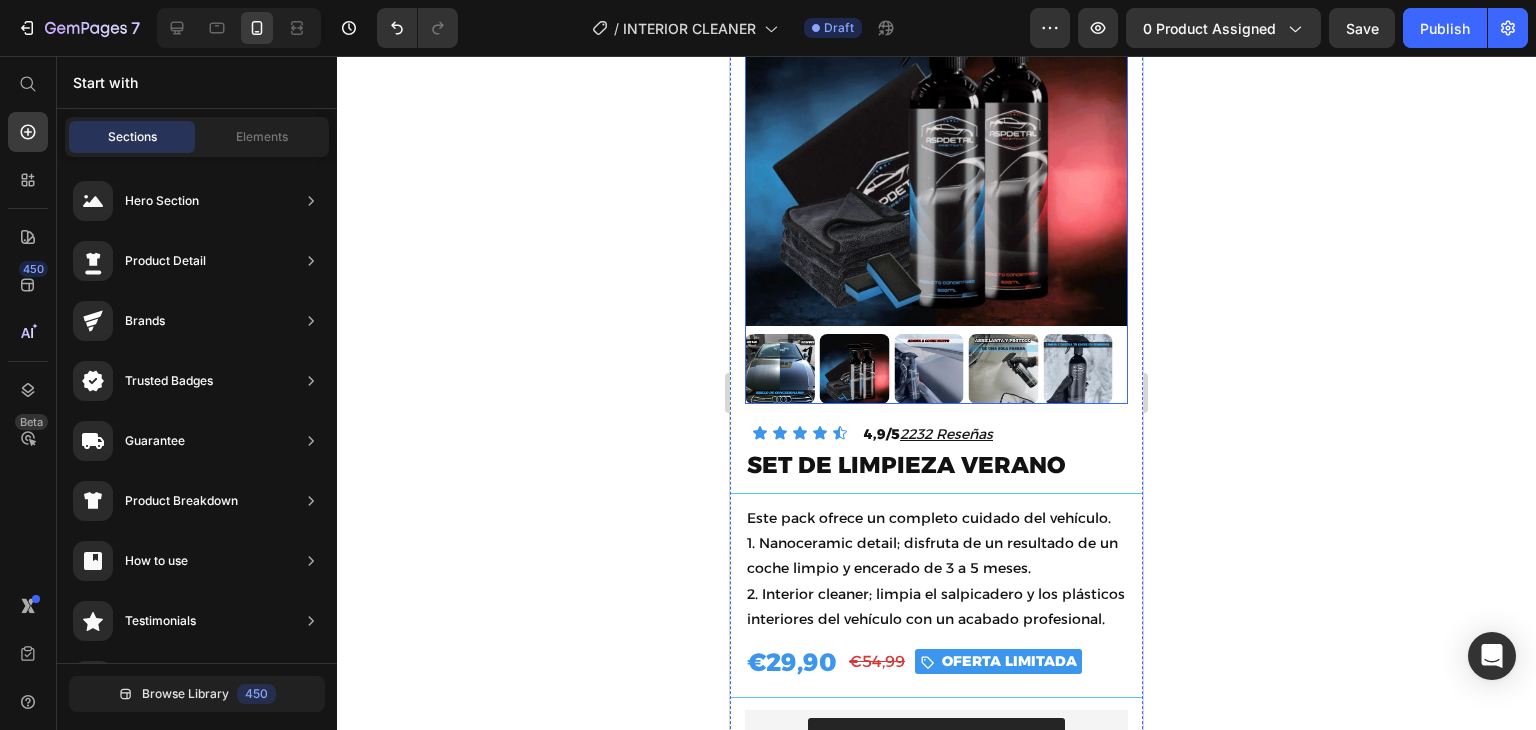 click at bounding box center [936, 134] 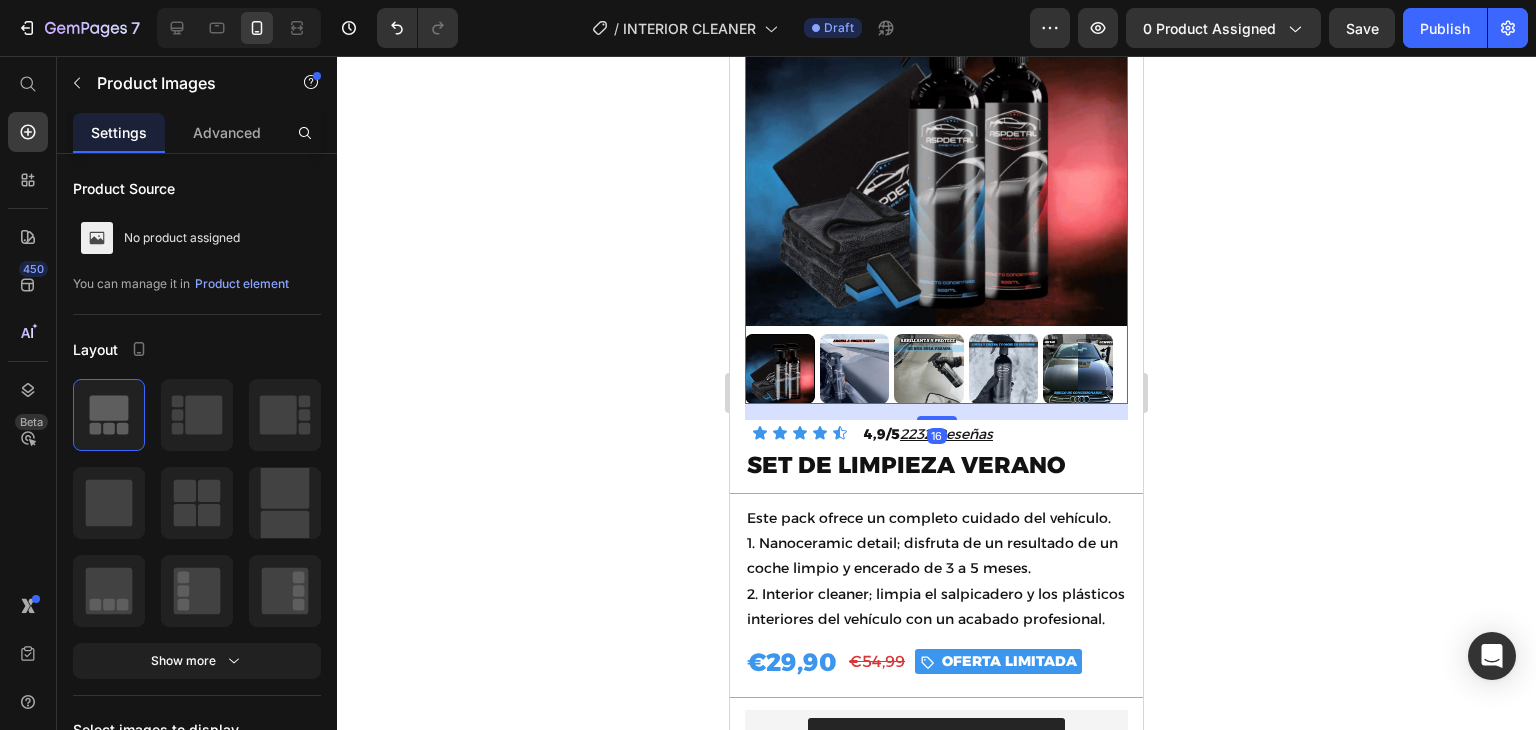 click 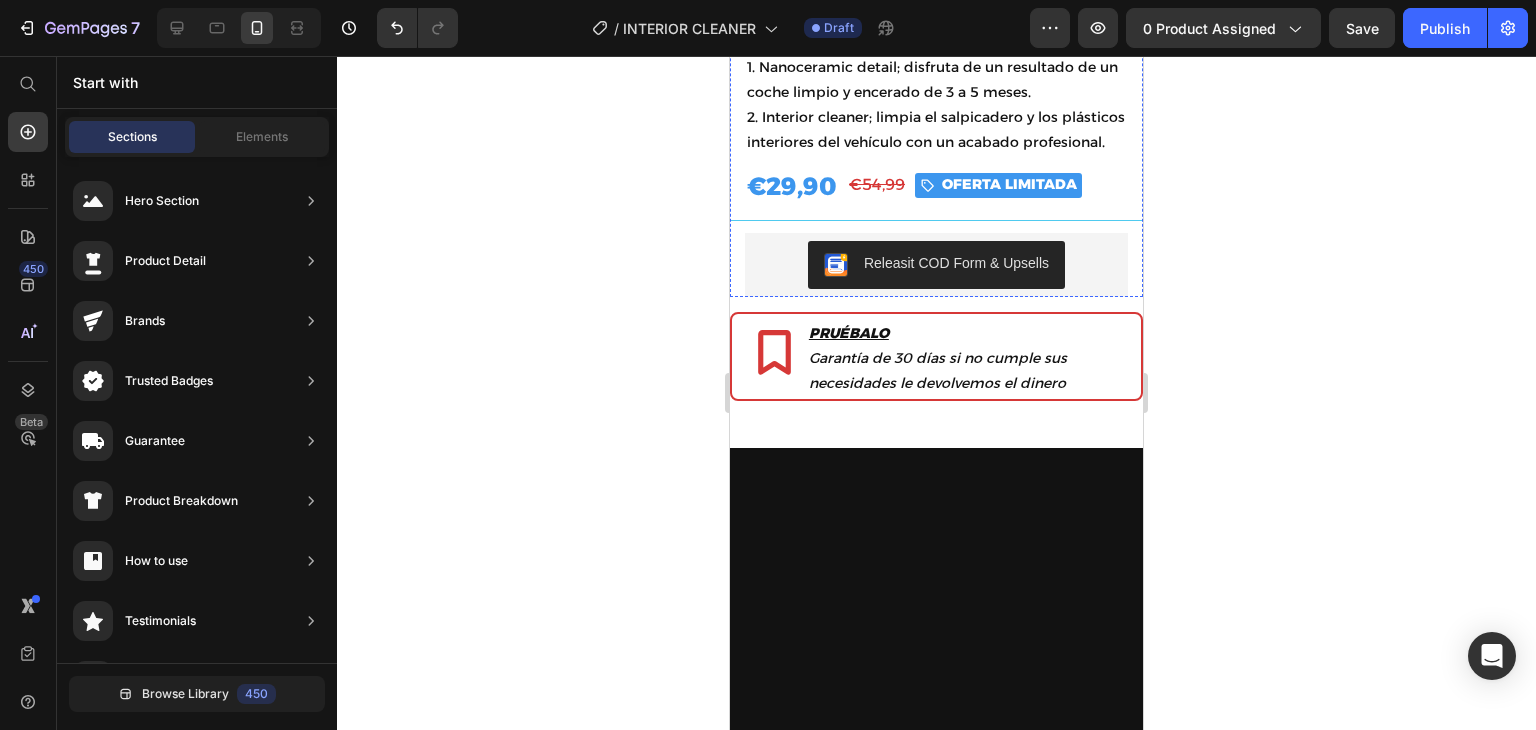 click on "4,9/5  2232 Reseñas" at bounding box center [994, -43] 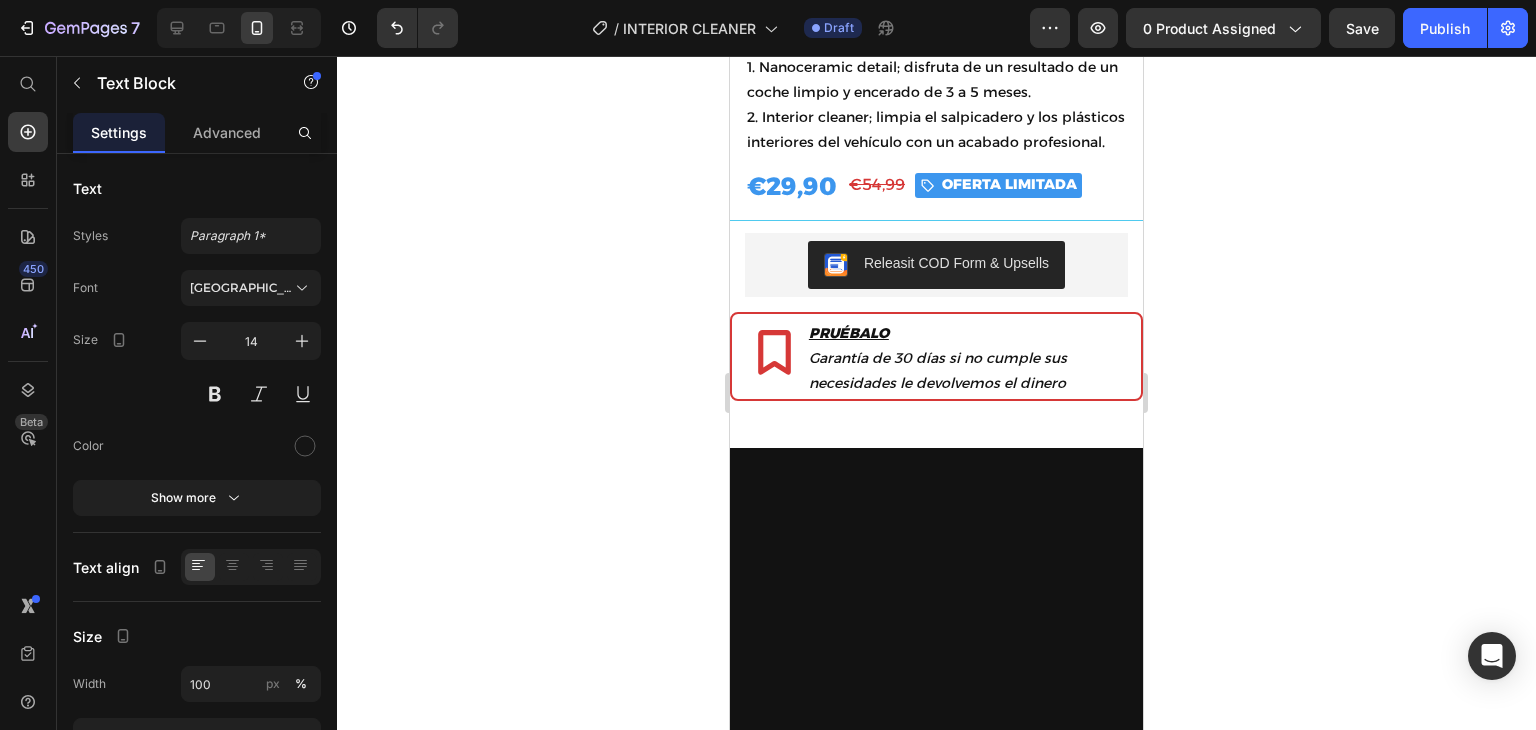 click 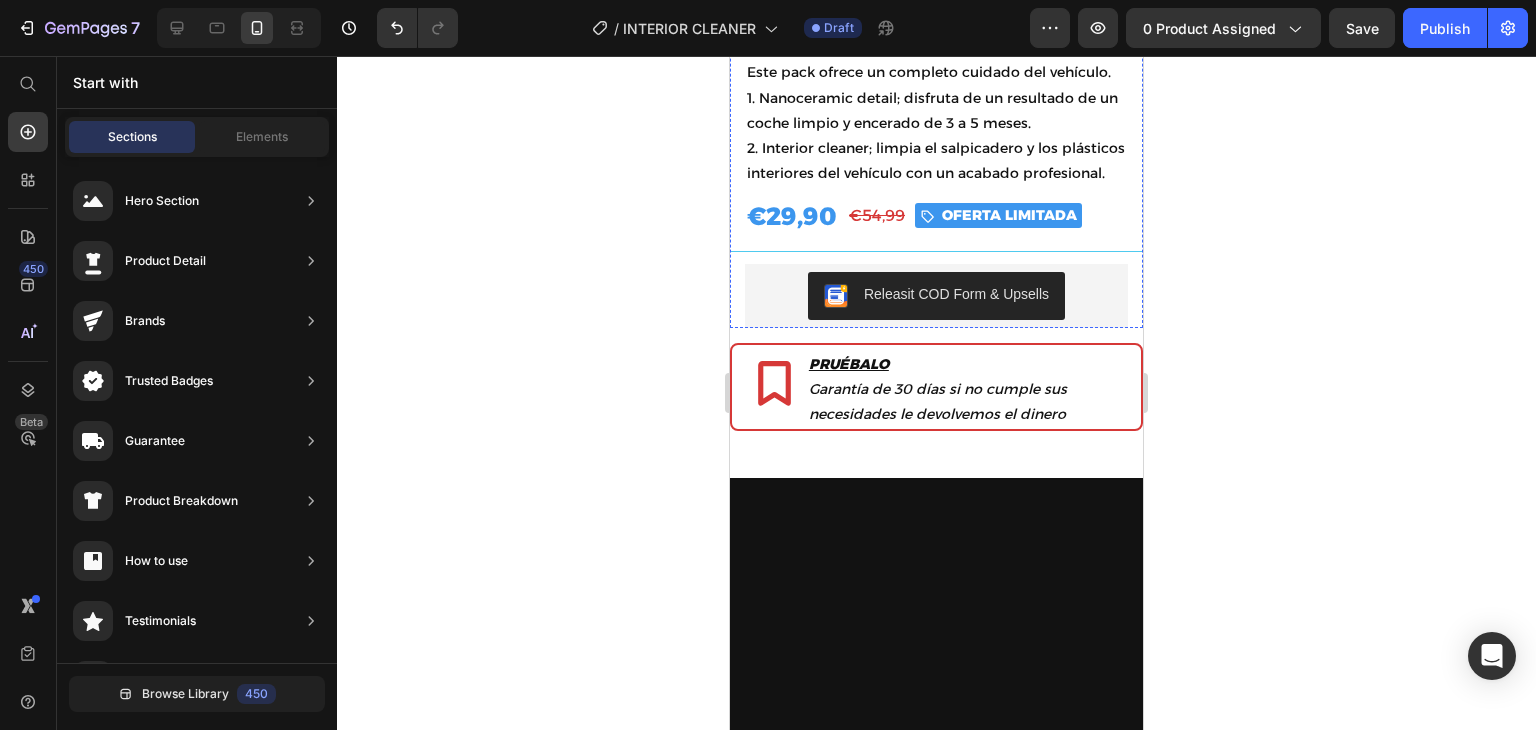click on "Icon Icon Icon Icon Icon Icon List" at bounding box center (786, -27) 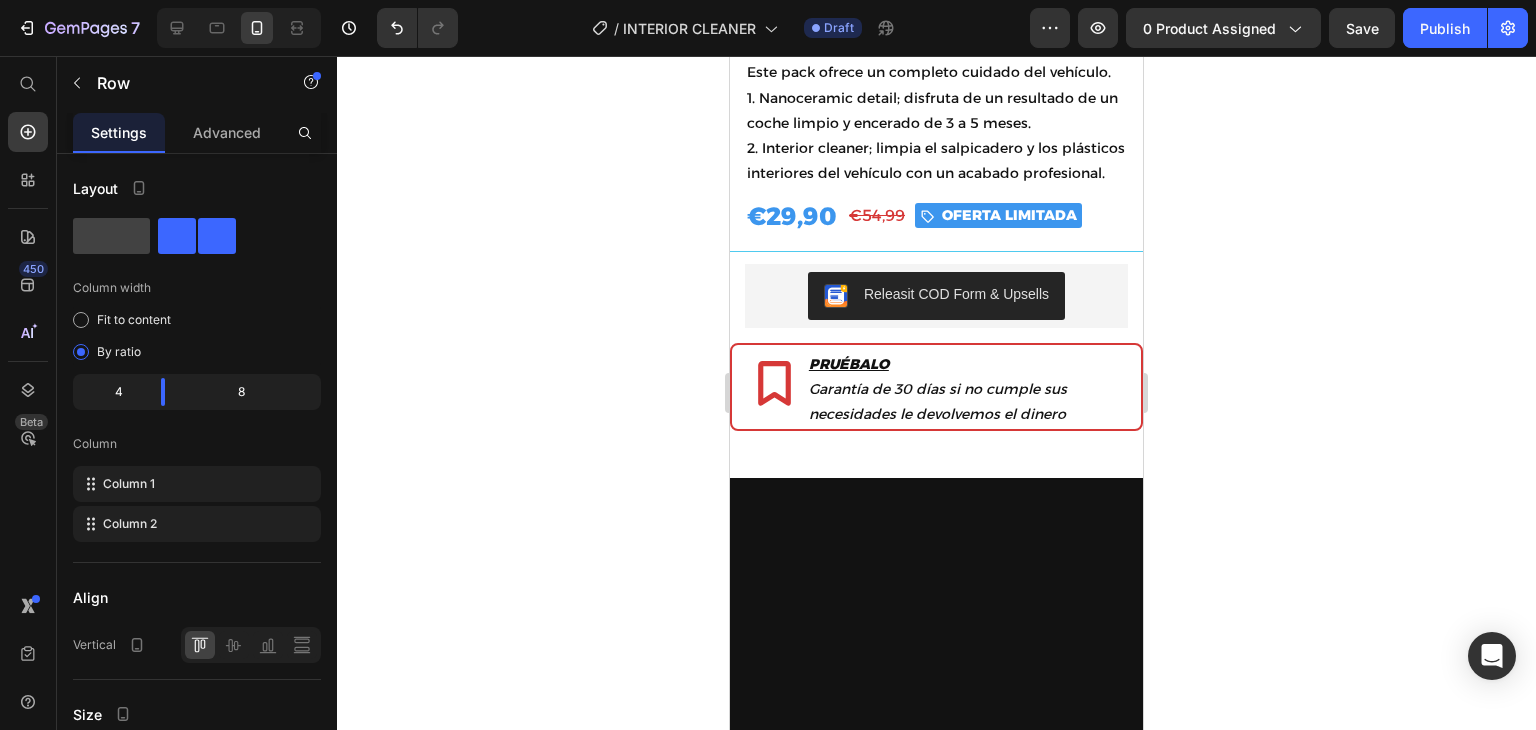 click 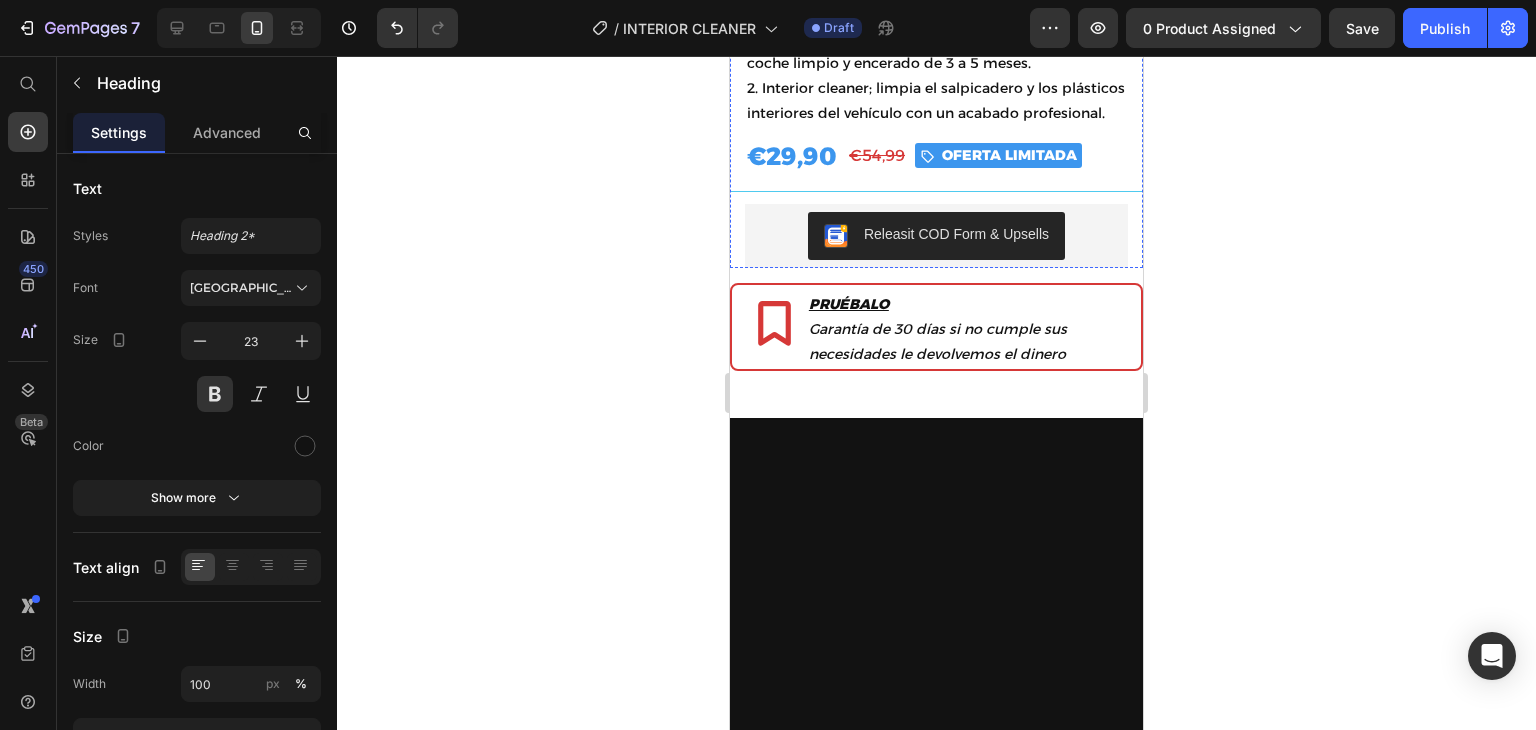 click on "SET DE LIMPIEZA VERANO" at bounding box center (944, -40) 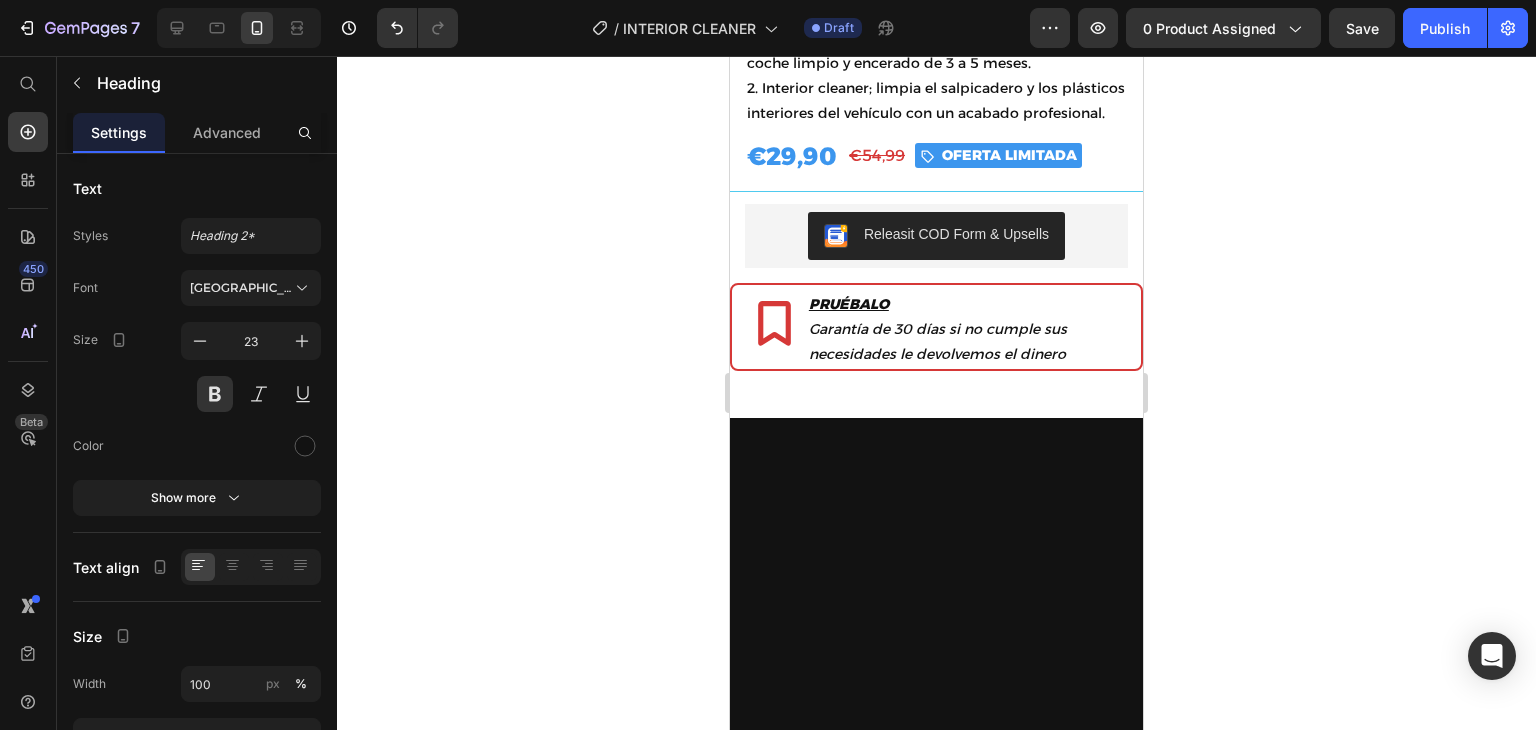 click 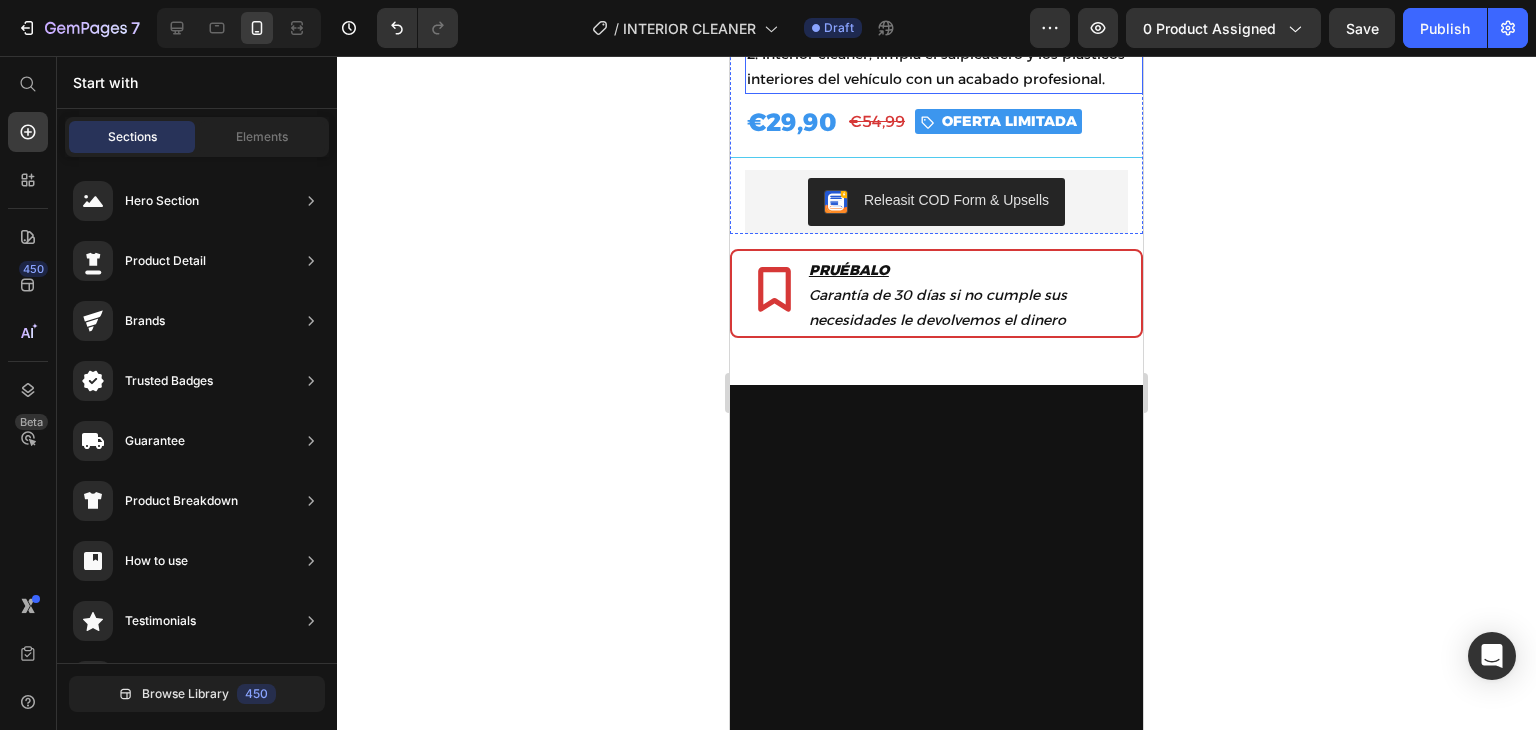 click on "1. Nanoceramic detail; disfruta de un resultado de un coche limpio y encerado de 3 a 5 meses." at bounding box center (944, 17) 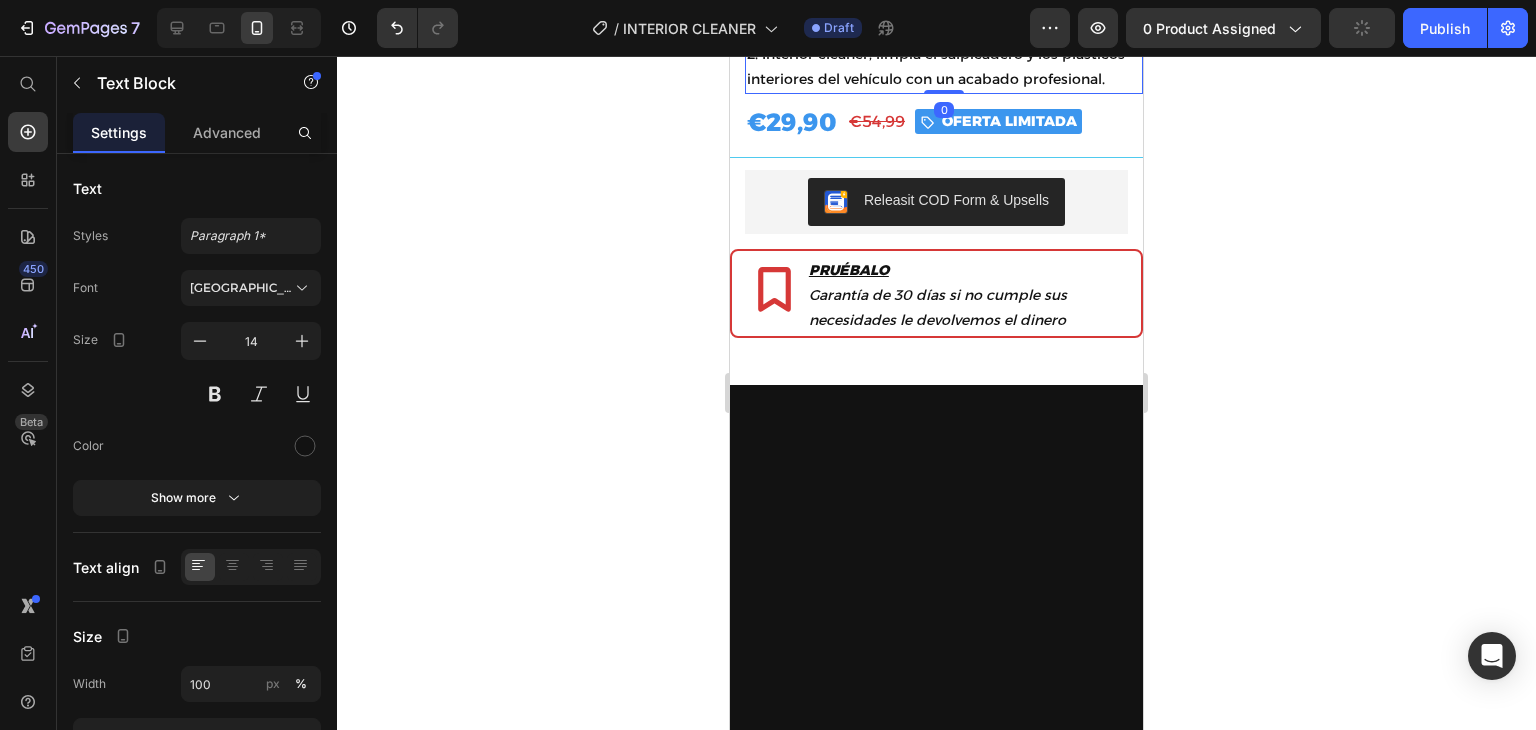 click 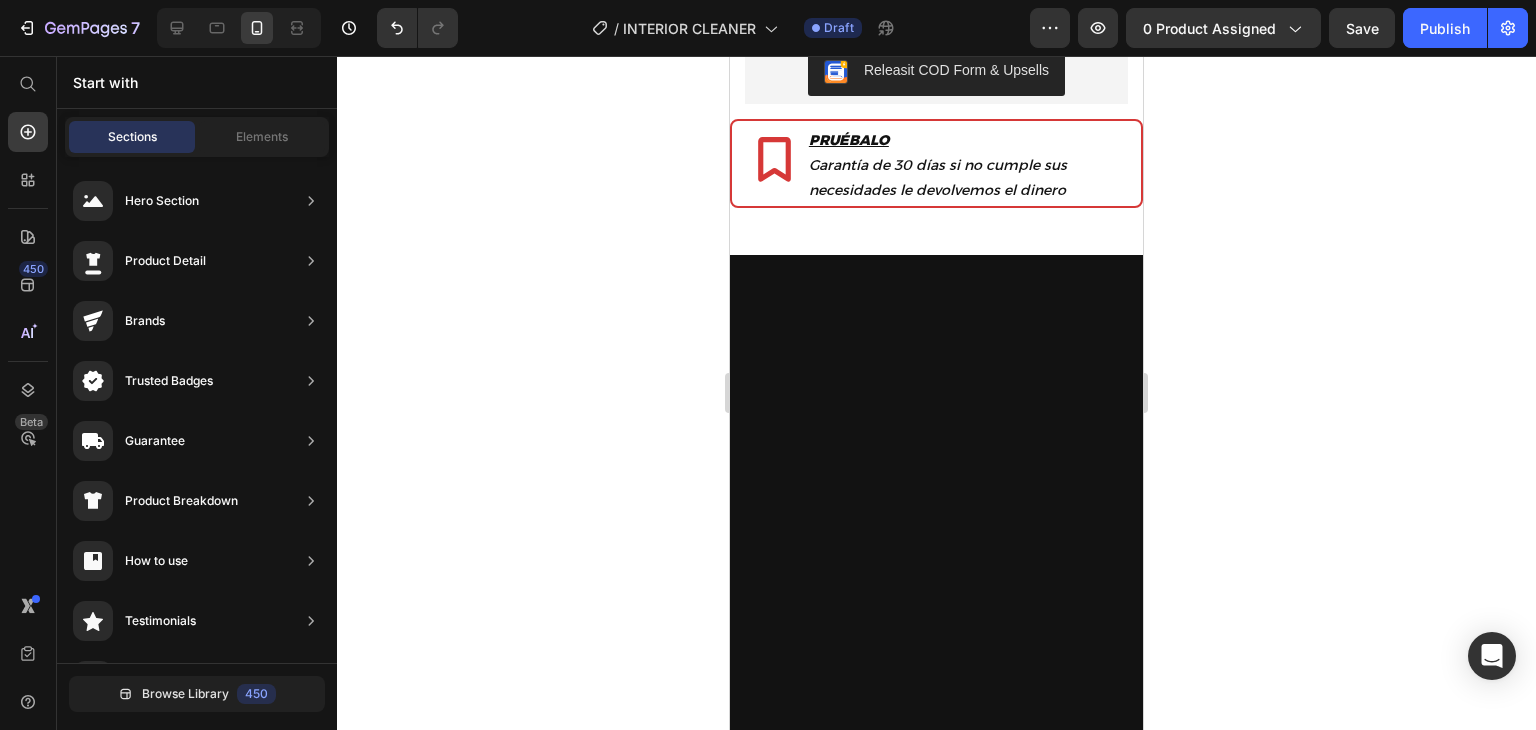 click on "€29,90 Product Price €54,99 Product Price
OFERTA LIMITADA   Button Row   0" at bounding box center [936, -8] 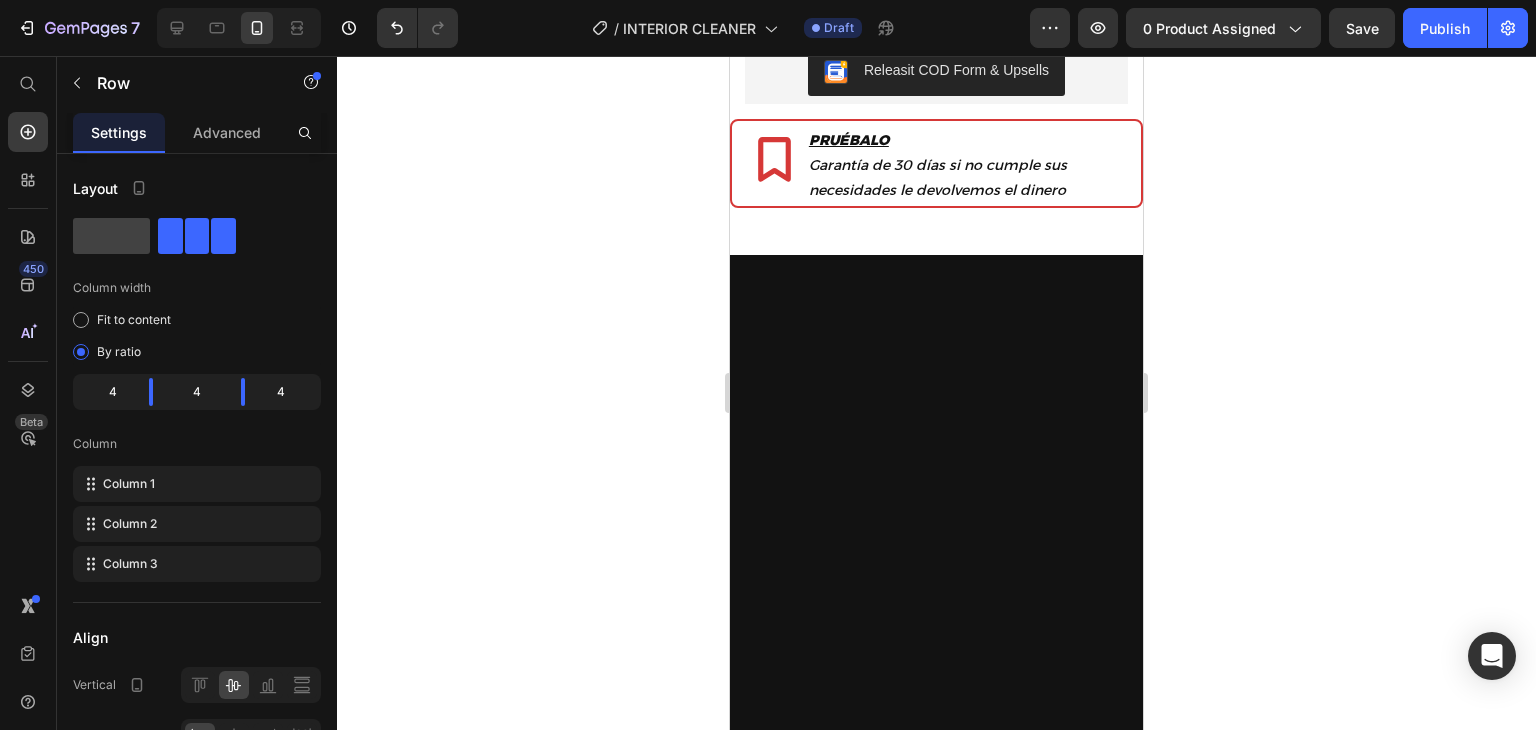 click 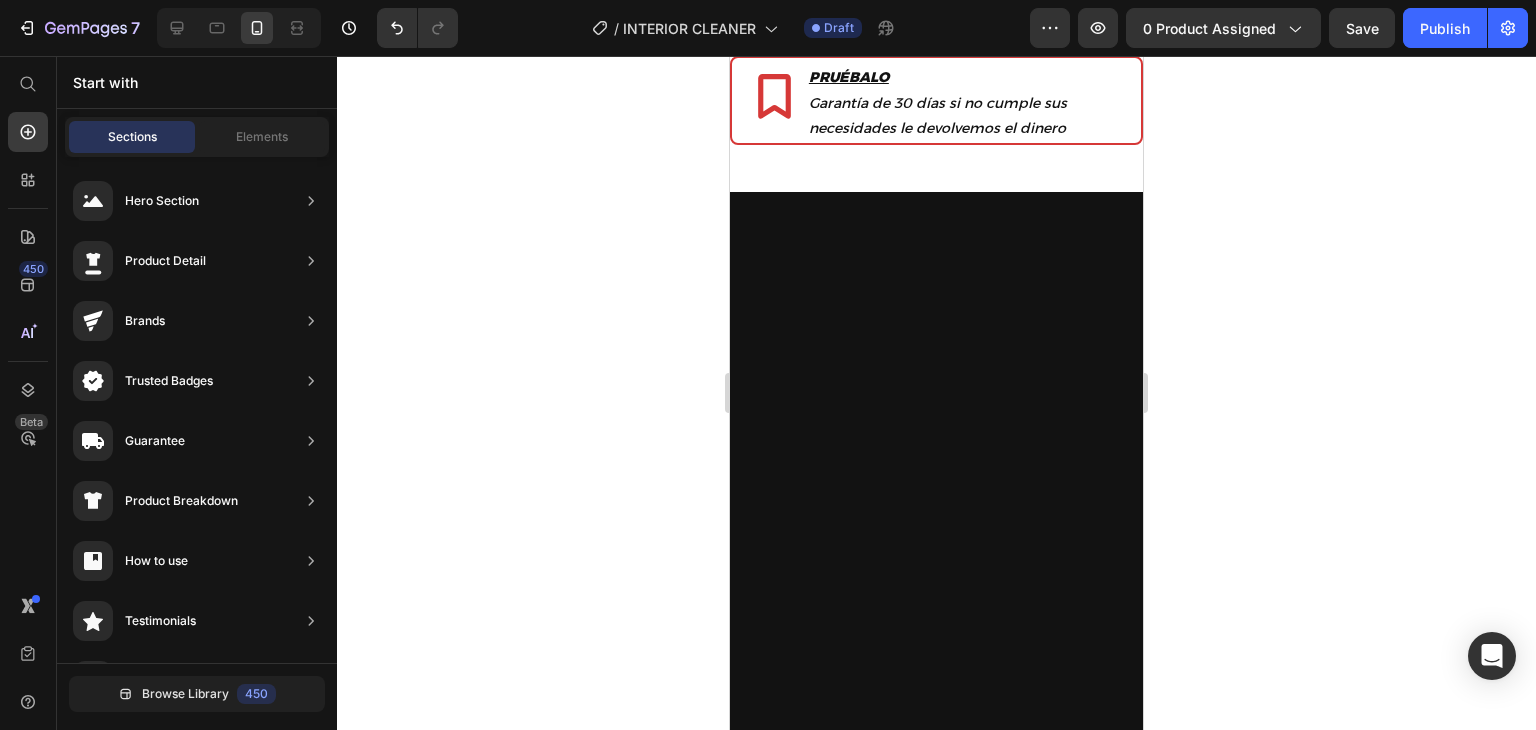 click on "OTROS PACKS MÁS VENDIDOS" at bounding box center (936, -83) 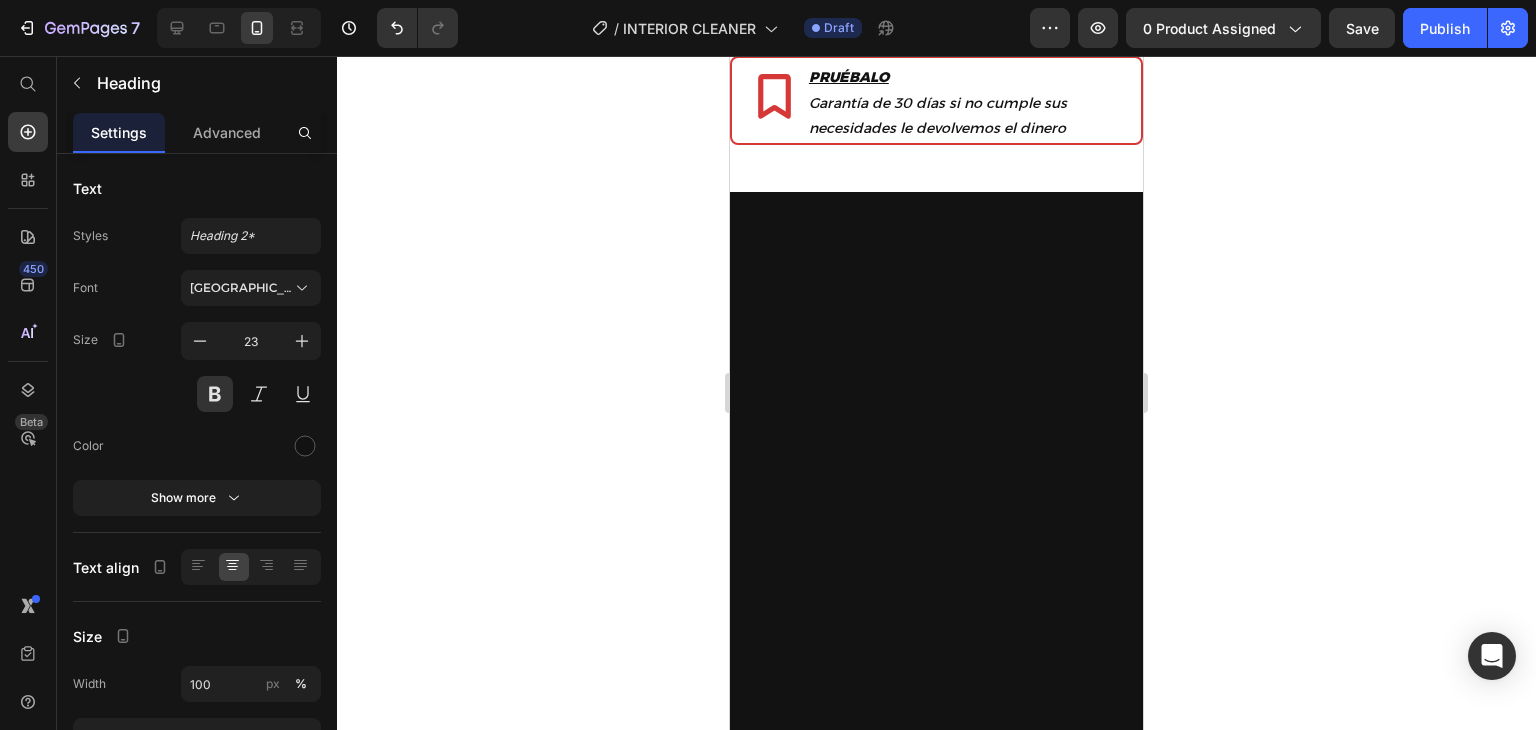 click 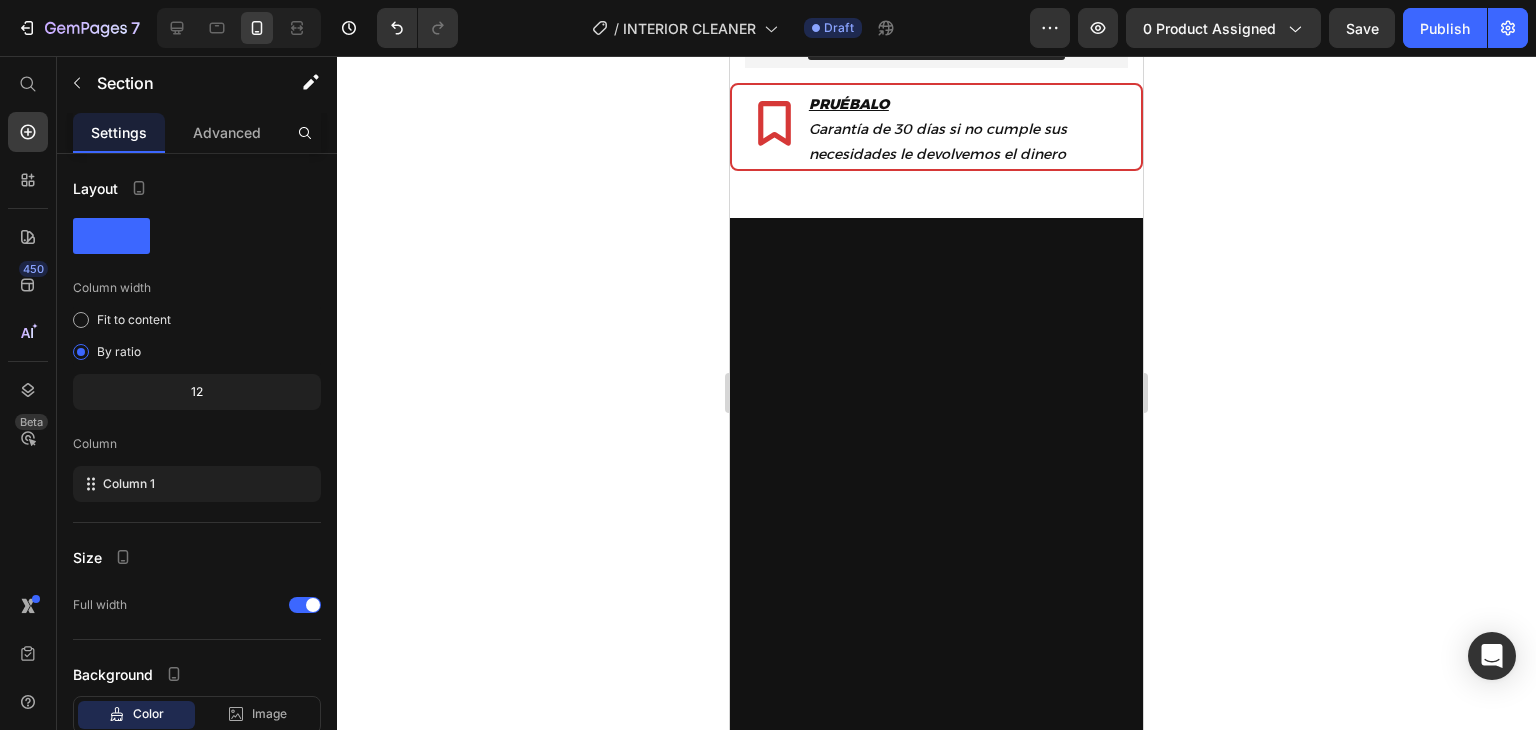 click on "Drop element here" at bounding box center (936, -70) 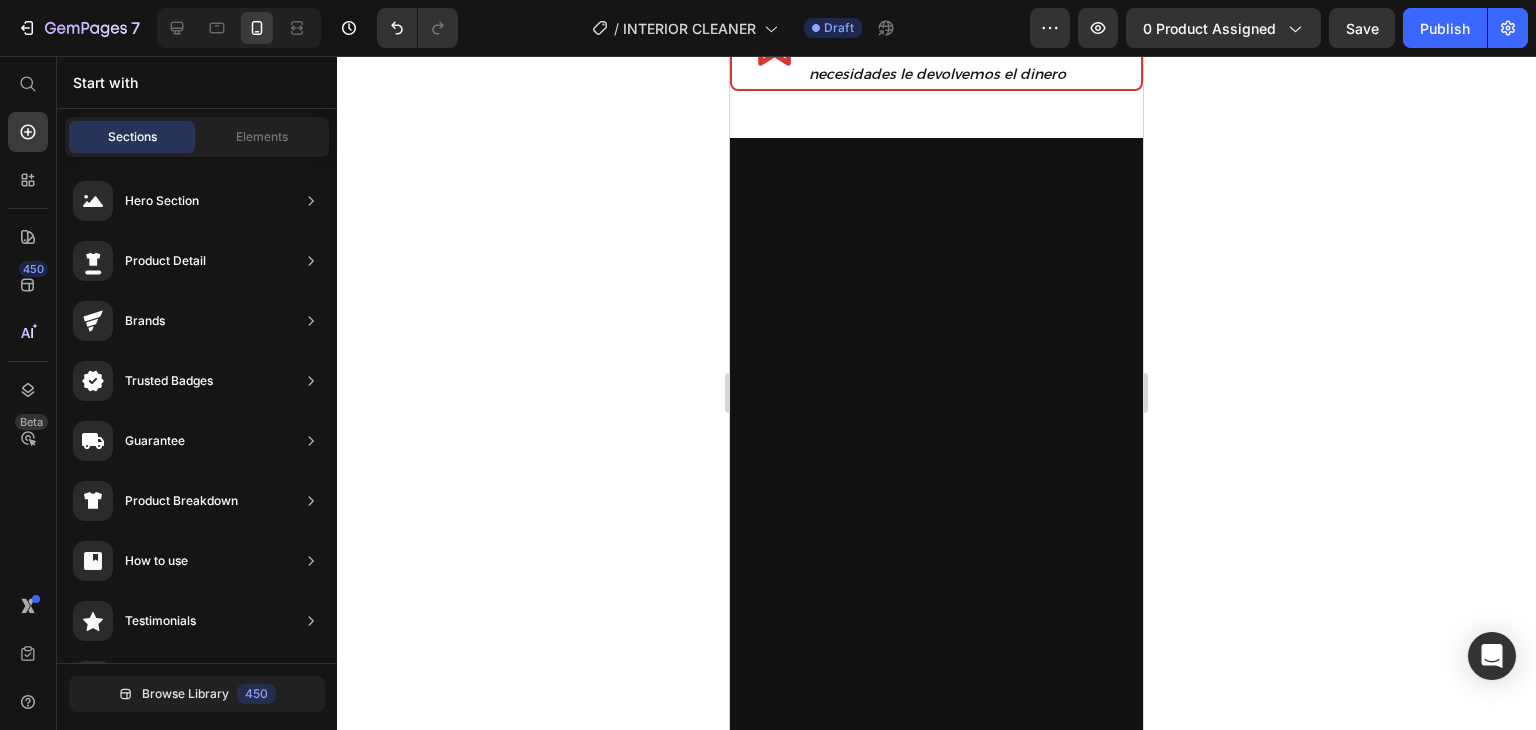 click on "Releasit COD Form & Upsells" at bounding box center [936, -44] 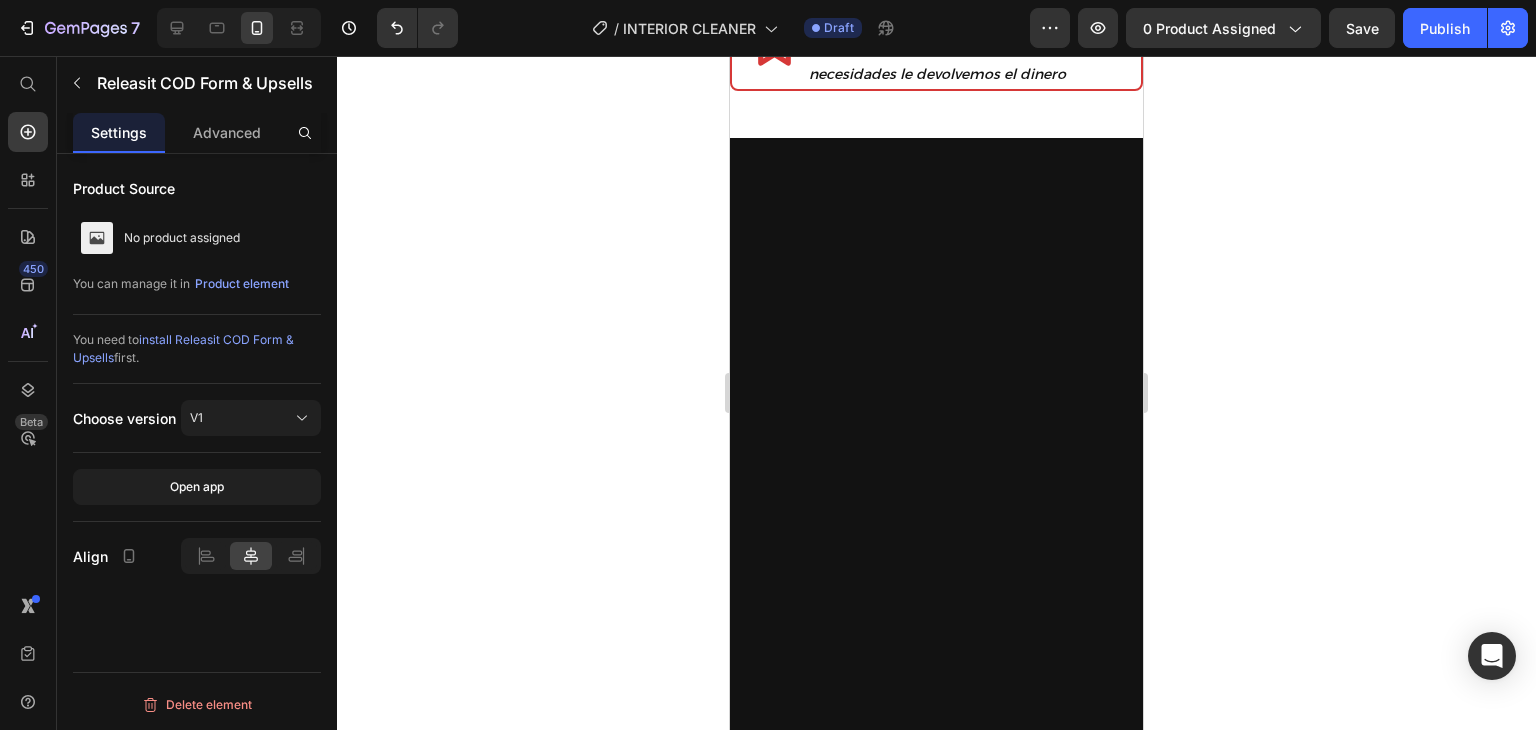 click 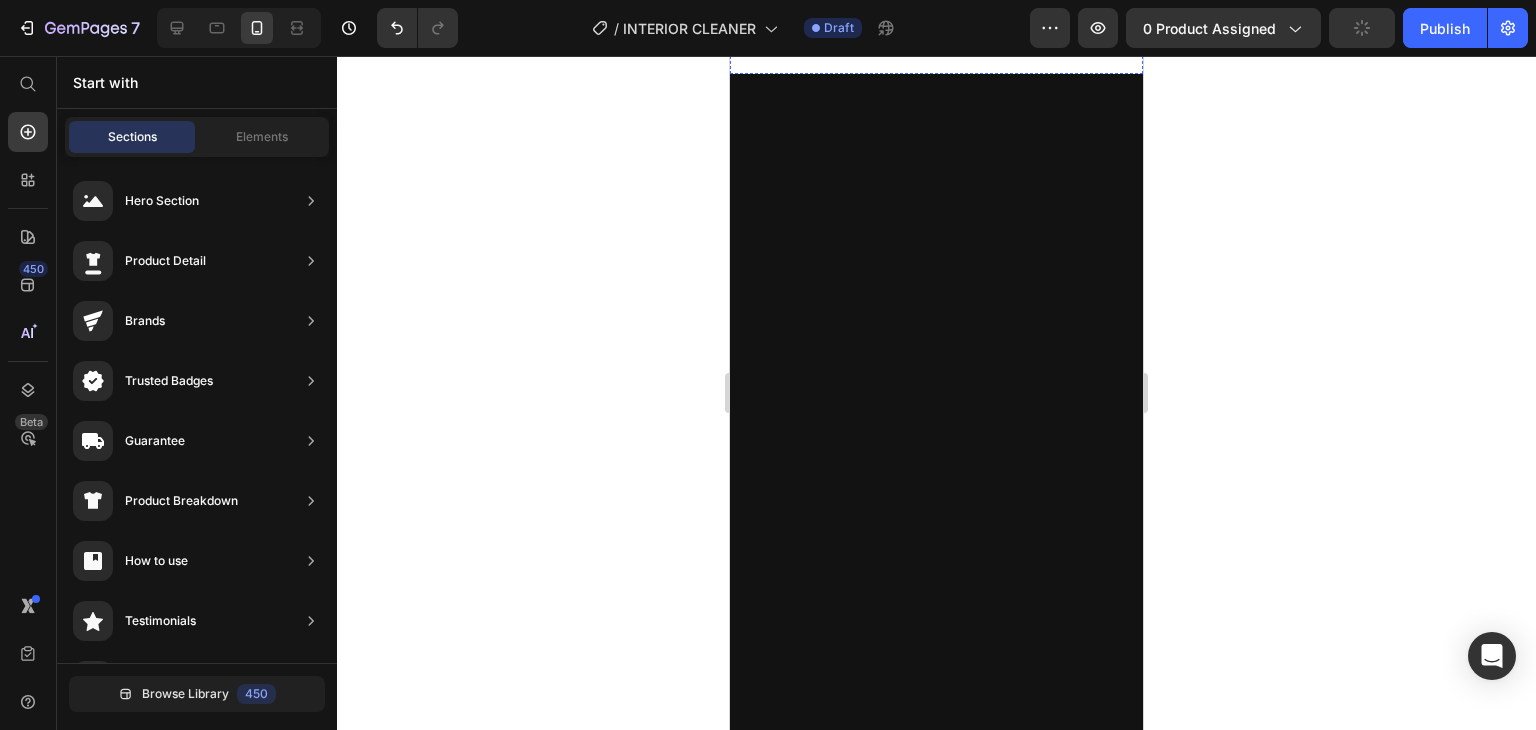 click 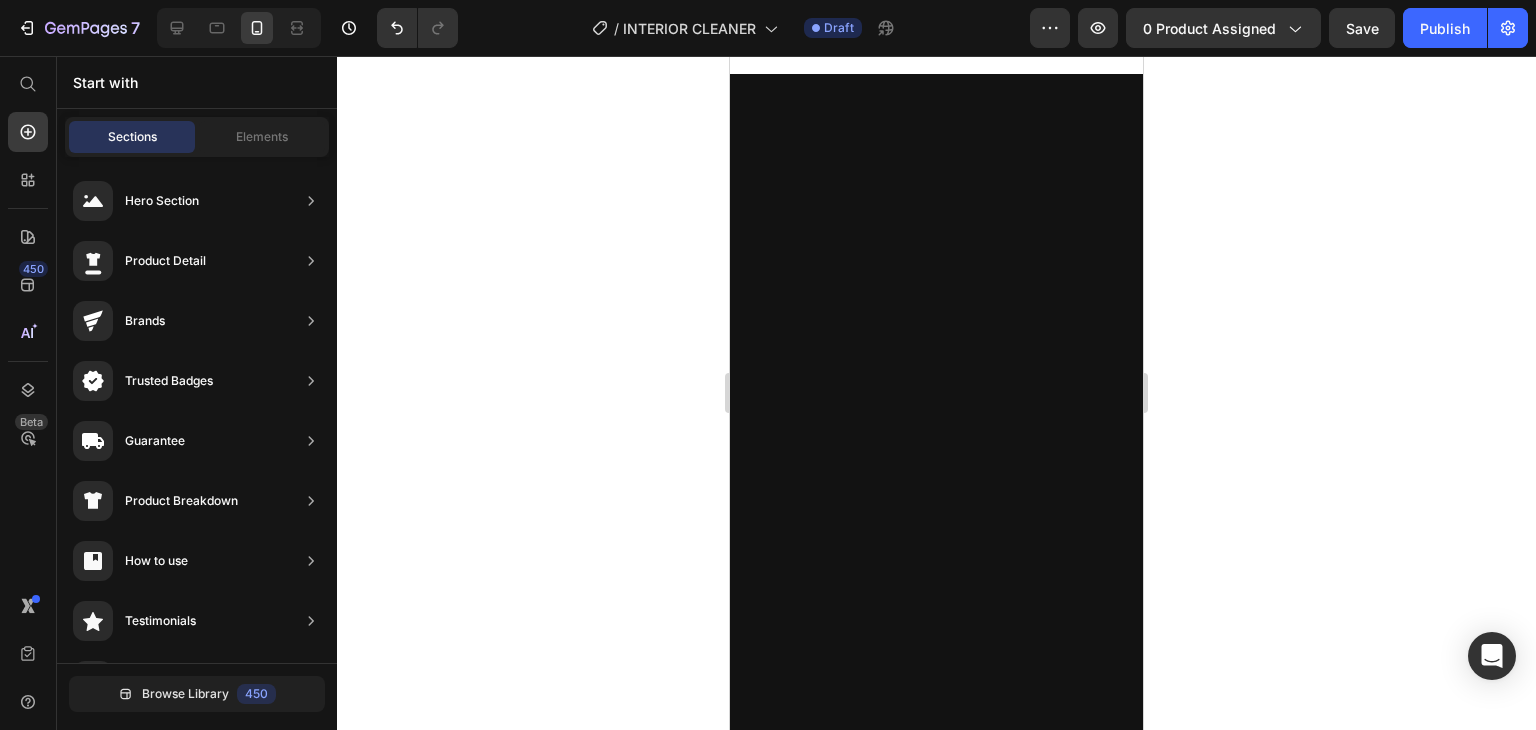 click 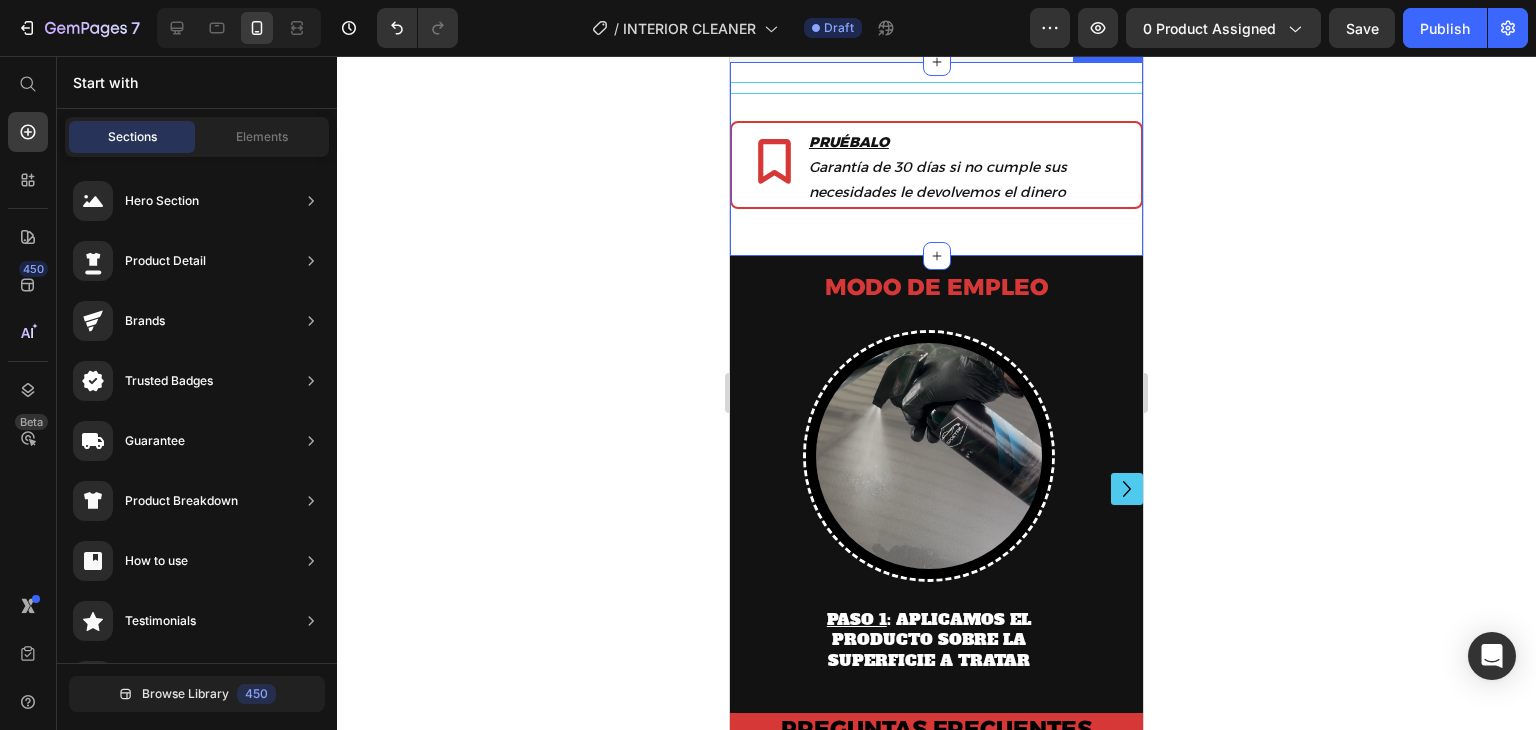 scroll, scrollTop: 5495, scrollLeft: 0, axis: vertical 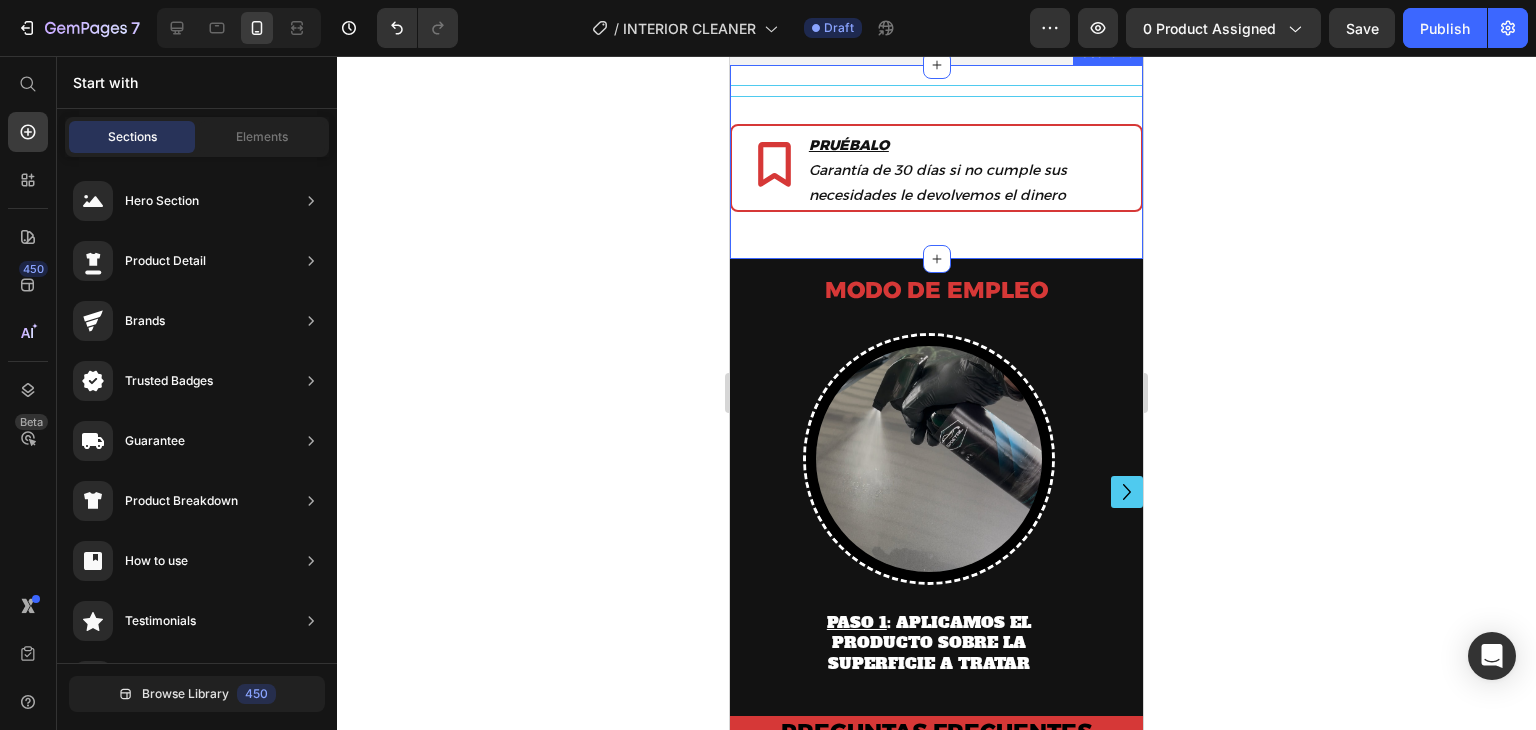 click on "Title Line                Title Line Product
Icon PRUÉBALO  Garantía de 30 días si no cumple sus necesidades le devolvemos el dinero Text Block Row" at bounding box center (936, 151) 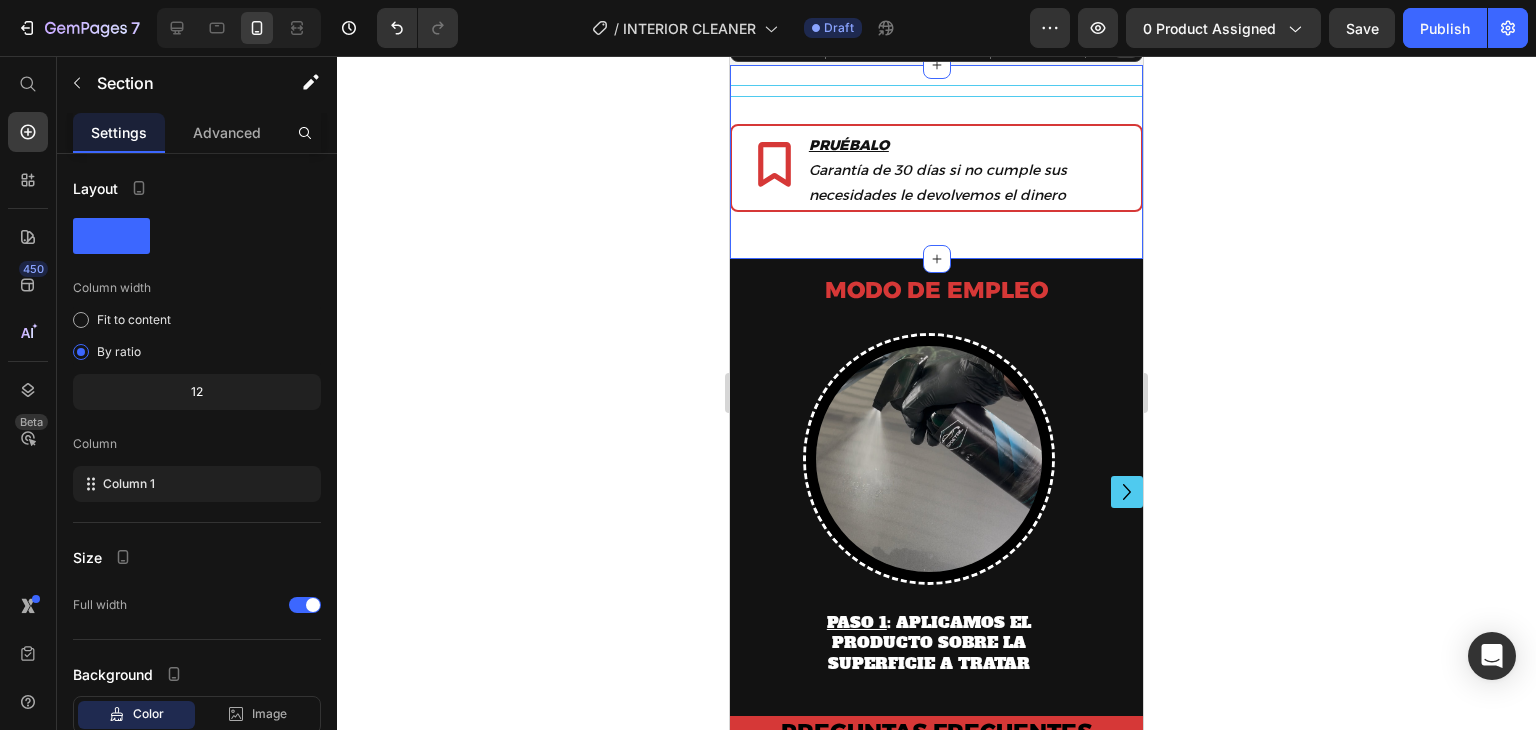 click 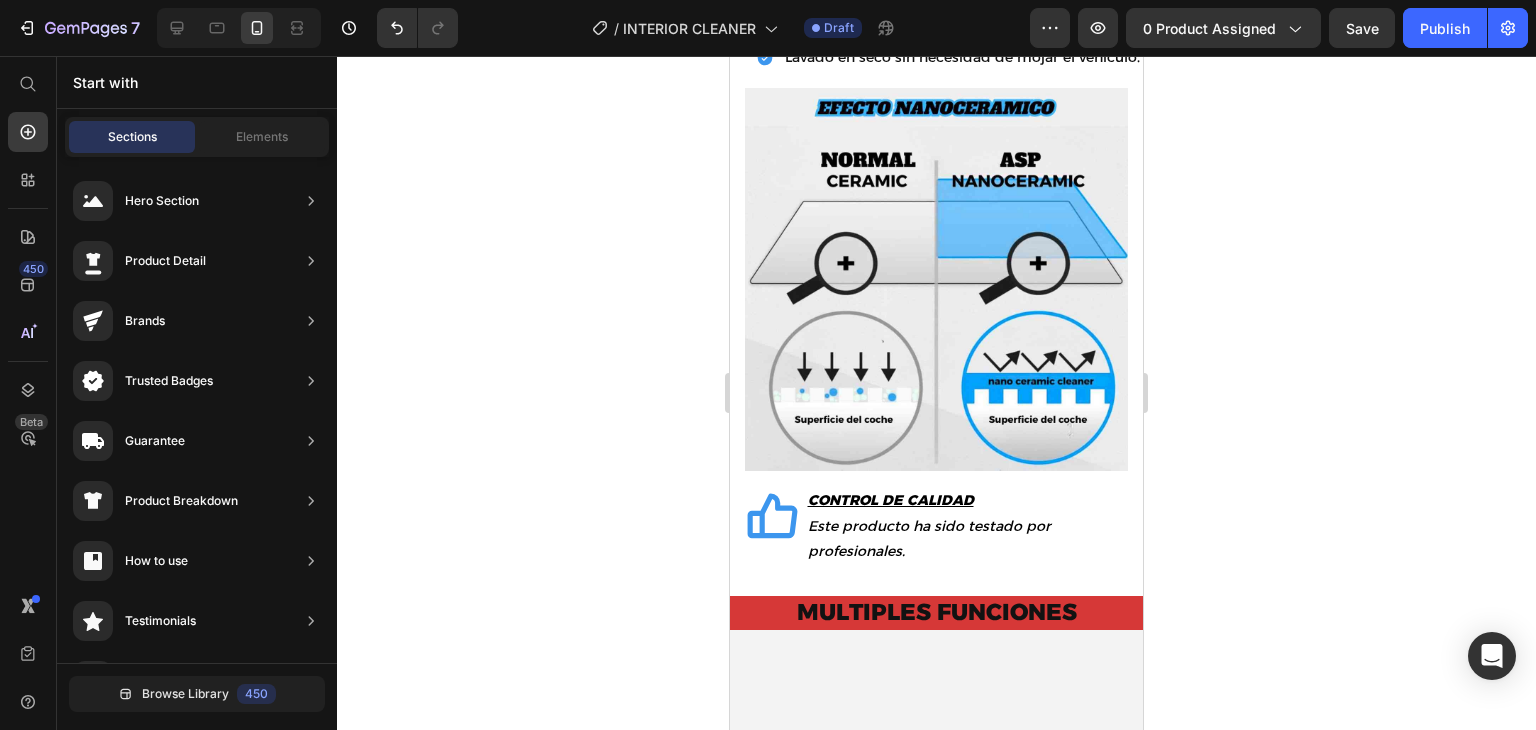 scroll, scrollTop: 3556, scrollLeft: 0, axis: vertical 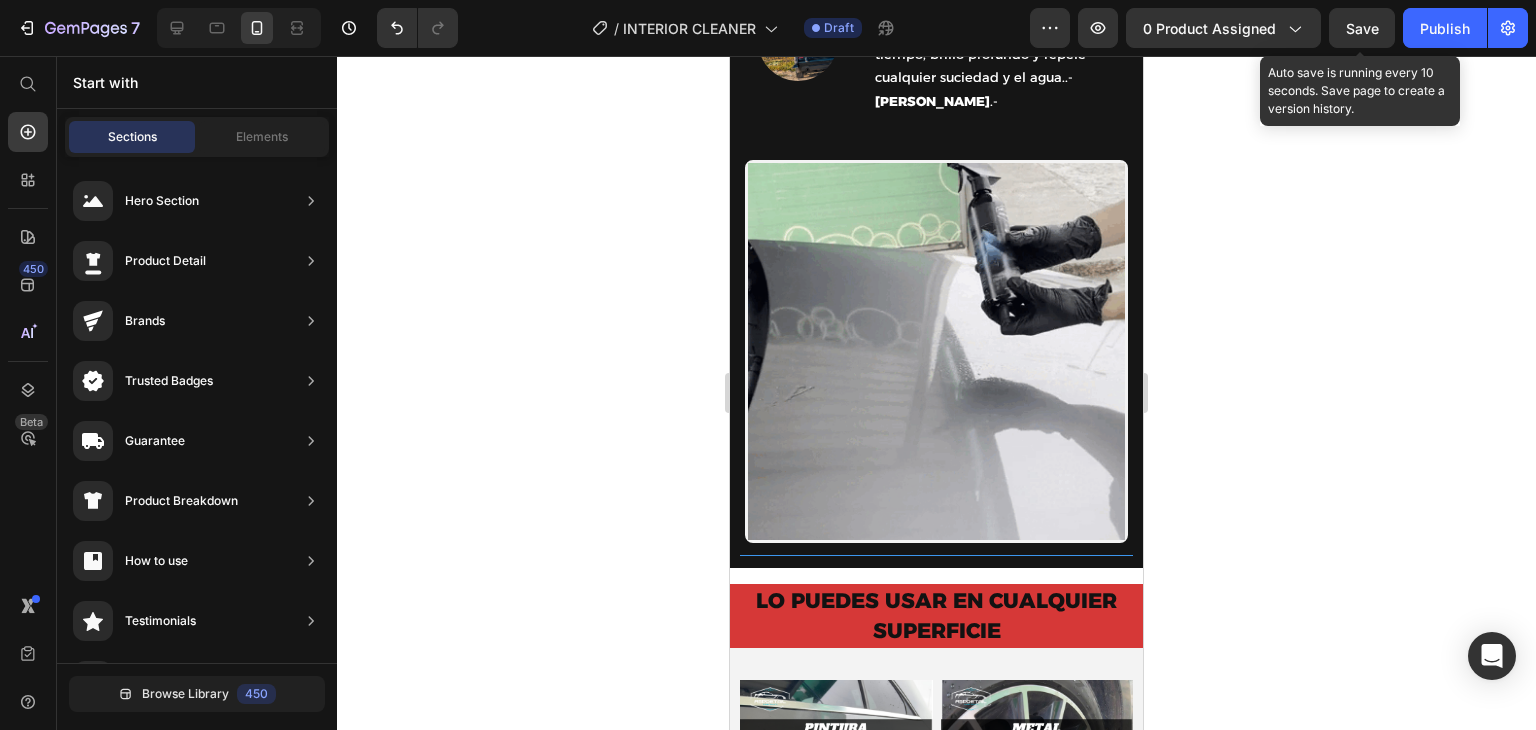 click on "Save" at bounding box center [1362, 28] 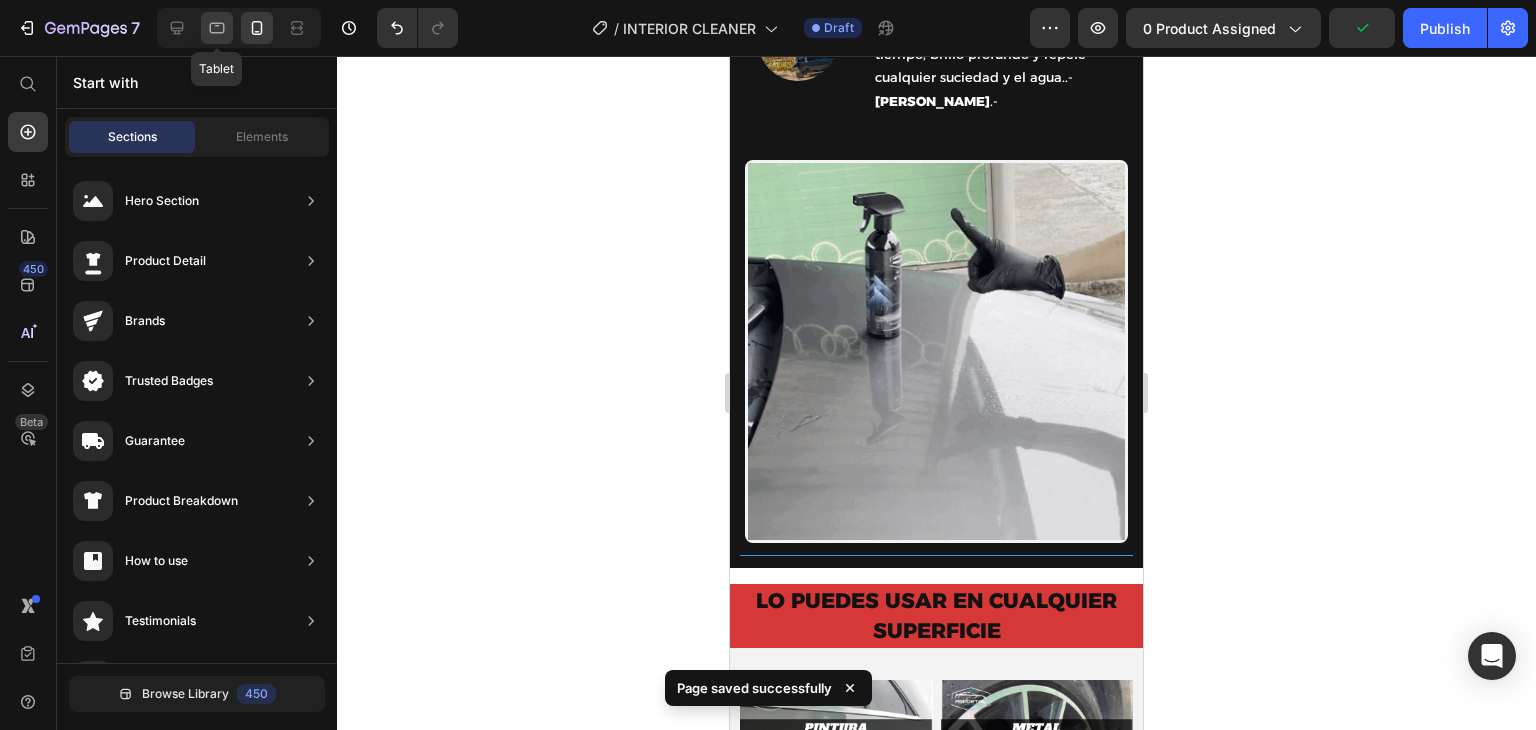 click 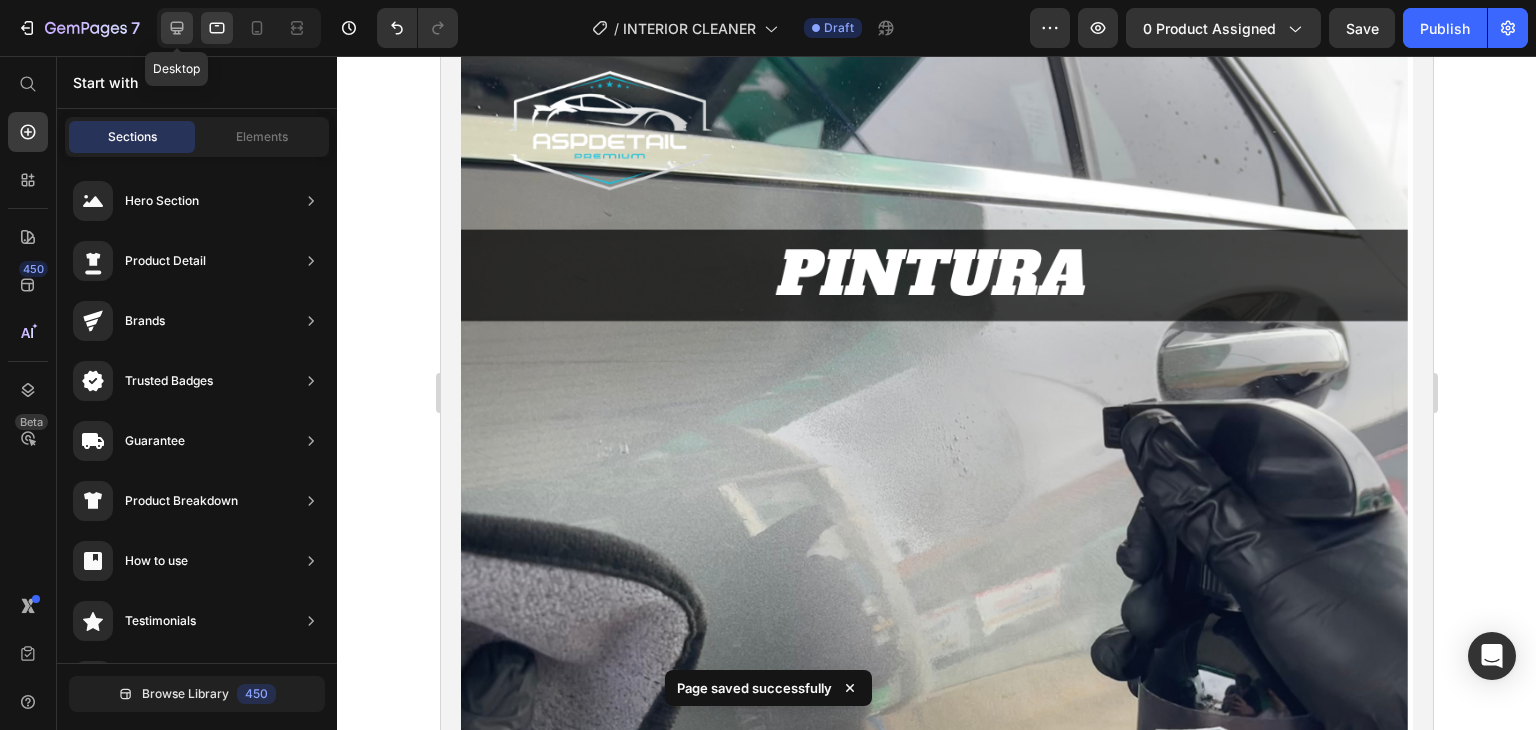 click 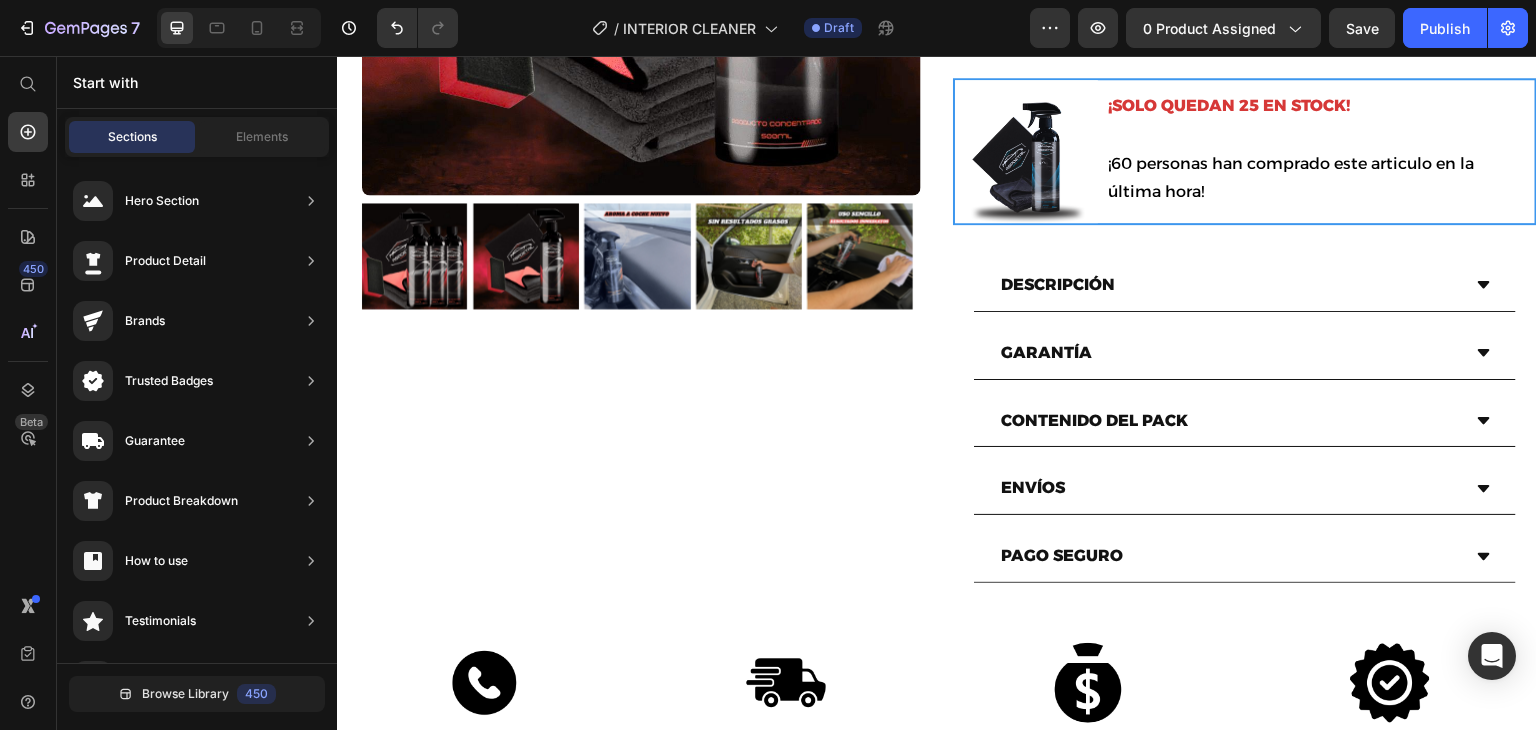 scroll, scrollTop: 466, scrollLeft: 0, axis: vertical 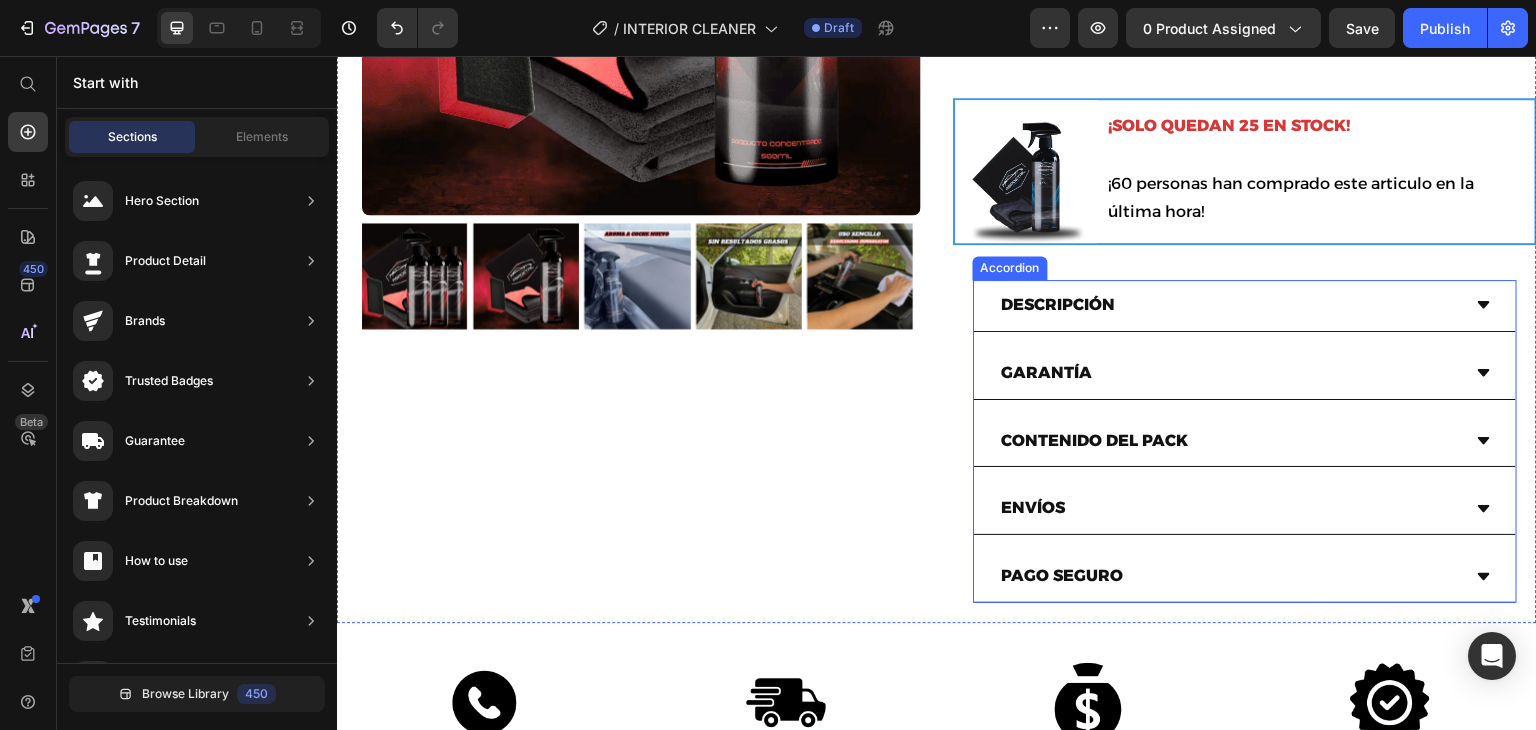 click on "DESCRIPCIÓN" at bounding box center [1229, 305] 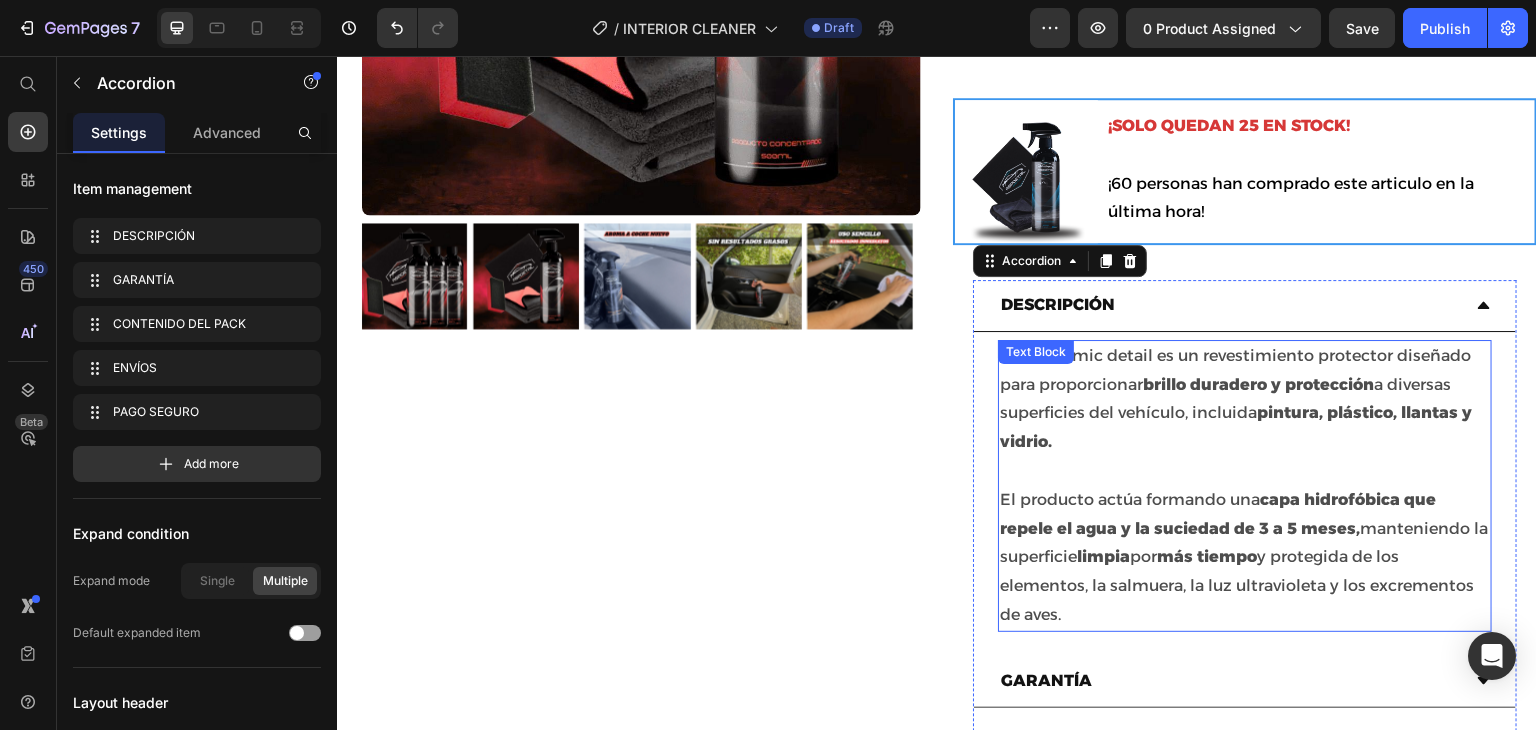 click on "ASP Ceramic detail es un revestimiento protector diseñado para proporcionar  brillo duradero y protección  a diversas superficies del vehículo, incluida  pintura, plástico, llantas y vidrio." at bounding box center [1245, 399] 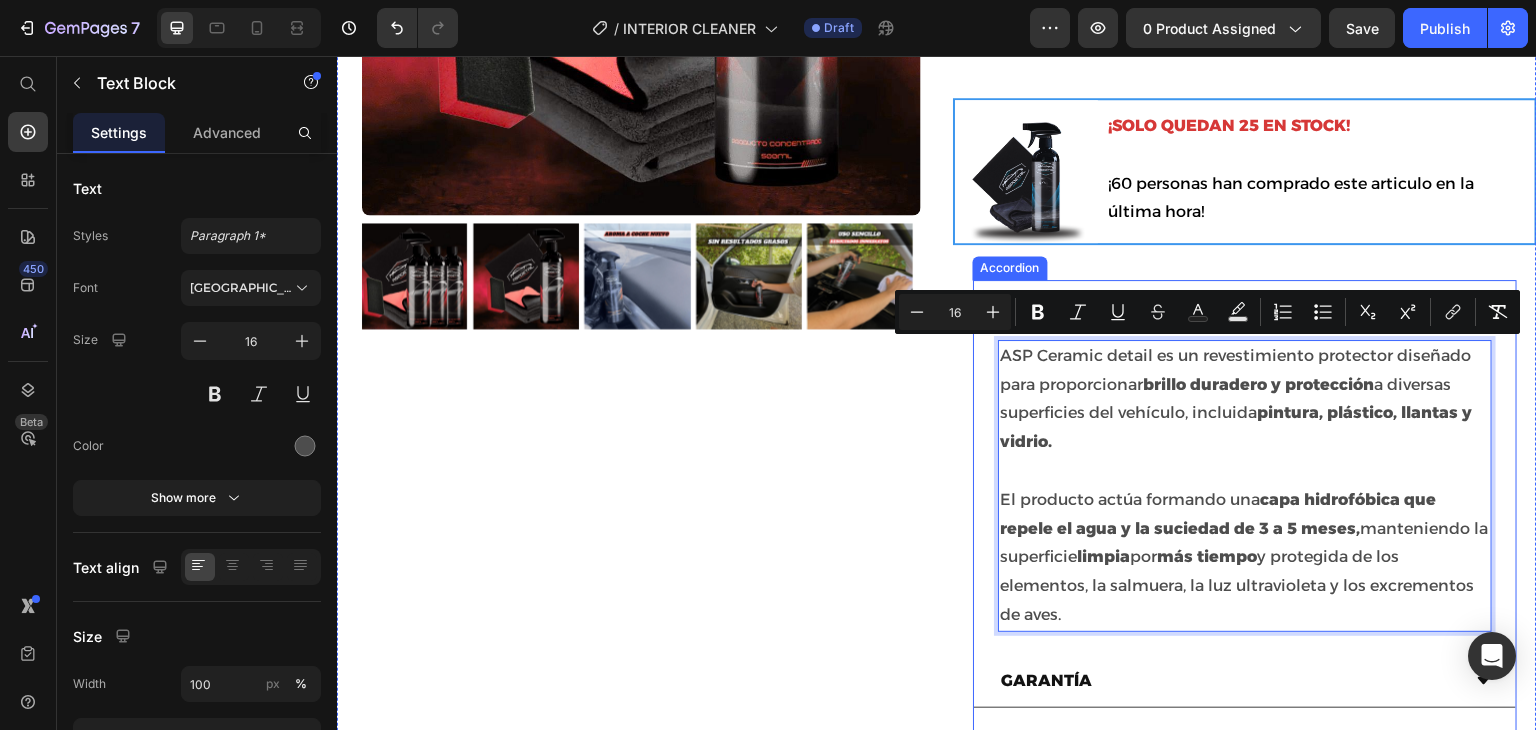 drag, startPoint x: 1054, startPoint y: 608, endPoint x: 997, endPoint y: 310, distance: 303.40237 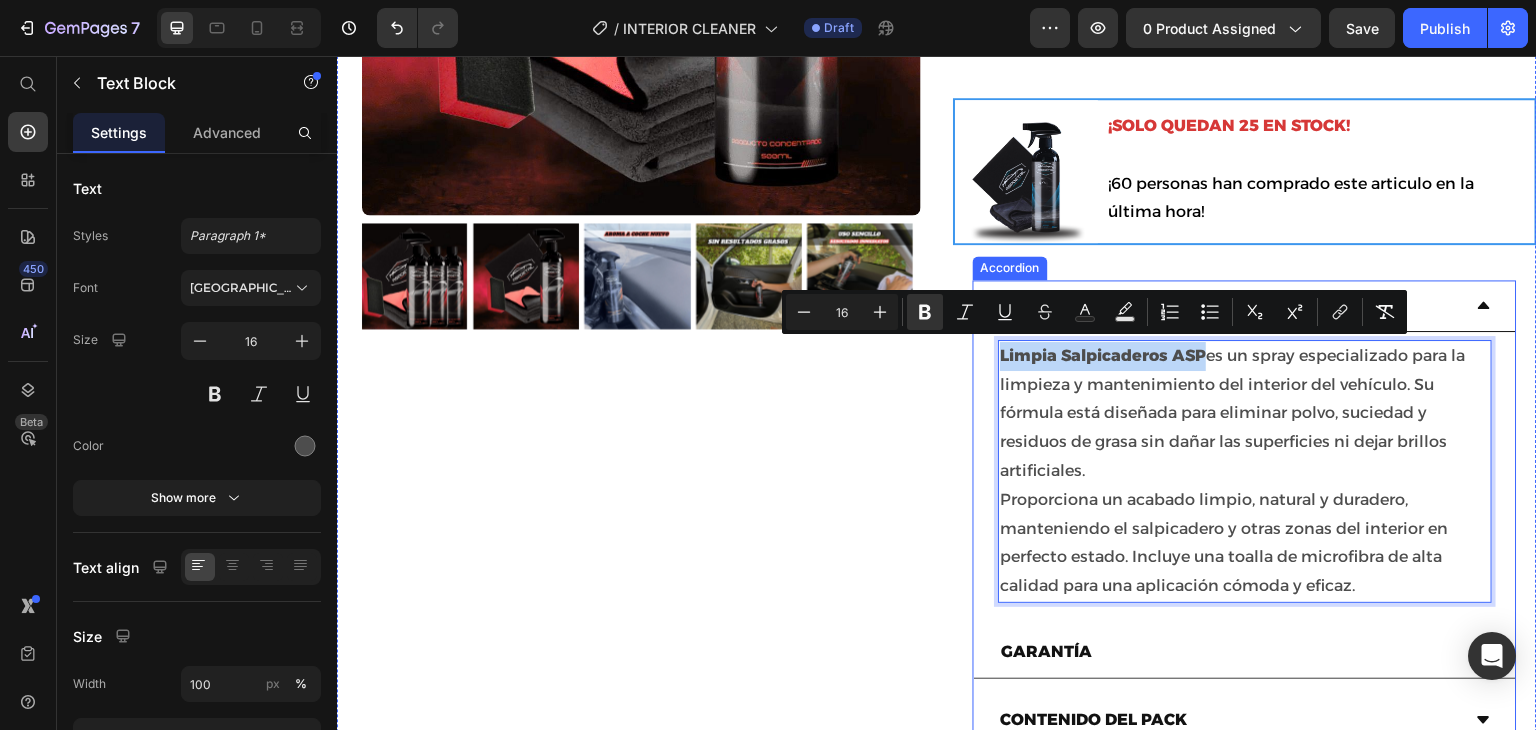 drag, startPoint x: 1195, startPoint y: 352, endPoint x: 978, endPoint y: 354, distance: 217.00922 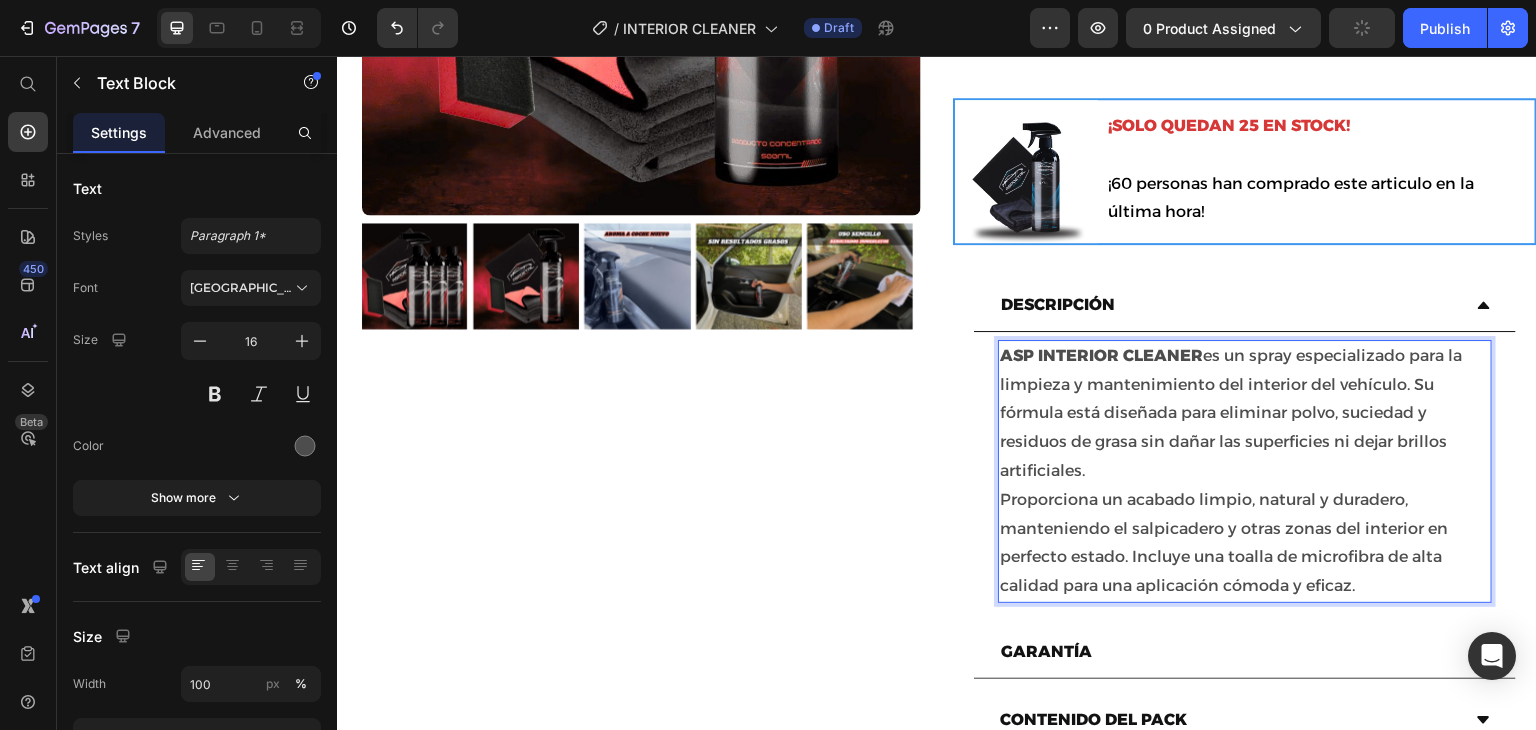 click on "ASP INTERIOR CLEANER  es un spray especializado para la limpieza y mantenimiento del interior del vehículo. Su fórmula está diseñada para eliminar polvo, suciedad y residuos de grasa sin dañar las superficies ni dejar brillos artificiales." at bounding box center (1245, 414) 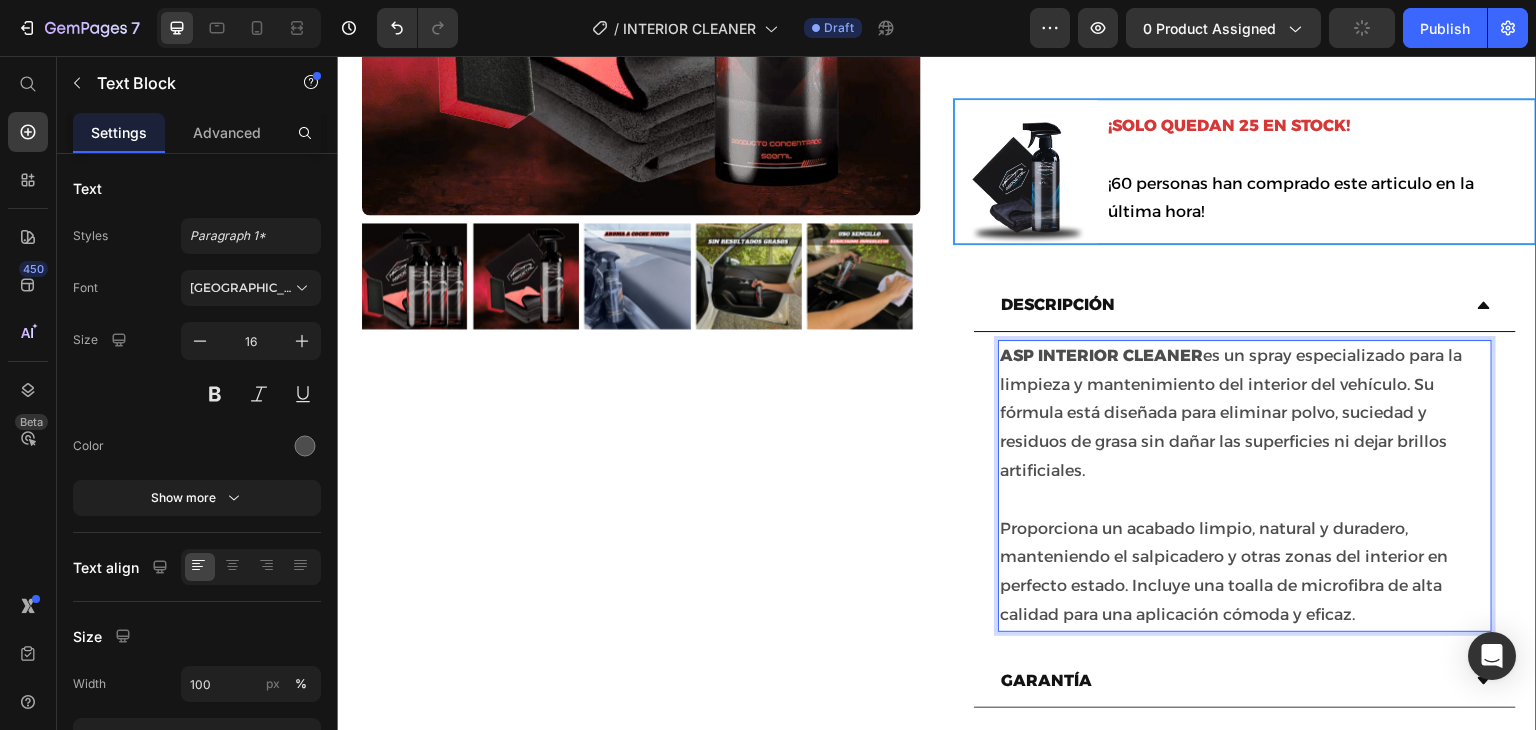 click on "Product Images Icon Icon Icon Icon Icon Icon List 4,9/5  2529 Reseñas Text Block Row ASP INTERIOR CLEANER Heading" at bounding box center [629, 281] 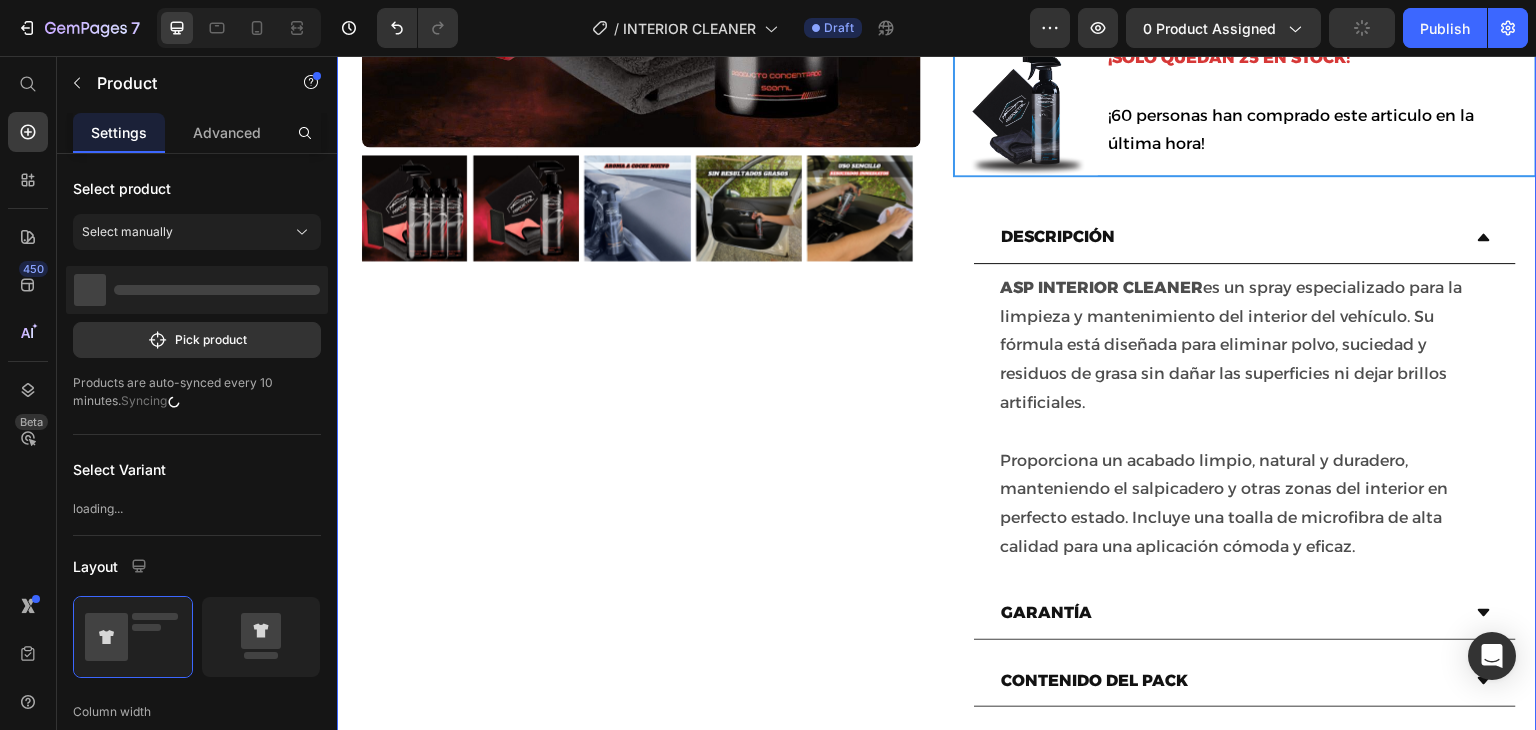 scroll, scrollTop: 560, scrollLeft: 0, axis: vertical 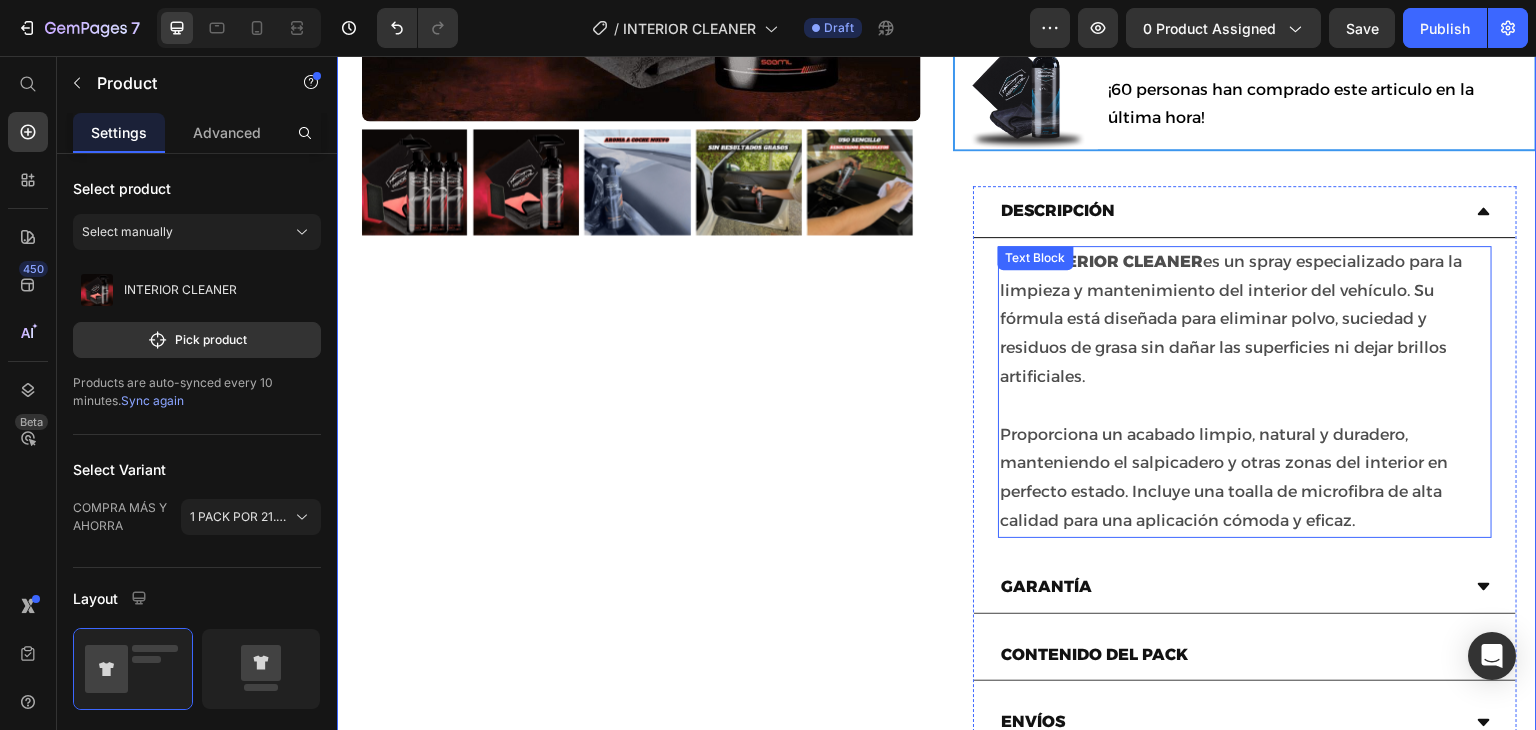 click on "ASP INTERIOR CLEANER  es un spray especializado para la limpieza y mantenimiento del interior del vehículo. Su fórmula está diseñada para eliminar polvo, suciedad y residuos de grasa sin dañar las superficies ni dejar brillos artificiales." at bounding box center [1245, 320] 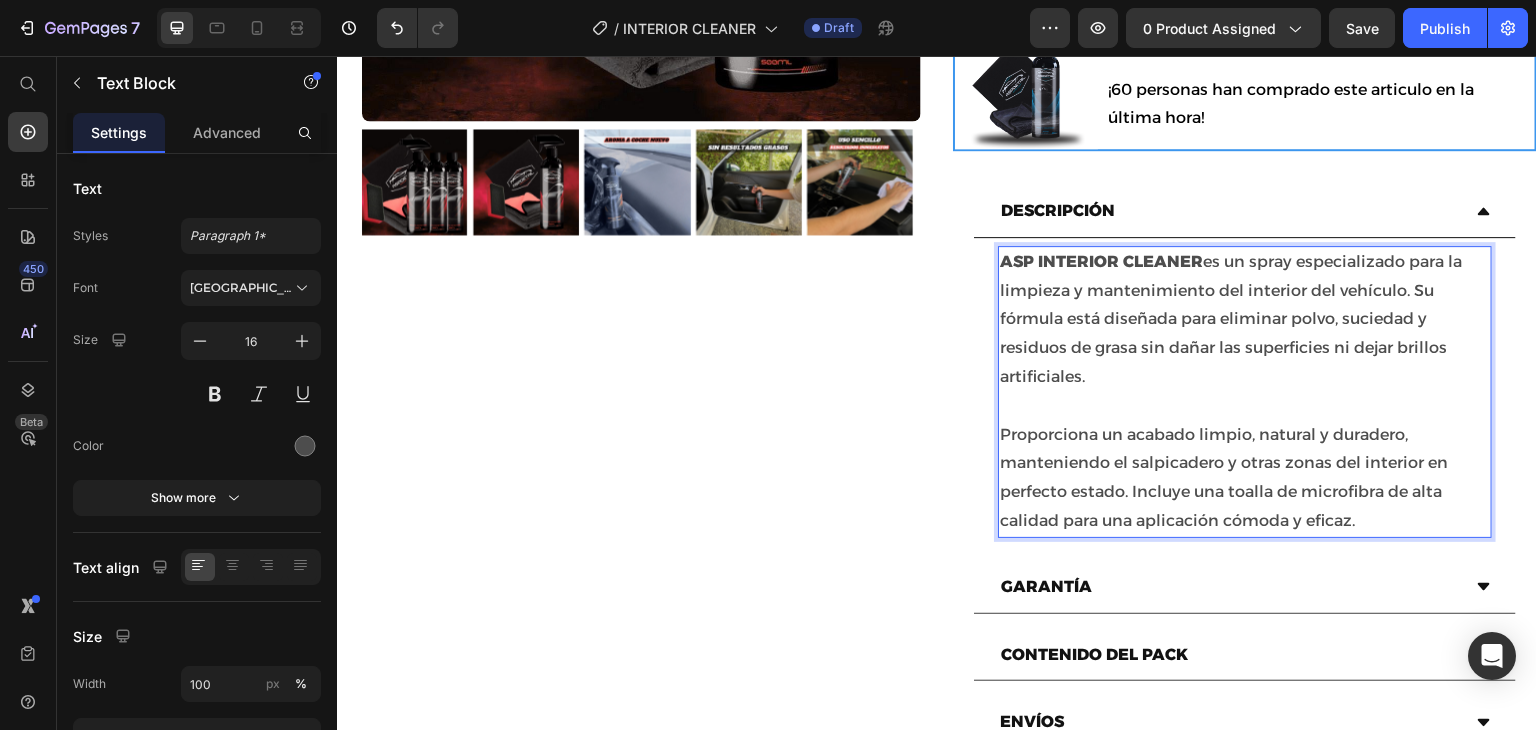 click on "ASP INTERIOR CLEANER  es un spray especializado para la limpieza y mantenimiento del interior del vehículo. Su fórmula está diseñada para eliminar polvo, suciedad y residuos de grasa sin dañar las superficies ni dejar brillos artificiales." at bounding box center (1245, 320) 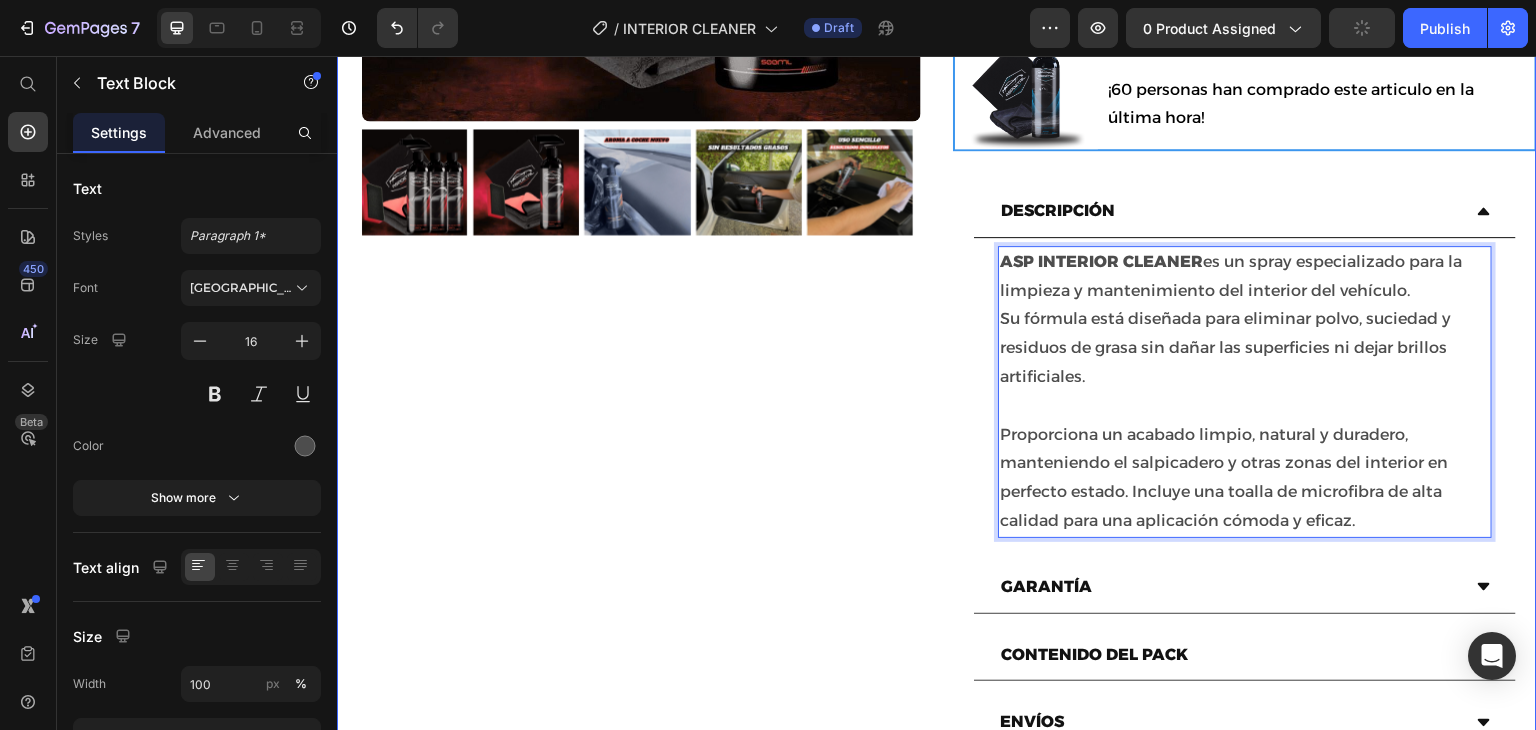 click on "Product Images Icon Icon Icon Icon Icon Icon List 4,9/5  2529 Reseñas Text Block Row ASP INTERIOR CLEANER Heading" at bounding box center [629, 187] 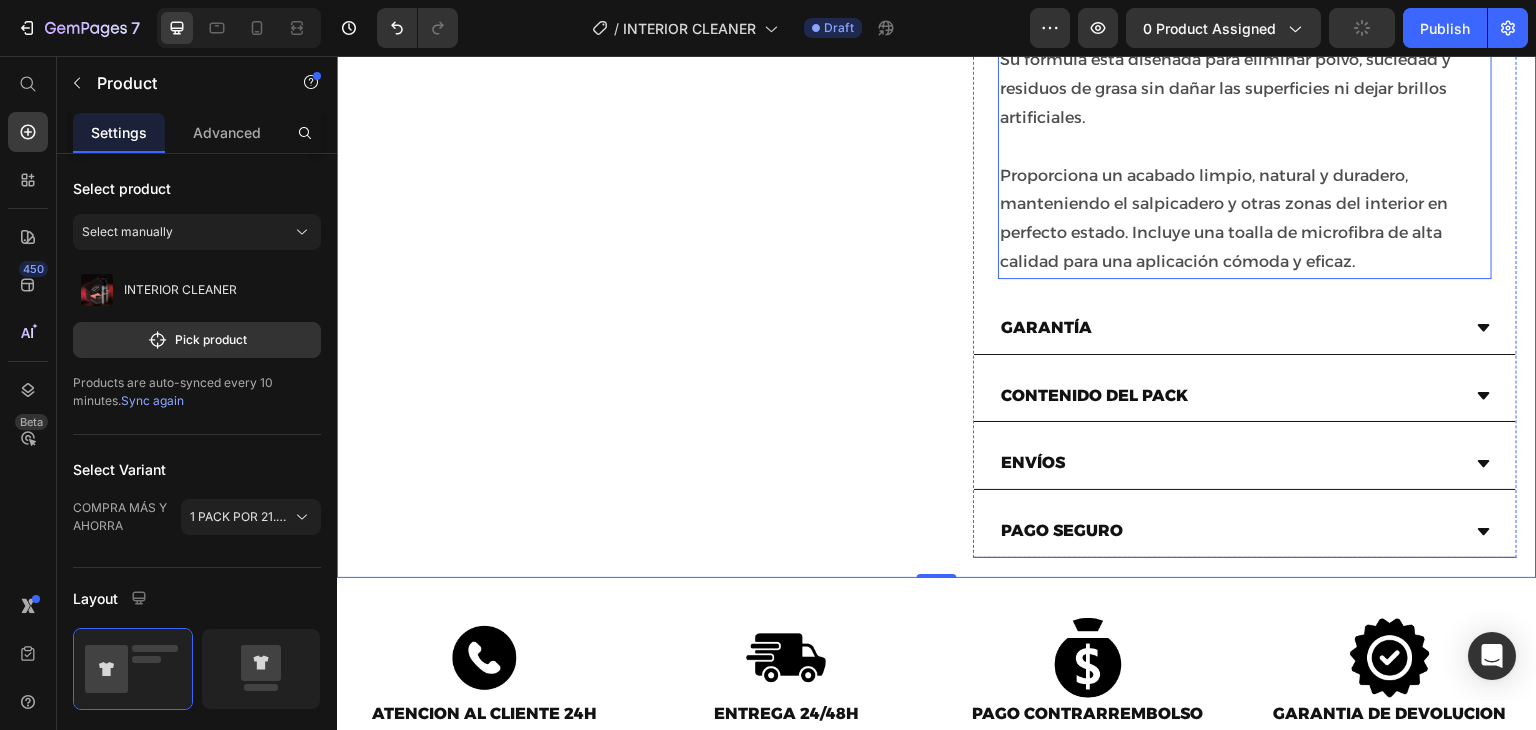 scroll, scrollTop: 835, scrollLeft: 0, axis: vertical 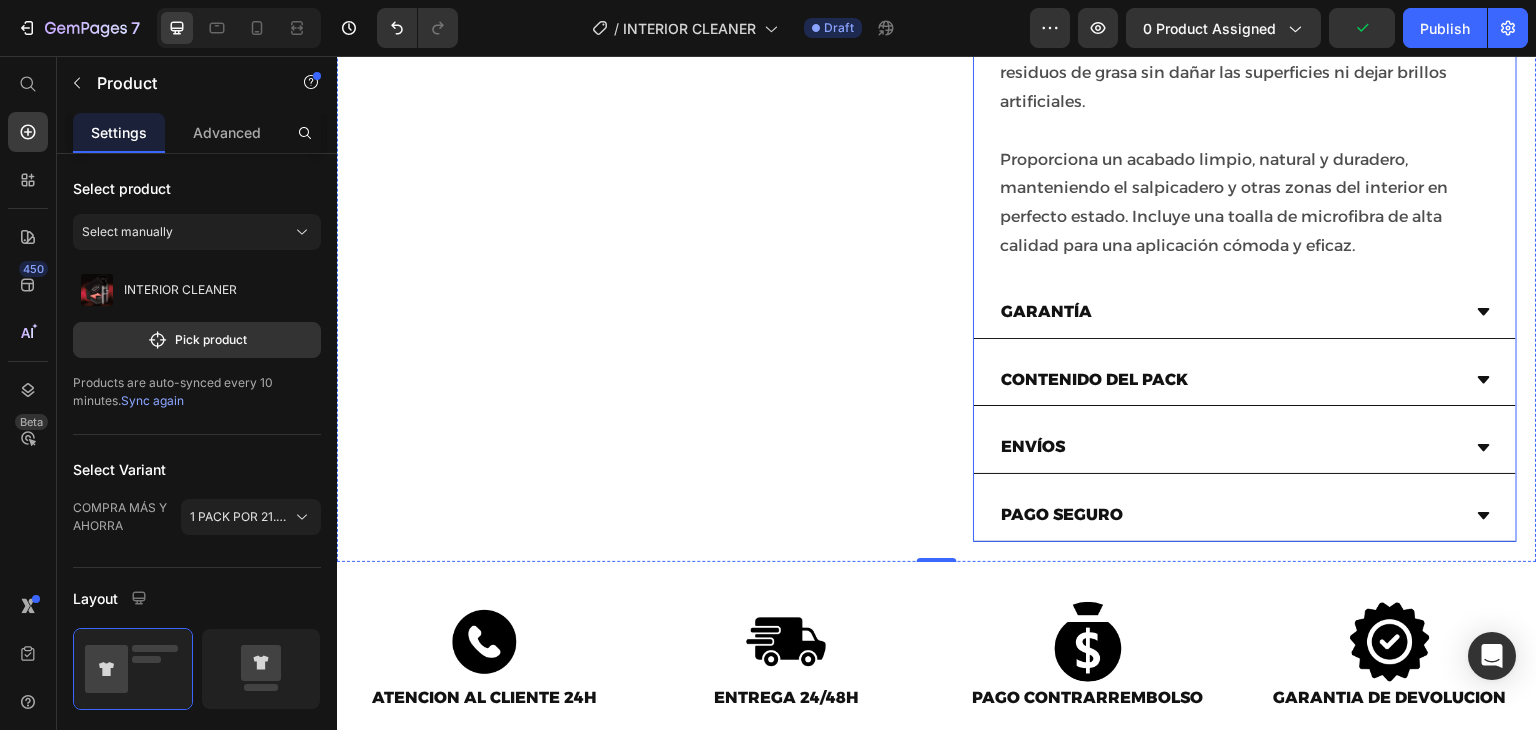 click on "CONTENIDO DEL PACK" at bounding box center (1229, 380) 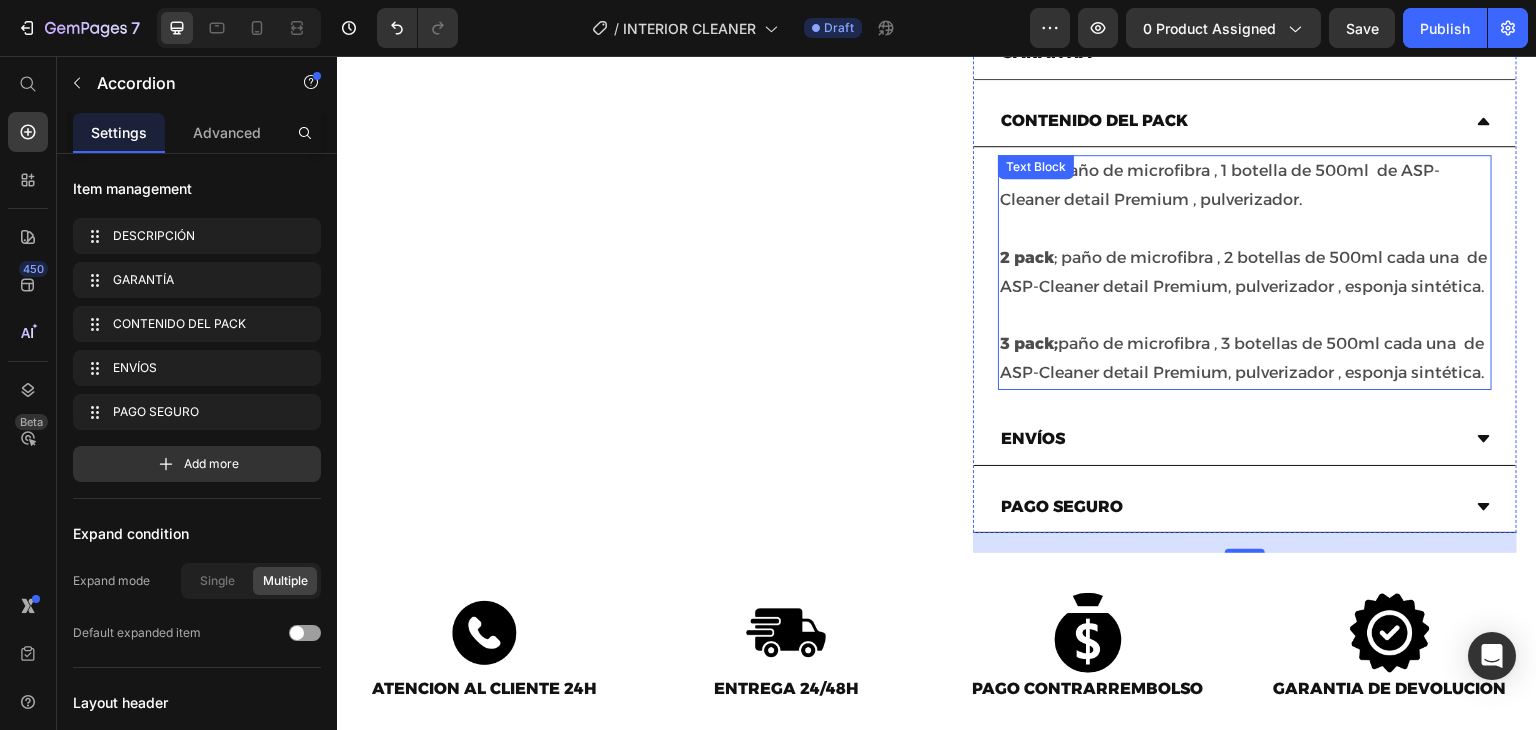 scroll, scrollTop: 1096, scrollLeft: 0, axis: vertical 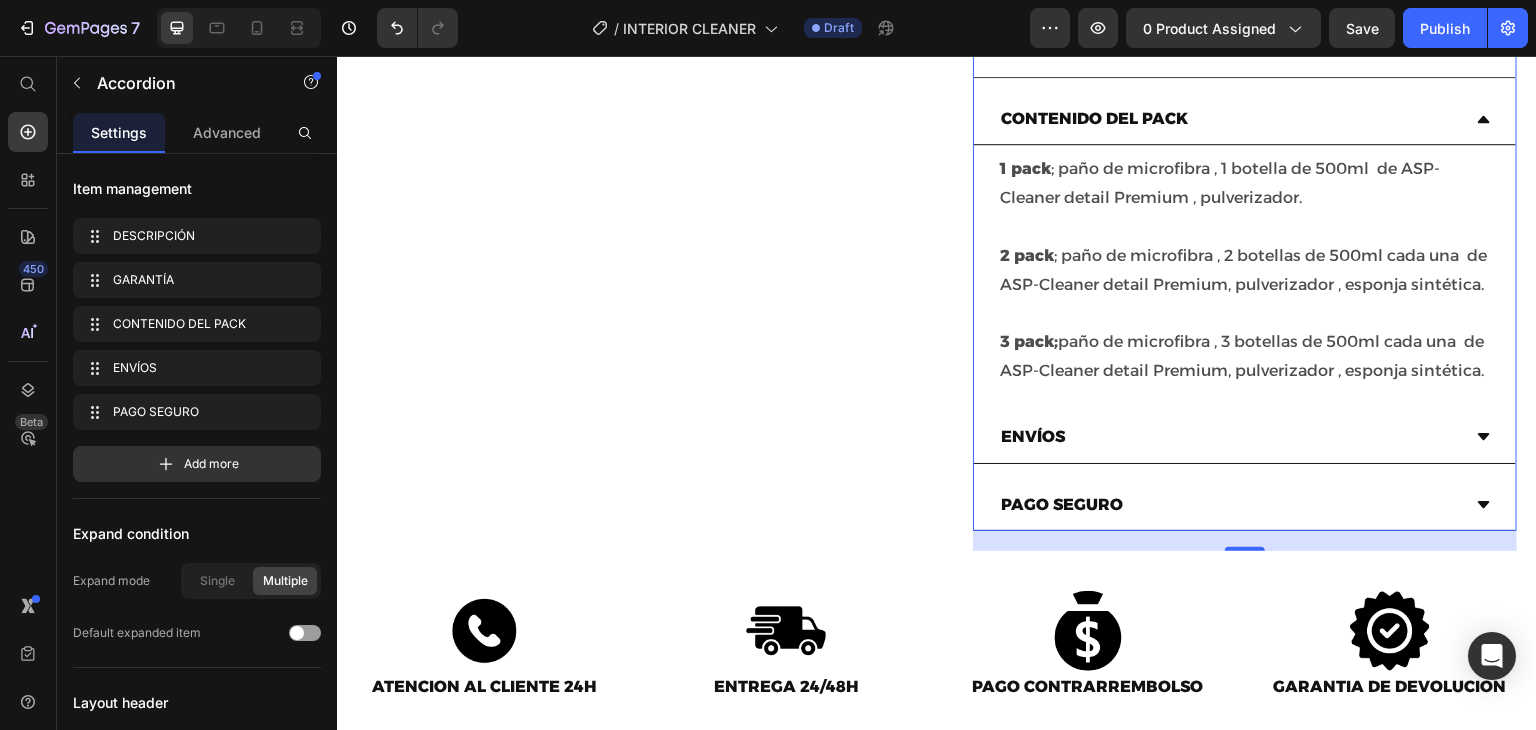 click on "ENVÍOS" at bounding box center [1229, 437] 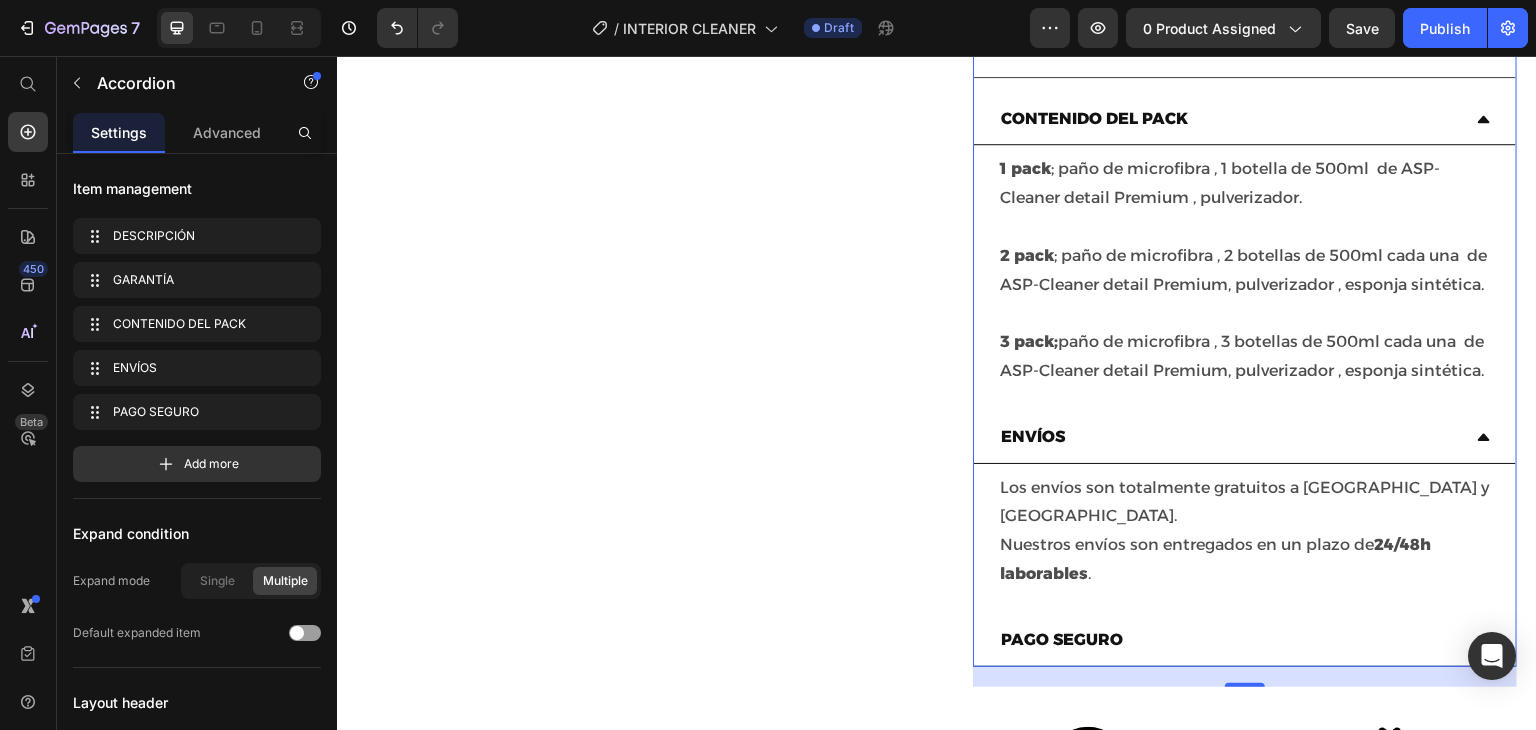 click on "ENVÍOS" at bounding box center (1229, 437) 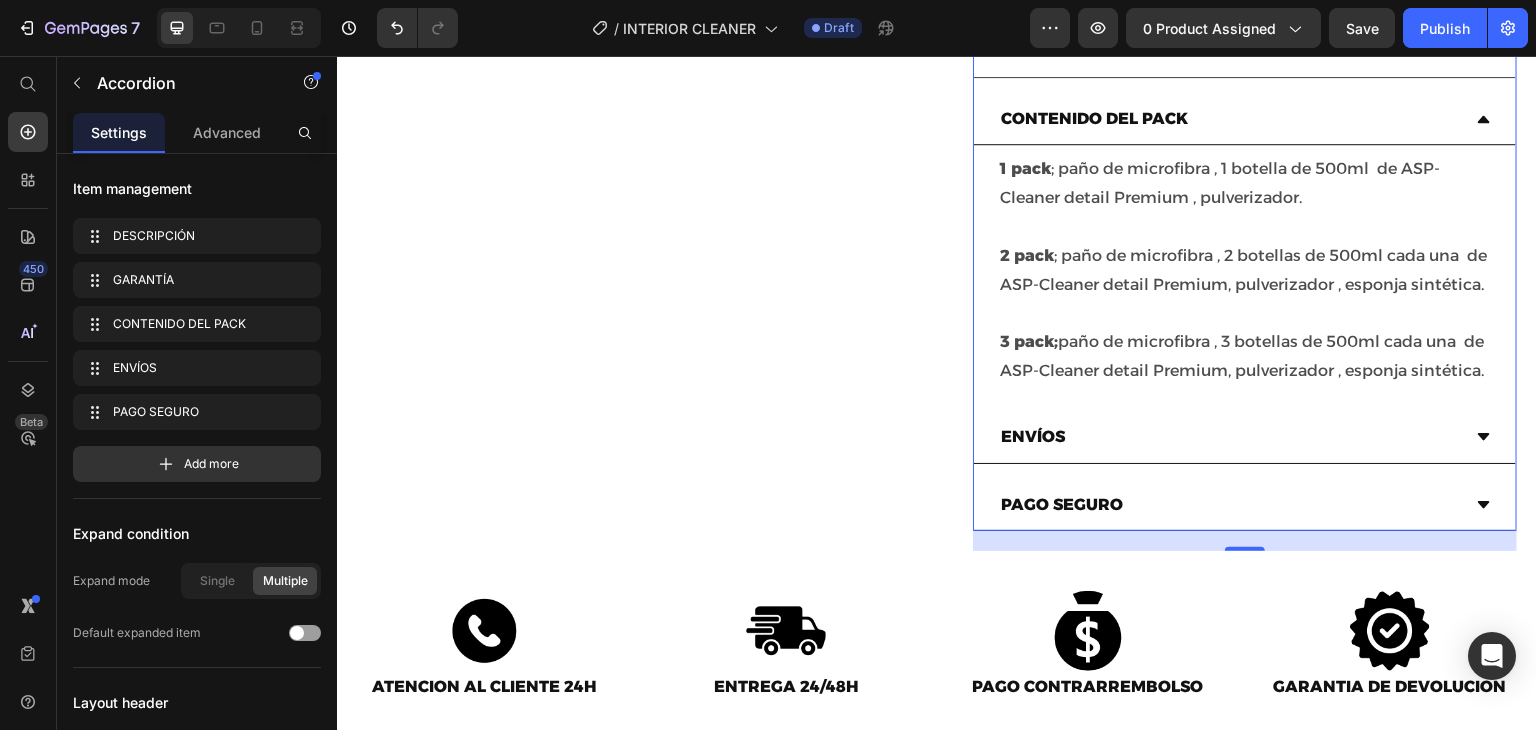 click on "PAGO SEGURO" at bounding box center [1229, 505] 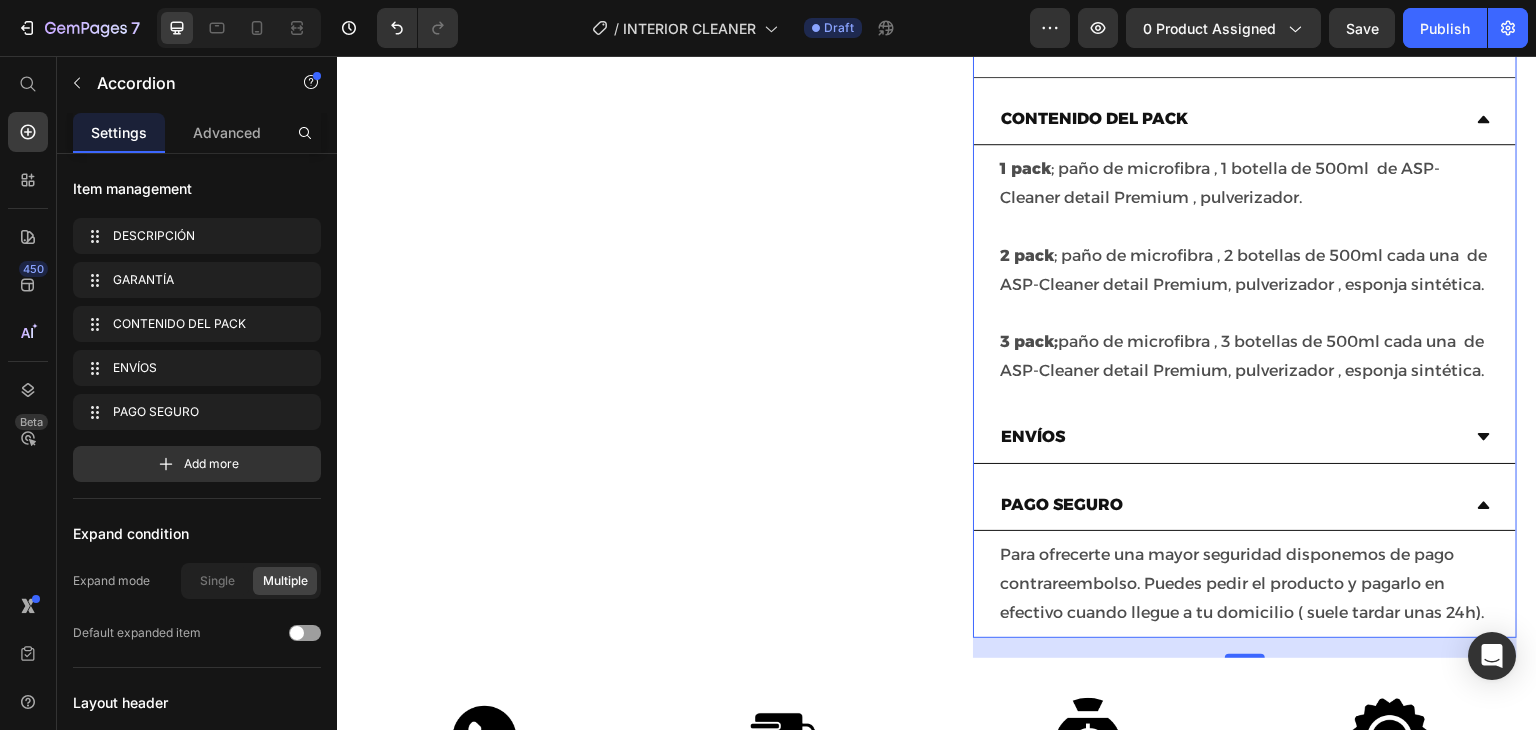 scroll, scrollTop: 1150, scrollLeft: 0, axis: vertical 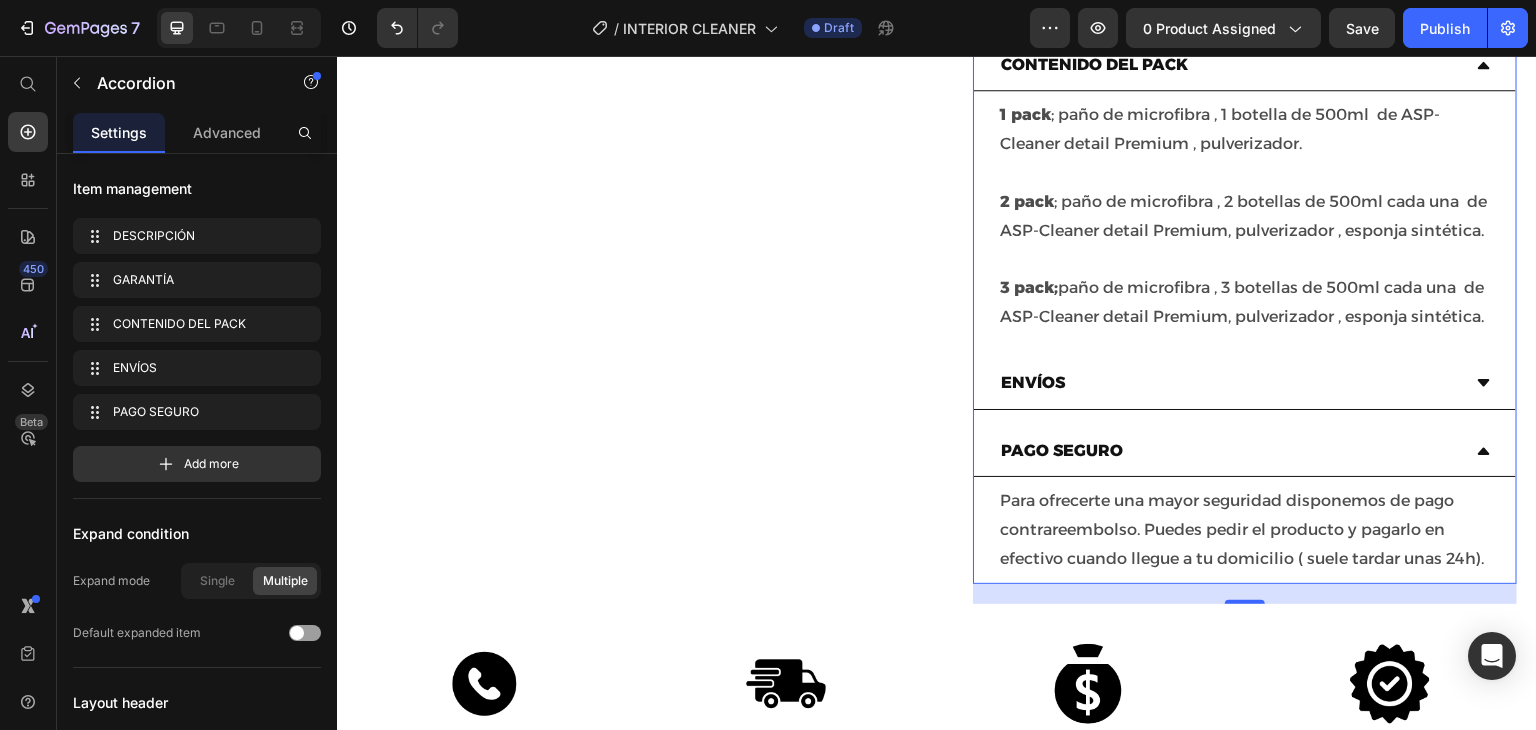 click on "PAGO SEGURO" at bounding box center (1229, 451) 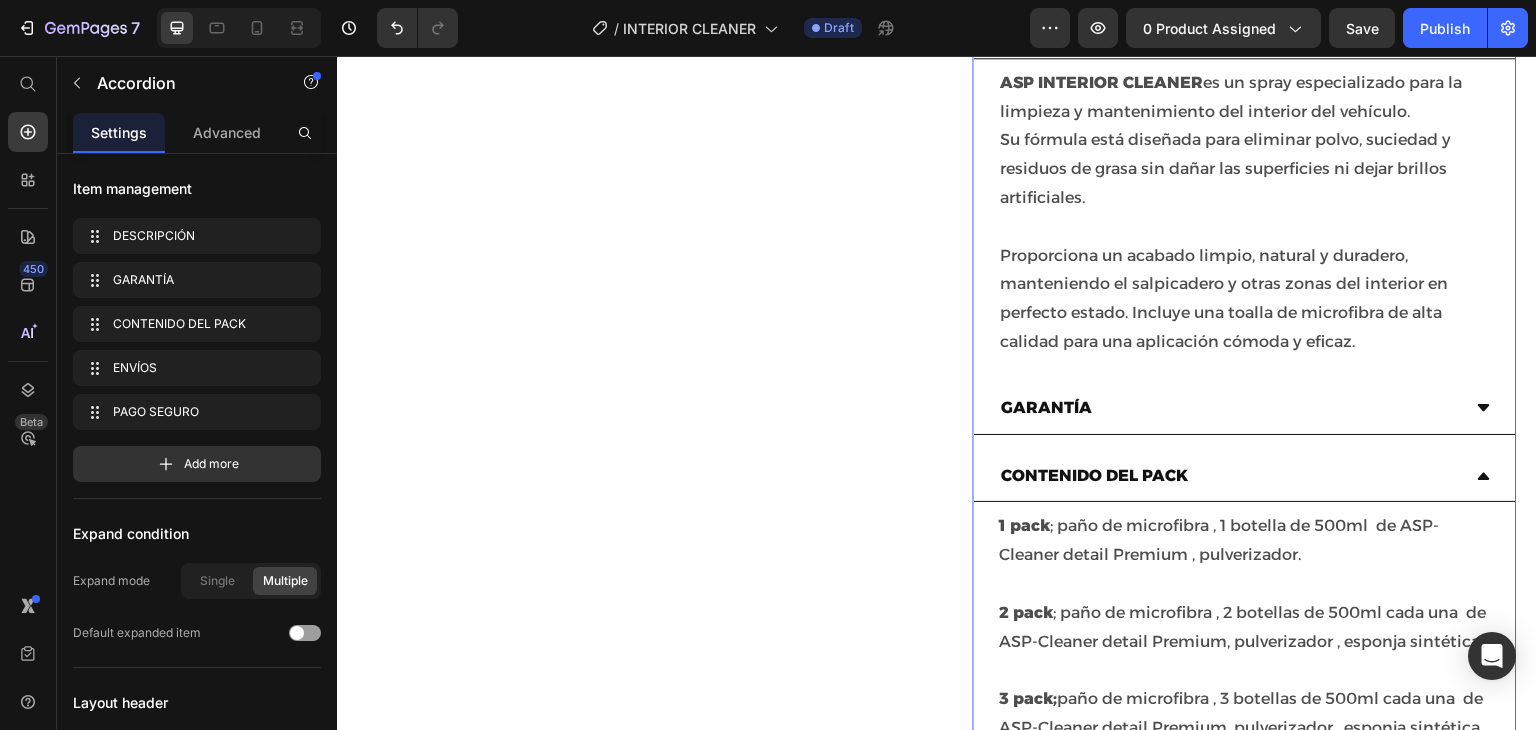 scroll, scrollTop: 707, scrollLeft: 0, axis: vertical 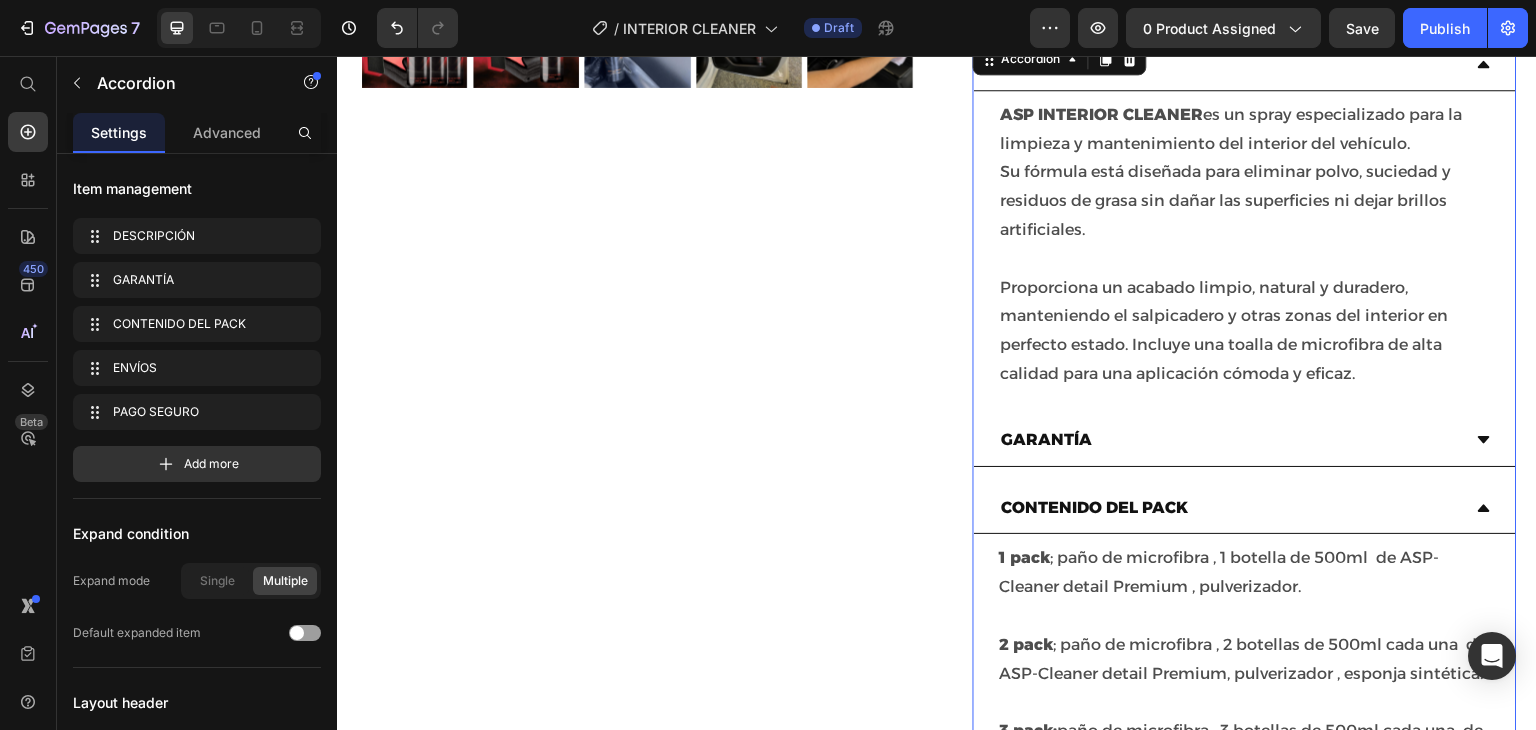 click on "CONTENIDO DEL PACK" at bounding box center [1245, 509] 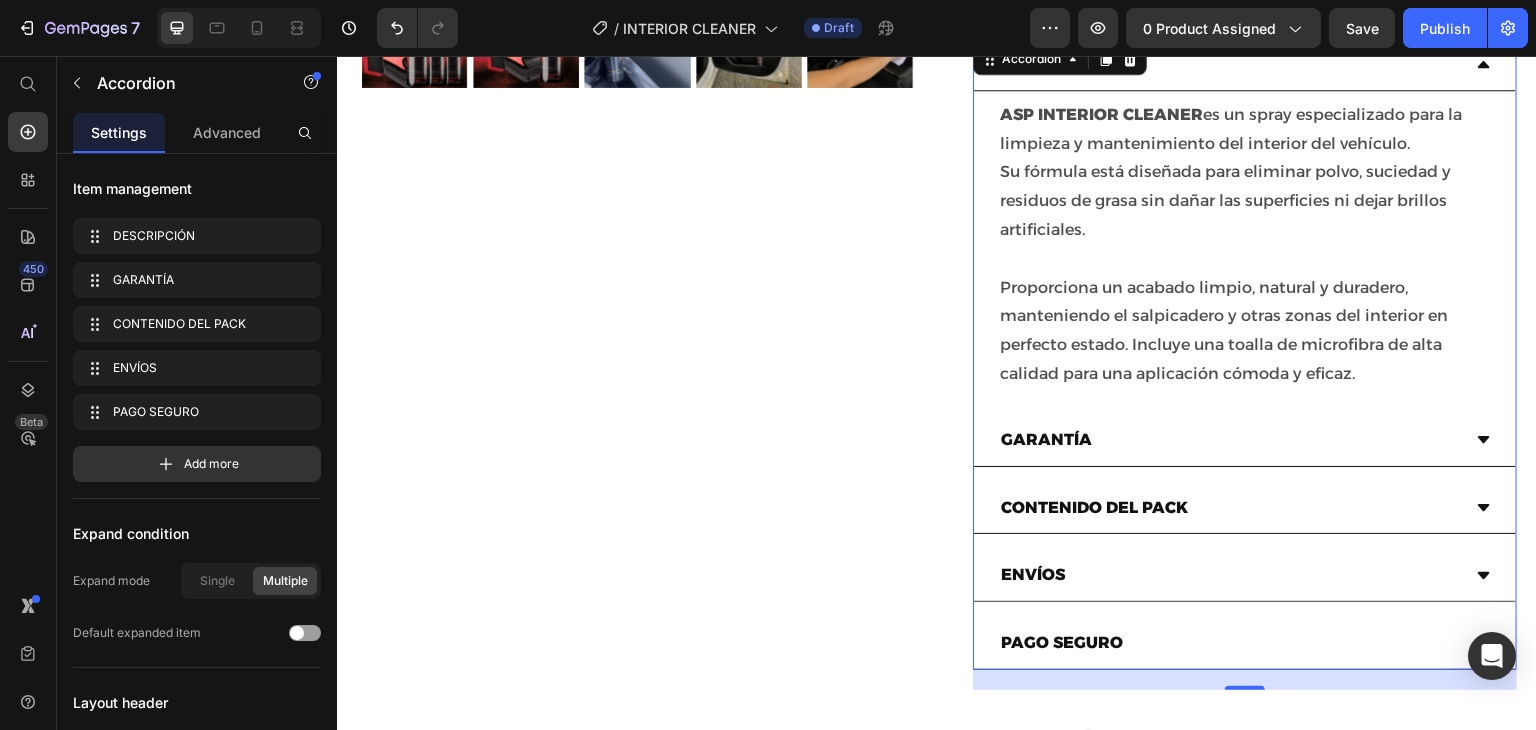 click on "GARANTÍA" at bounding box center [1229, 440] 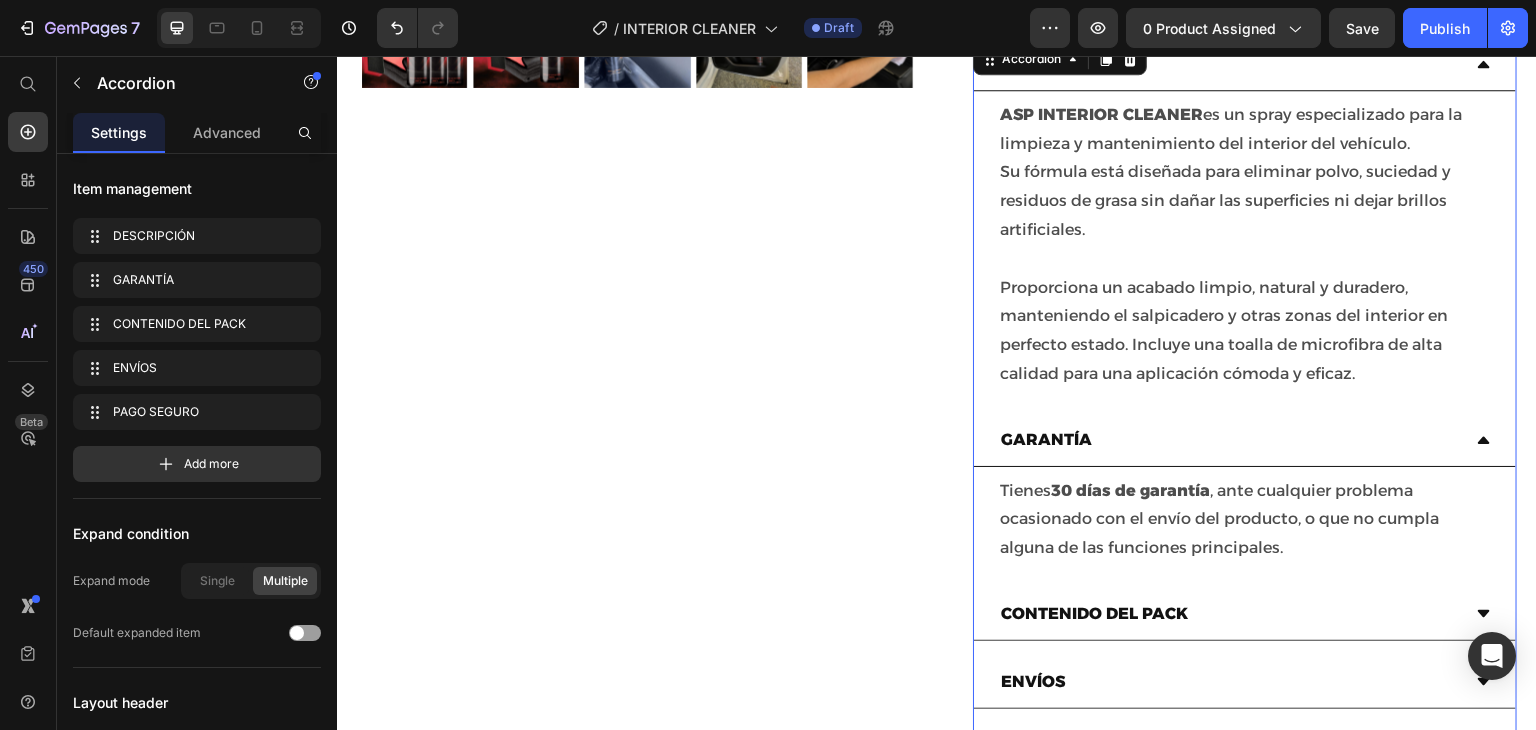 click on "GARANTÍA" at bounding box center (1229, 440) 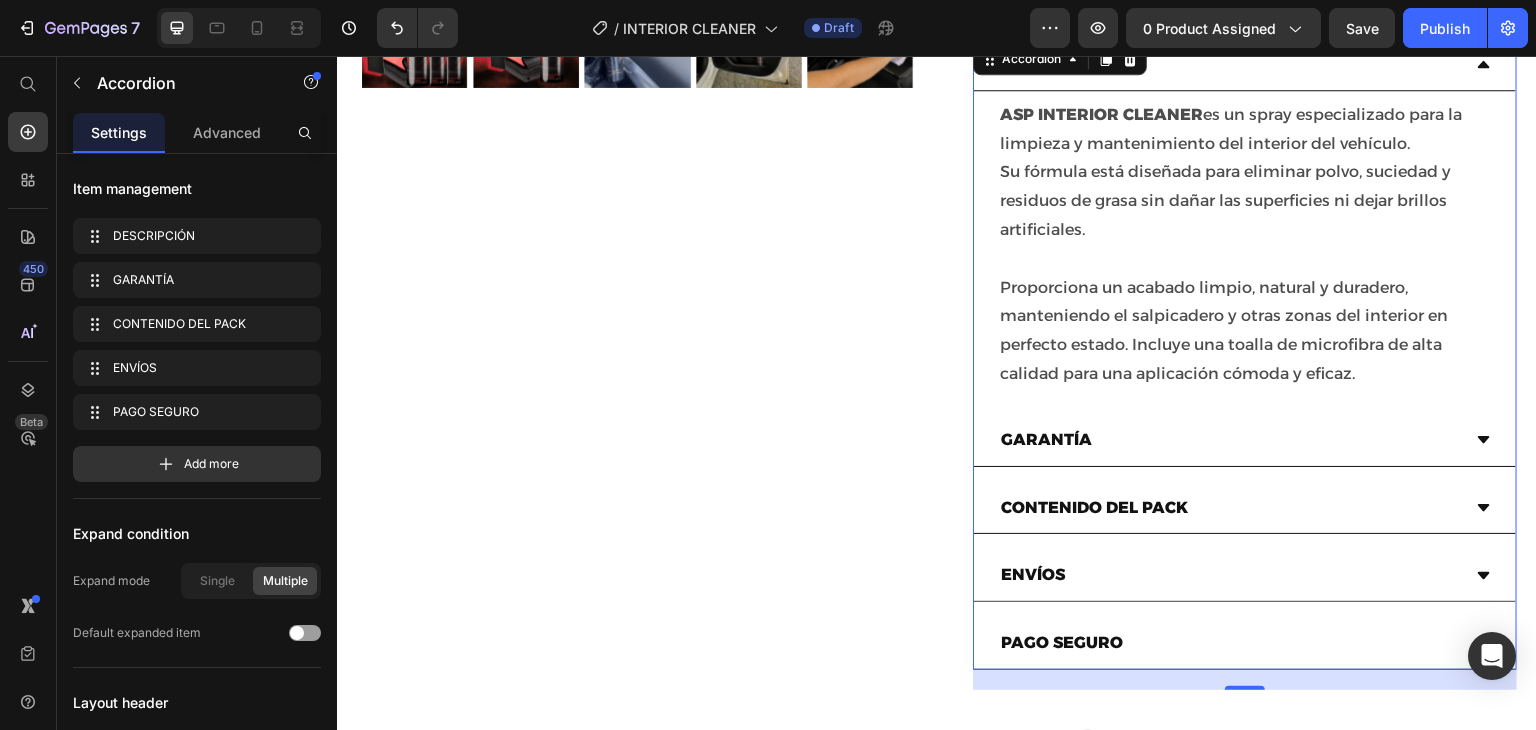 scroll, scrollTop: 434, scrollLeft: 0, axis: vertical 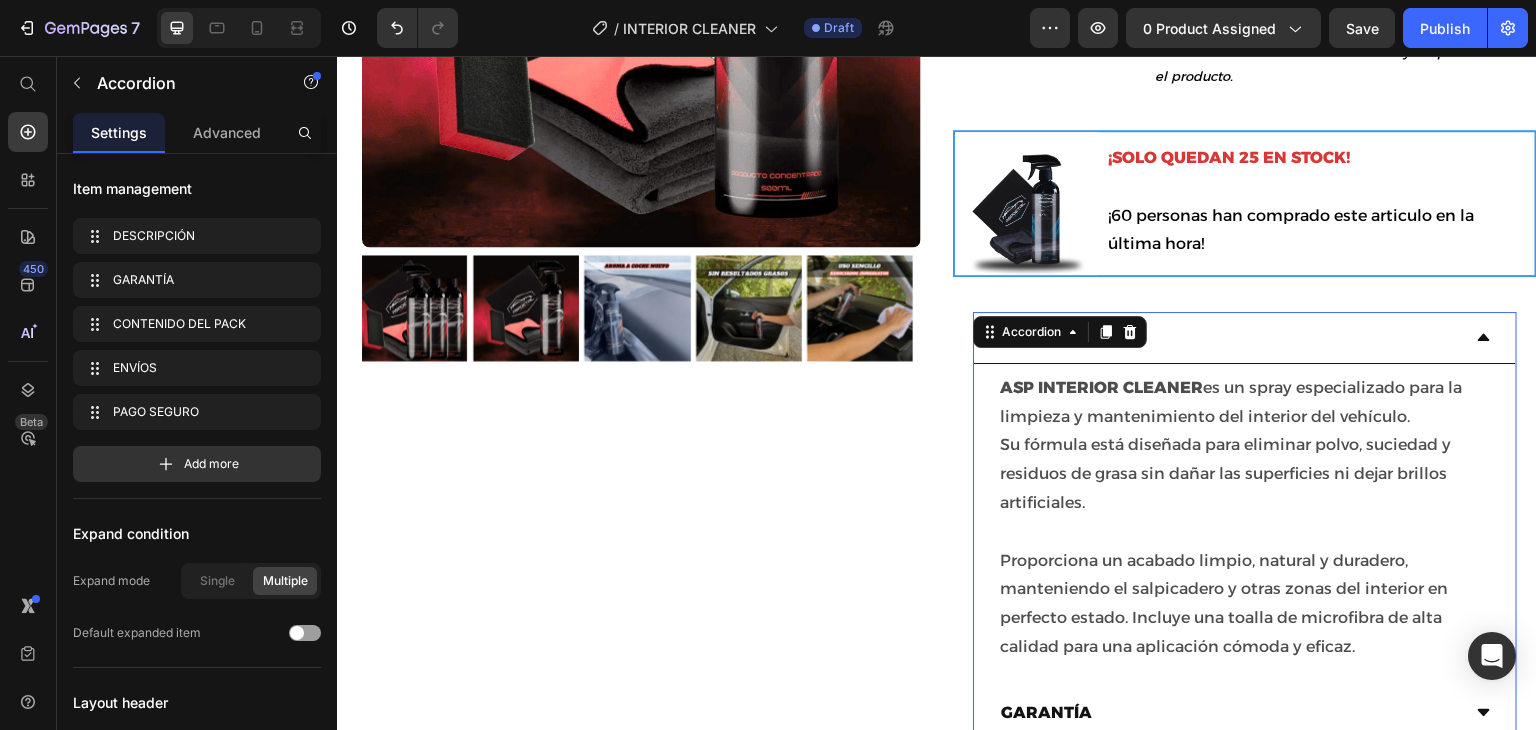 click on "DESCRIPCIÓN" at bounding box center [1229, 337] 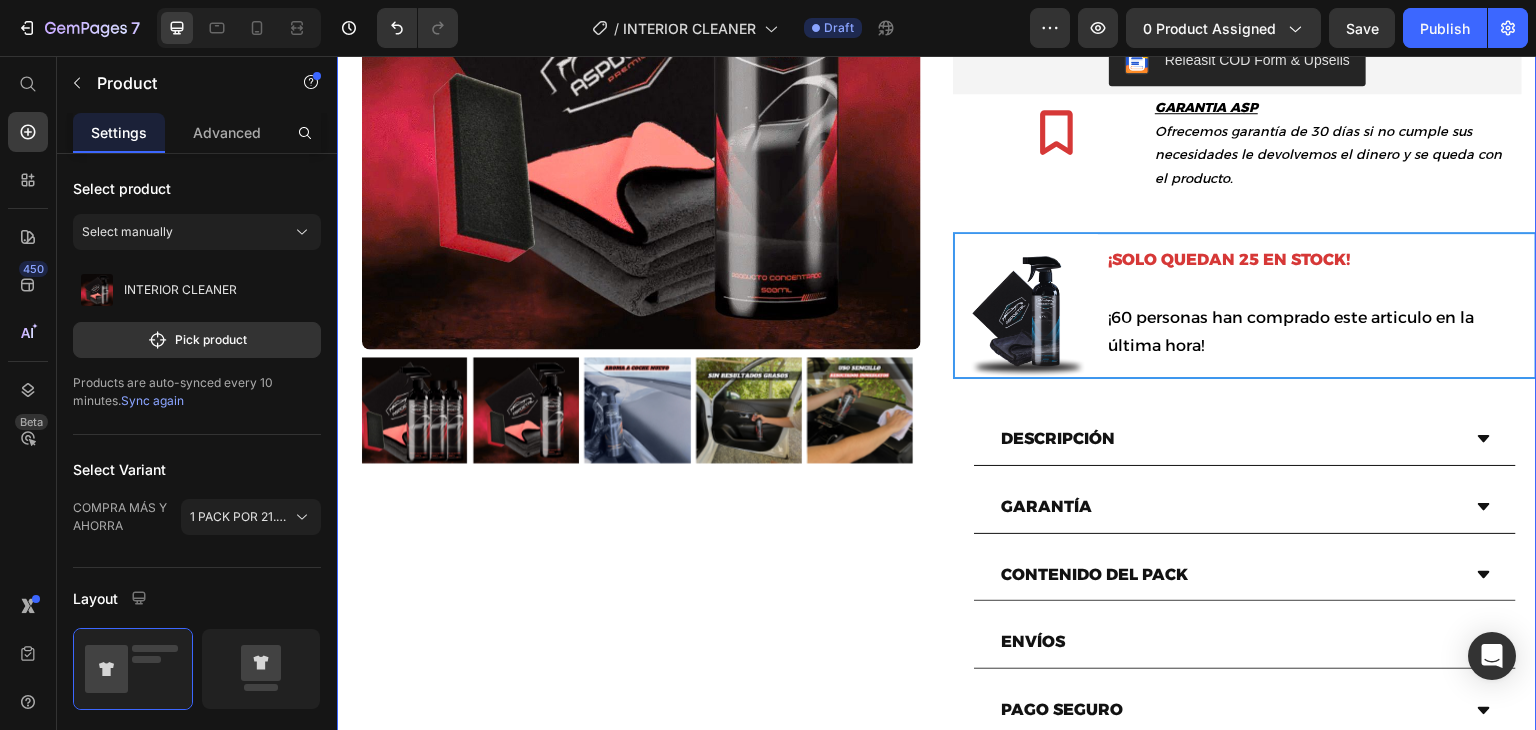 scroll, scrollTop: 334, scrollLeft: 0, axis: vertical 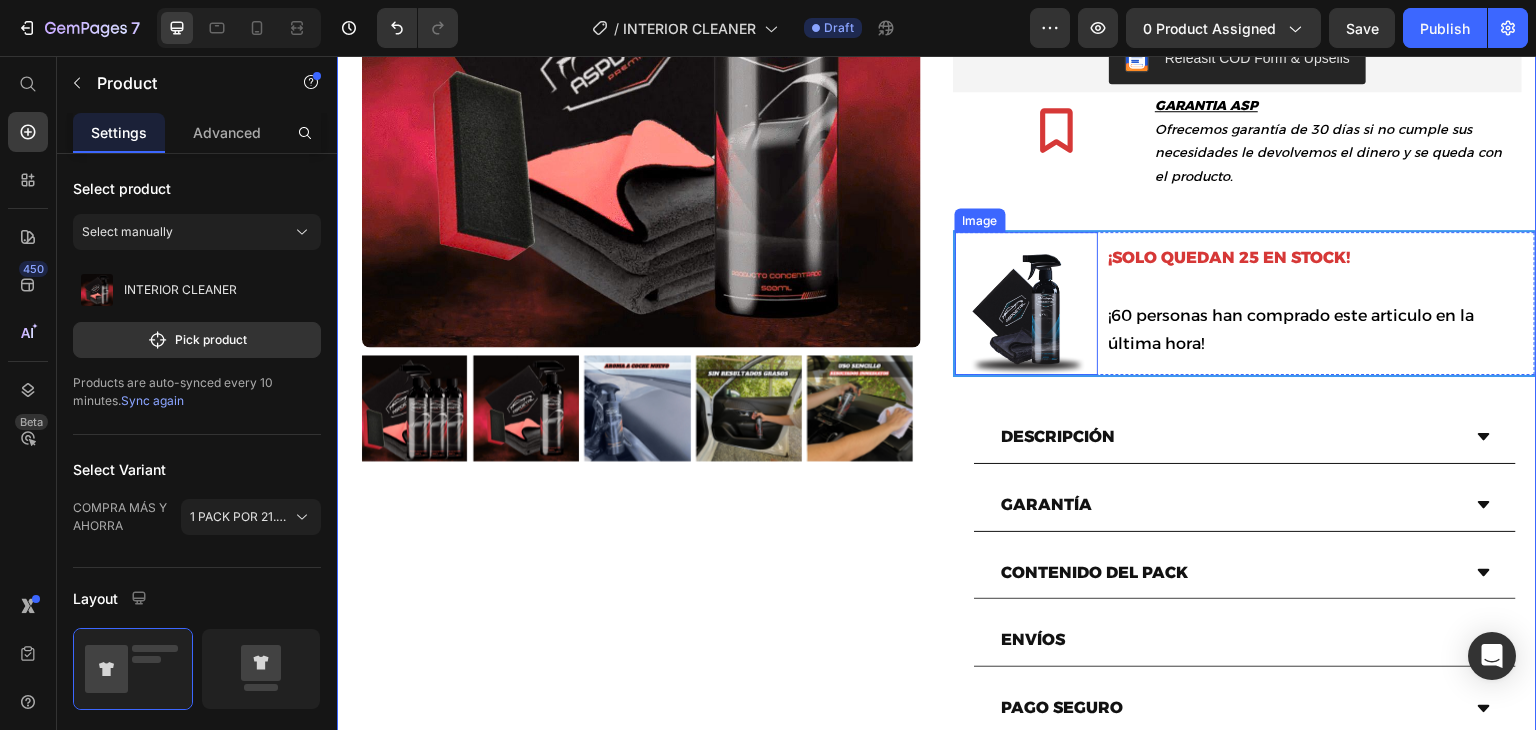 click at bounding box center [1026, 303] 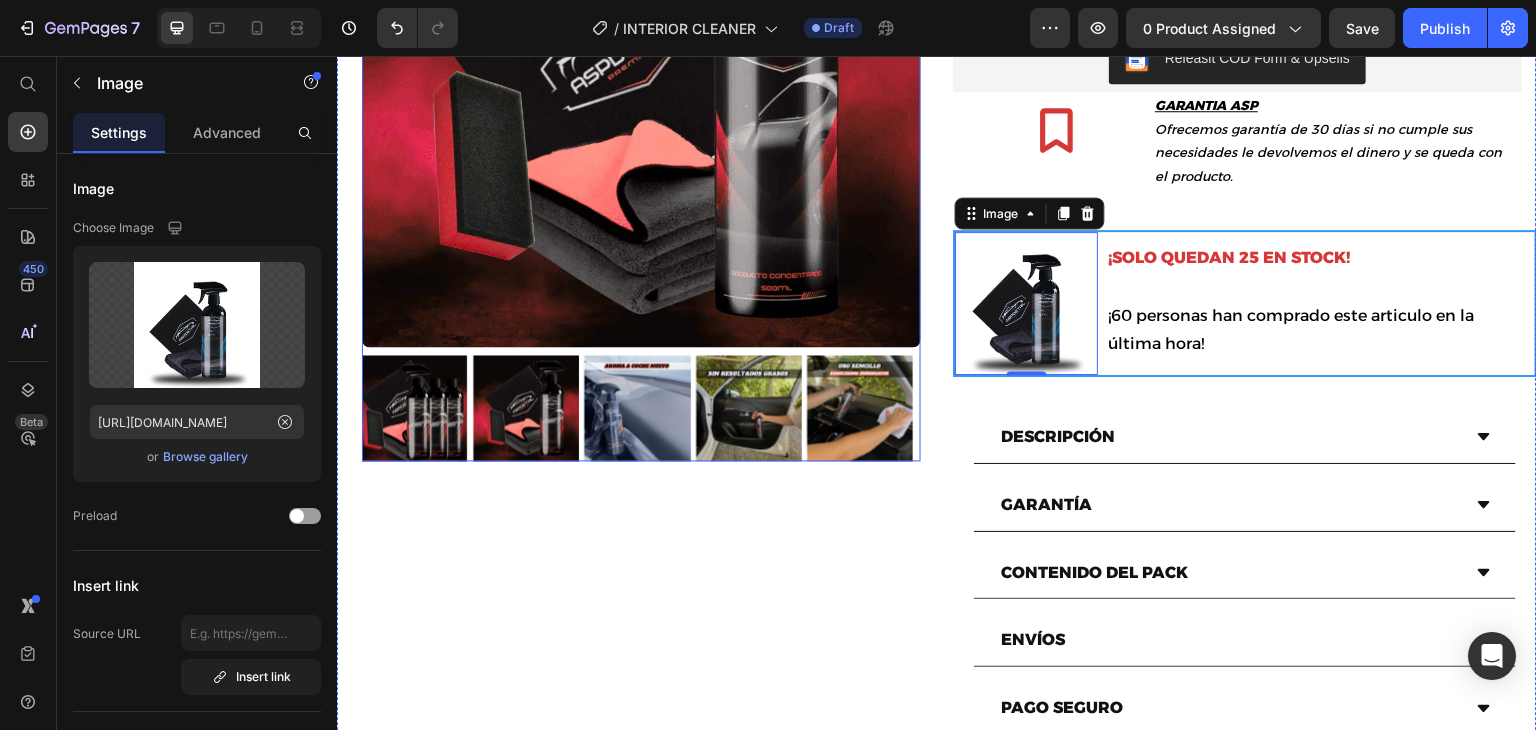 click at bounding box center [641, 67] 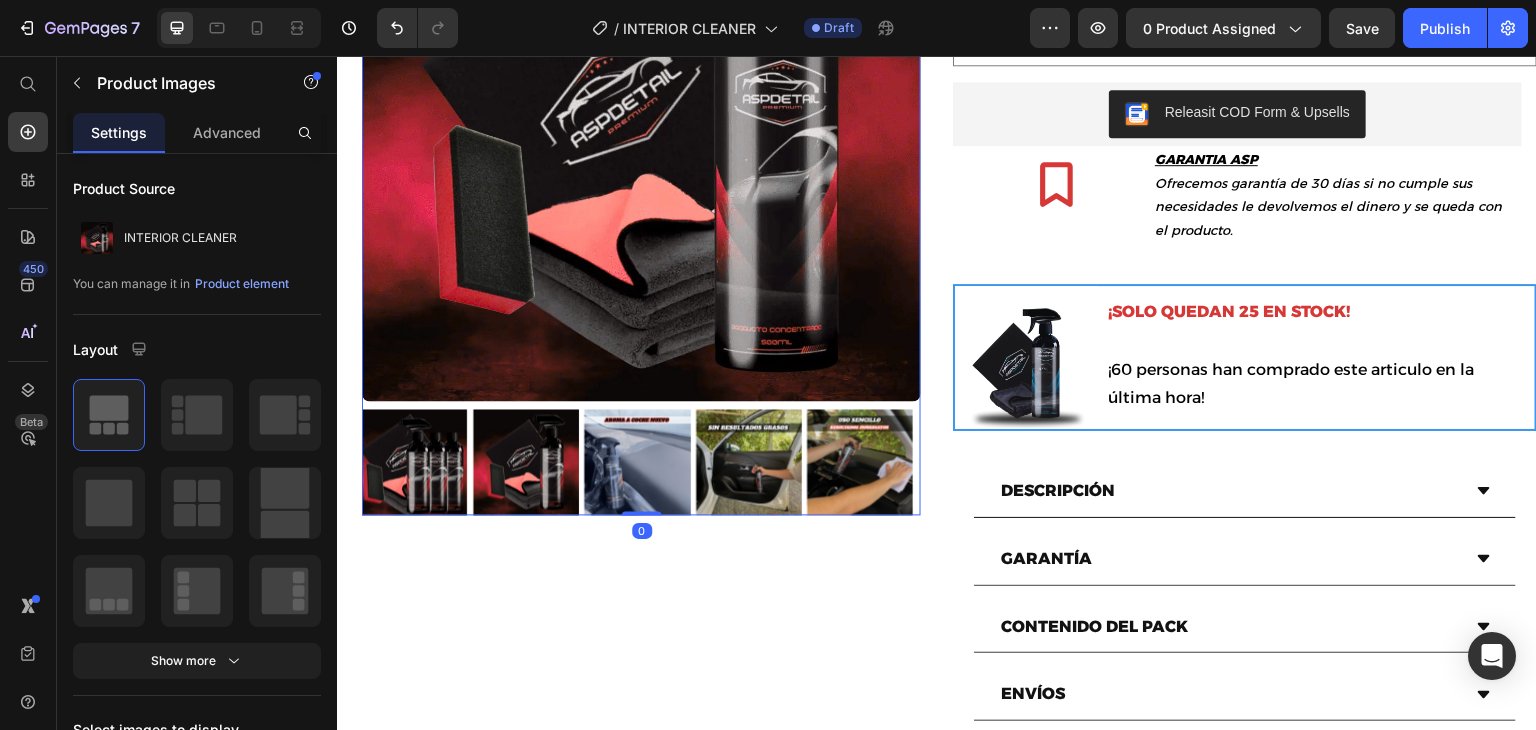 scroll, scrollTop: 279, scrollLeft: 0, axis: vertical 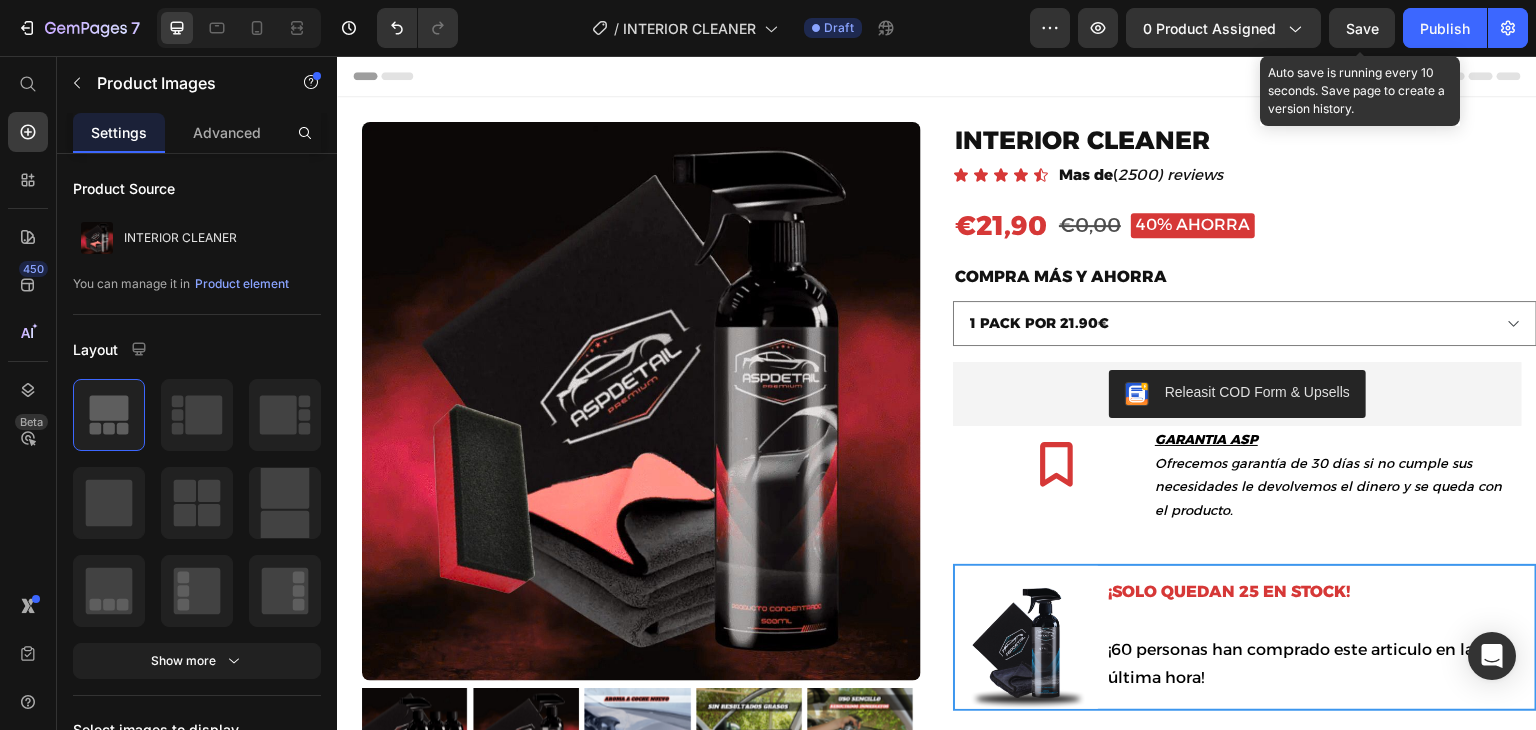 click on "Save" 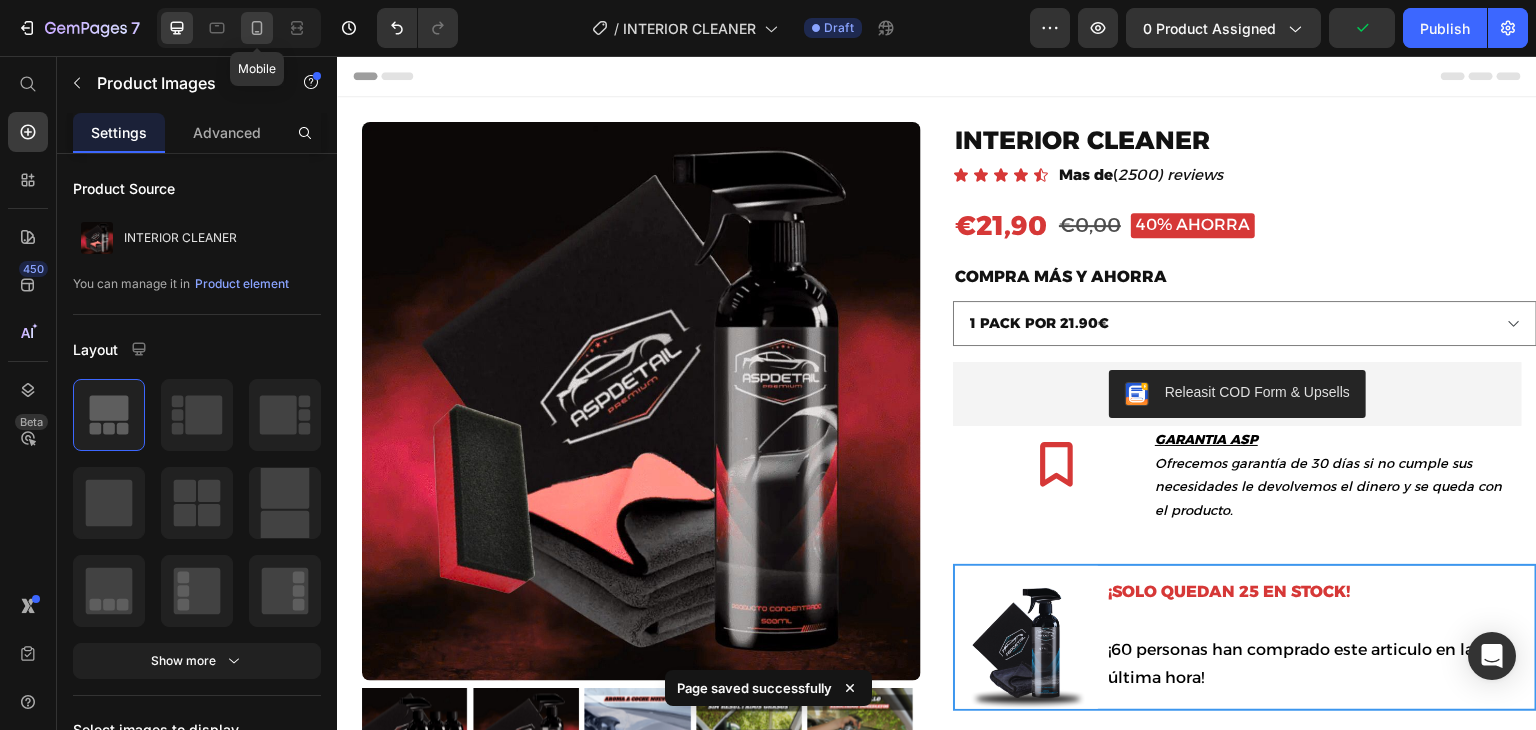 click 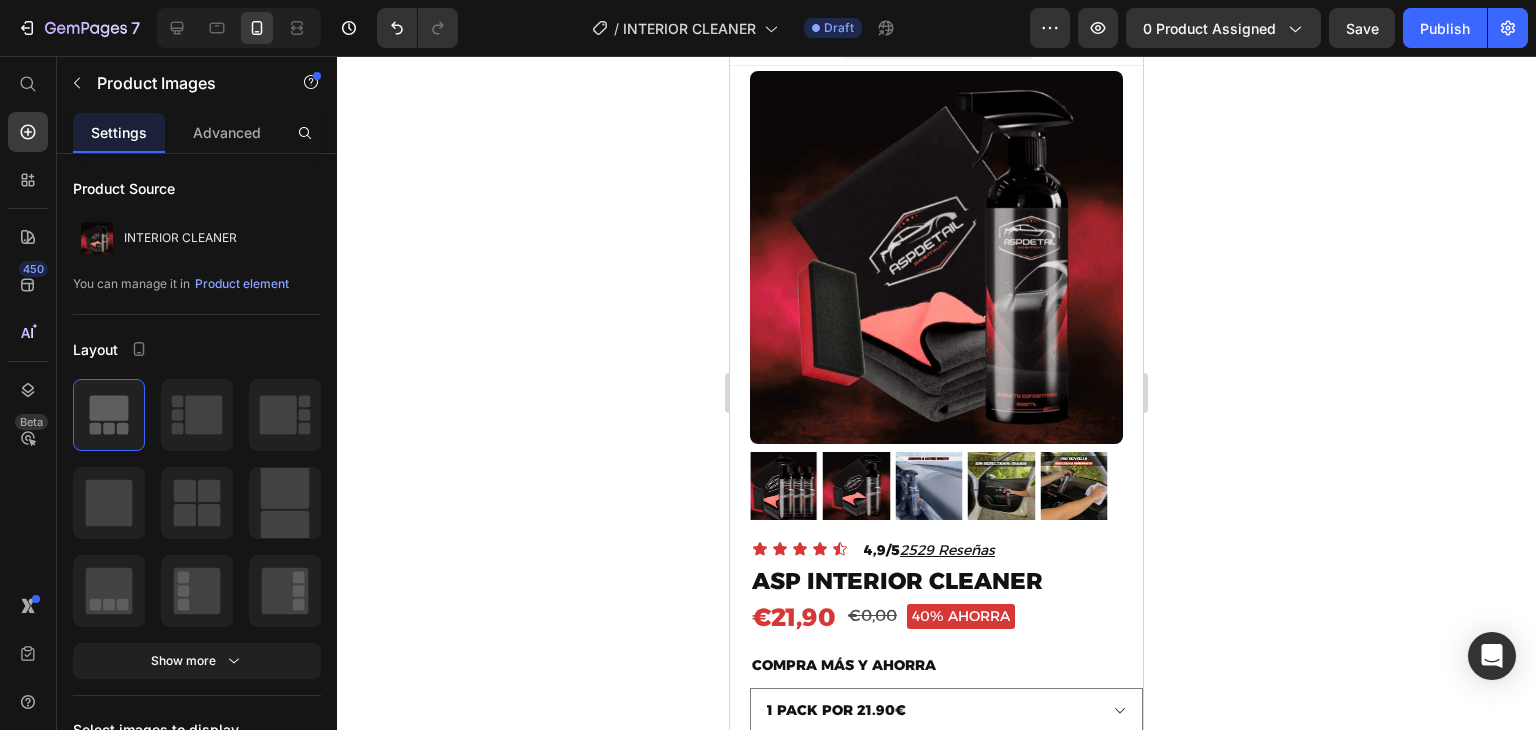 scroll, scrollTop: 0, scrollLeft: 0, axis: both 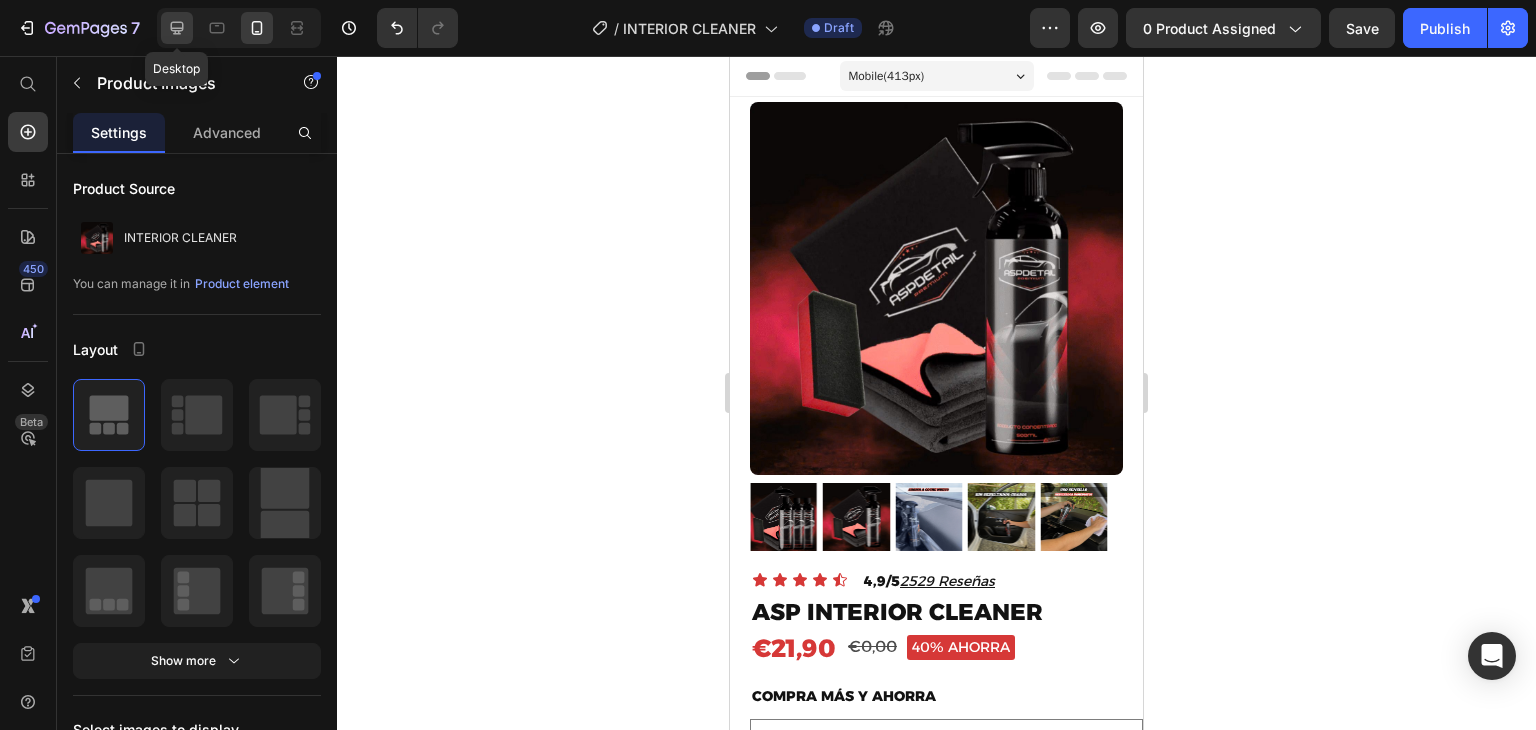 click 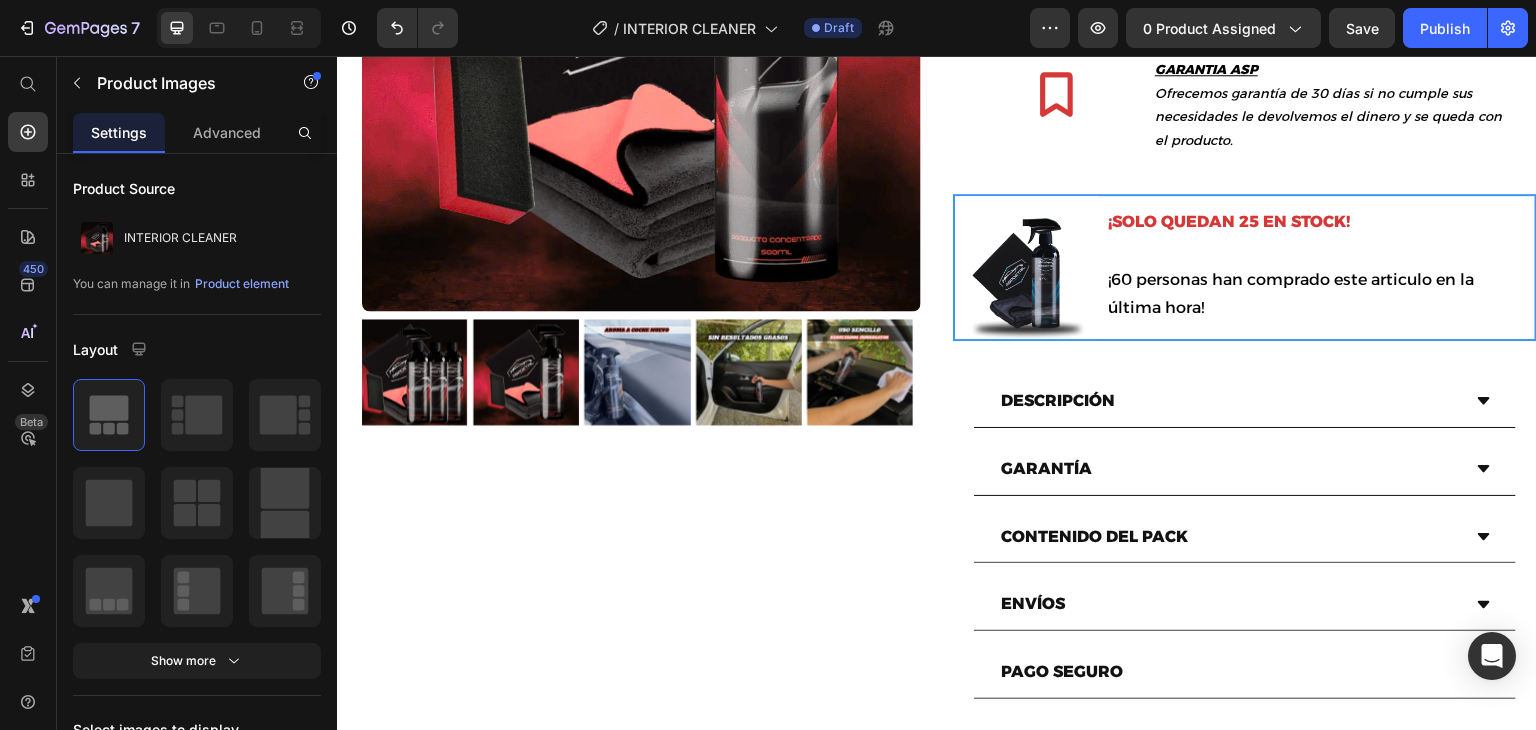 scroll, scrollTop: 0, scrollLeft: 0, axis: both 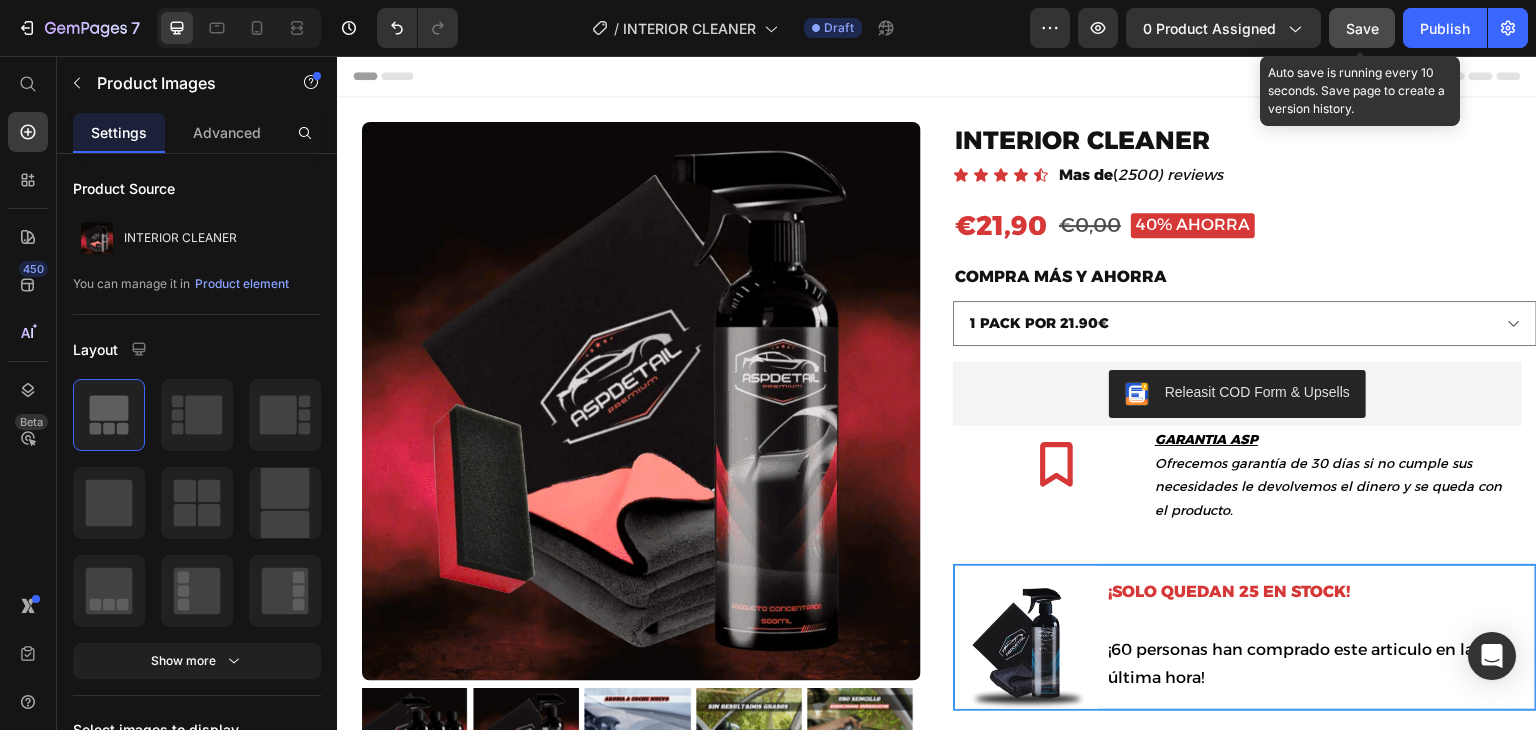click on "Save" at bounding box center [1362, 28] 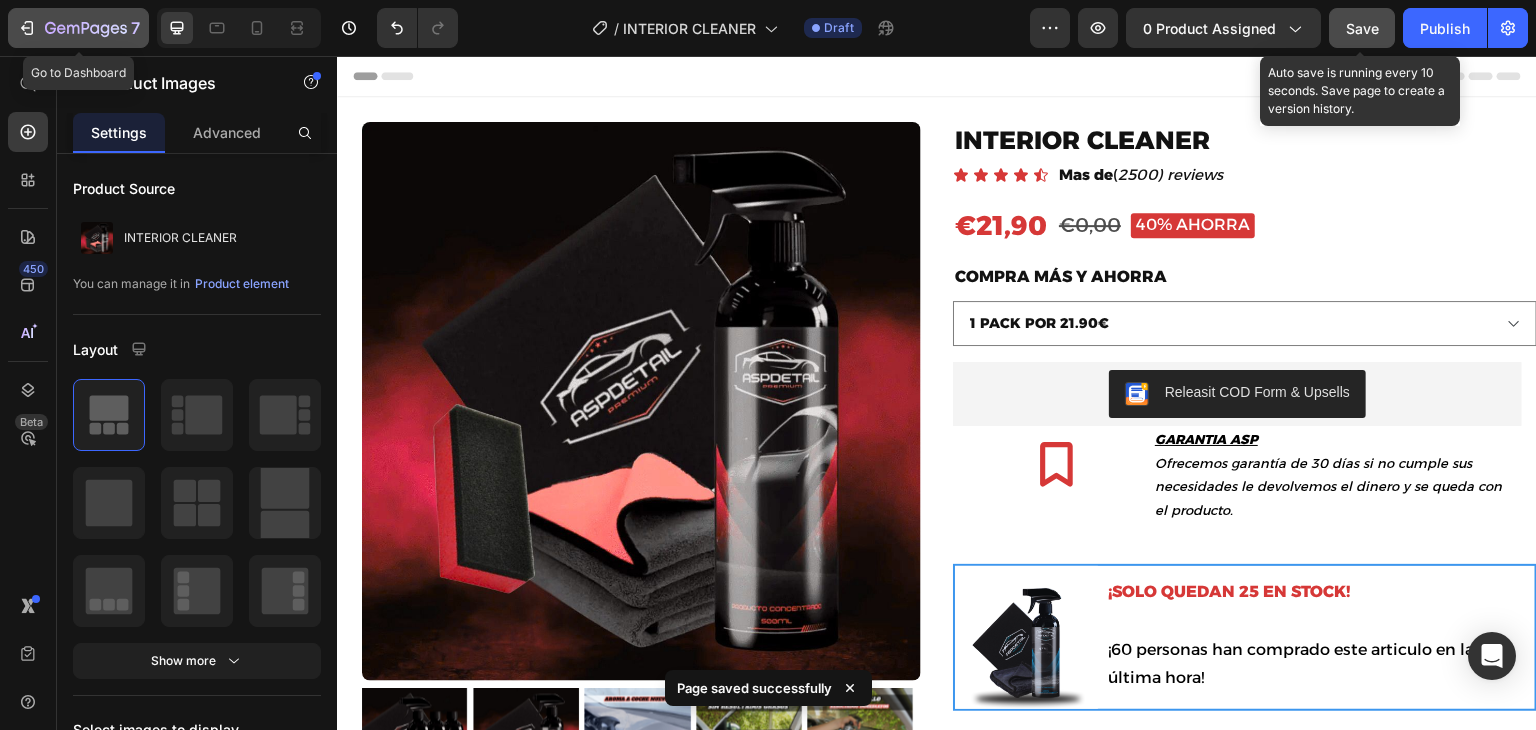 click on "7" at bounding box center [78, 28] 